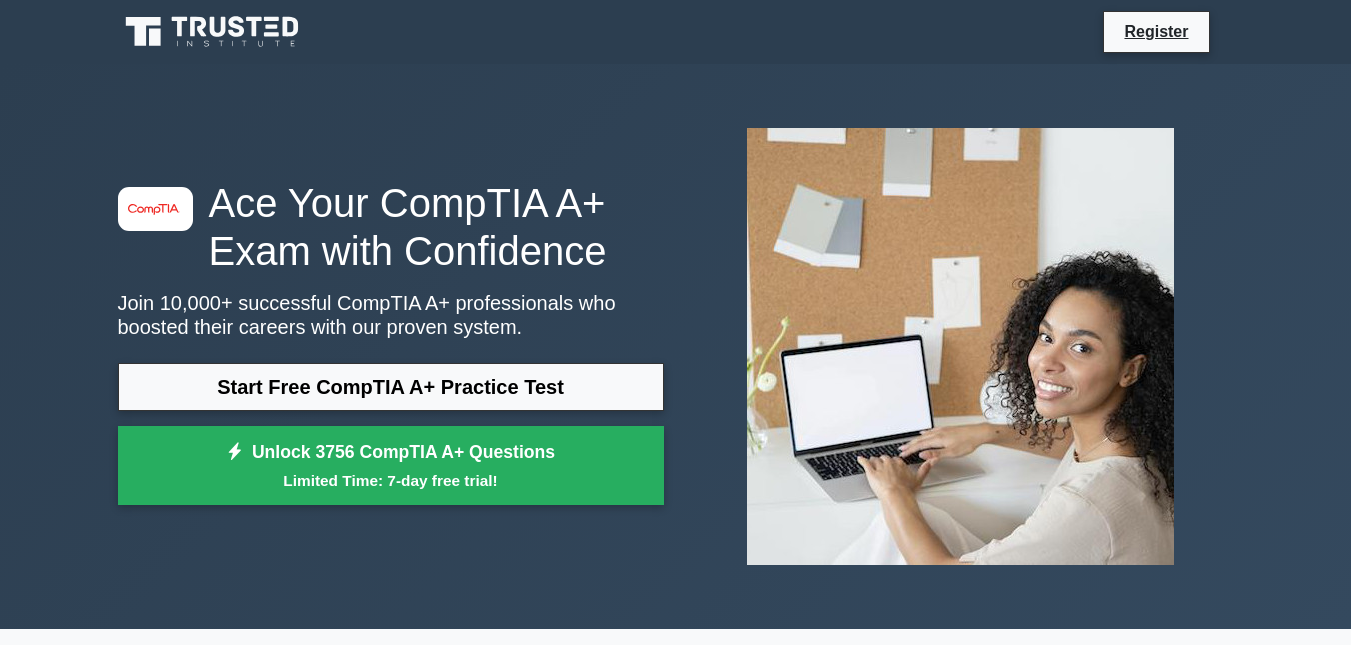 scroll, scrollTop: 0, scrollLeft: 0, axis: both 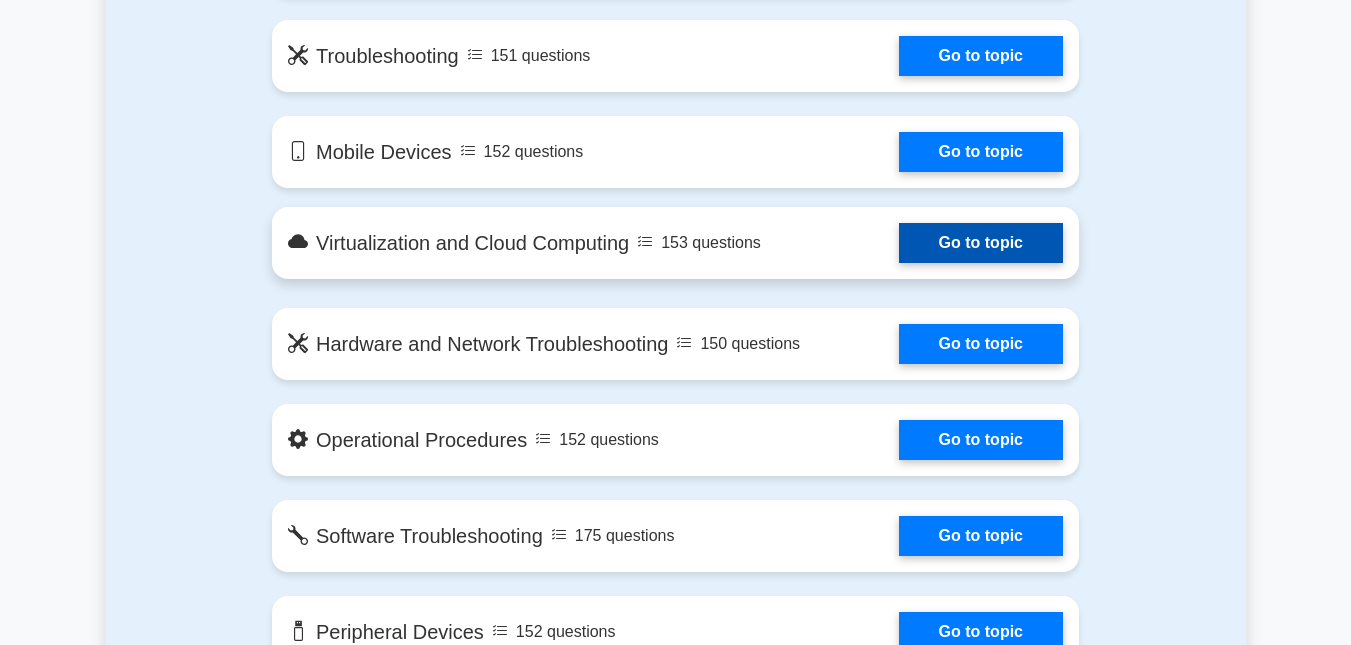 click on "Go to topic" at bounding box center [981, 243] 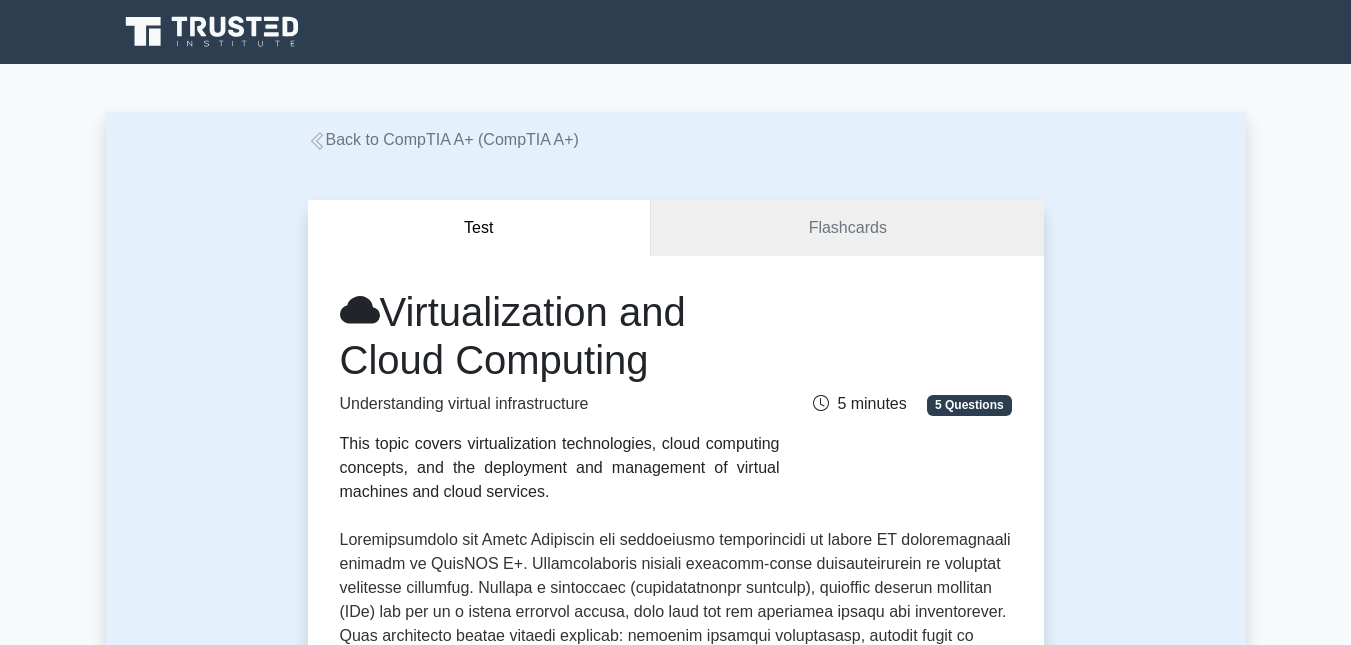scroll, scrollTop: 201, scrollLeft: 0, axis: vertical 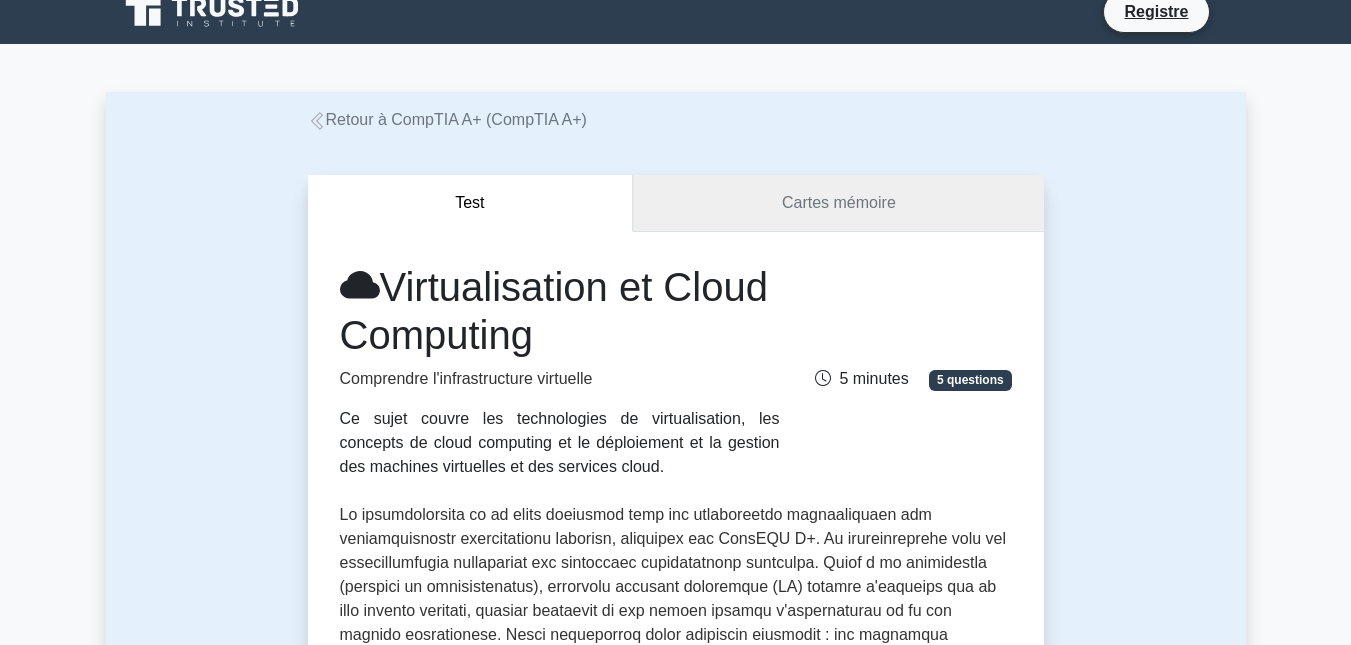 click on "Cartes mémoire" at bounding box center (838, 203) 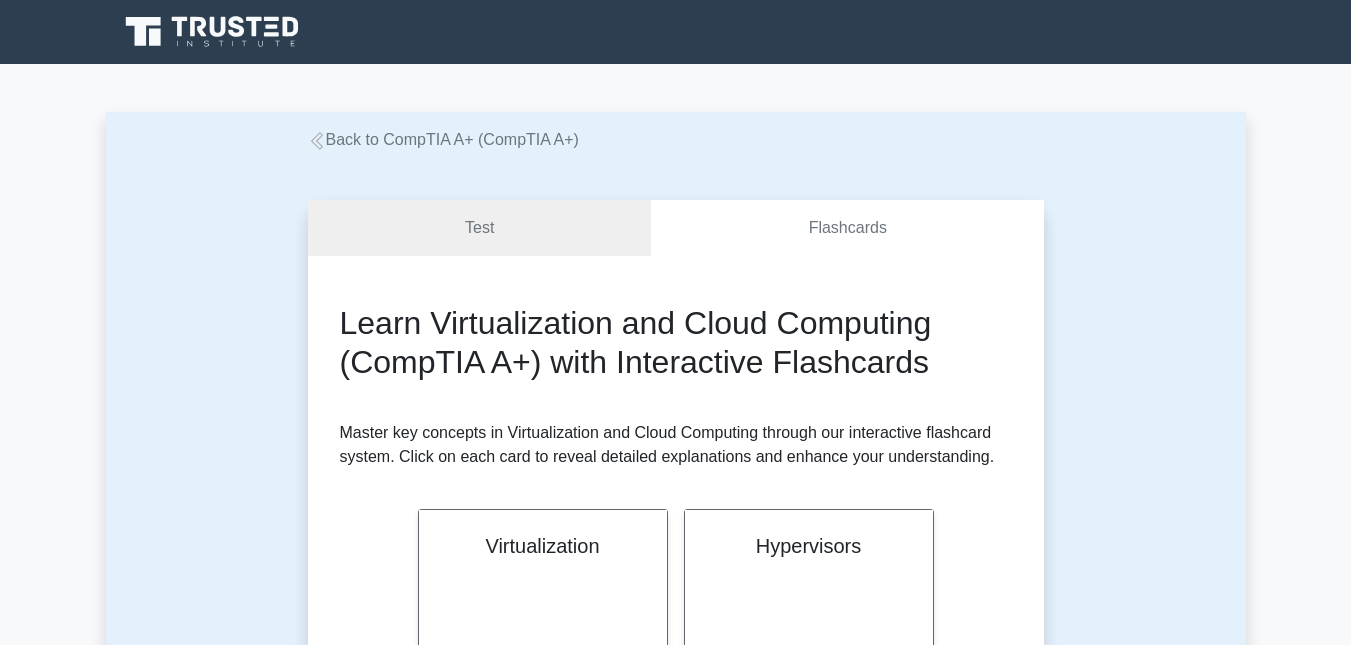 scroll, scrollTop: 0, scrollLeft: 0, axis: both 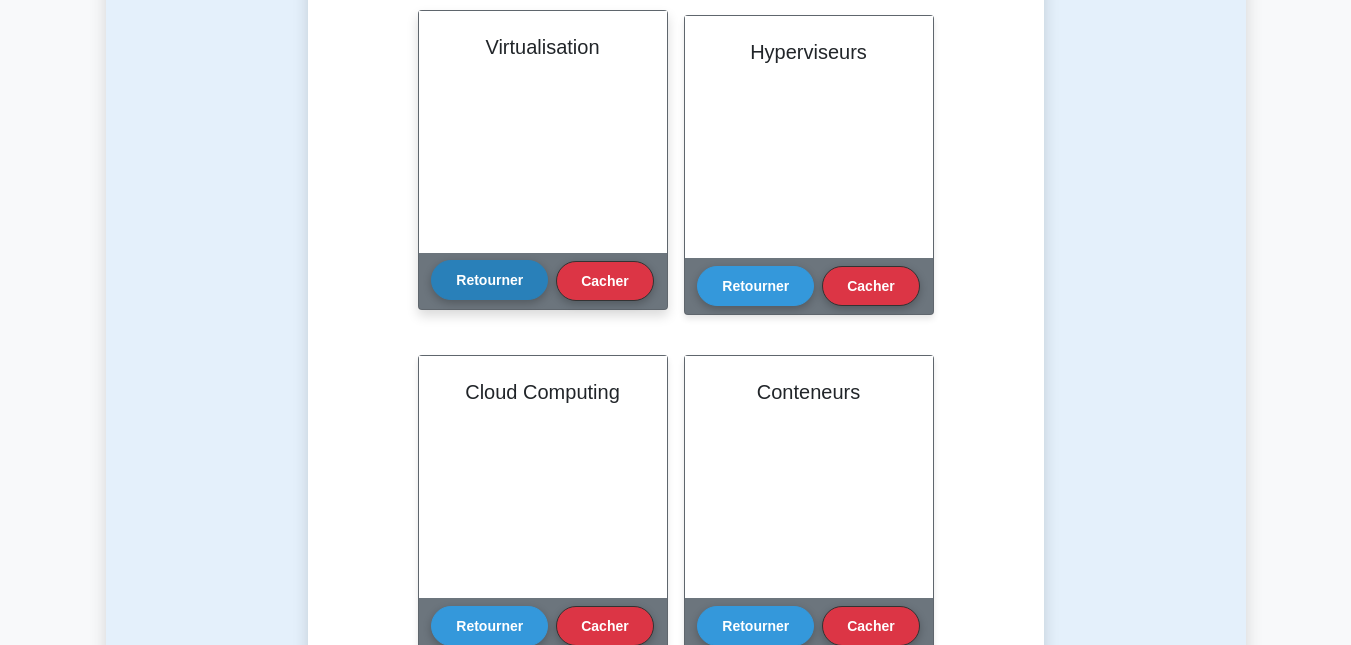 click on "Retourner" at bounding box center (489, 280) 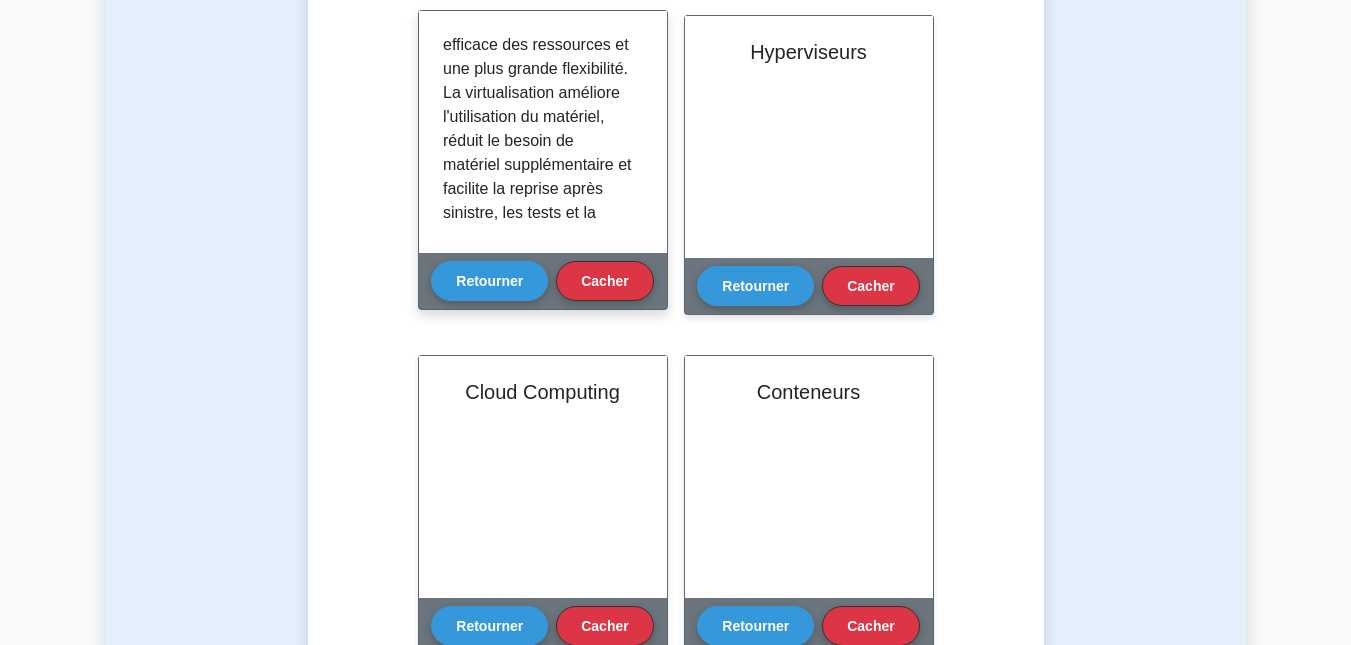 scroll, scrollTop: 494, scrollLeft: 0, axis: vertical 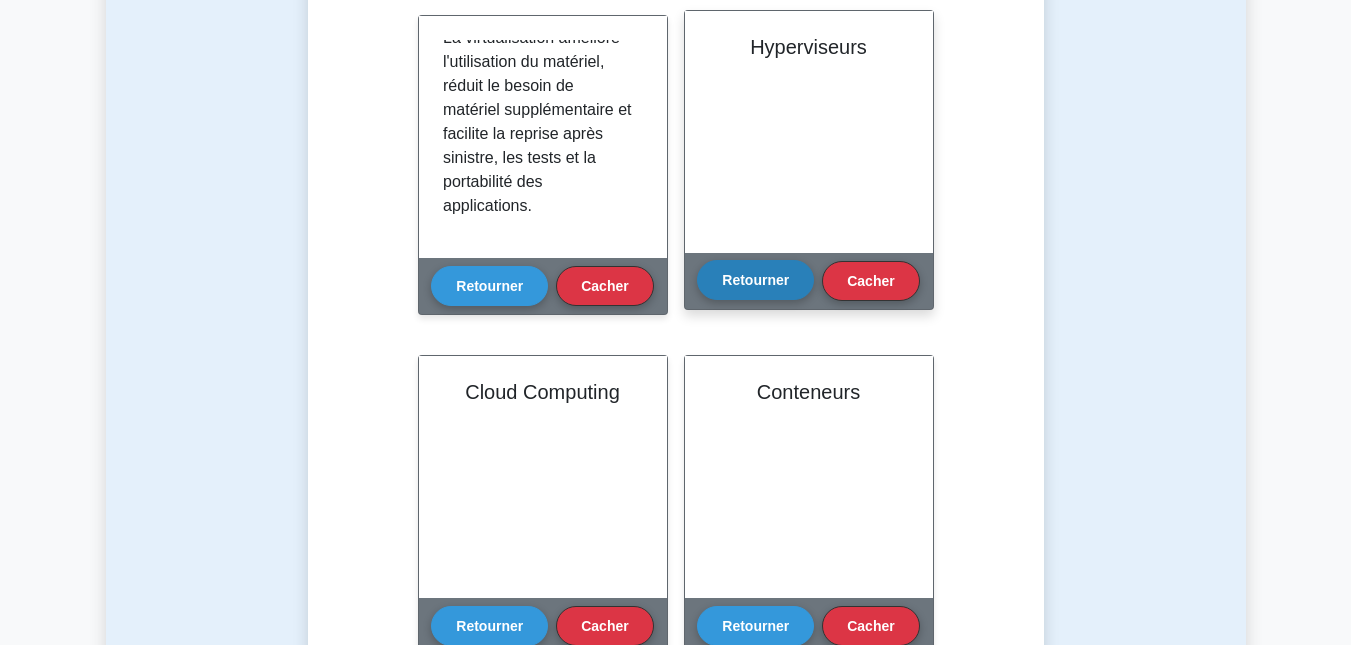 click on "Retourner" at bounding box center (755, 280) 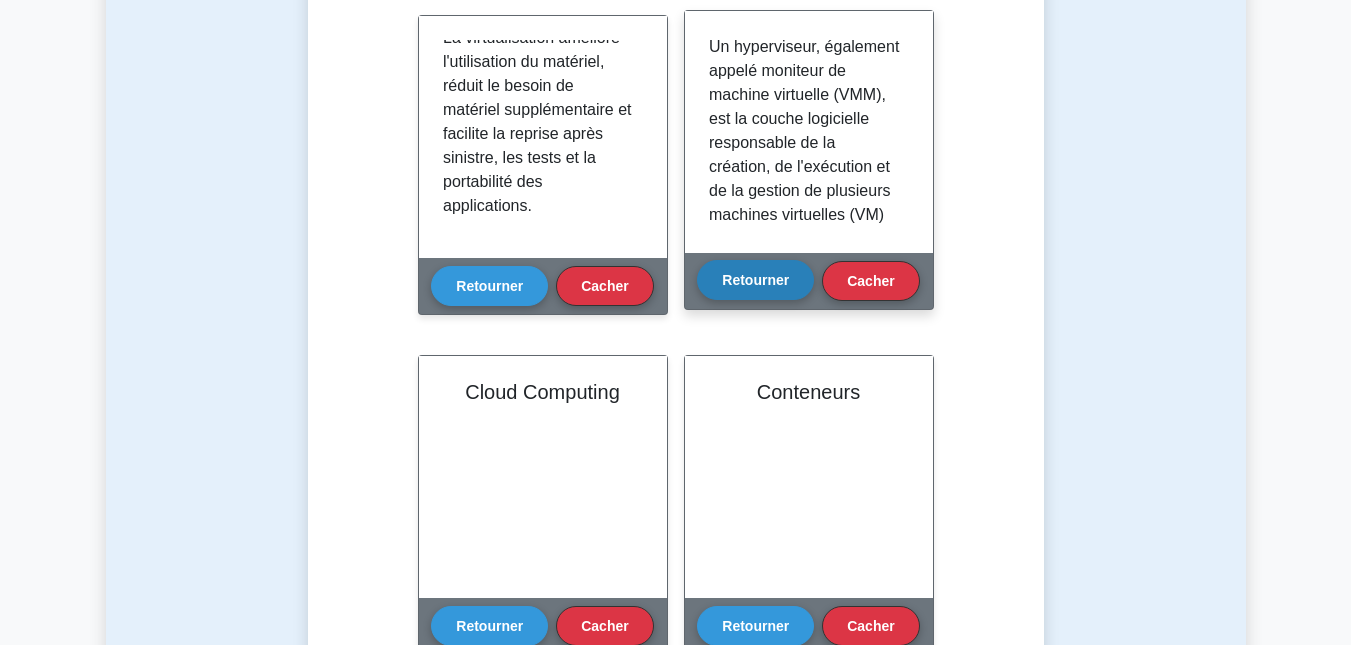 click on "Retourner" at bounding box center [755, 280] 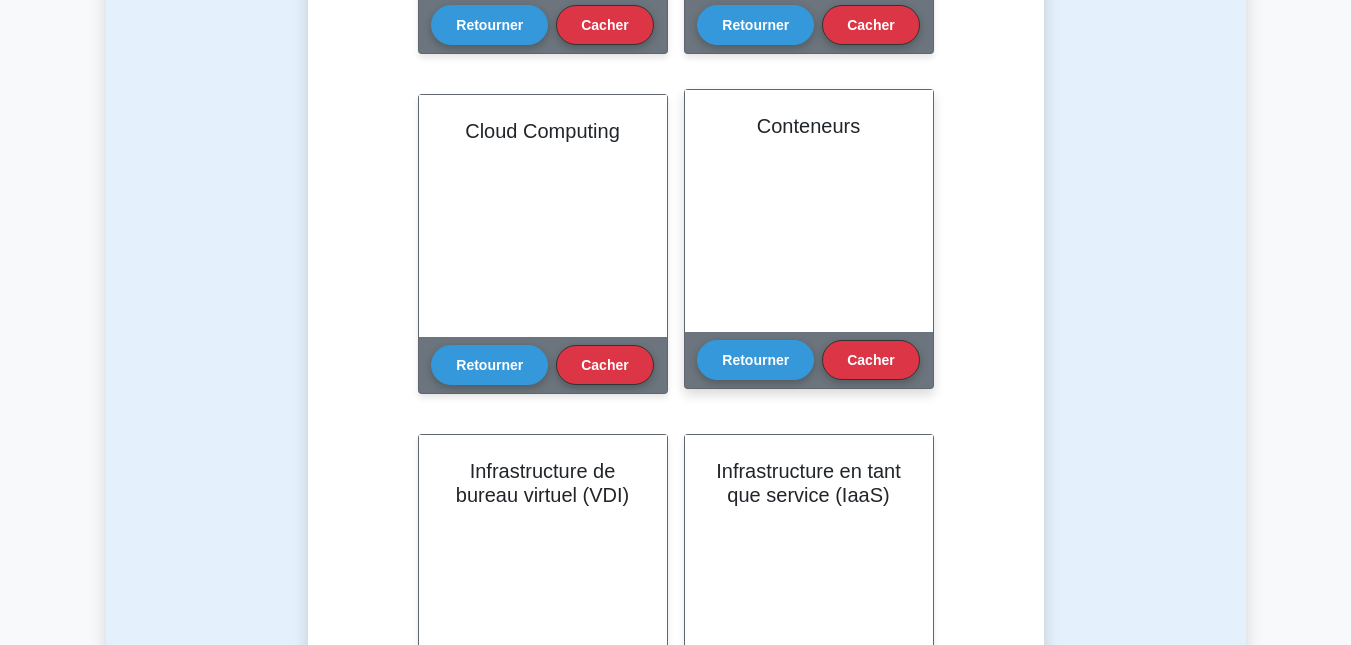 scroll, scrollTop: 780, scrollLeft: 0, axis: vertical 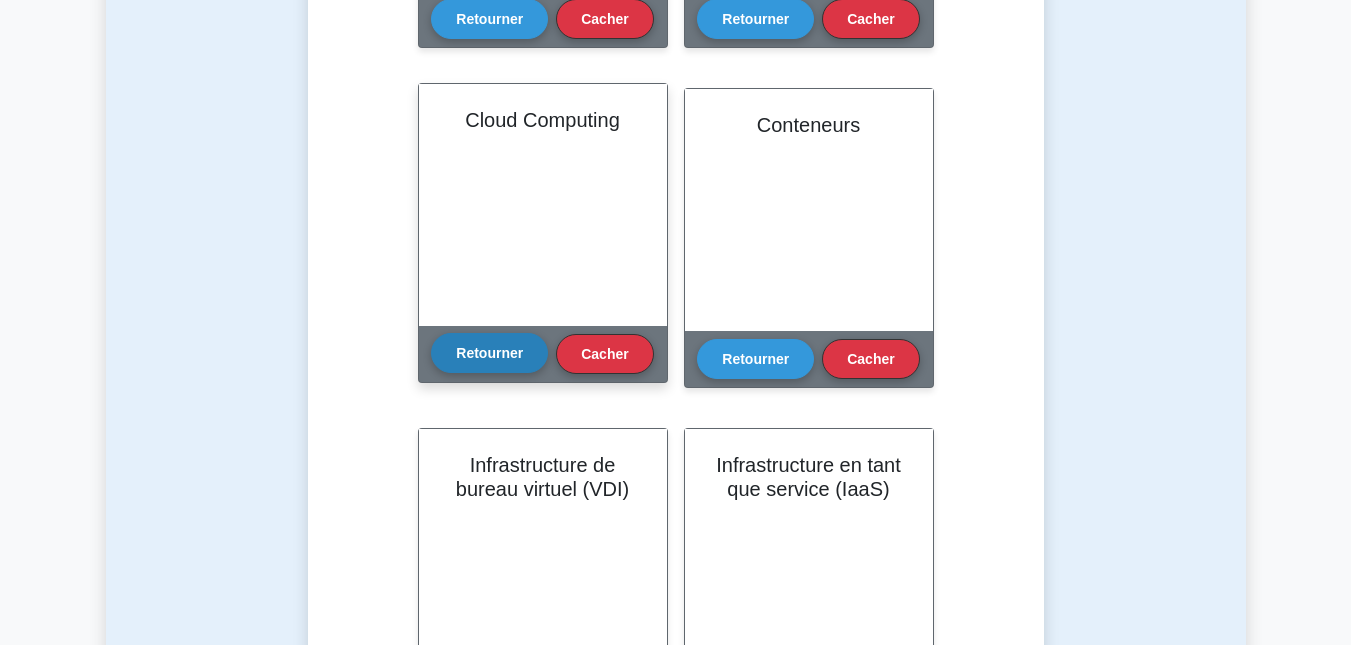 click on "Retourner" at bounding box center (489, 353) 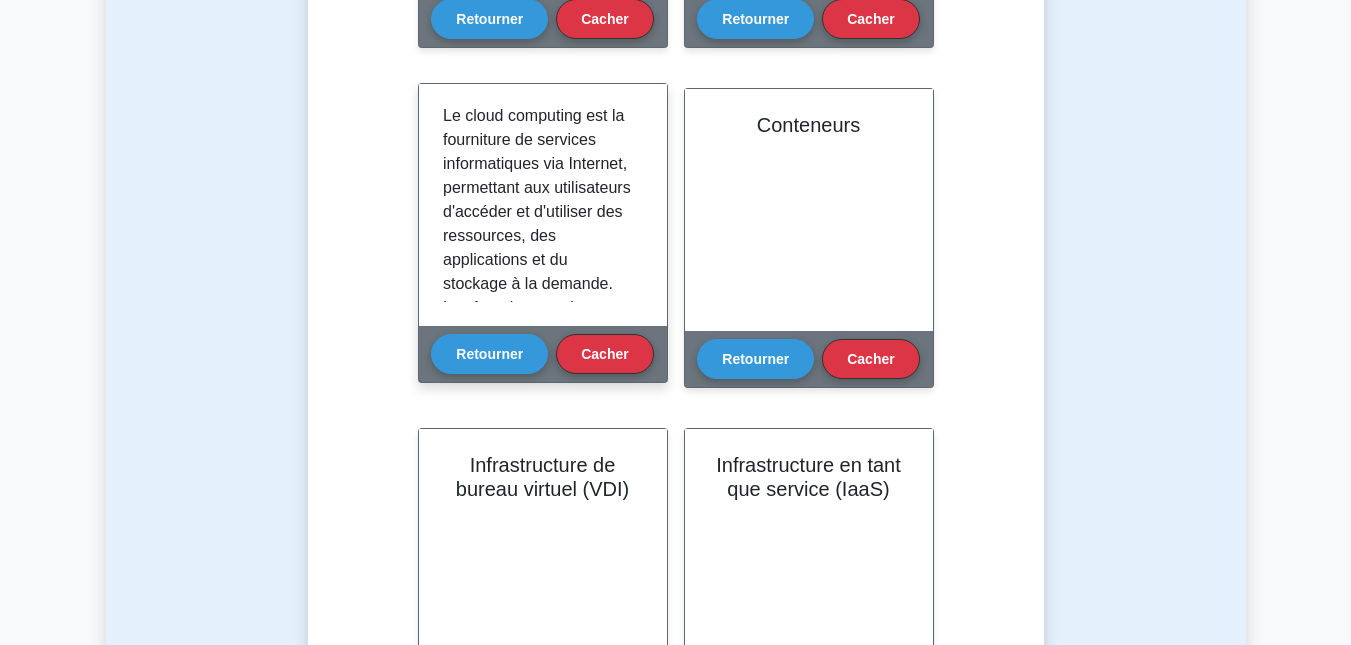 scroll, scrollTop: 0, scrollLeft: 0, axis: both 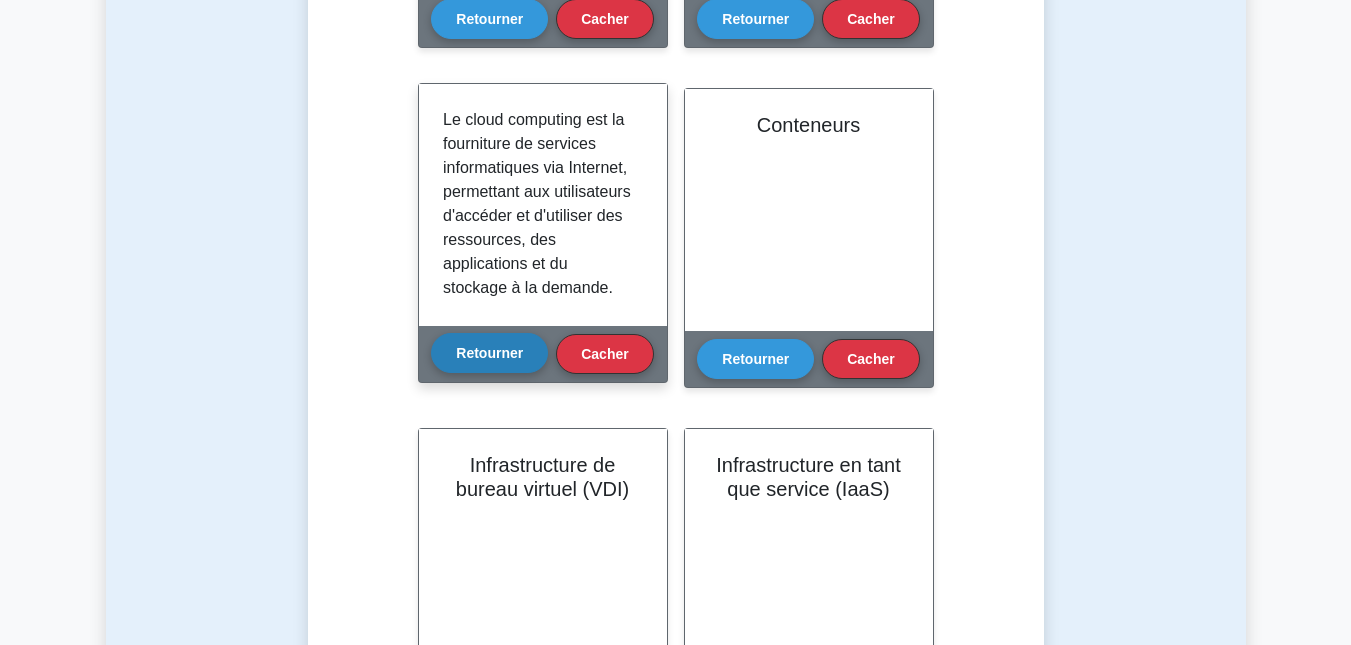 click on "Retourner" at bounding box center (489, 353) 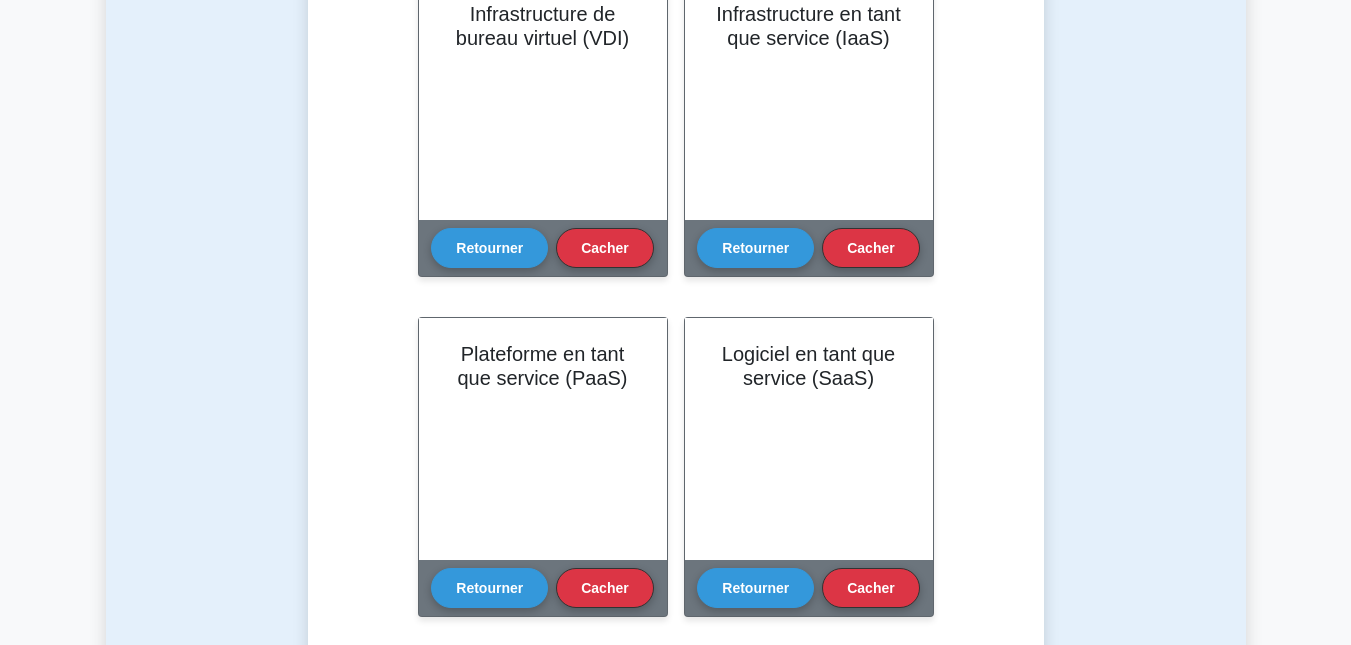 scroll, scrollTop: 1240, scrollLeft: 0, axis: vertical 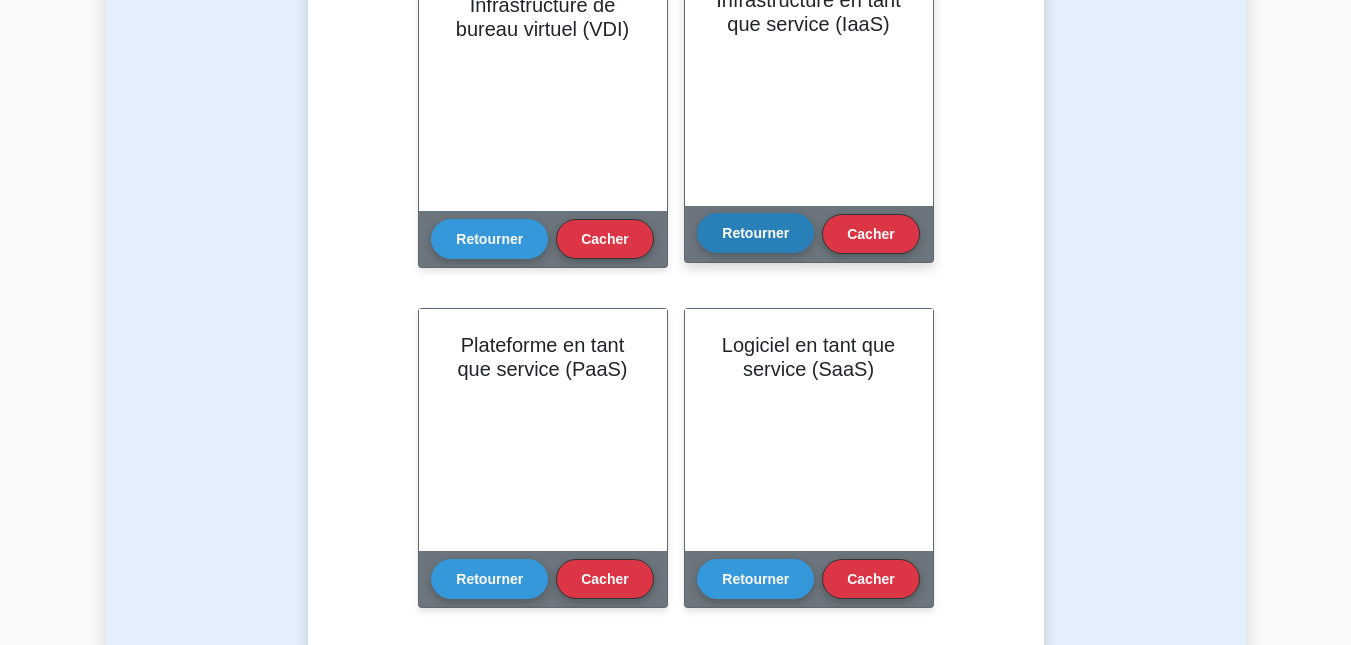 click on "Retourner" at bounding box center (755, 233) 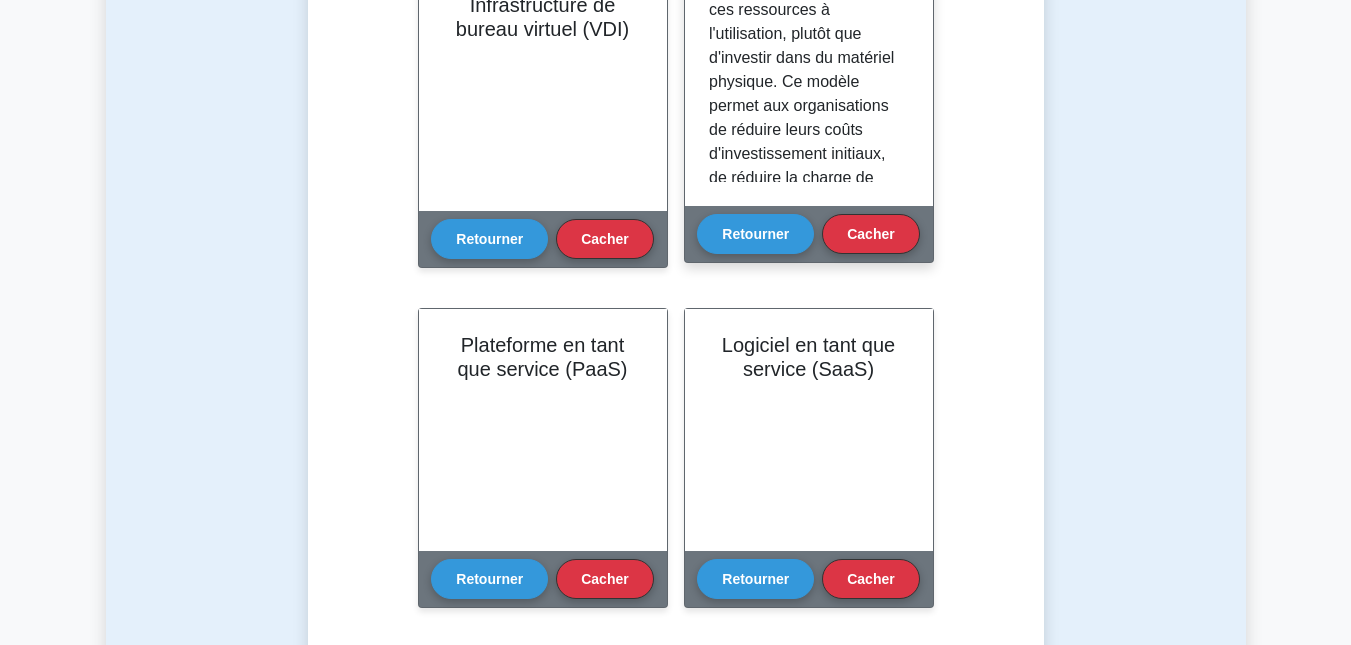 scroll, scrollTop: 233, scrollLeft: 0, axis: vertical 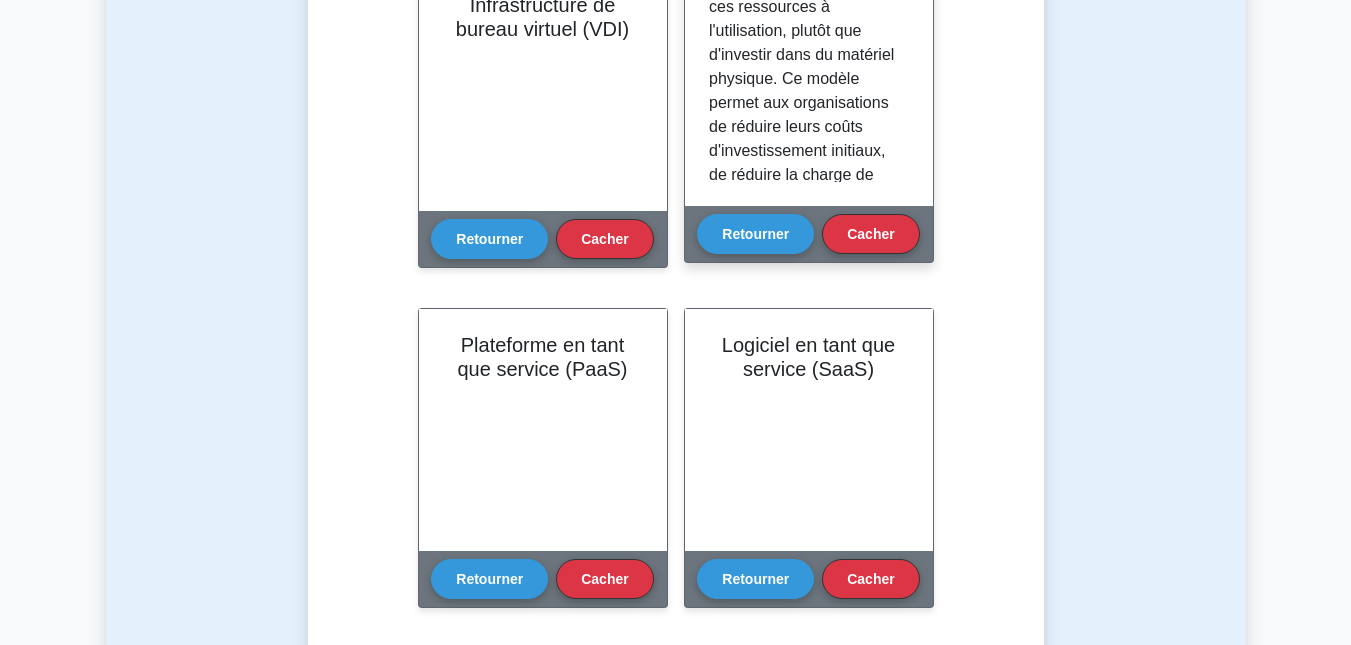 click on "Retourner
Cacher" at bounding box center (808, 234) 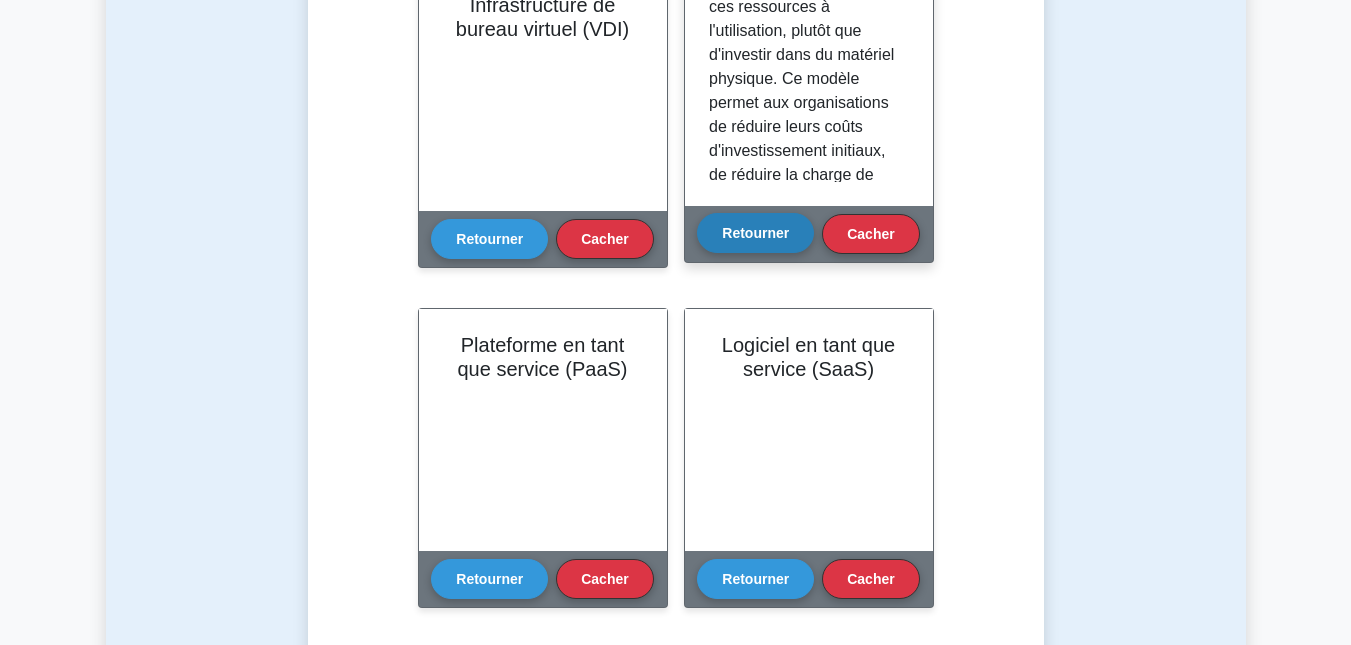 click on "Retourner" at bounding box center (755, 233) 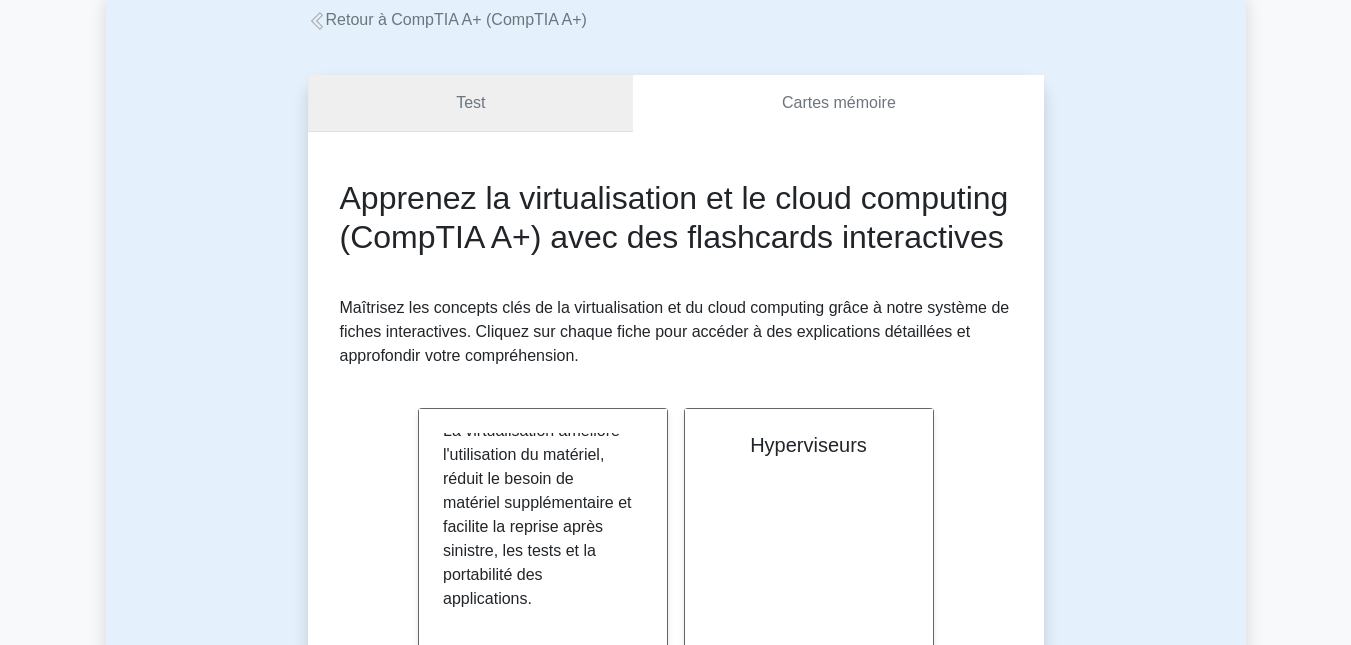 scroll, scrollTop: 77, scrollLeft: 0, axis: vertical 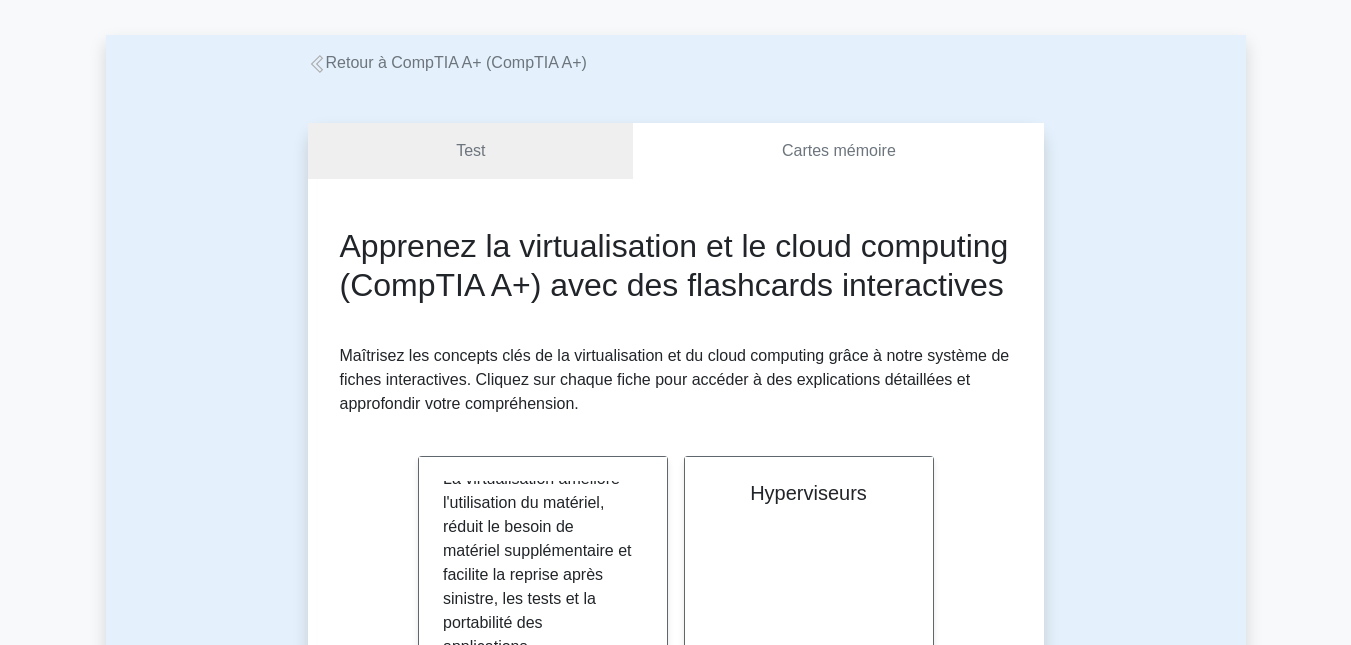 click 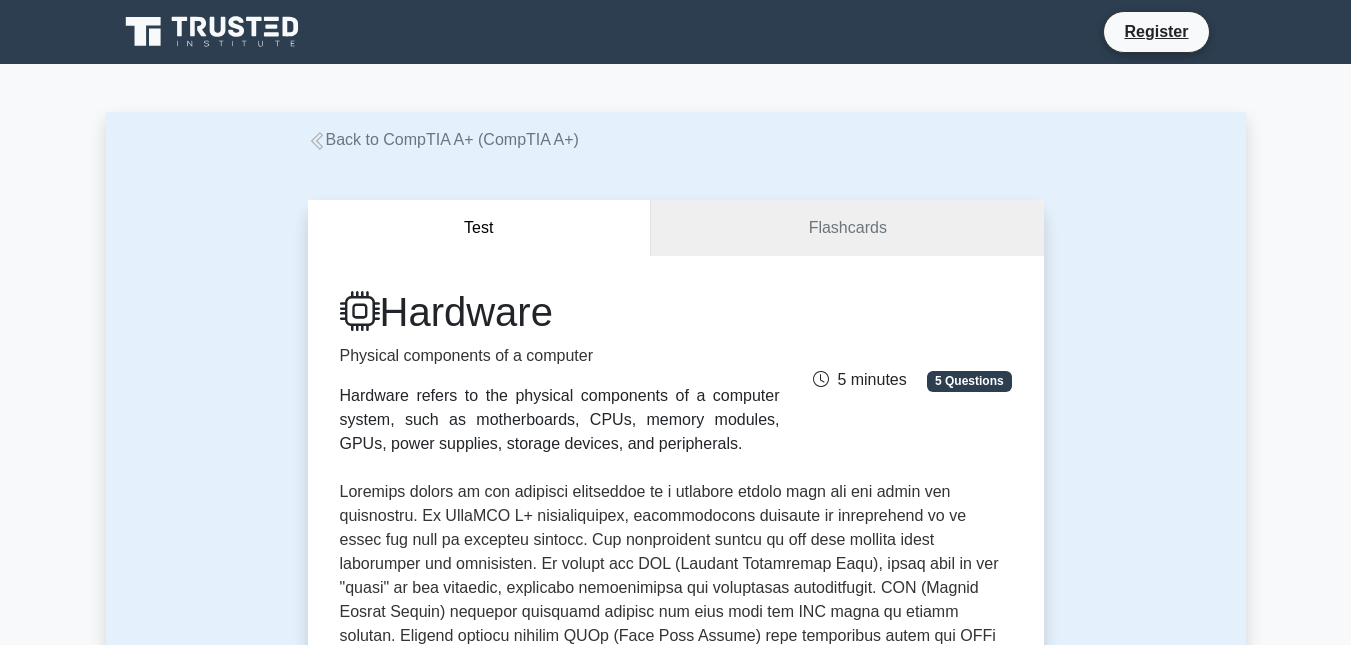 scroll, scrollTop: 0, scrollLeft: 0, axis: both 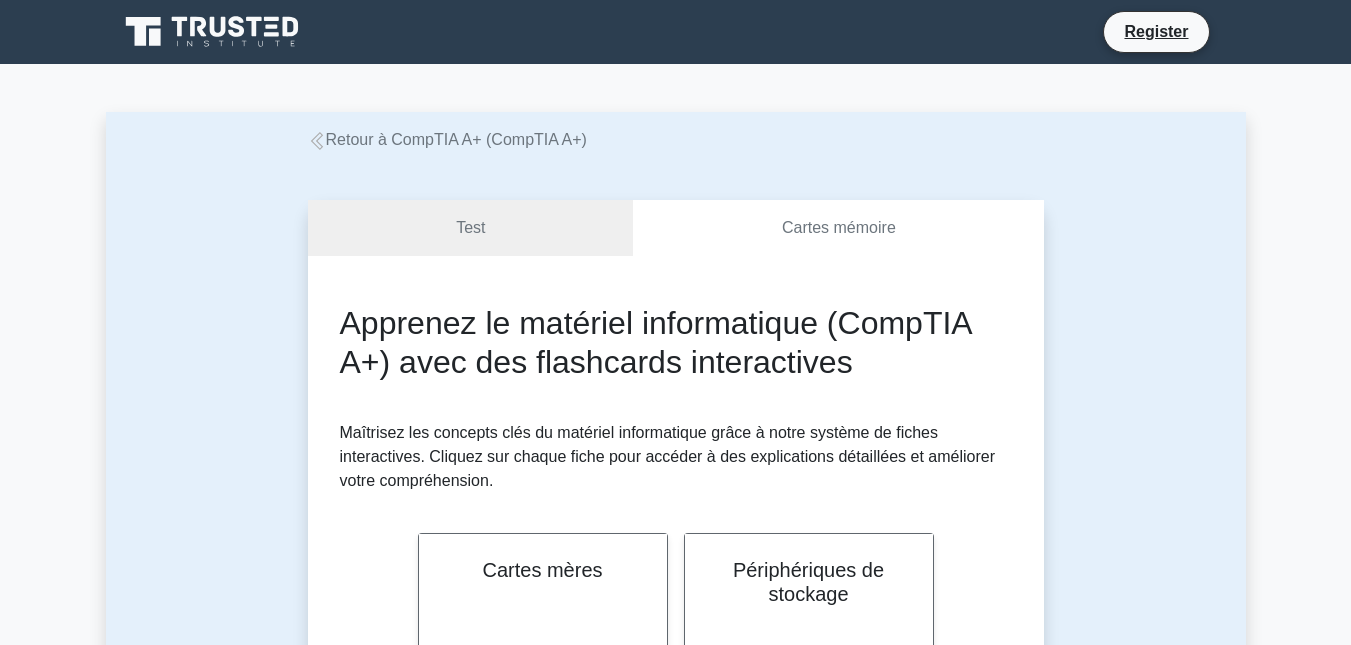 click on "Test
Cartes mémoire
Apprenez le matériel informatique (CompTIA A+) avec des flashcards interactives
Maîtrisez les concepts clés du matériel informatique grâce à notre système de fiches interactives. Cliquez sur chaque fiche pour accéder à des explications détaillées et améliorer votre compréhension.
Cartes mères
Retourner Cacher Cacher" at bounding box center [676, 1572] 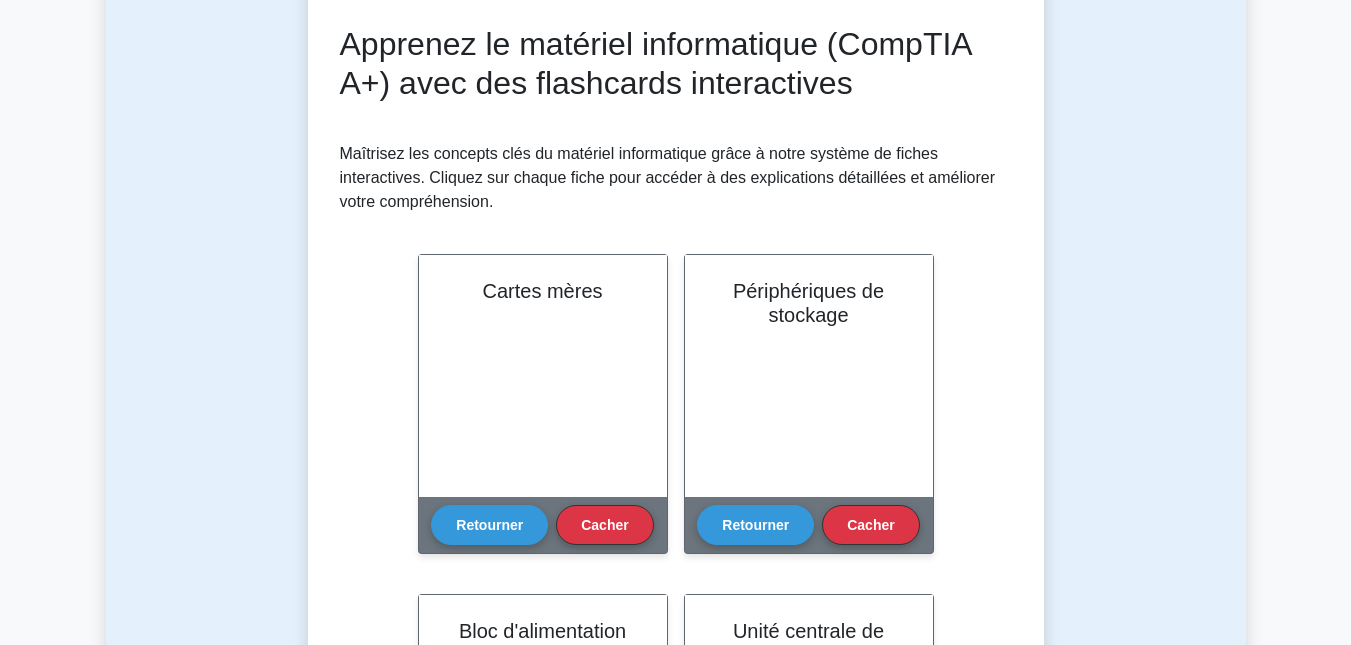 scroll, scrollTop: 273, scrollLeft: 0, axis: vertical 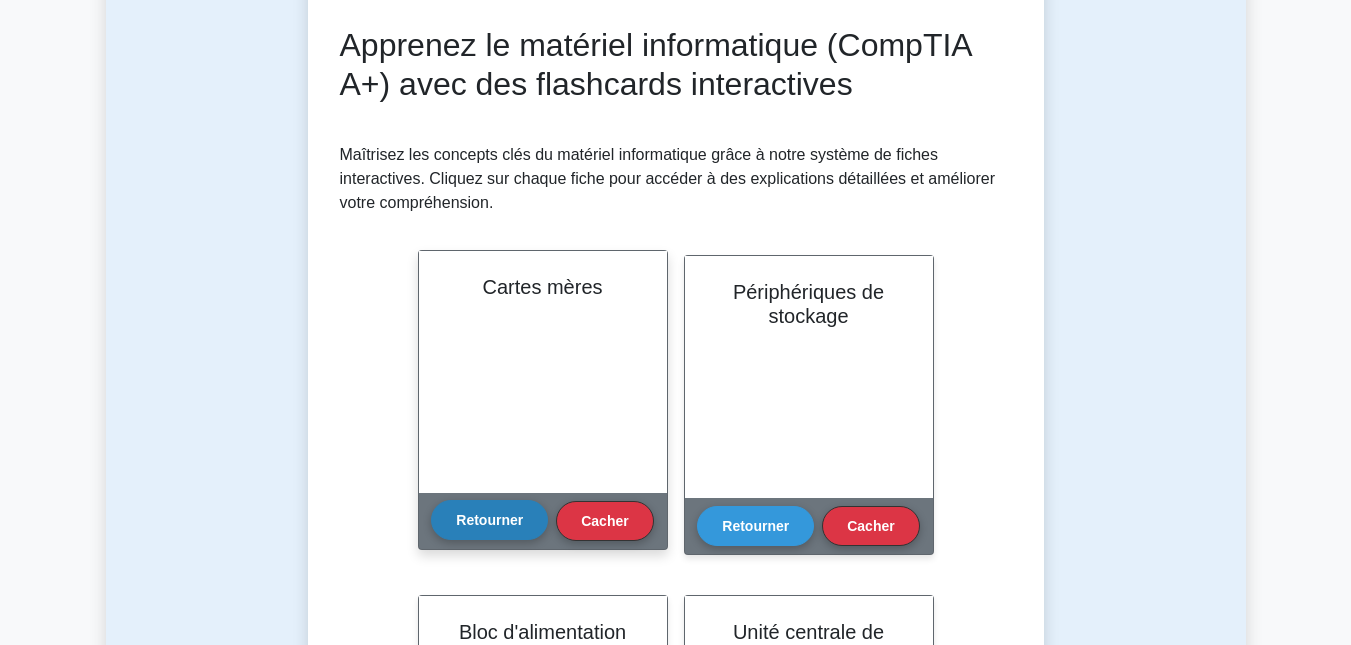 click on "Retourner" at bounding box center (489, 520) 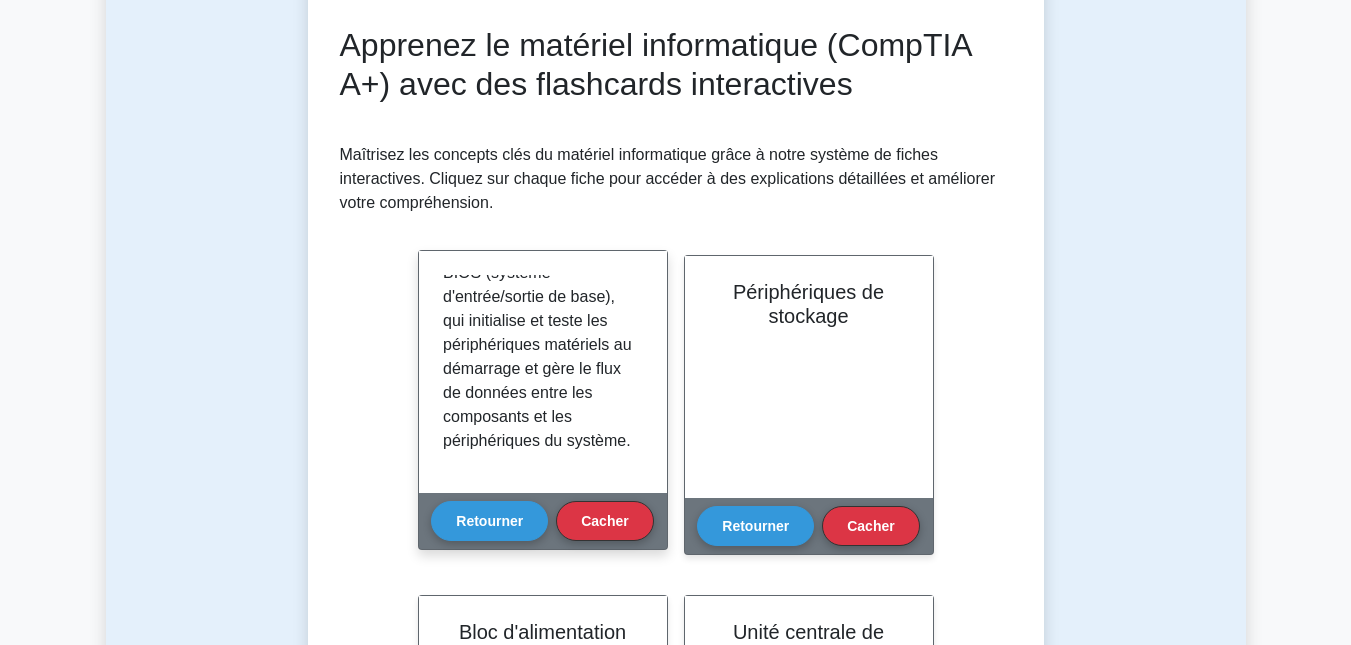 scroll, scrollTop: 540, scrollLeft: 0, axis: vertical 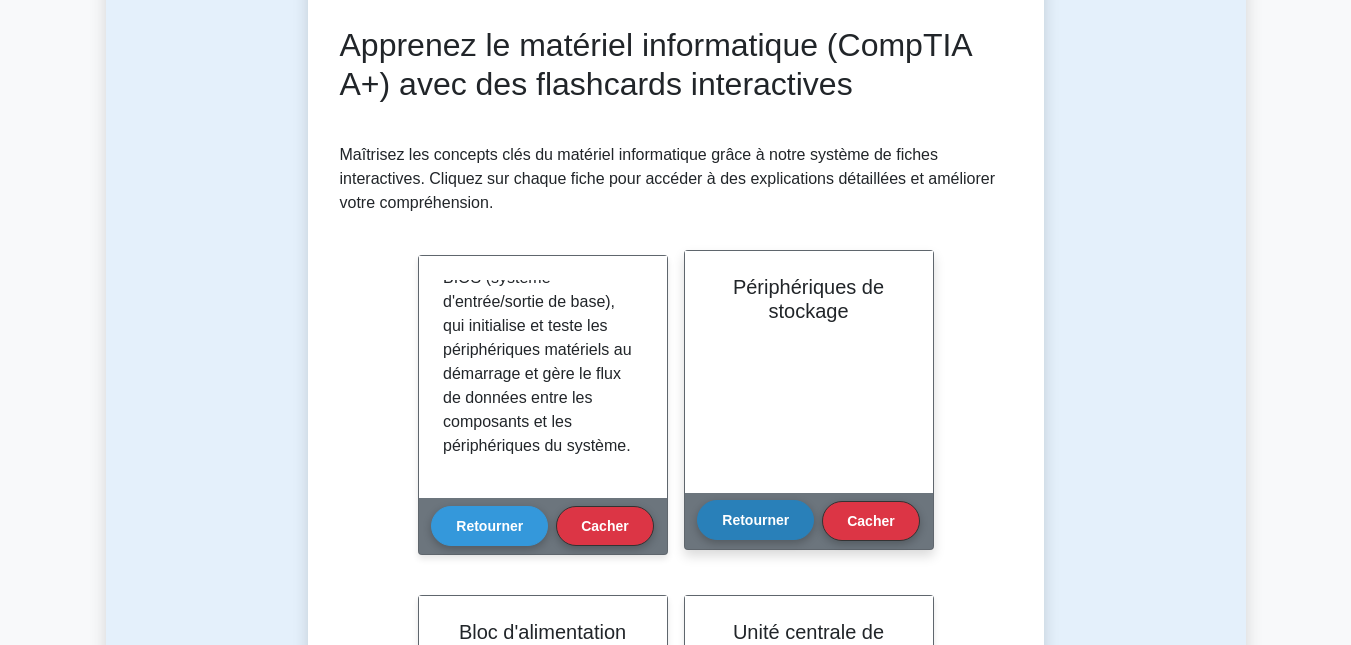 click on "Retourner" at bounding box center [755, 520] 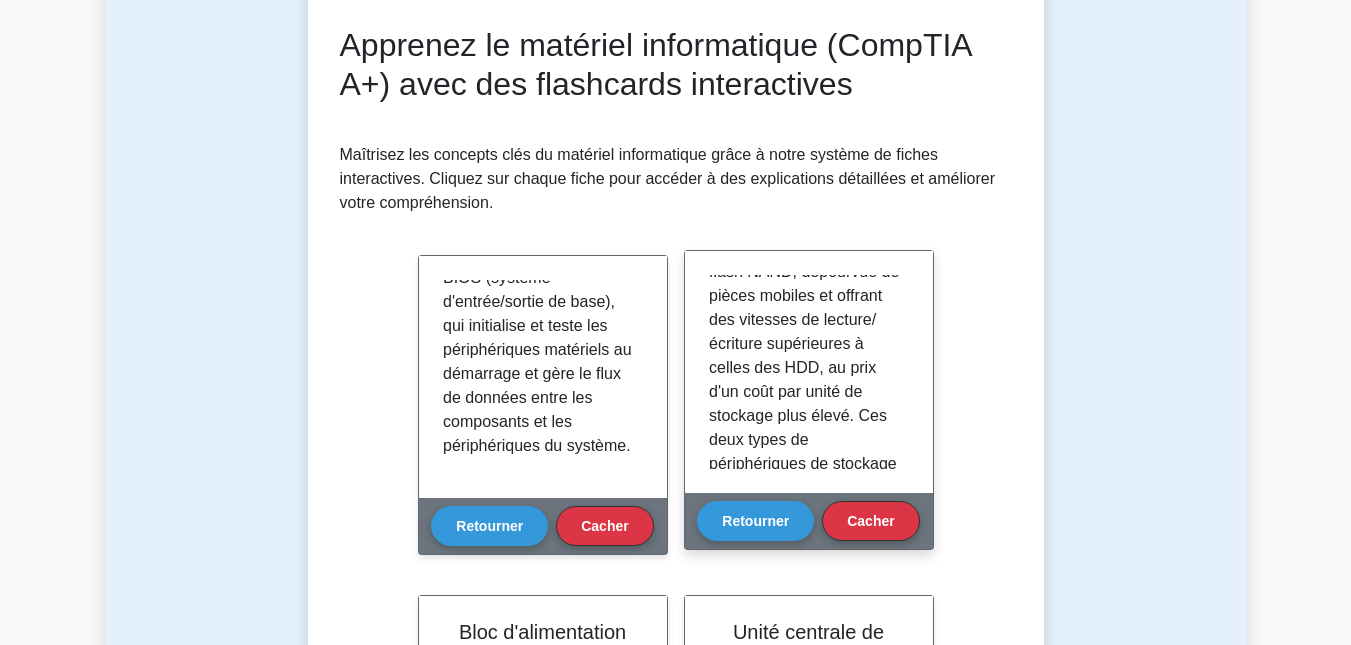 scroll, scrollTop: 400, scrollLeft: 0, axis: vertical 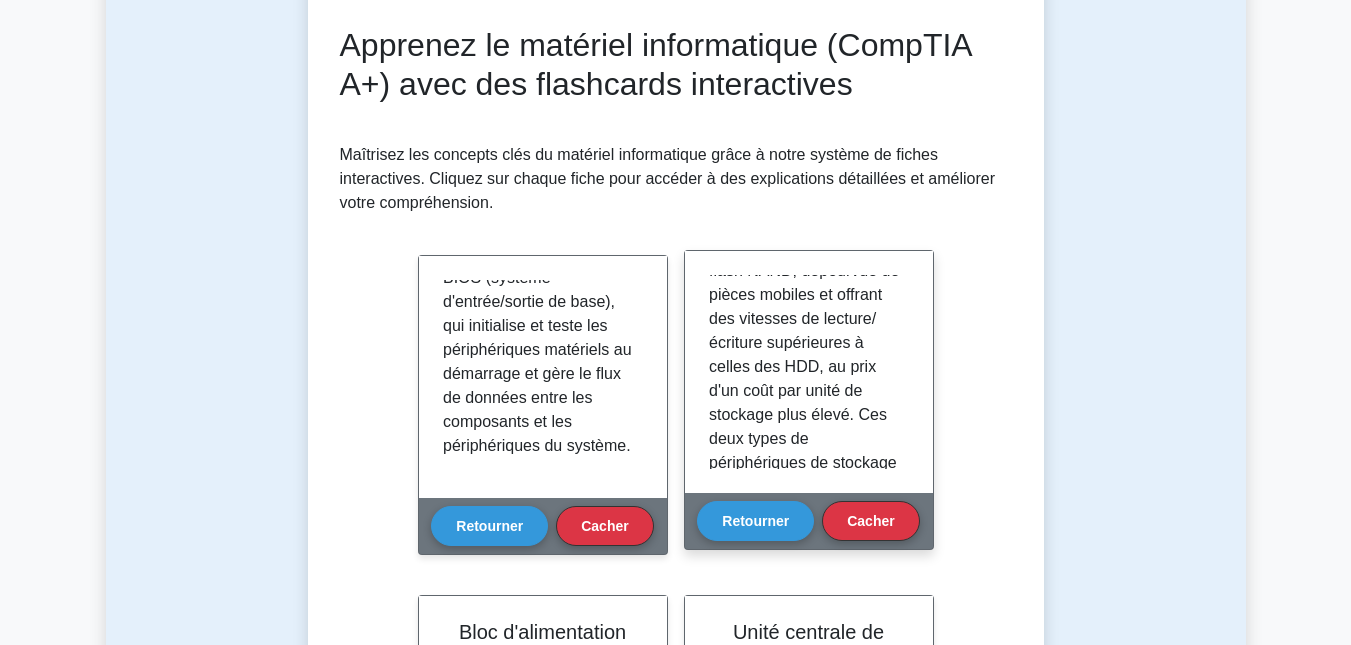 click on "Les périphériques de stockage permettent de stocker et de récupérer les données système et utilisateur sur un ordinateur. Il existe deux types de périphériques de stockage courants : les disques durs traditionnels (HDD) et les disques SSD modernes. Les HDD utilisent des disques magnétiques rotatifs (plateaux) pour stocker les données, tandis que les SSD utilisent une mémoire flash NAND, dépourvue de pièces mobiles et offrant des vitesses de lecture/écriture supérieures à celles des HDD, au prix d'un coût par unité de stockage plus élevé. Ces deux types de périphériques de stockage existent sous différents formats, comme les disques durs 3,5 pouces pour les ordinateurs de bureau et les SSD 2,5 pouces pour les ordinateurs portables. La capacité de stockage est généralement mesurée en gigaoctets (Go) ou en téraoctets (To)." at bounding box center [805, 307] 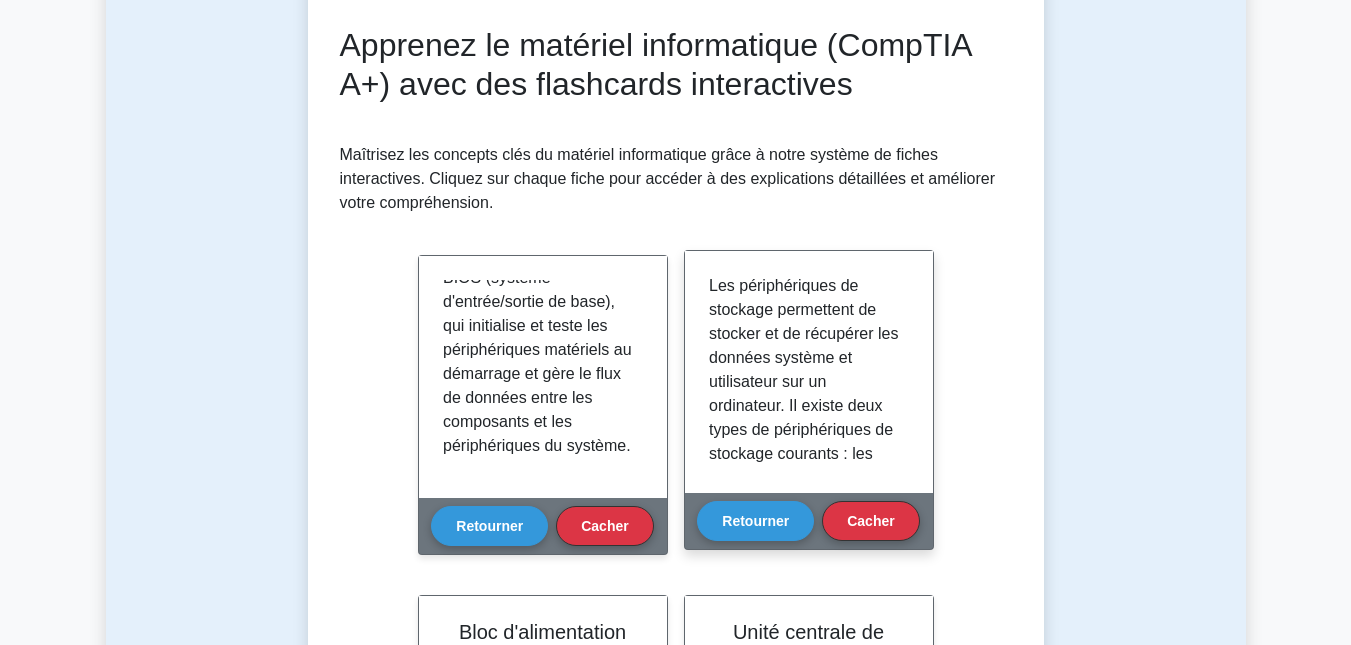 scroll, scrollTop: 0, scrollLeft: 0, axis: both 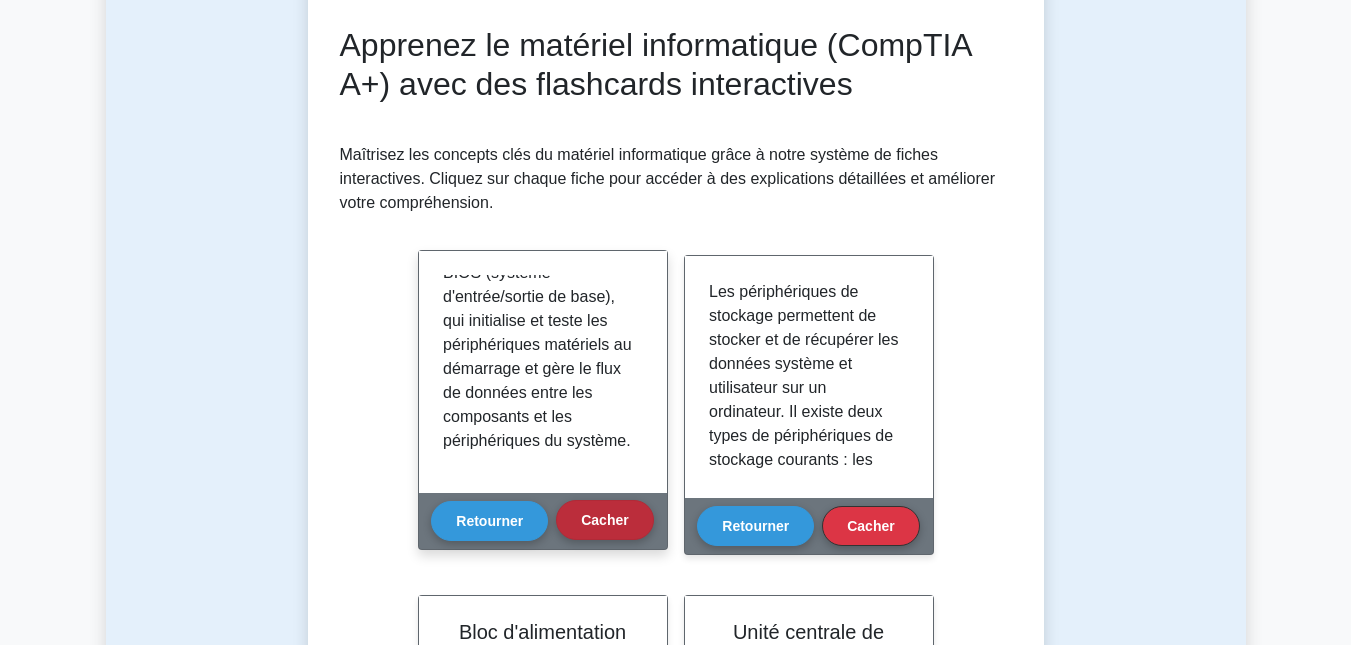 click on "Cacher" at bounding box center (604, 520) 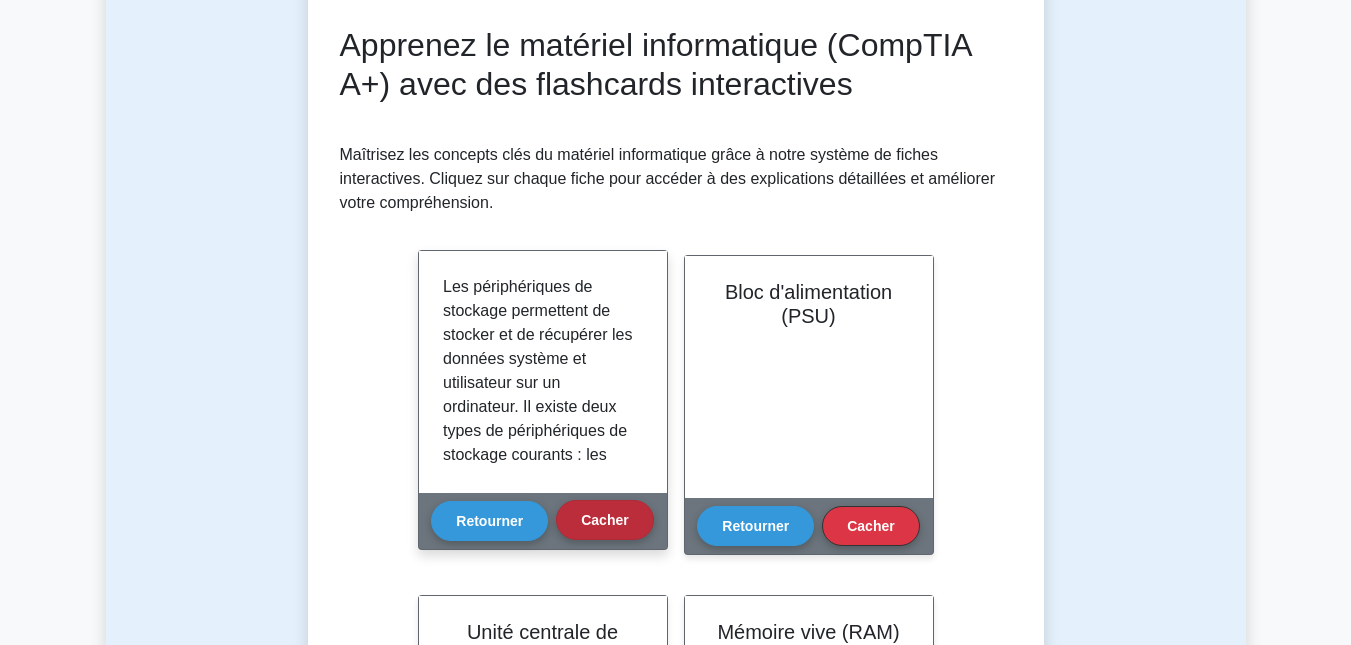 click on "Cacher" at bounding box center (604, 520) 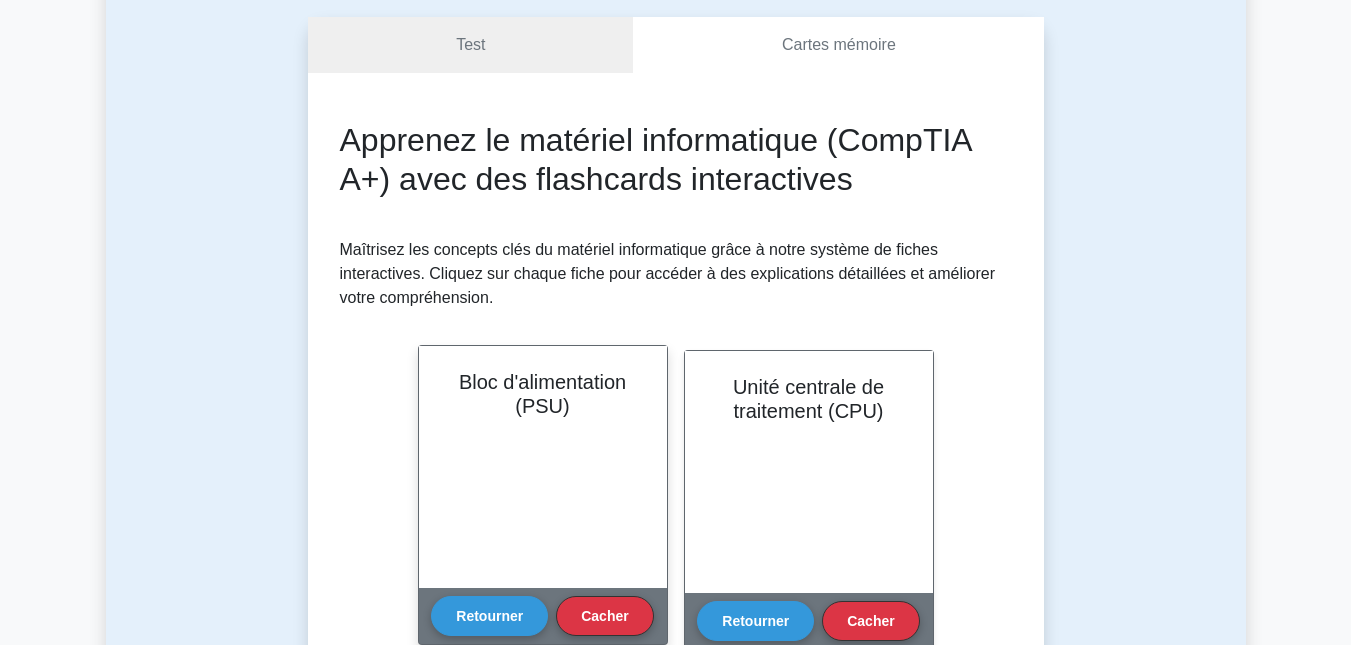 scroll, scrollTop: 0, scrollLeft: 0, axis: both 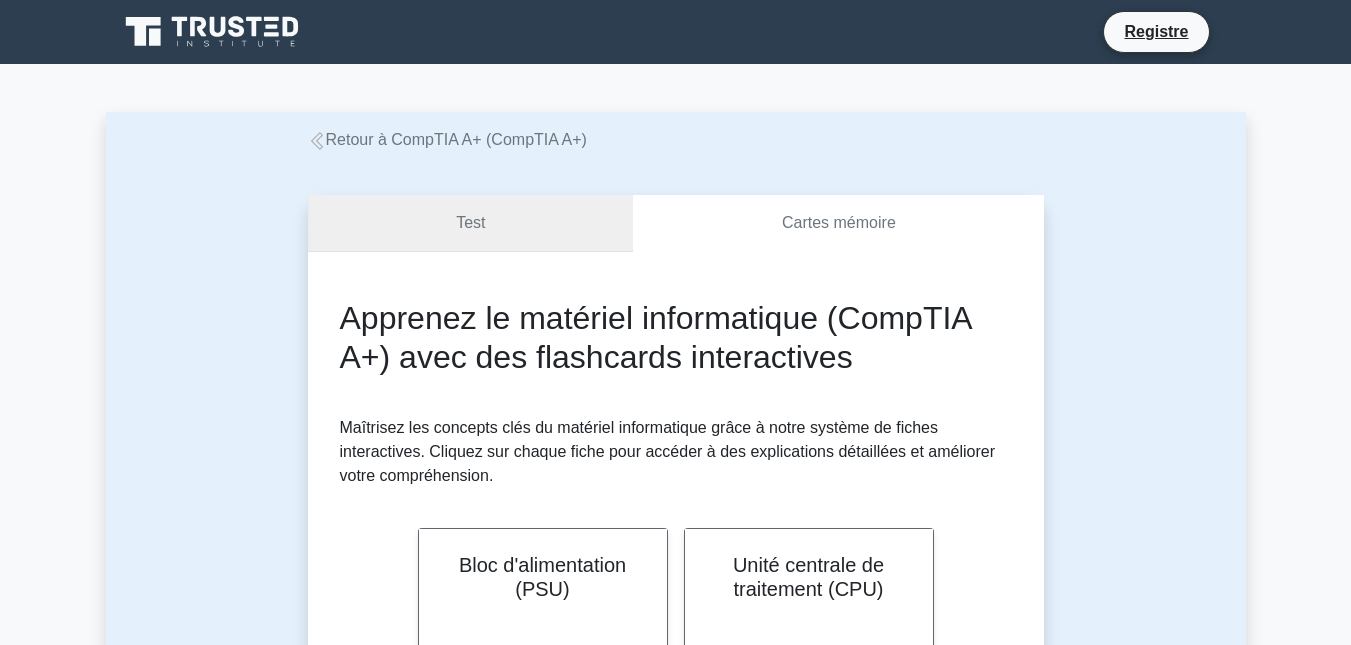 click on "Test" at bounding box center (470, 222) 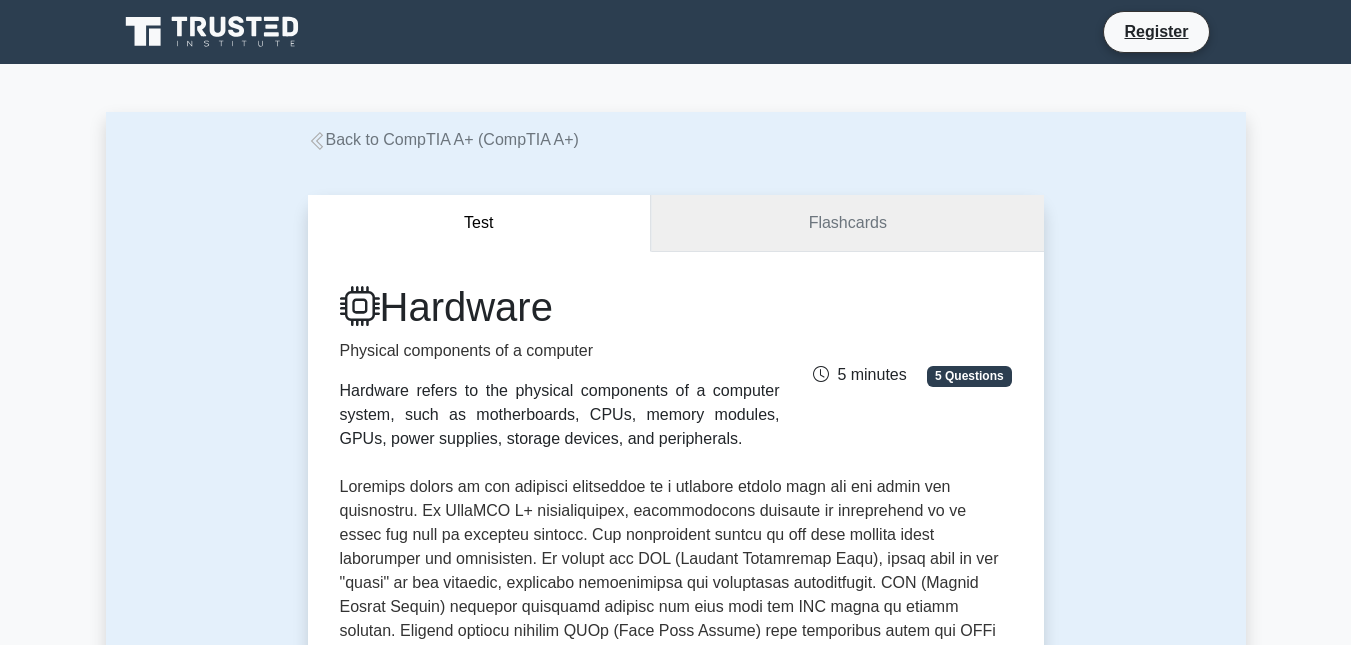 scroll, scrollTop: 0, scrollLeft: 0, axis: both 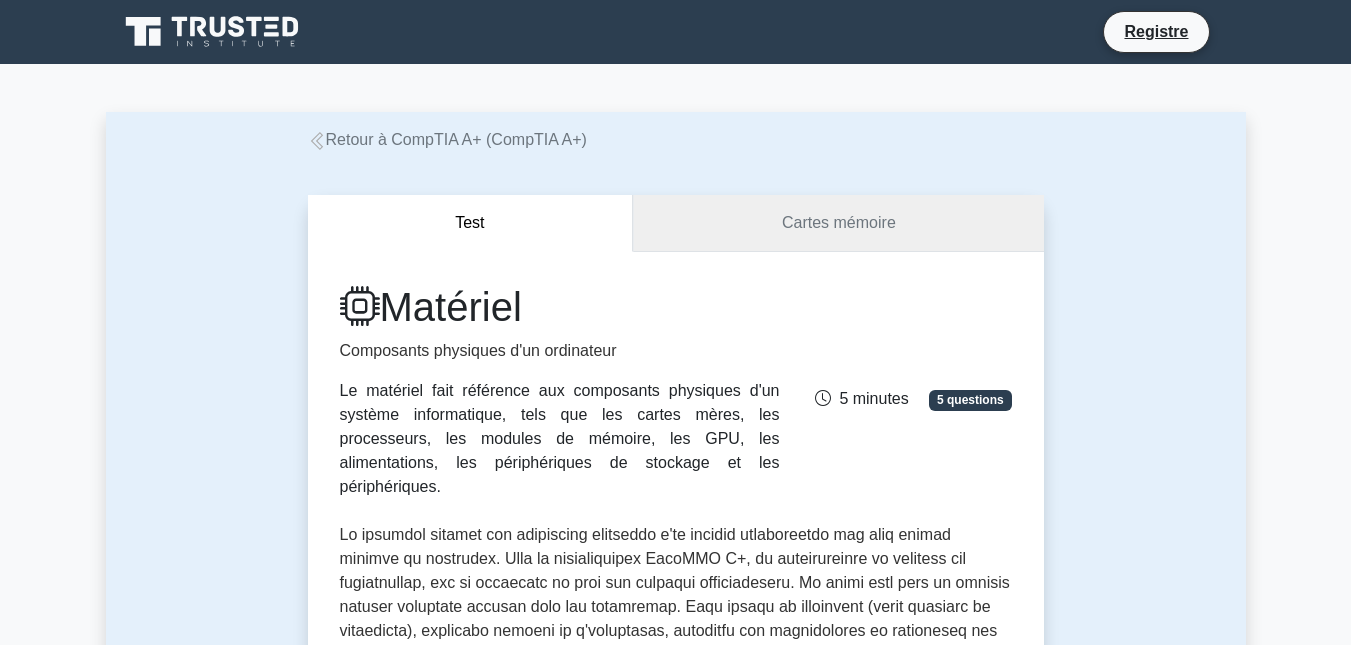 click on "Cartes mémoire" at bounding box center (838, 223) 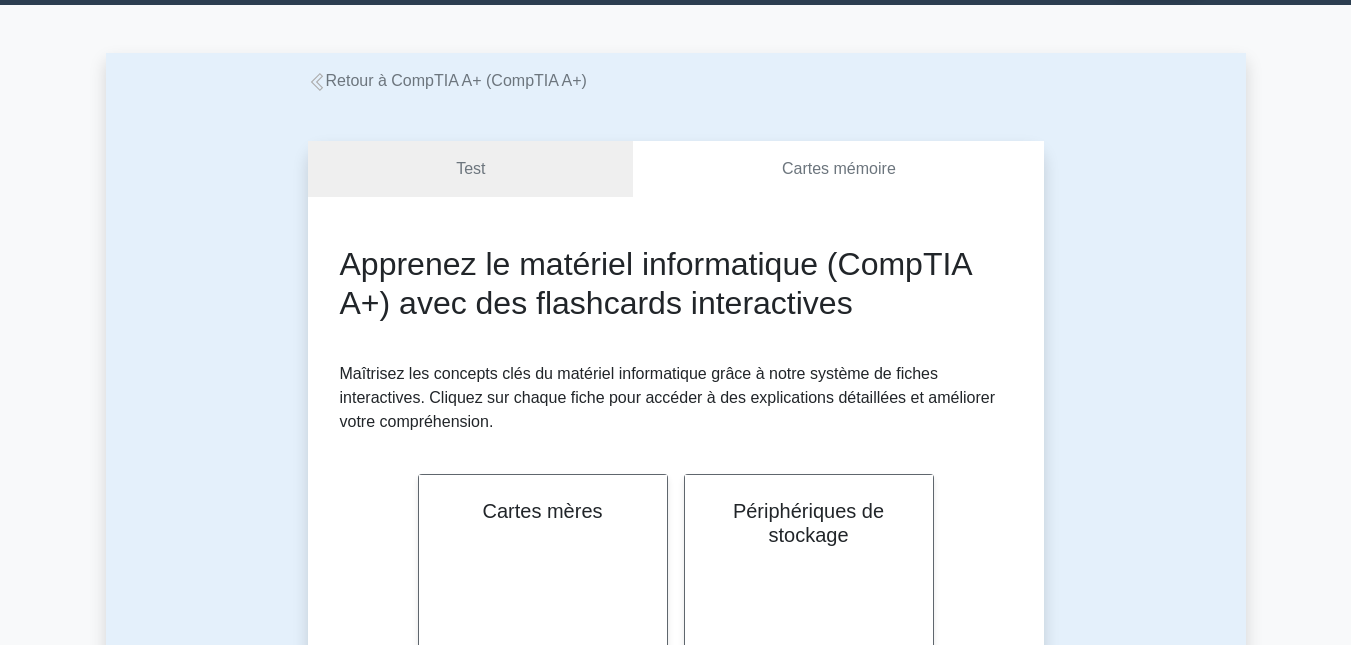 scroll, scrollTop: 93, scrollLeft: 0, axis: vertical 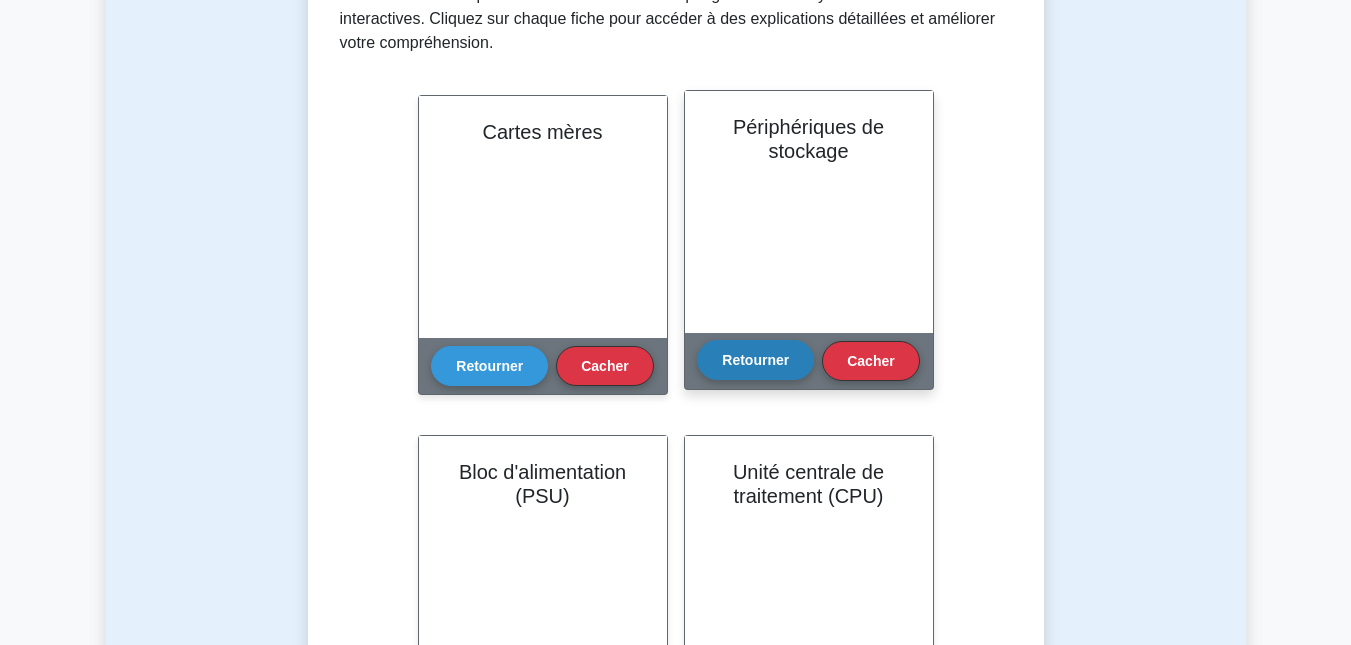 click on "Retourner" at bounding box center [755, 359] 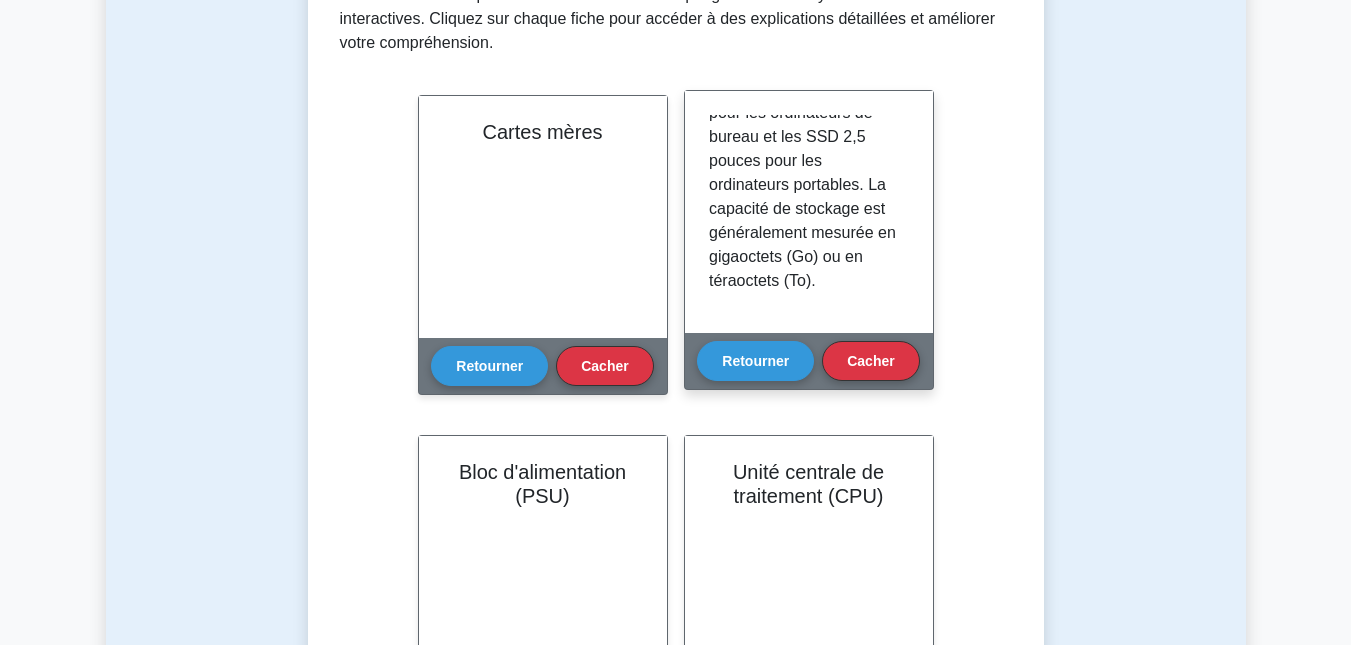 scroll, scrollTop: 710, scrollLeft: 0, axis: vertical 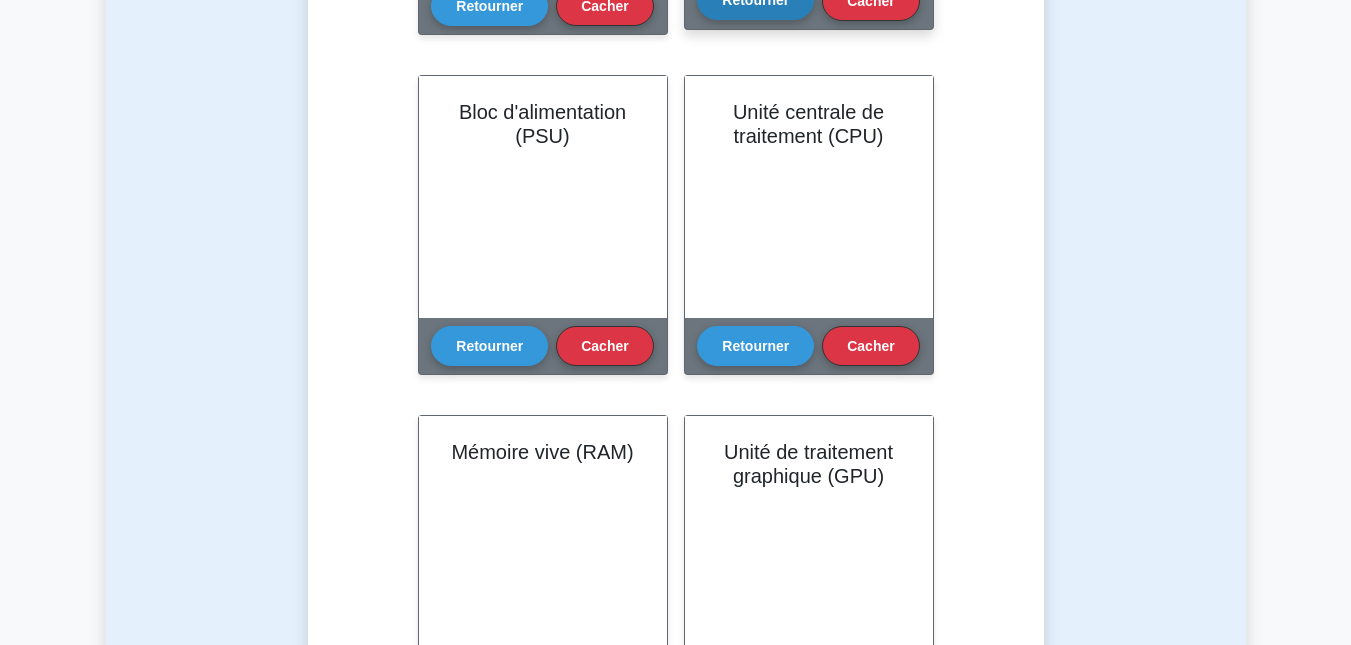 click on "Retourner" at bounding box center (755, 0) 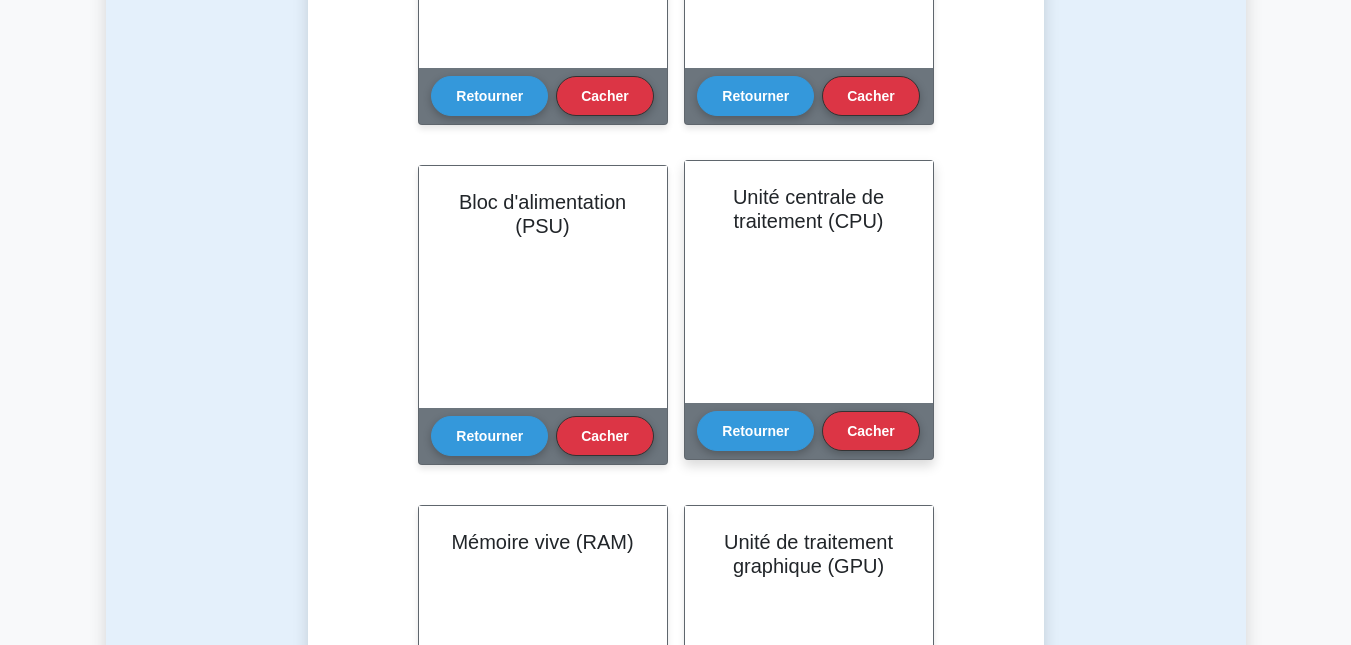 scroll, scrollTop: 833, scrollLeft: 0, axis: vertical 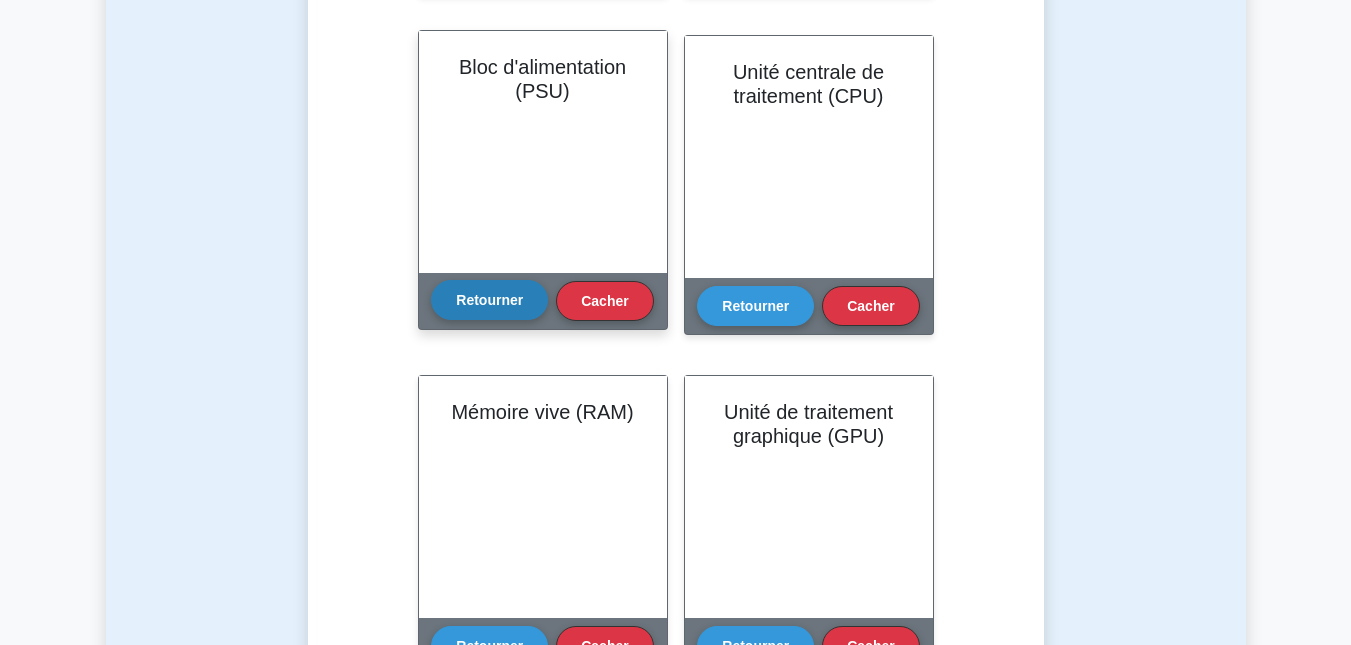click on "Retourner" at bounding box center (489, 300) 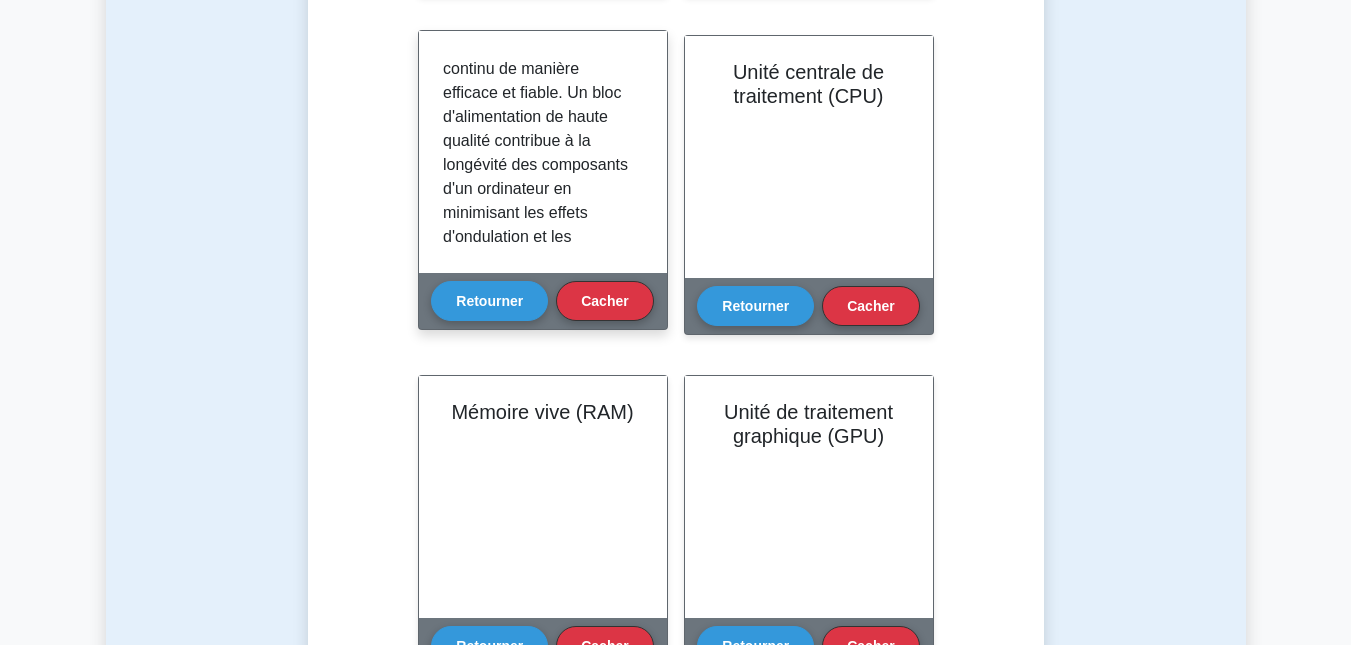 scroll, scrollTop: 527, scrollLeft: 0, axis: vertical 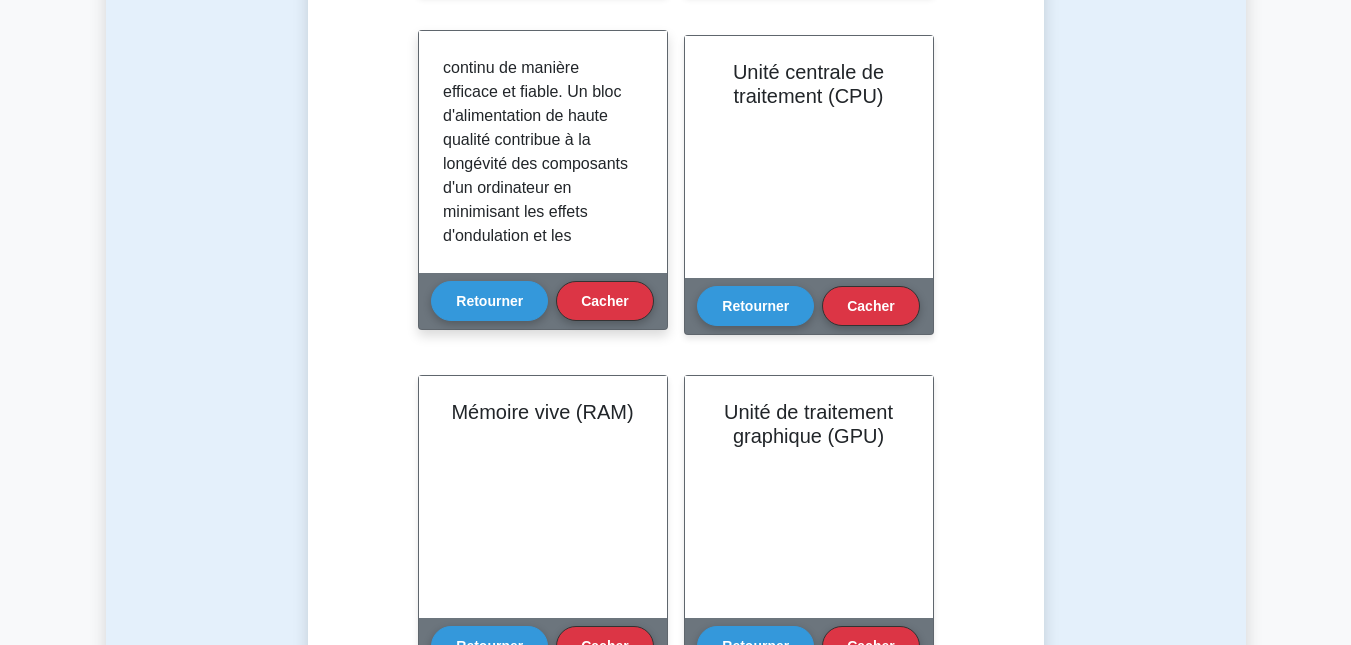 click on "Le bloc d'alimentation (PSU) convertit le courant alternatif (CA) de la prise murale en courant continu (CC) nécessaire aux composants internes d'un ordinateur. Il assure une alimentation stable et constante à tous les composants du système, notamment la carte mère, le processeur, la RAM et les périphériques de stockage. Les blocs d'alimentation sont classés en fonction de leur puissance et de leur efficacité (par exemple, certifications 80 PLUS), ce qui indique leur capacité à convertir le courant alternatif en courant continu de manière efficace et fiable. Un bloc d'alimentation de haute qualité contribue à la longévité des composants d'un ordinateur en minimisant les effets d'ondulation et les fluctuations de tension." at bounding box center (539, -100) 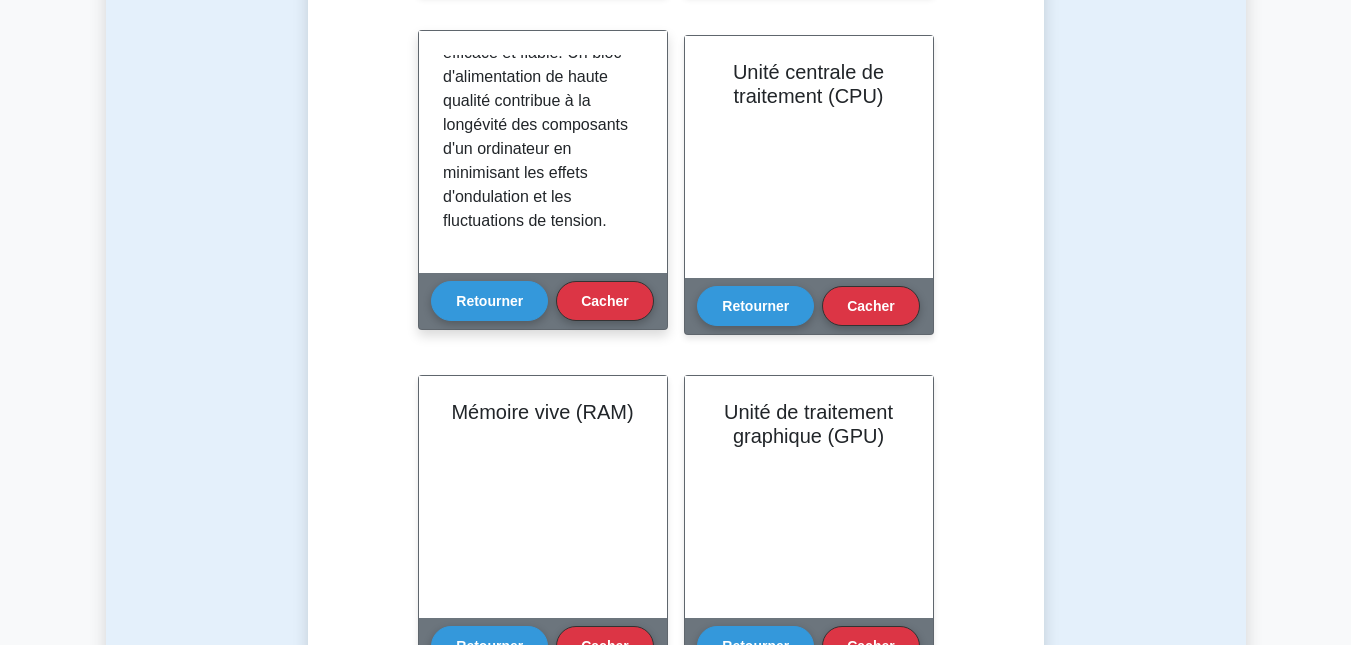scroll, scrollTop: 0, scrollLeft: 0, axis: both 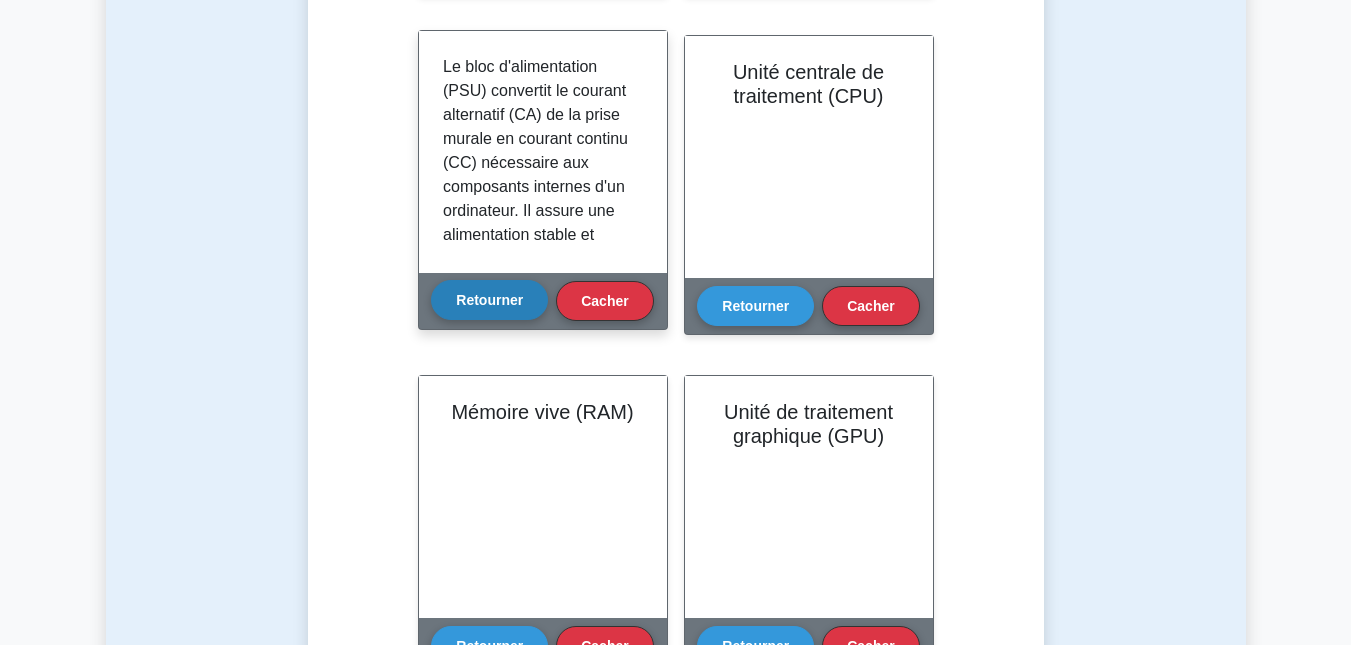 click on "Retourner" at bounding box center (489, 300) 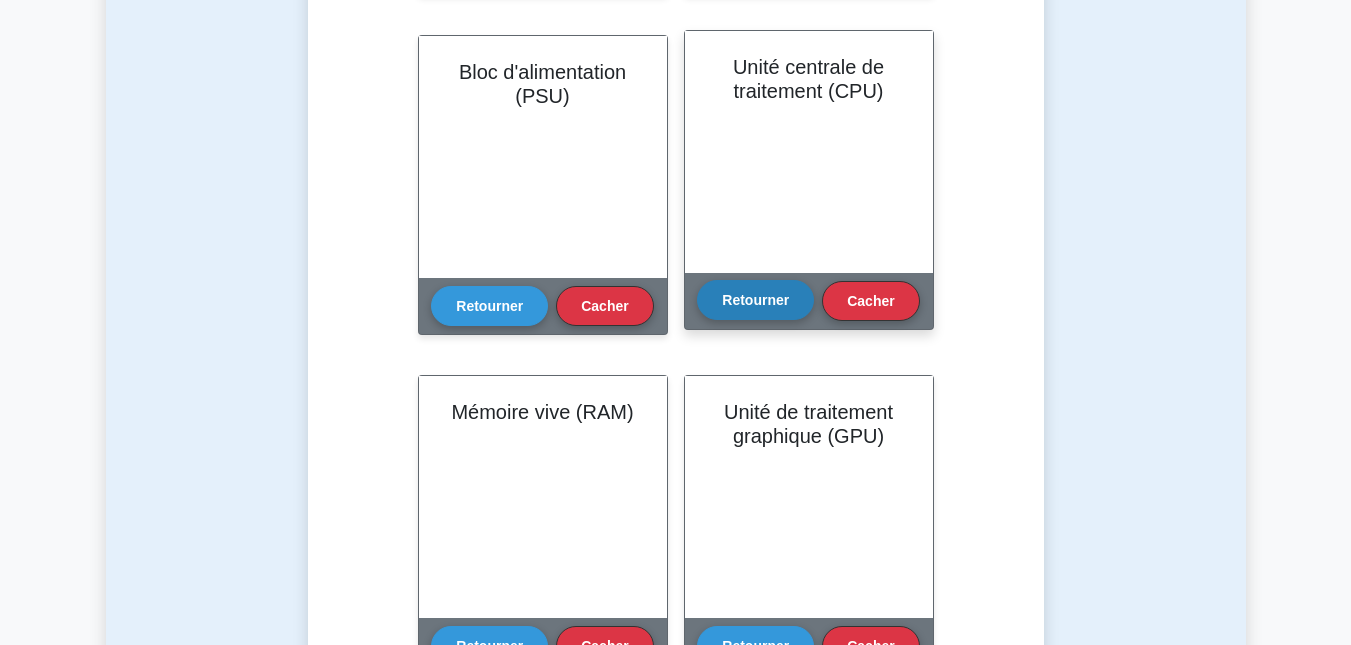 click on "Retourner" at bounding box center [755, 300] 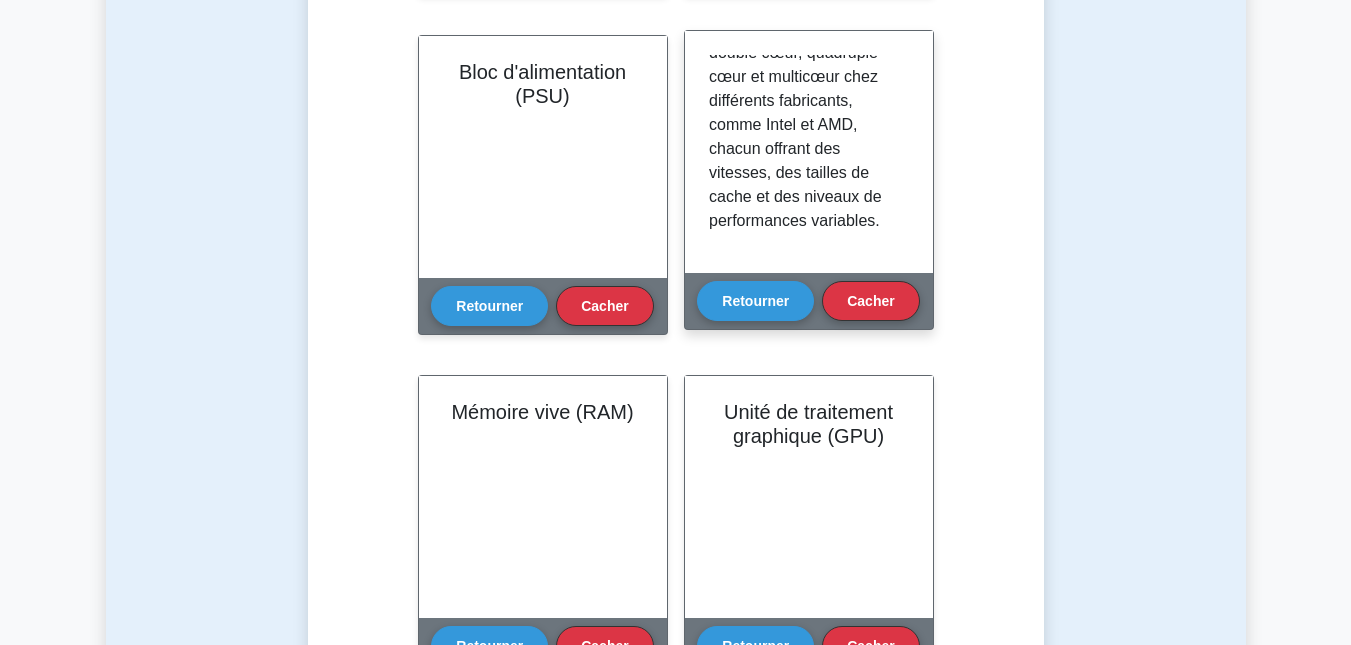 scroll, scrollTop: 590, scrollLeft: 0, axis: vertical 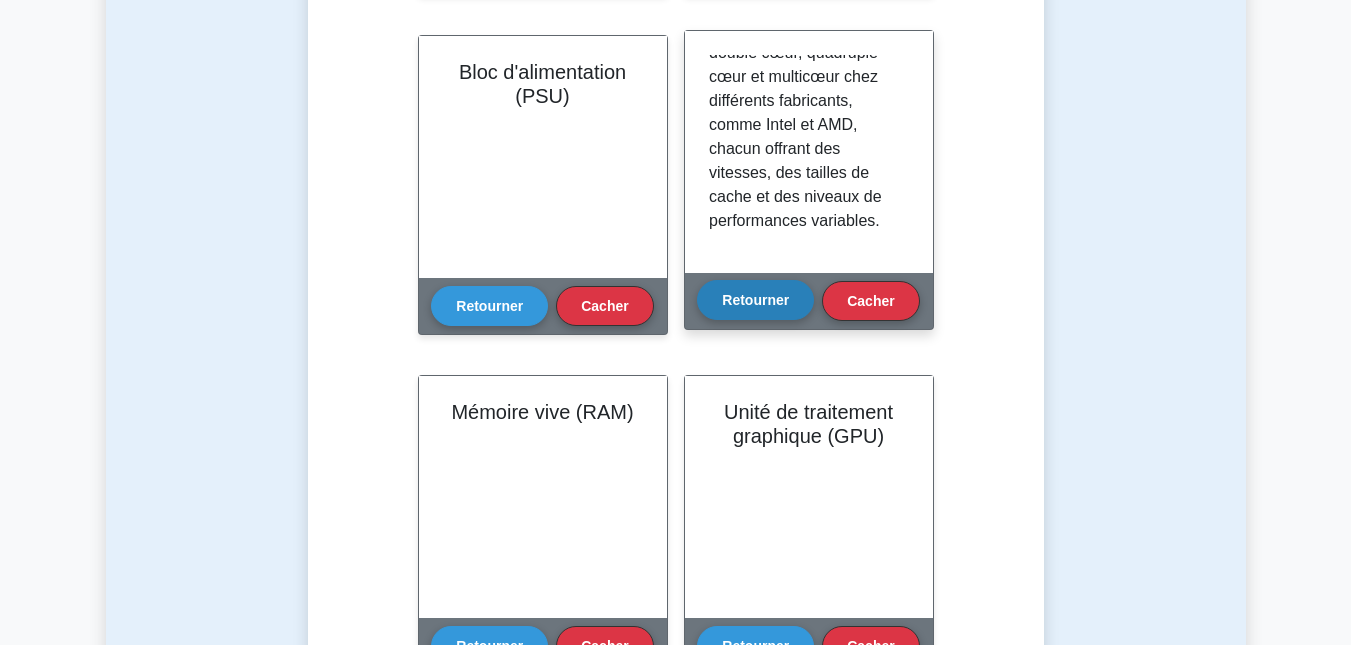 click on "Retourner" at bounding box center (755, 300) 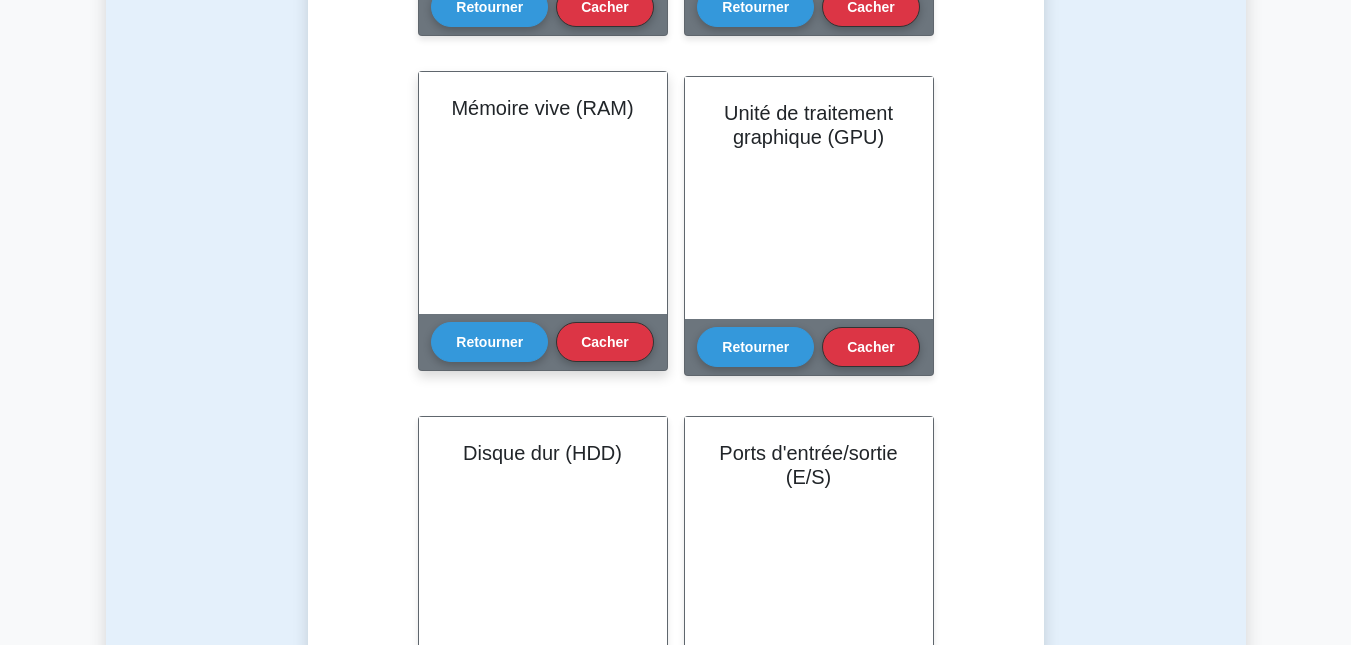 scroll, scrollTop: 1133, scrollLeft: 0, axis: vertical 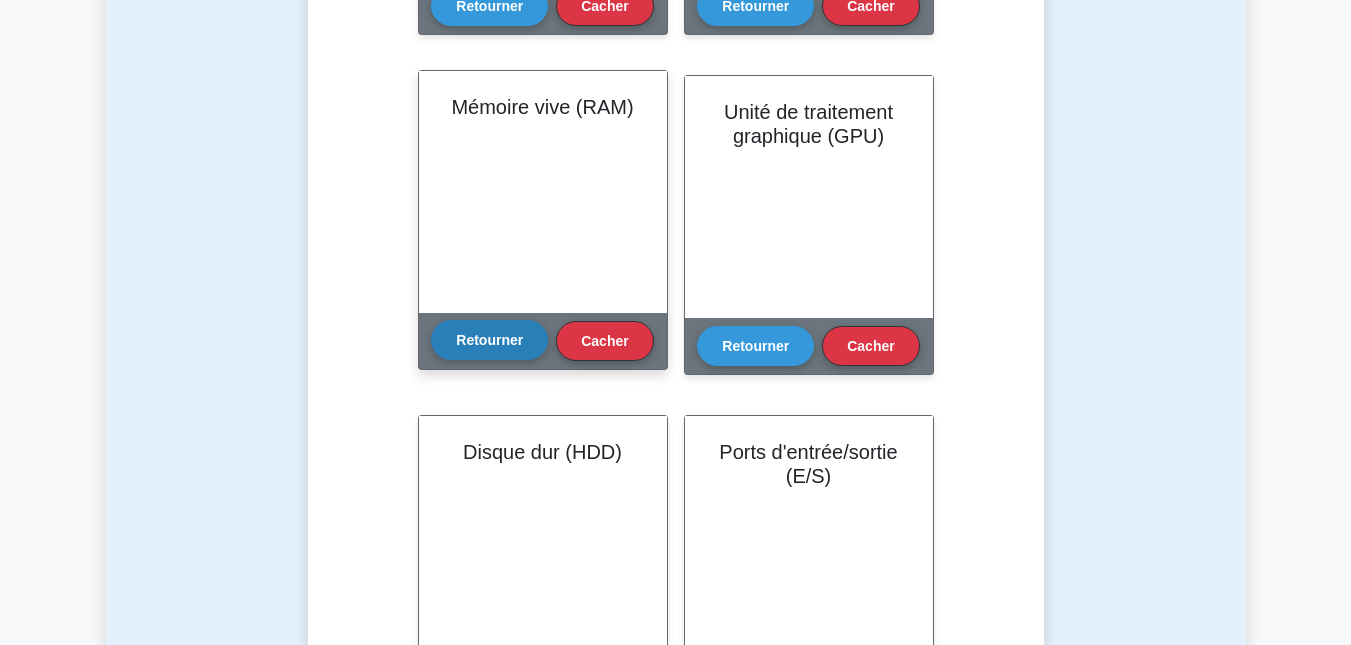 click on "Retourner" at bounding box center (489, 340) 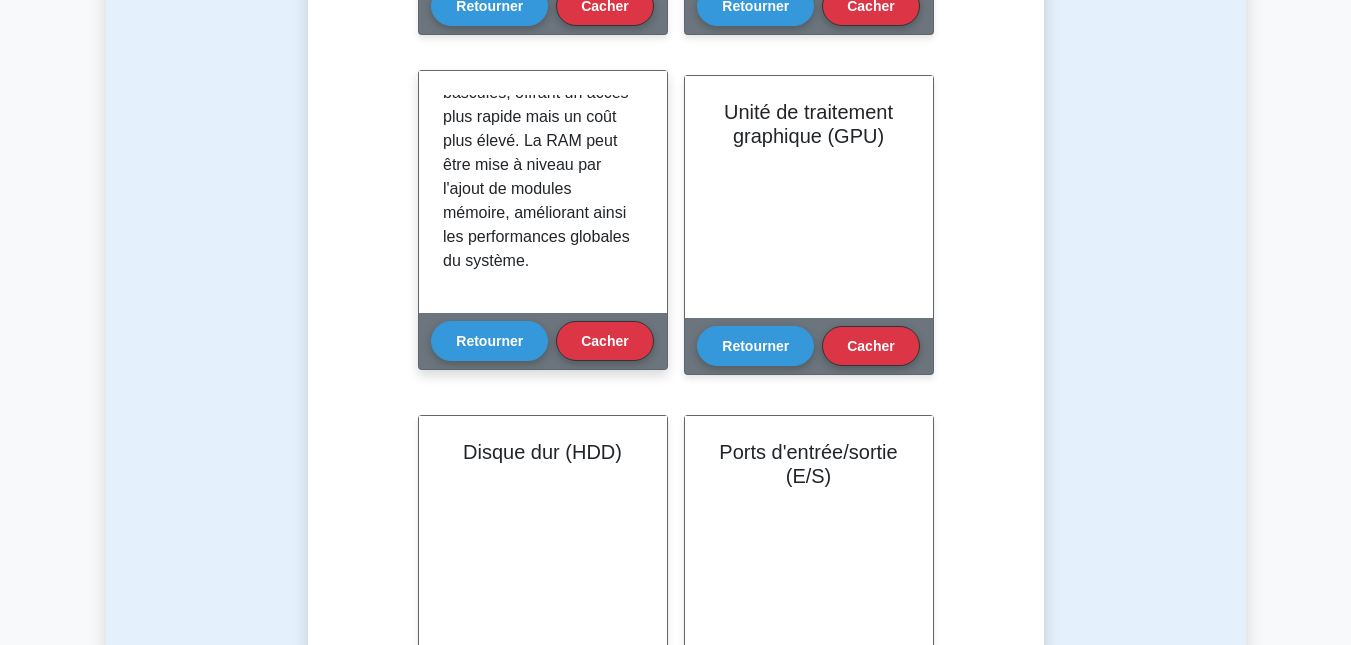 scroll, scrollTop: 638, scrollLeft: 0, axis: vertical 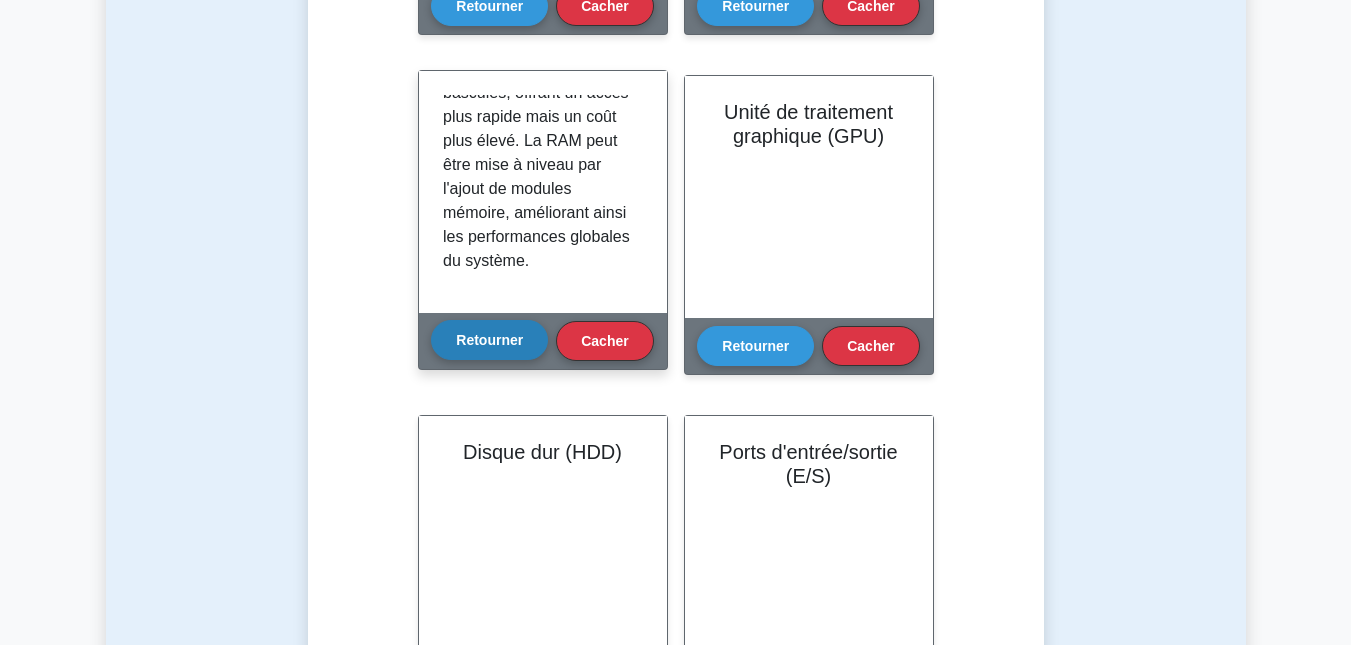 click on "Retourner" at bounding box center (489, 340) 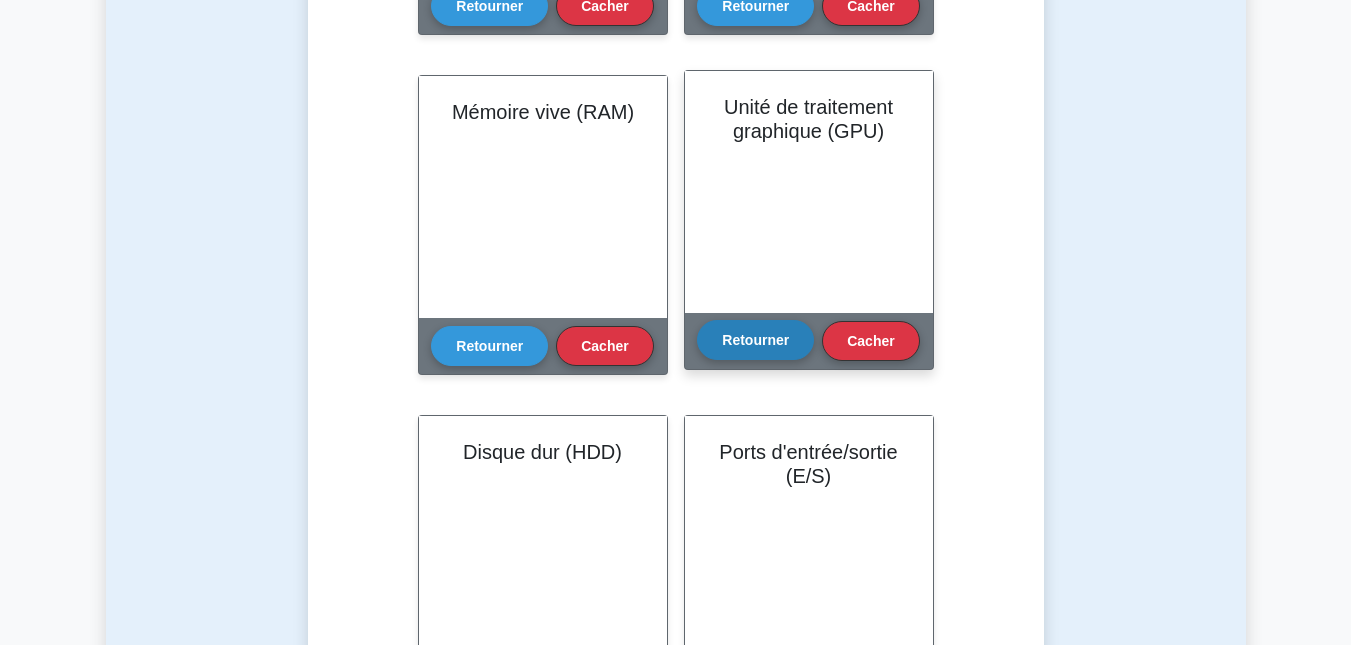 click on "Retourner" at bounding box center [755, 340] 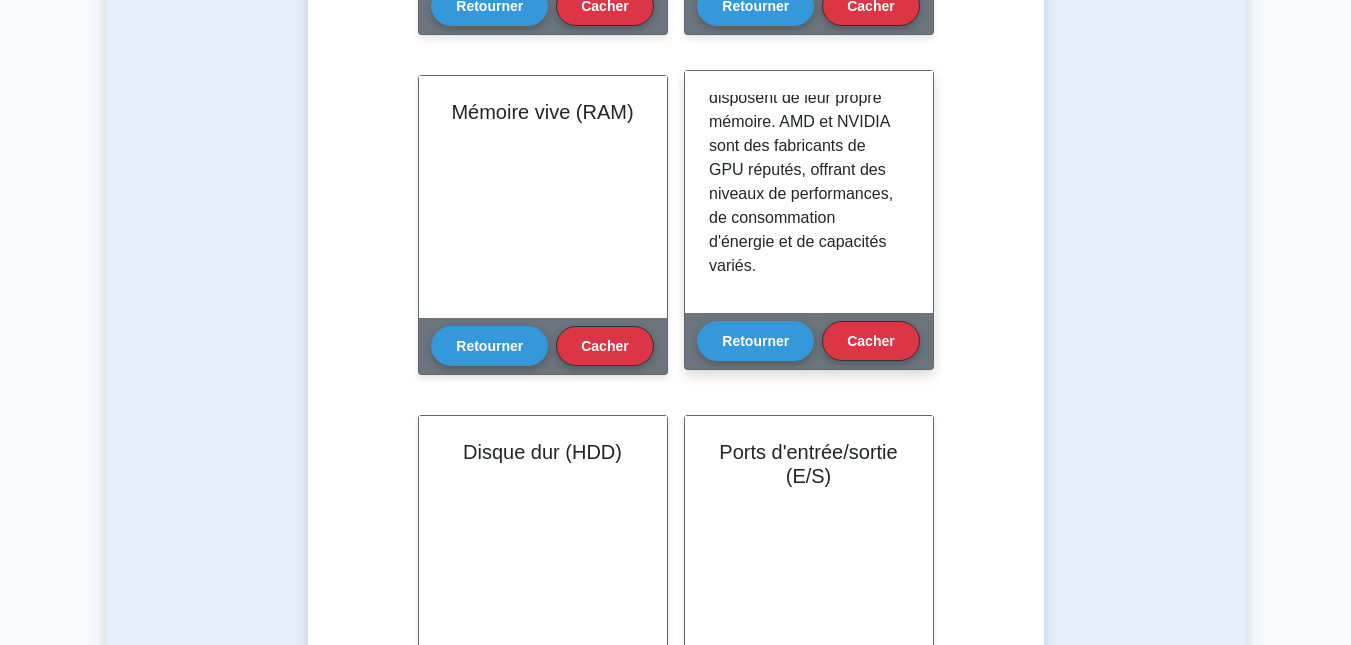 scroll, scrollTop: 590, scrollLeft: 0, axis: vertical 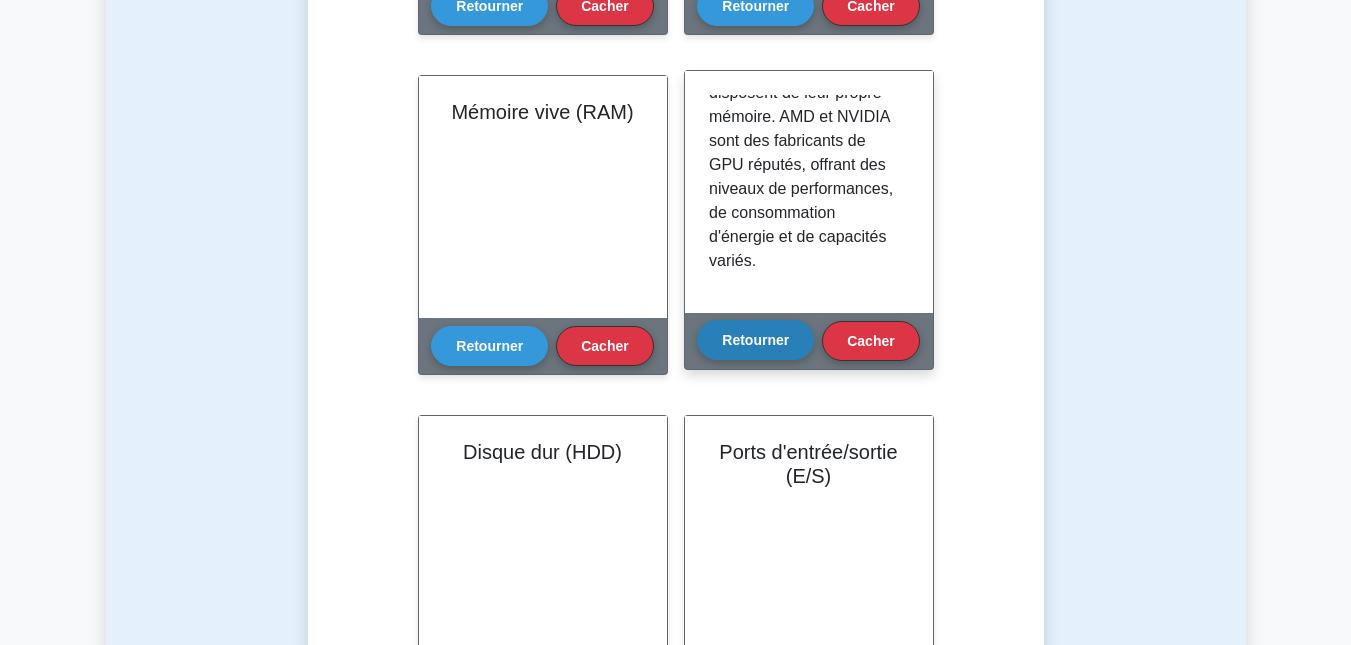 click on "Retourner" at bounding box center [755, 340] 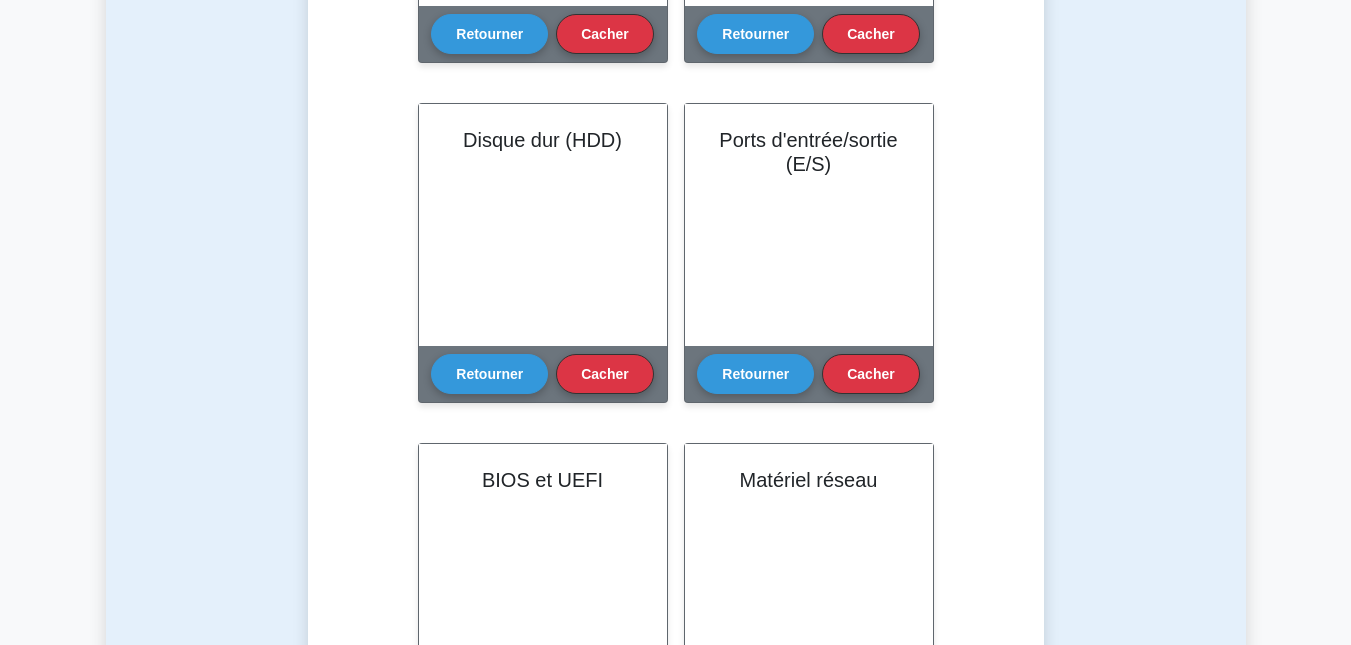 scroll, scrollTop: 1447, scrollLeft: 0, axis: vertical 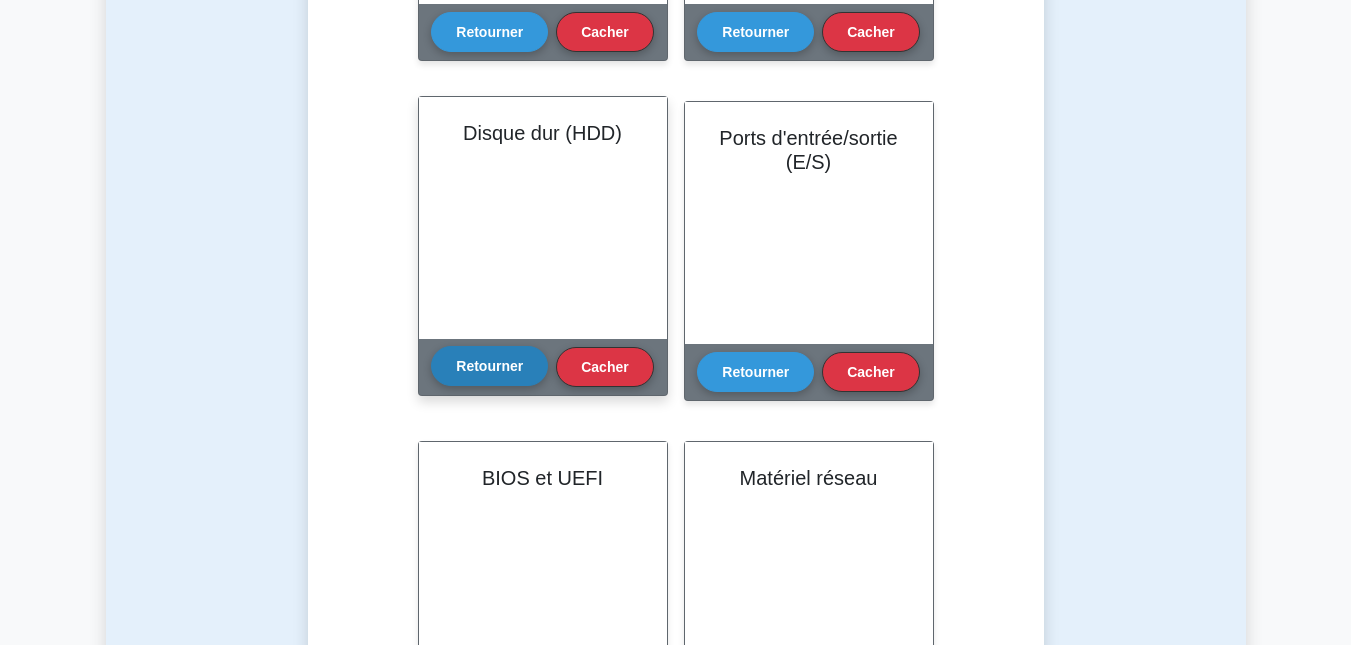 click on "Retourner" at bounding box center (489, 366) 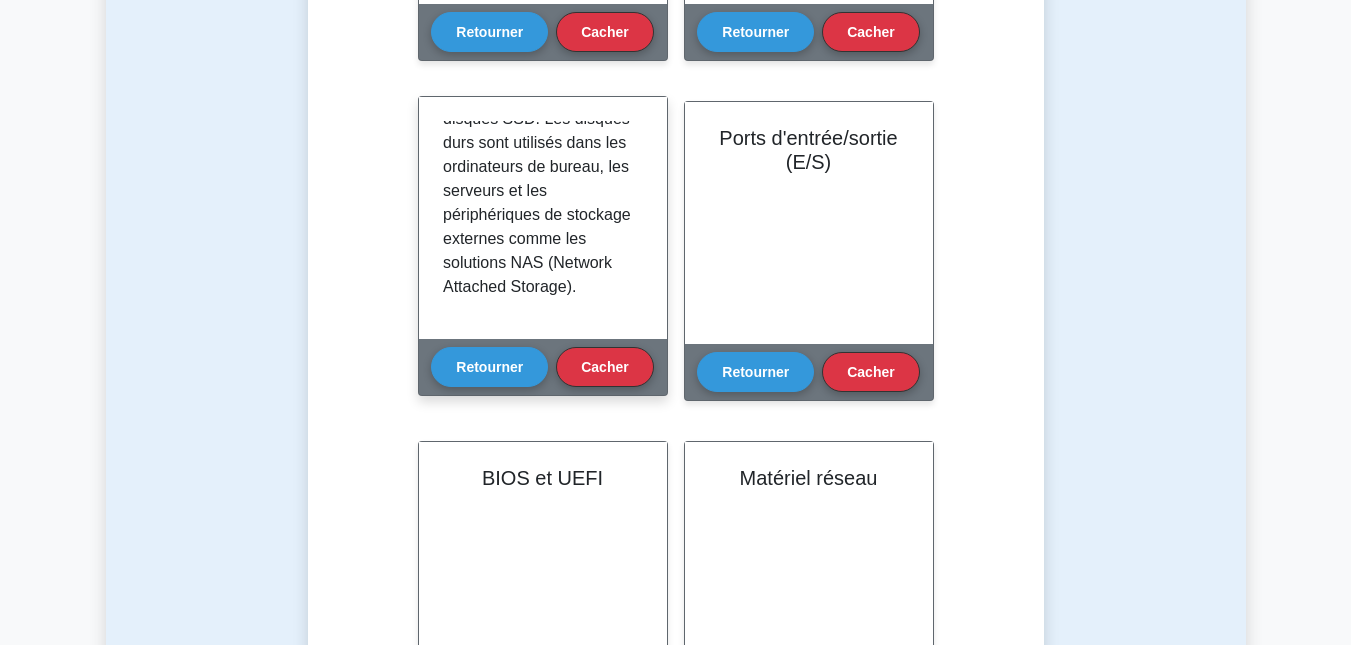 scroll, scrollTop: 686, scrollLeft: 0, axis: vertical 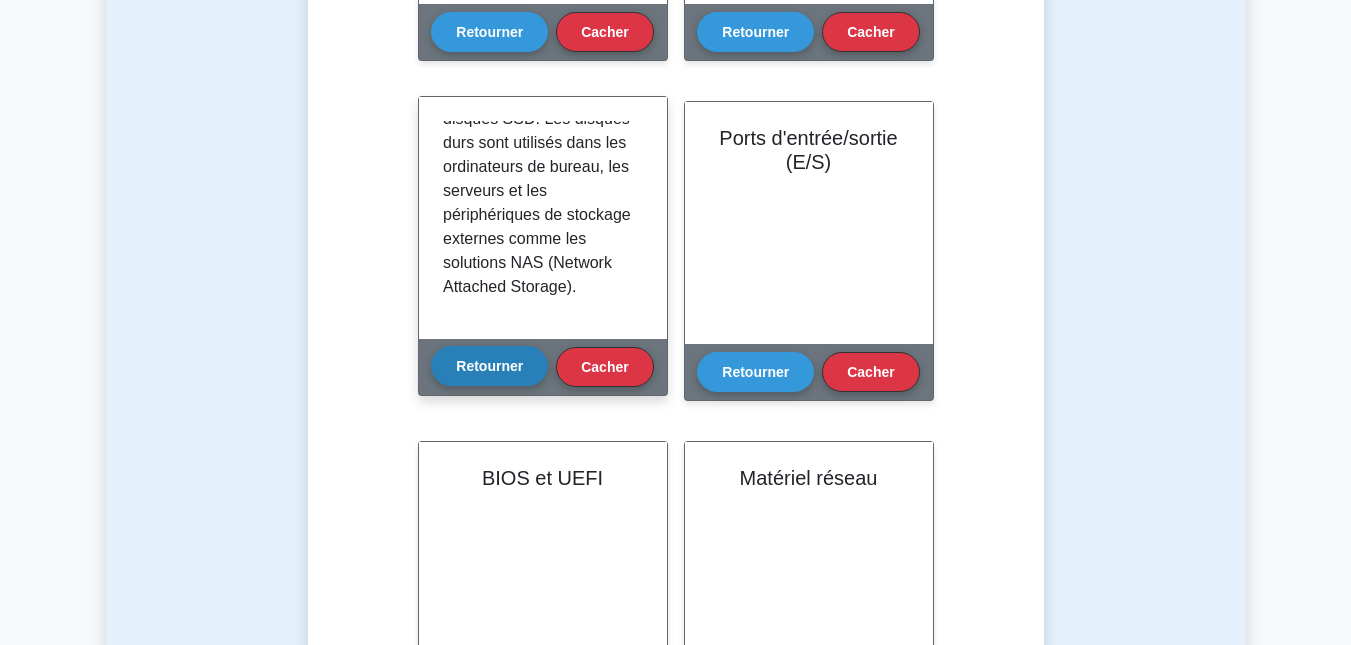 click on "Retourner" at bounding box center [489, 366] 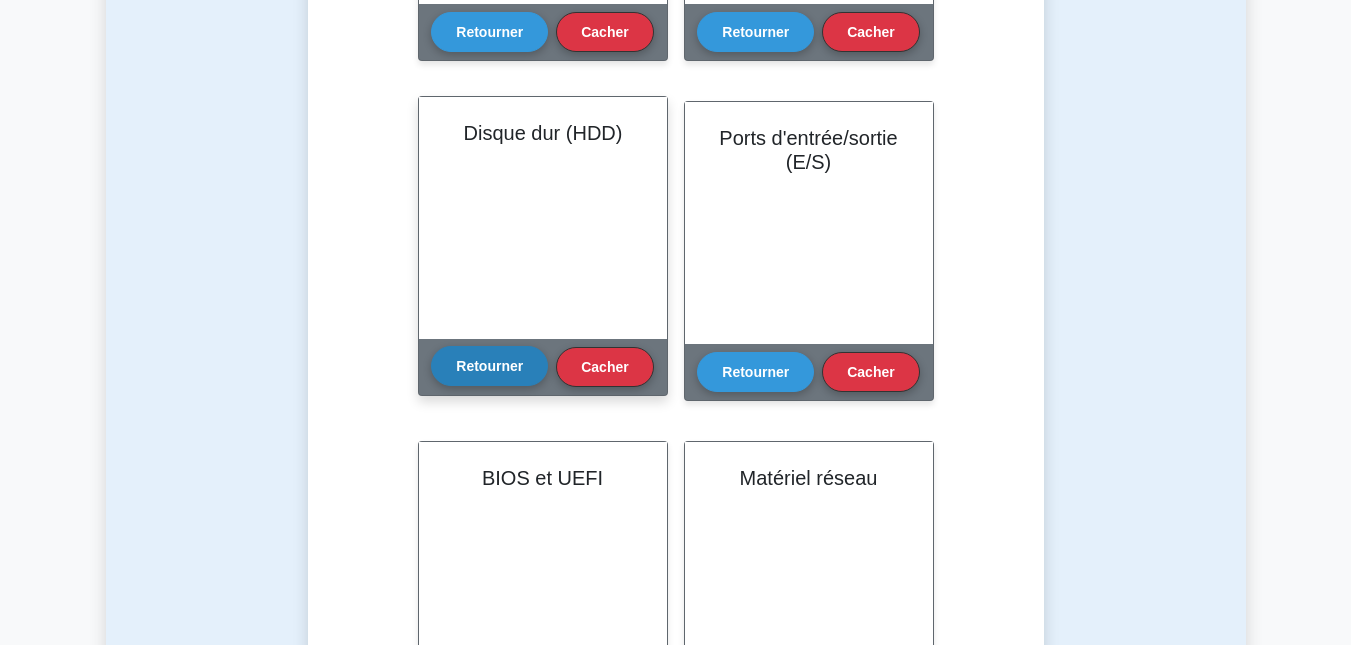click on "Retourner" at bounding box center [489, 366] 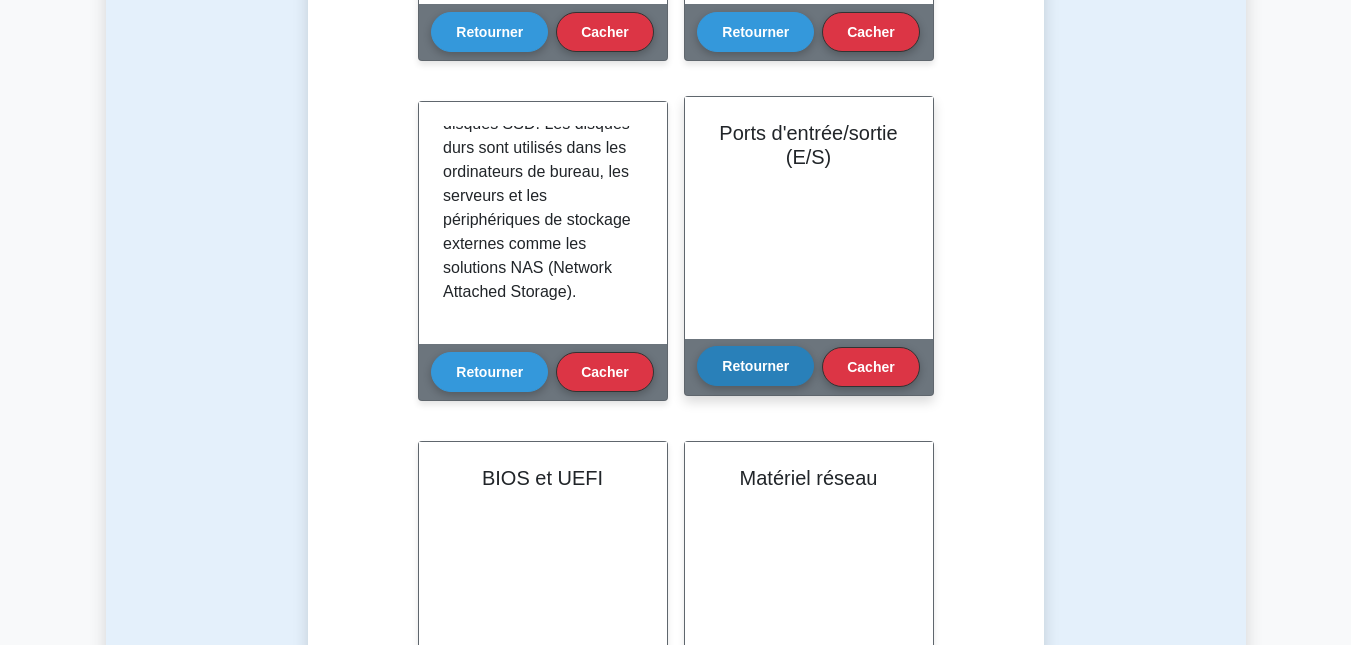 click on "Retourner" at bounding box center (755, 366) 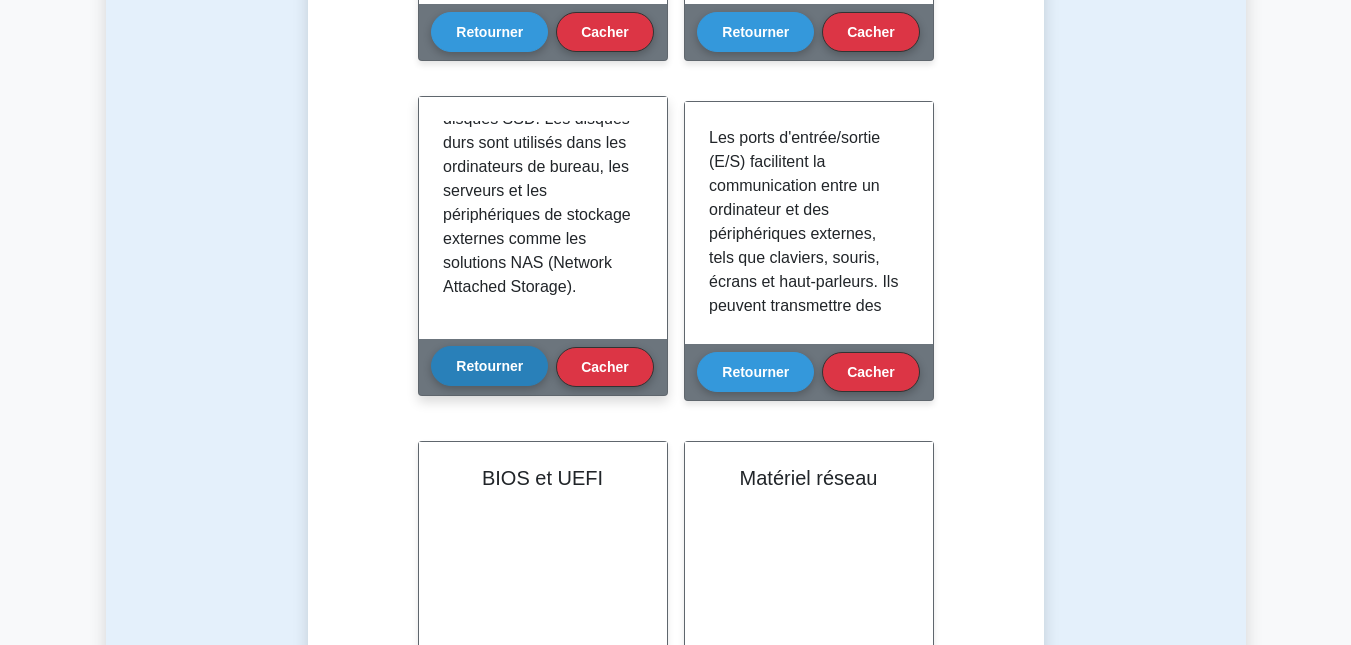click on "Retourner" at bounding box center [489, 366] 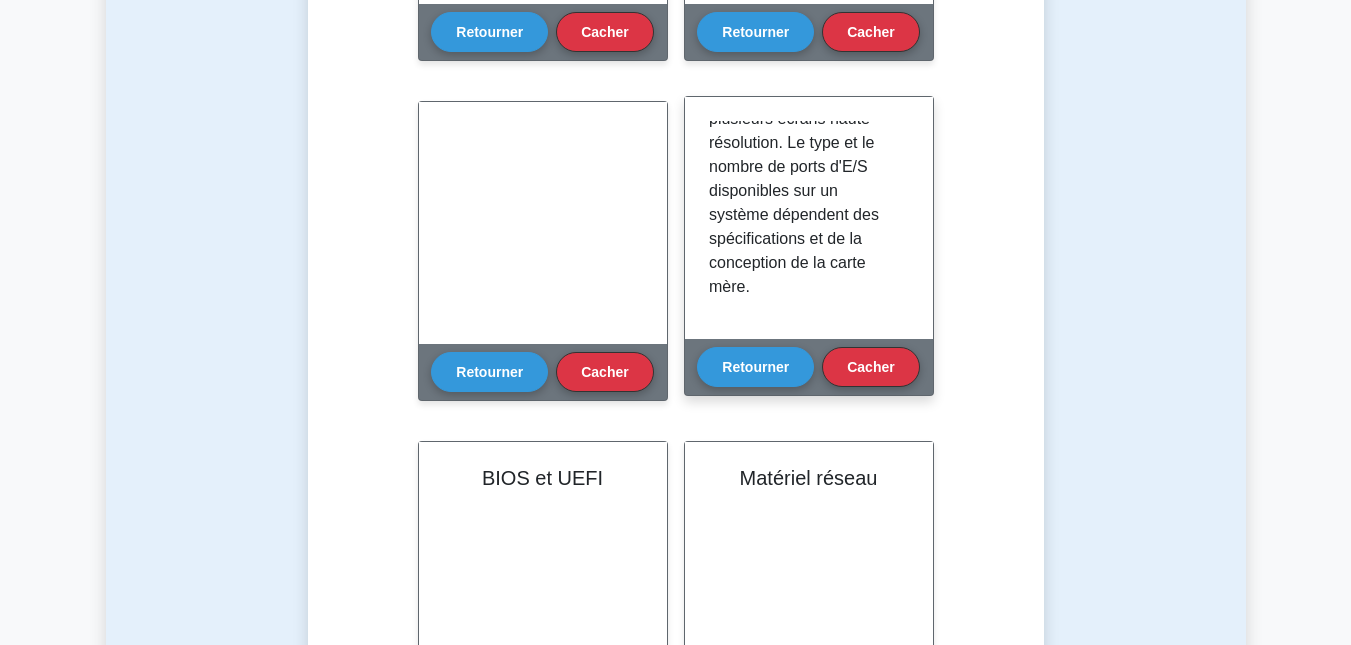 scroll, scrollTop: 614, scrollLeft: 0, axis: vertical 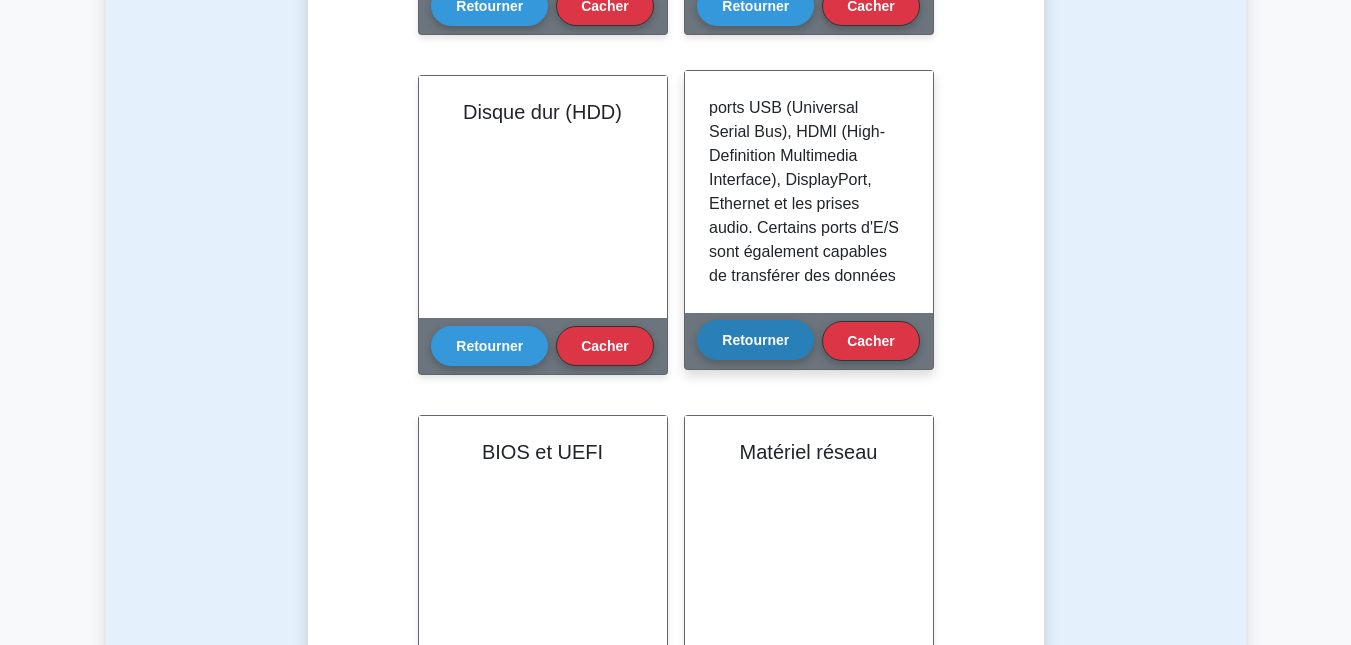 click on "Retourner" at bounding box center (755, 339) 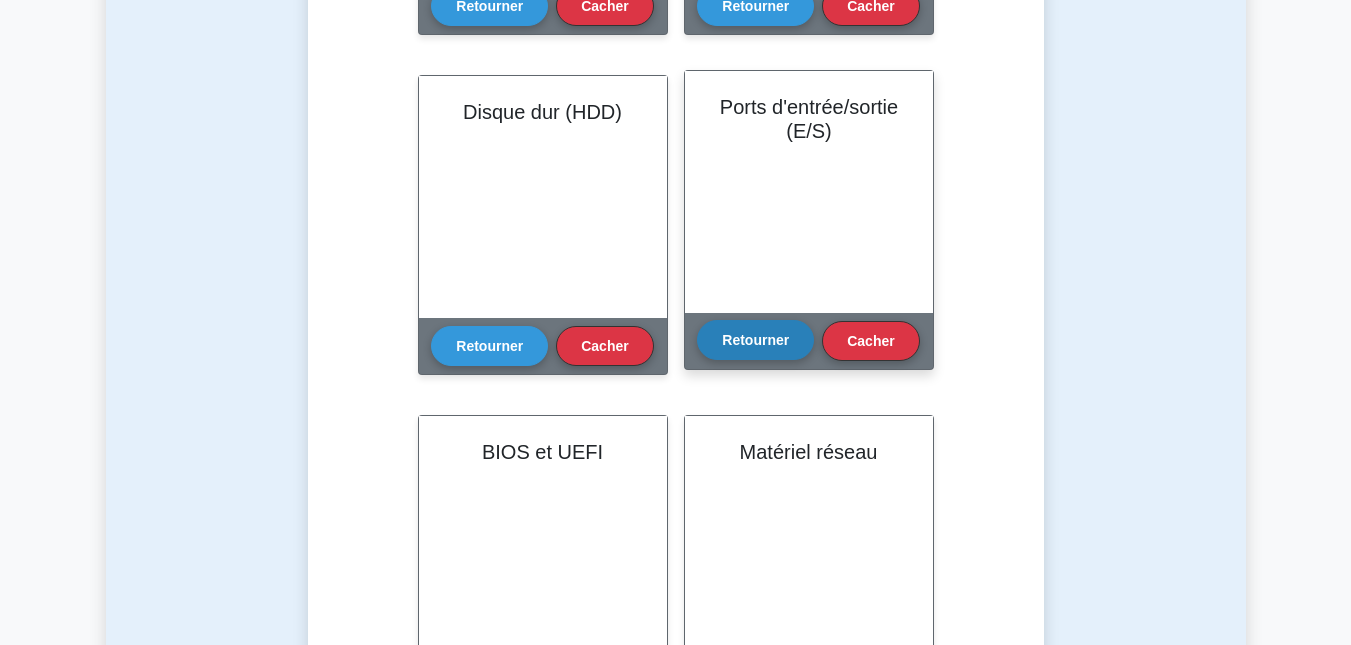 click on "Retourner" at bounding box center (755, 339) 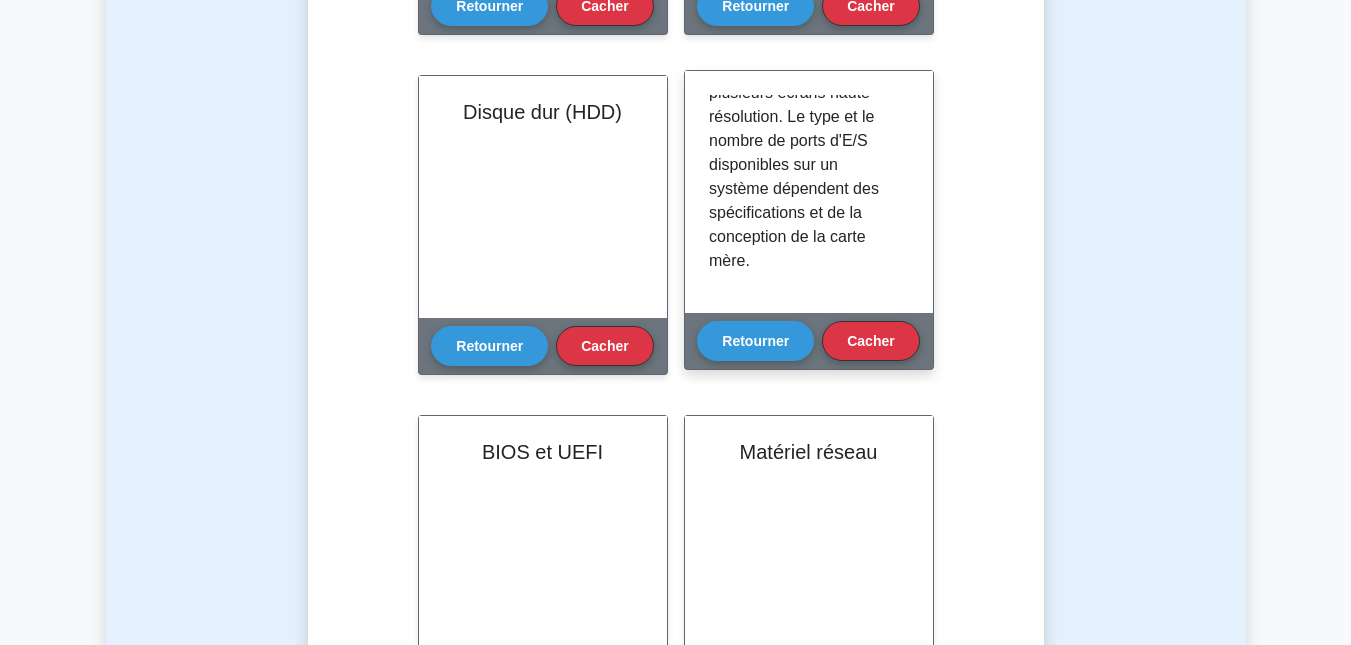 scroll, scrollTop: 614, scrollLeft: 0, axis: vertical 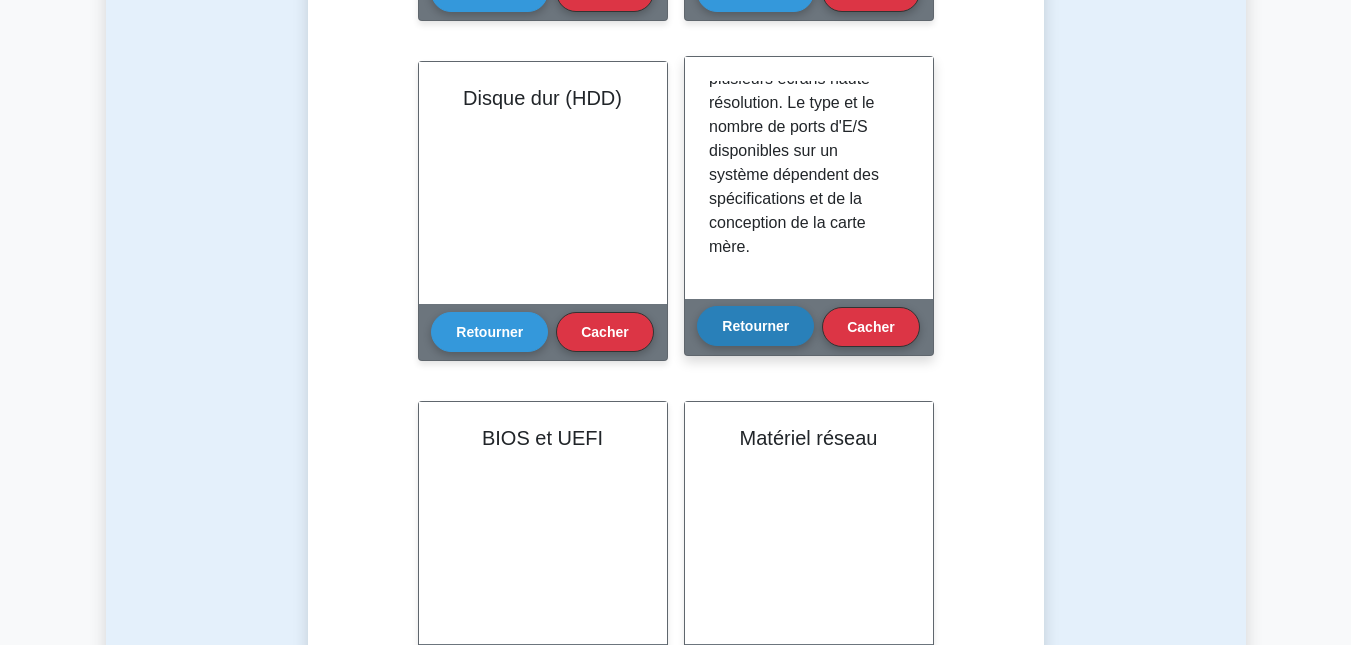 click on "Retourner" at bounding box center [755, 326] 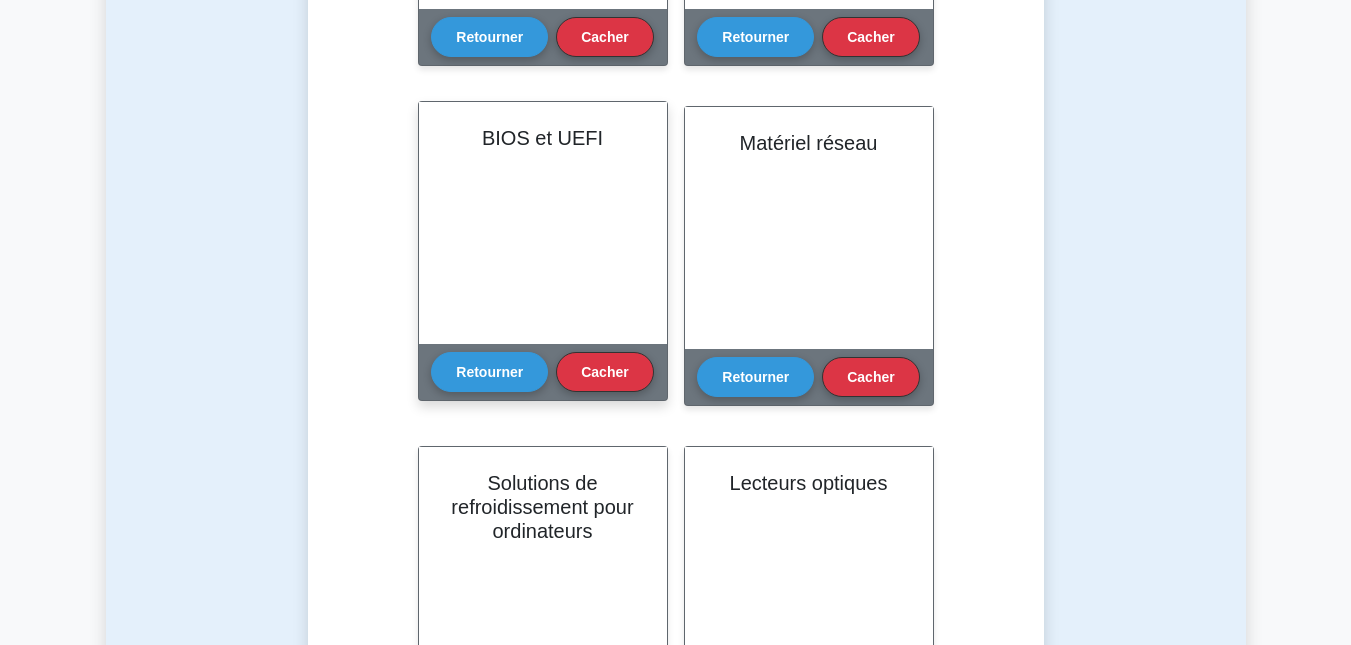 scroll, scrollTop: 1800, scrollLeft: 0, axis: vertical 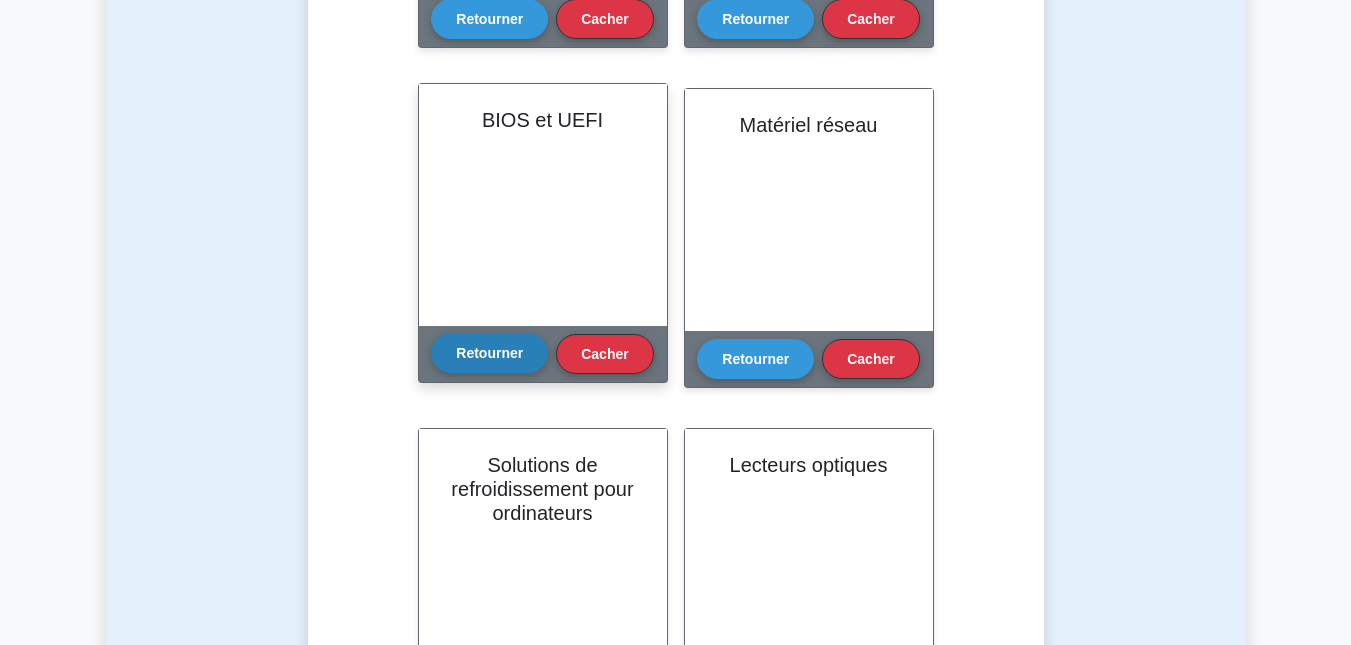 click on "Retourner" at bounding box center (489, 353) 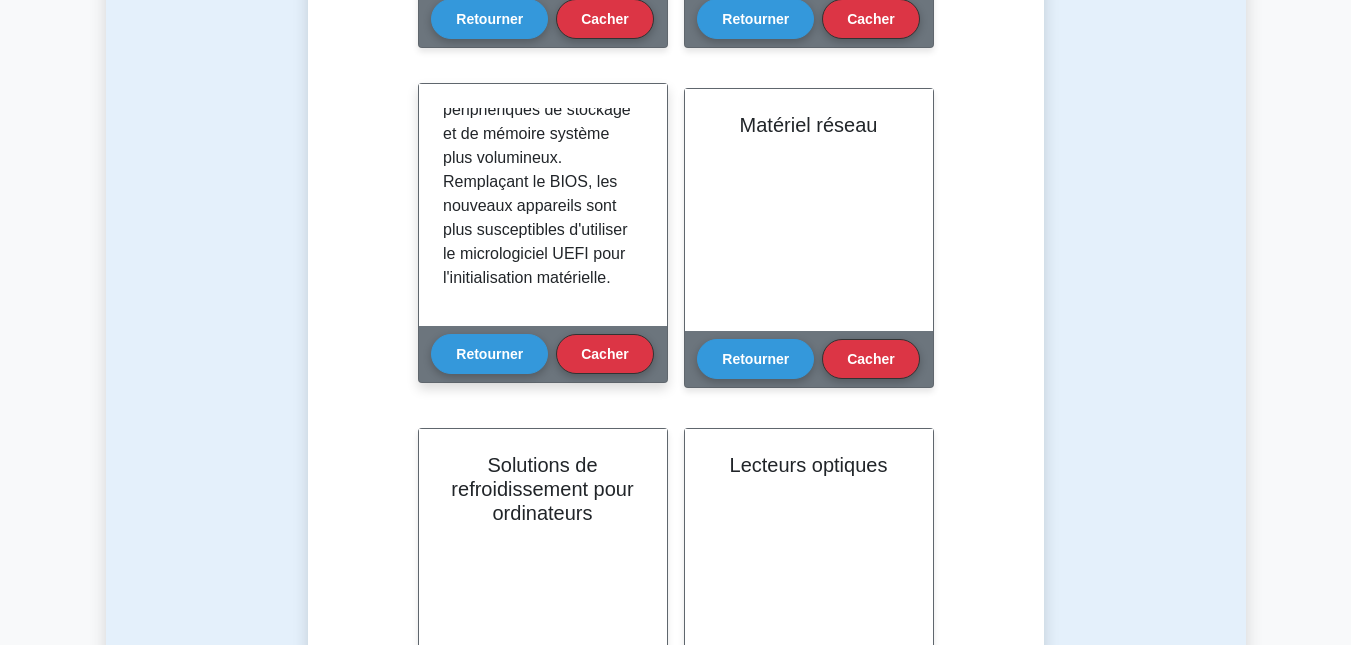 scroll, scrollTop: 830, scrollLeft: 0, axis: vertical 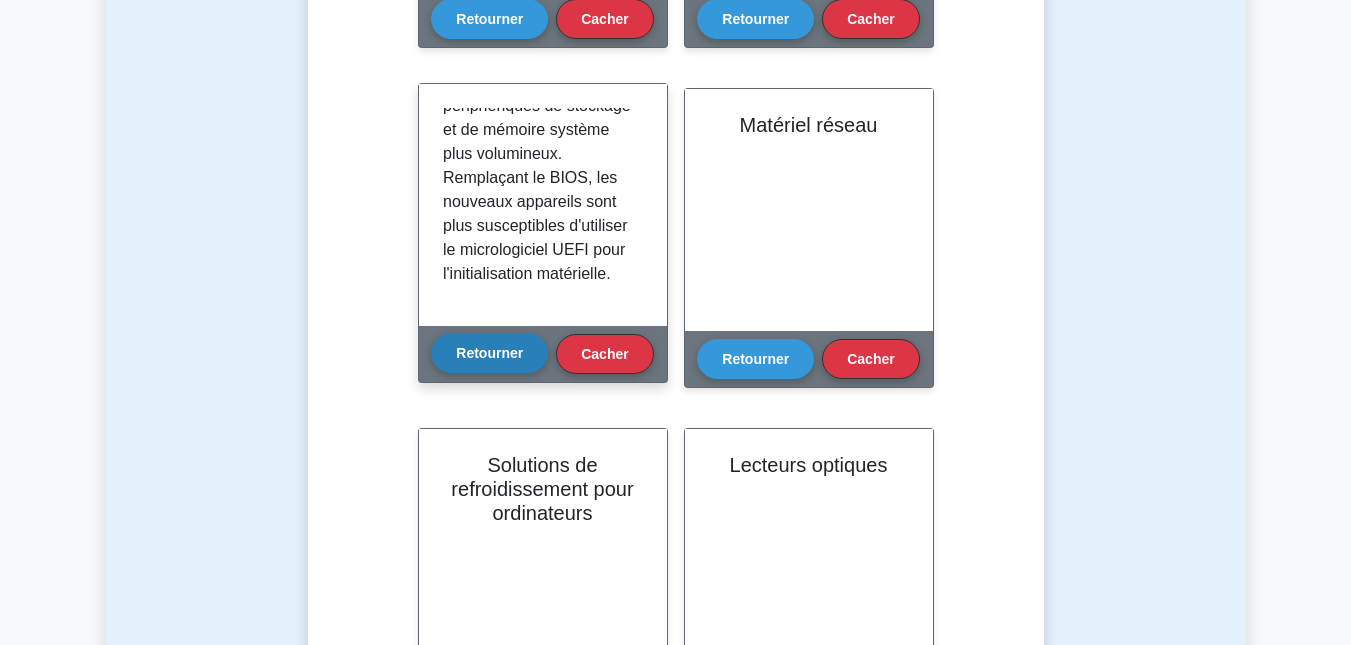 click on "Retourner" at bounding box center [489, 353] 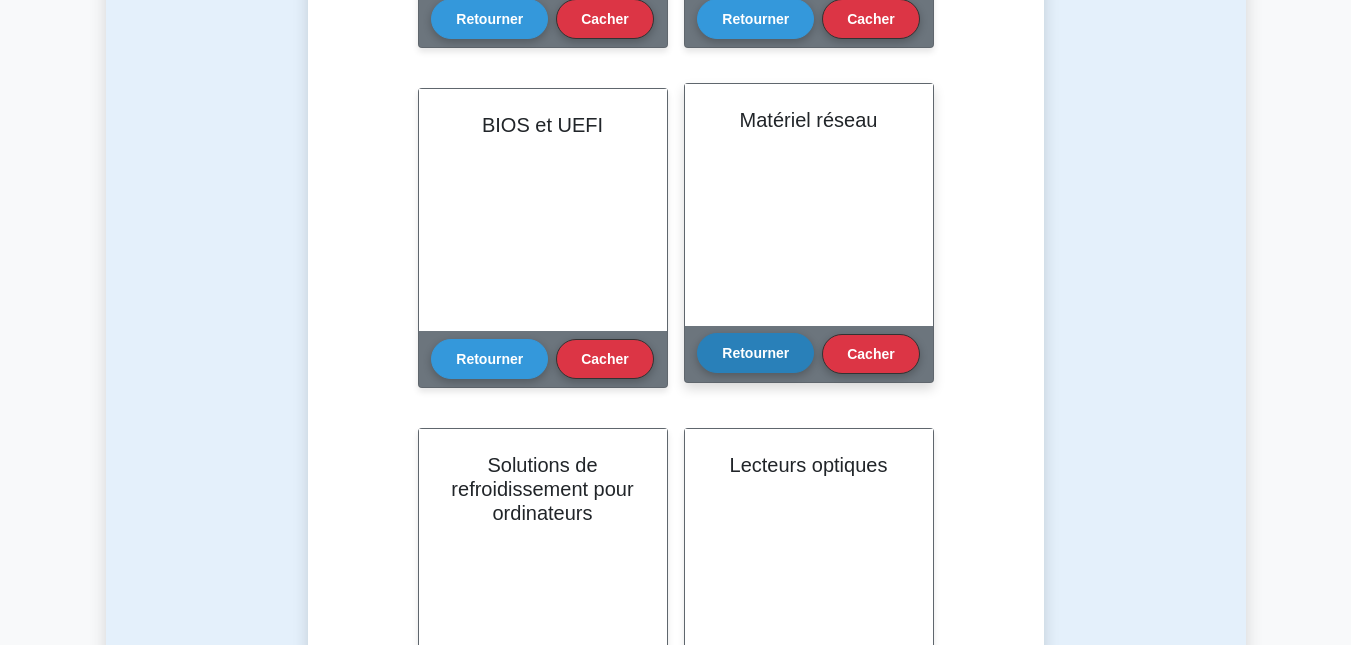 click on "Retourner" at bounding box center [755, 353] 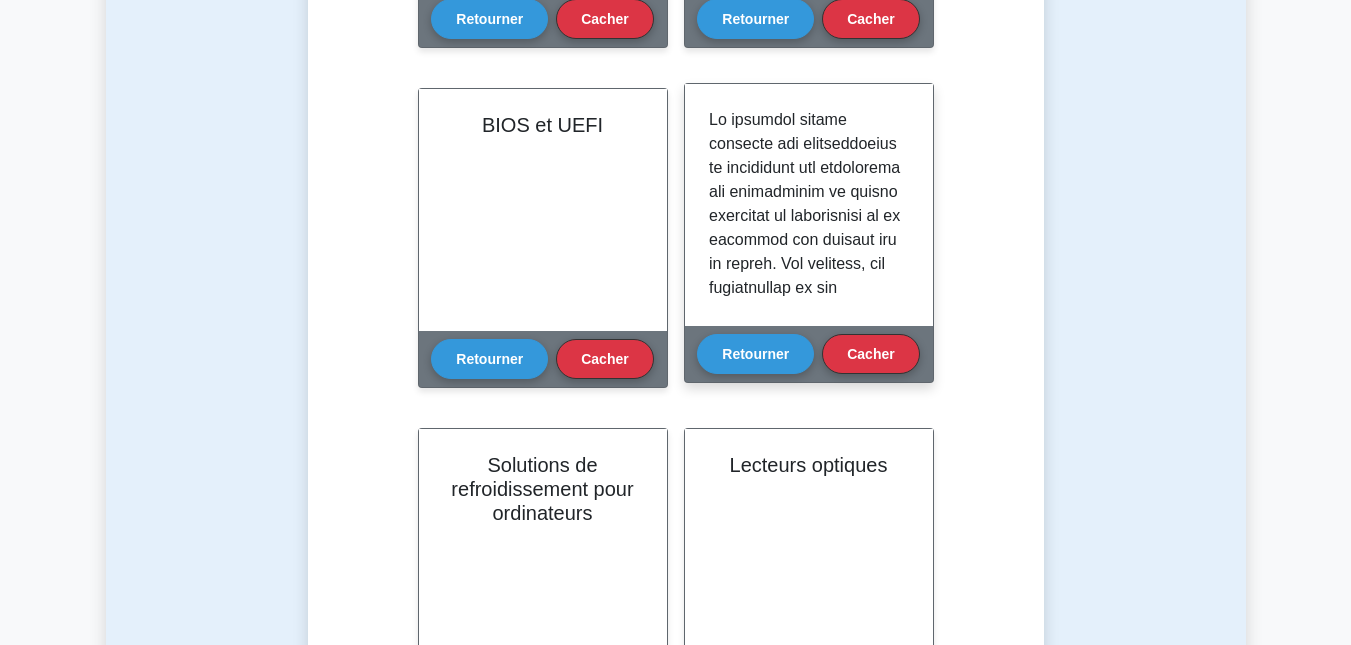click at bounding box center [805, 636] 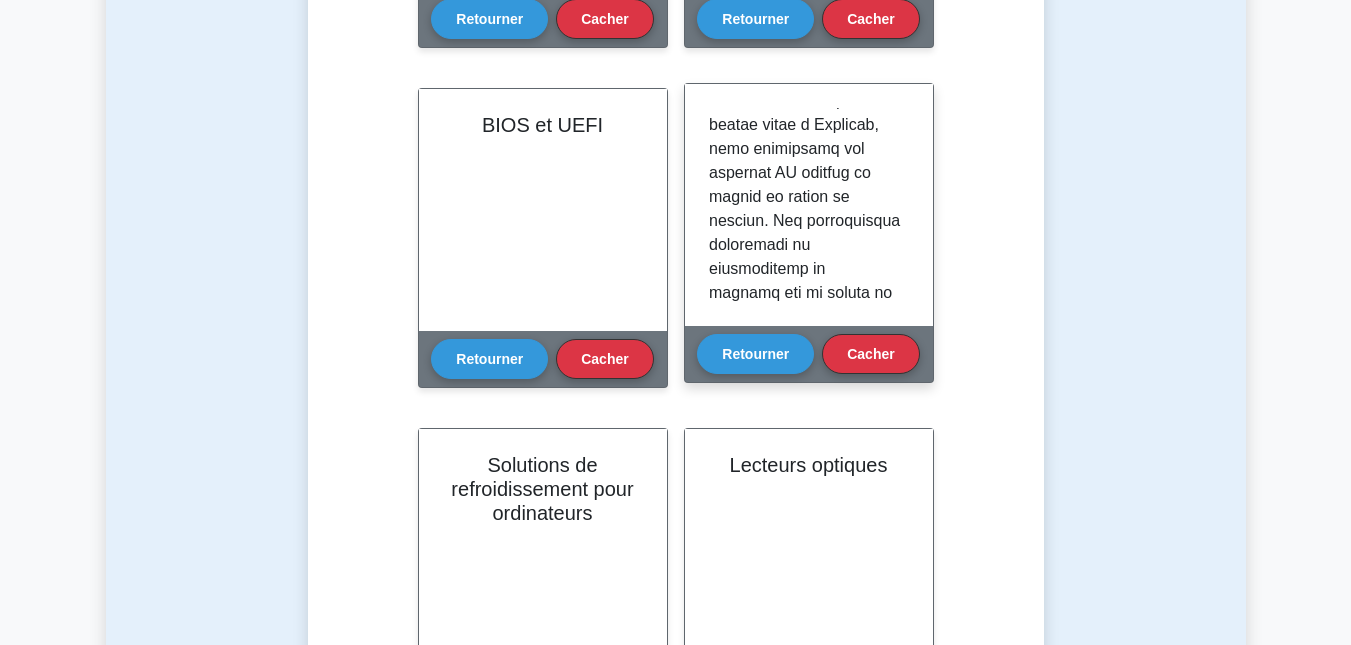 scroll, scrollTop: 360, scrollLeft: 0, axis: vertical 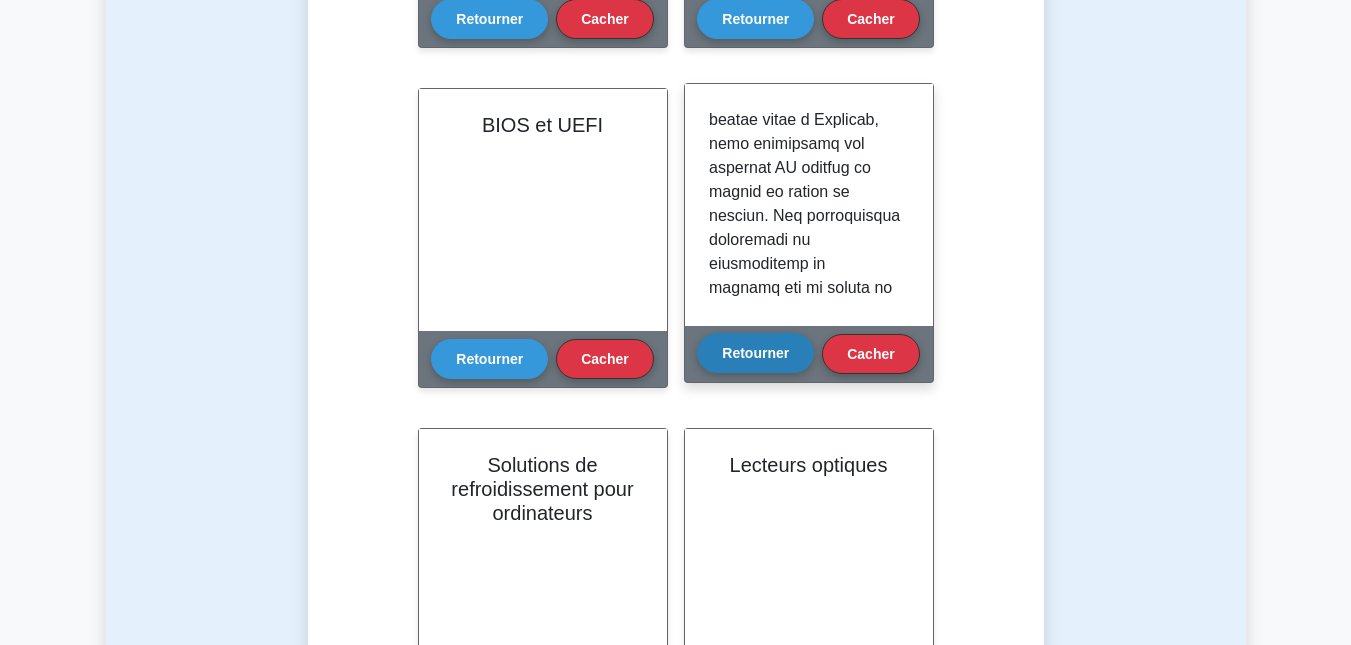 click on "Retourner" at bounding box center [755, 353] 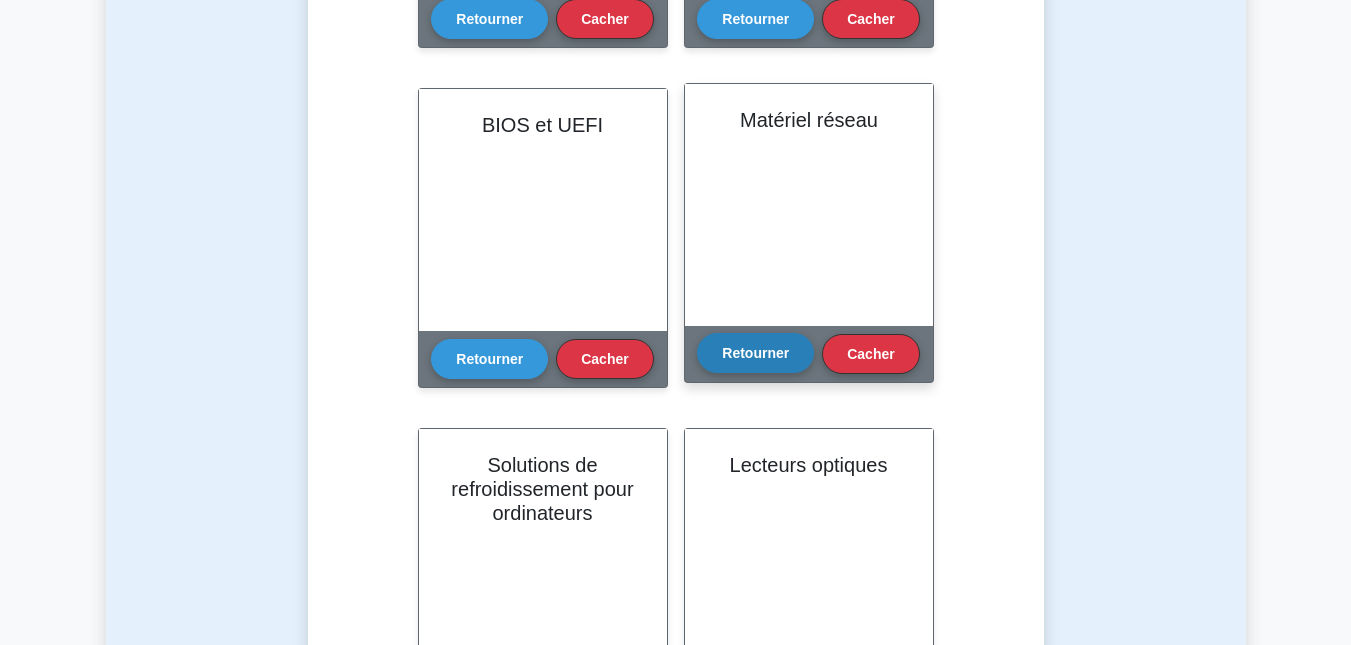 click on "Retourner" at bounding box center [755, 353] 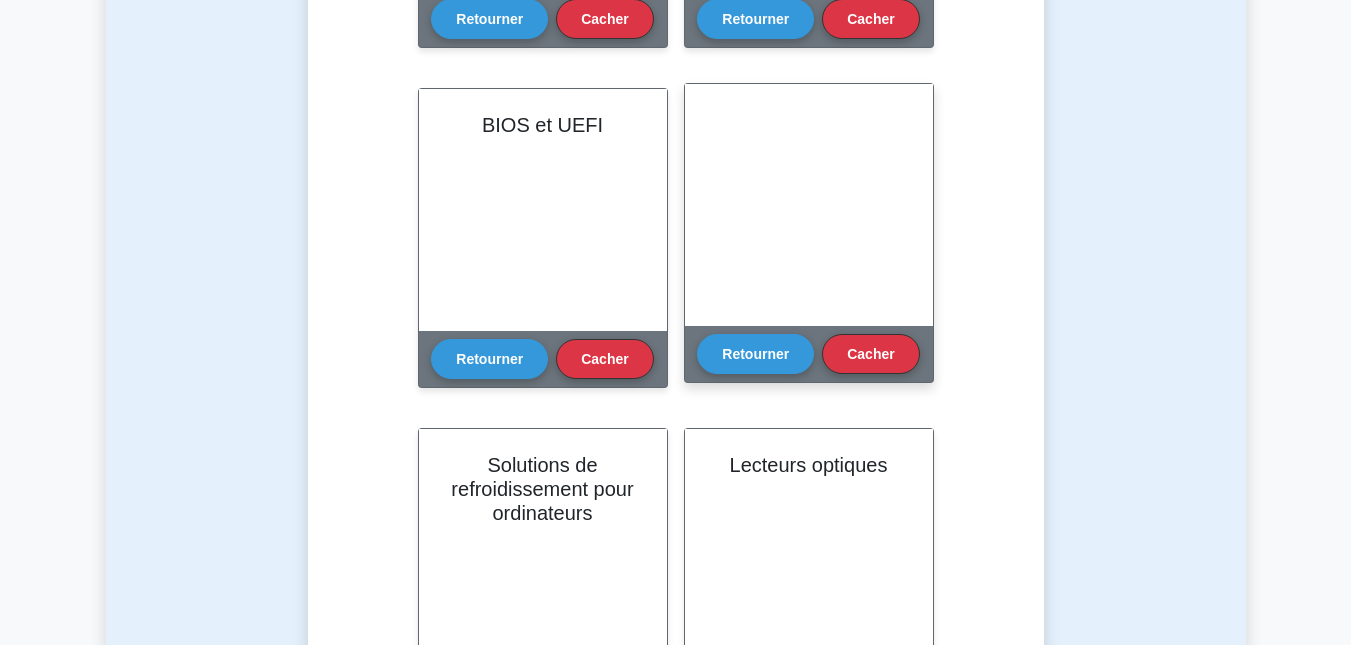 scroll, scrollTop: 998, scrollLeft: 0, axis: vertical 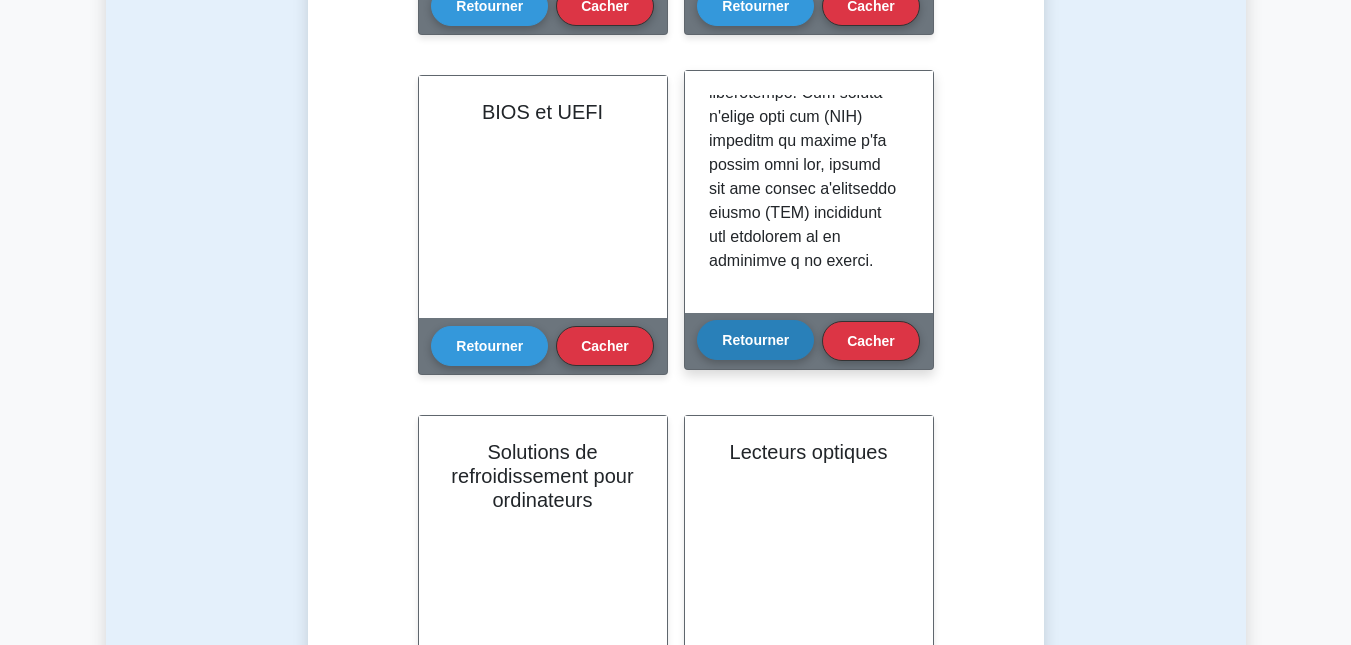 click on "Retourner" at bounding box center (755, 340) 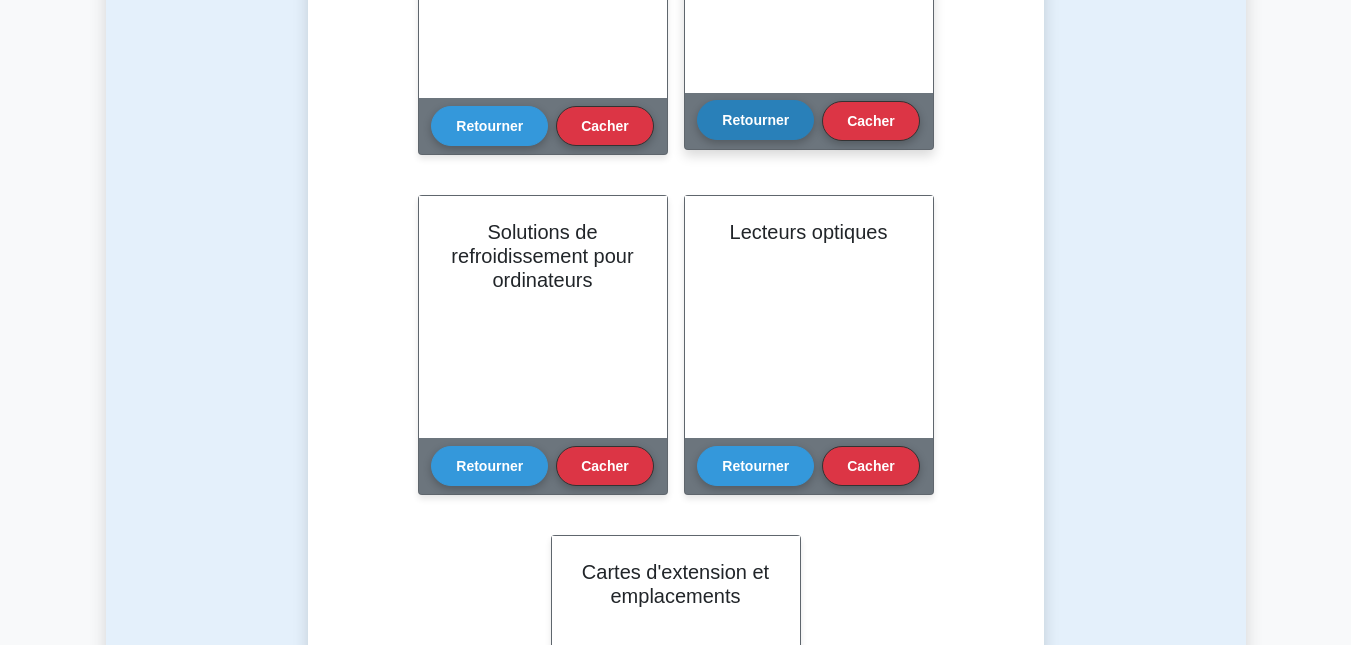 scroll, scrollTop: 2080, scrollLeft: 0, axis: vertical 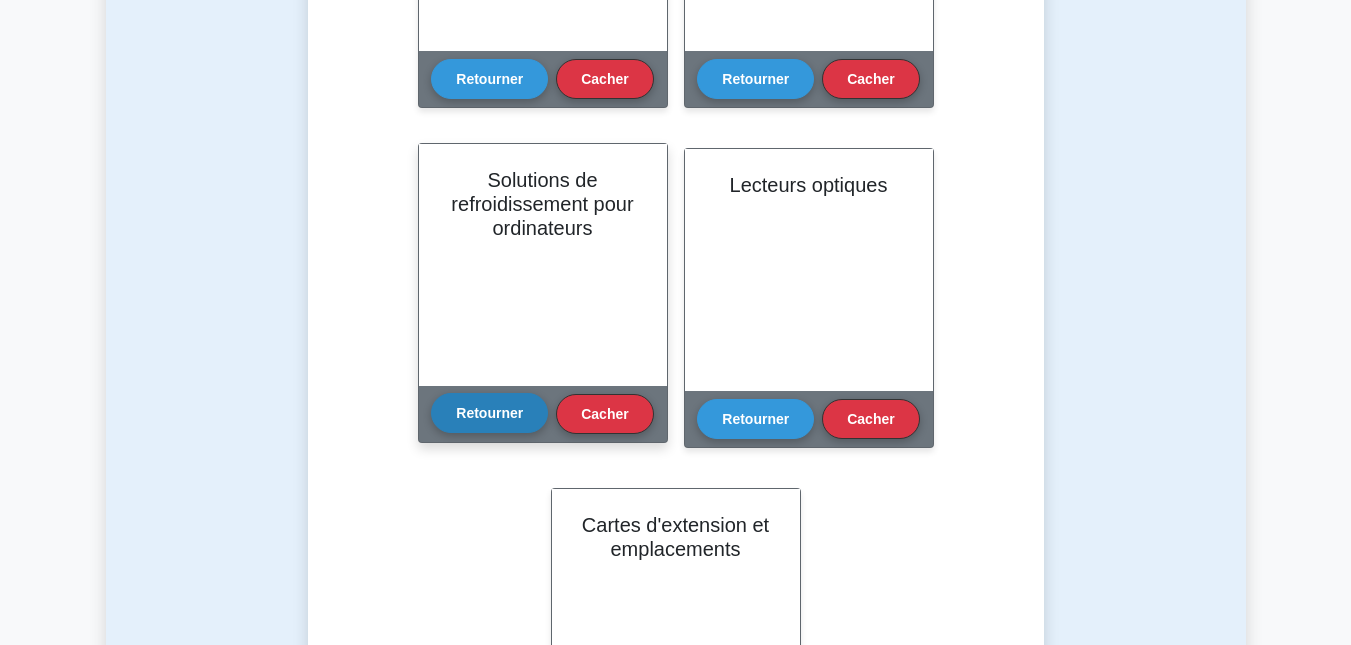 click on "Retourner" at bounding box center [489, 413] 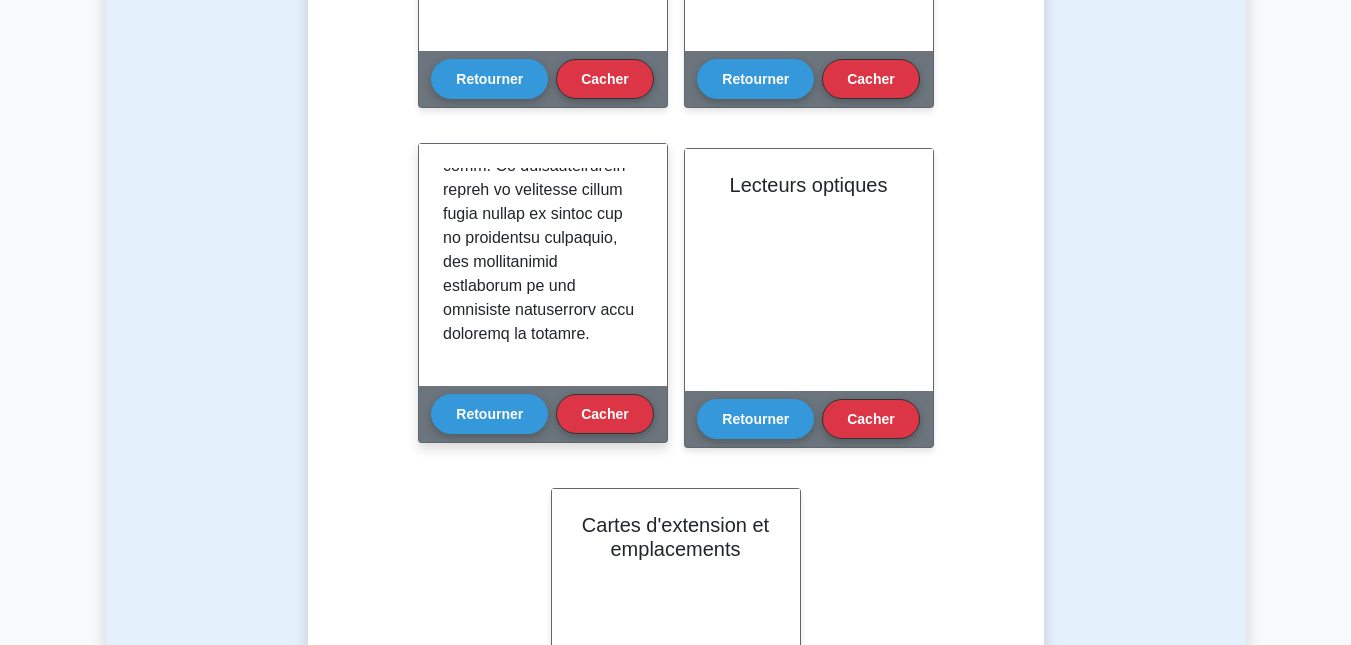 scroll, scrollTop: 1214, scrollLeft: 0, axis: vertical 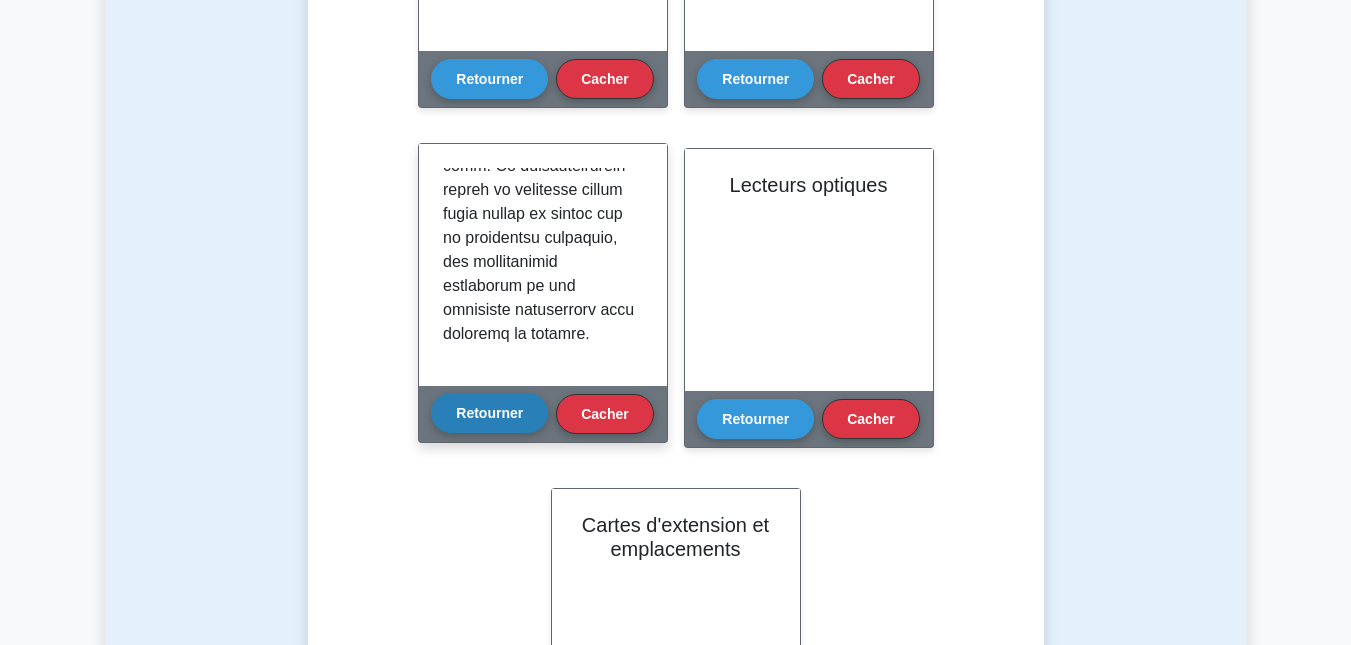 click on "Retourner" at bounding box center (489, 413) 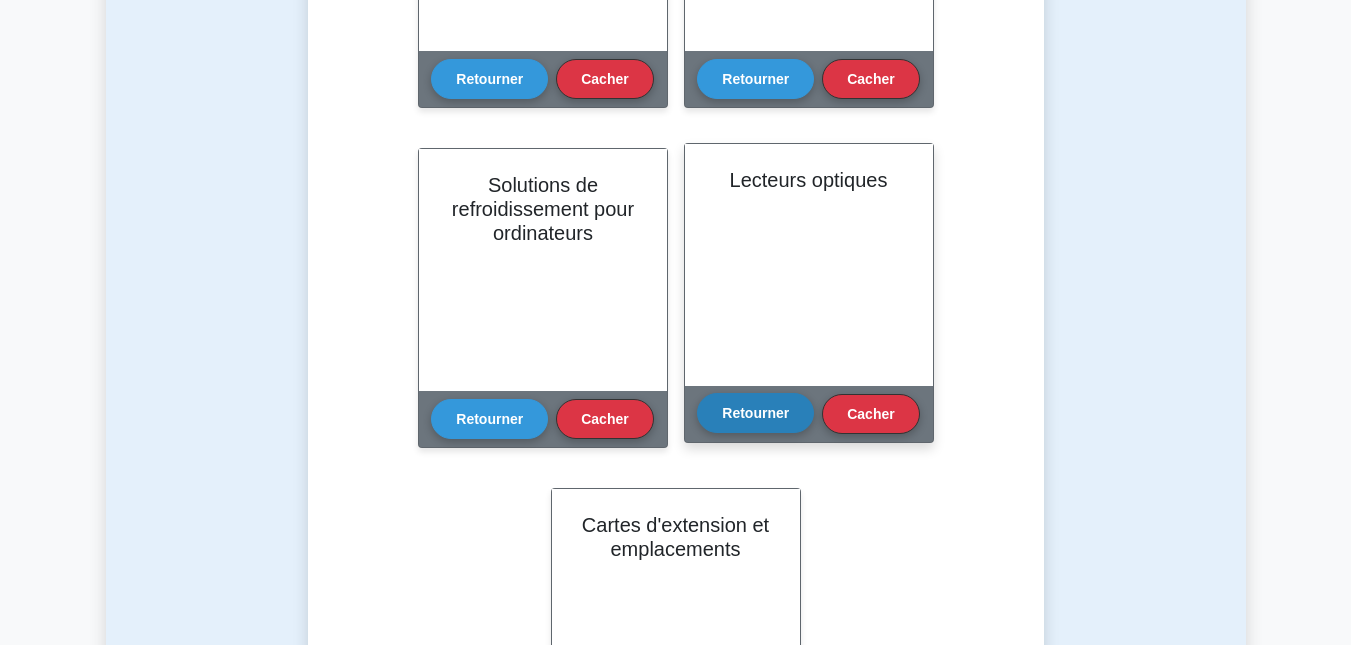 click on "Retourner" at bounding box center [755, 413] 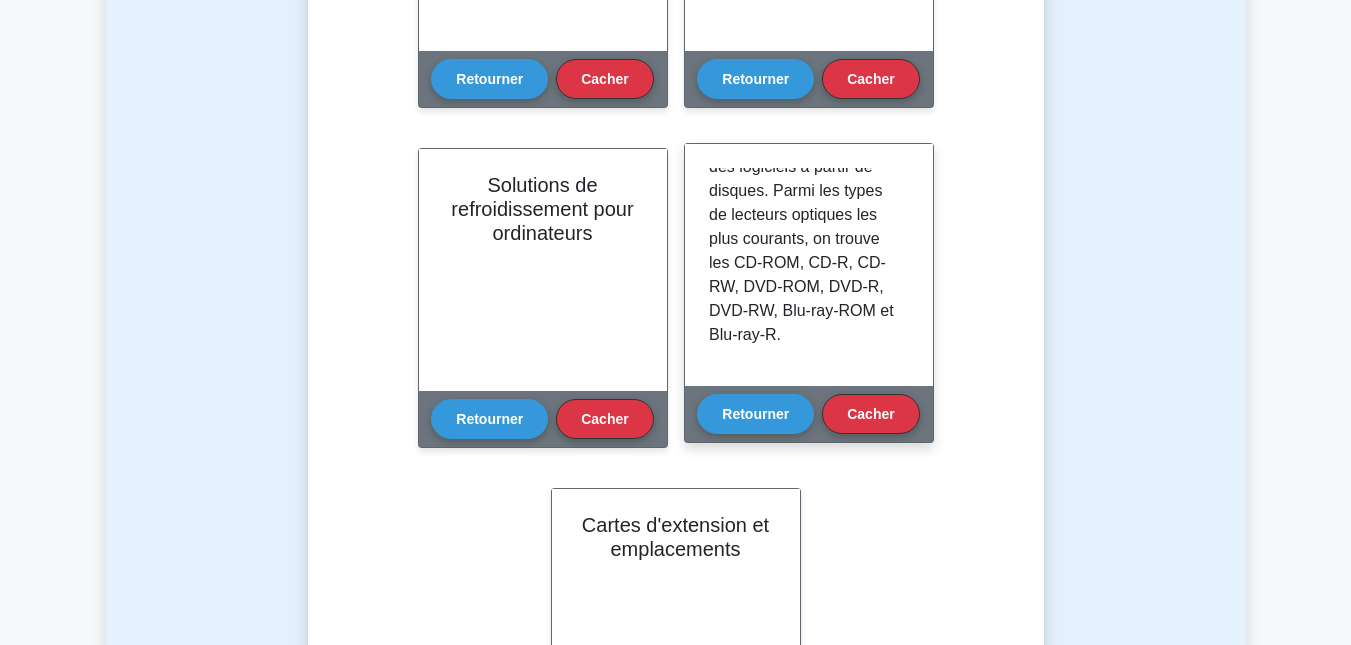 scroll, scrollTop: 686, scrollLeft: 0, axis: vertical 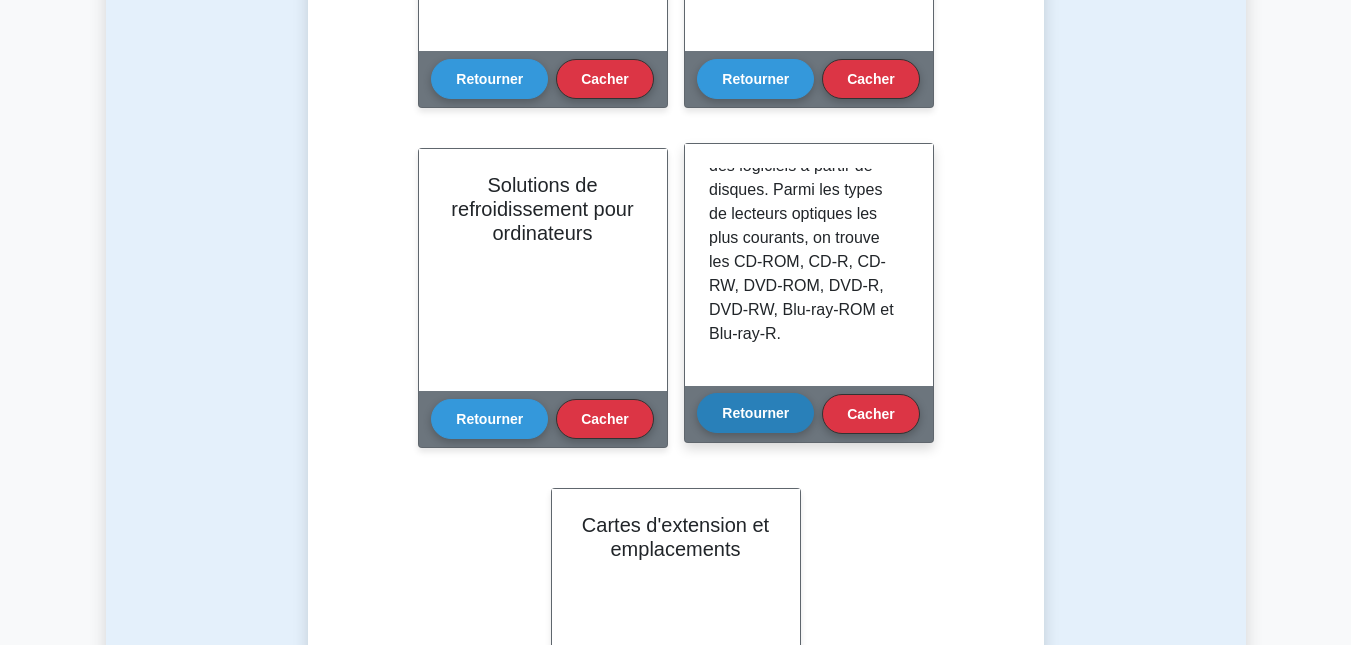 click on "Retourner" at bounding box center [755, 413] 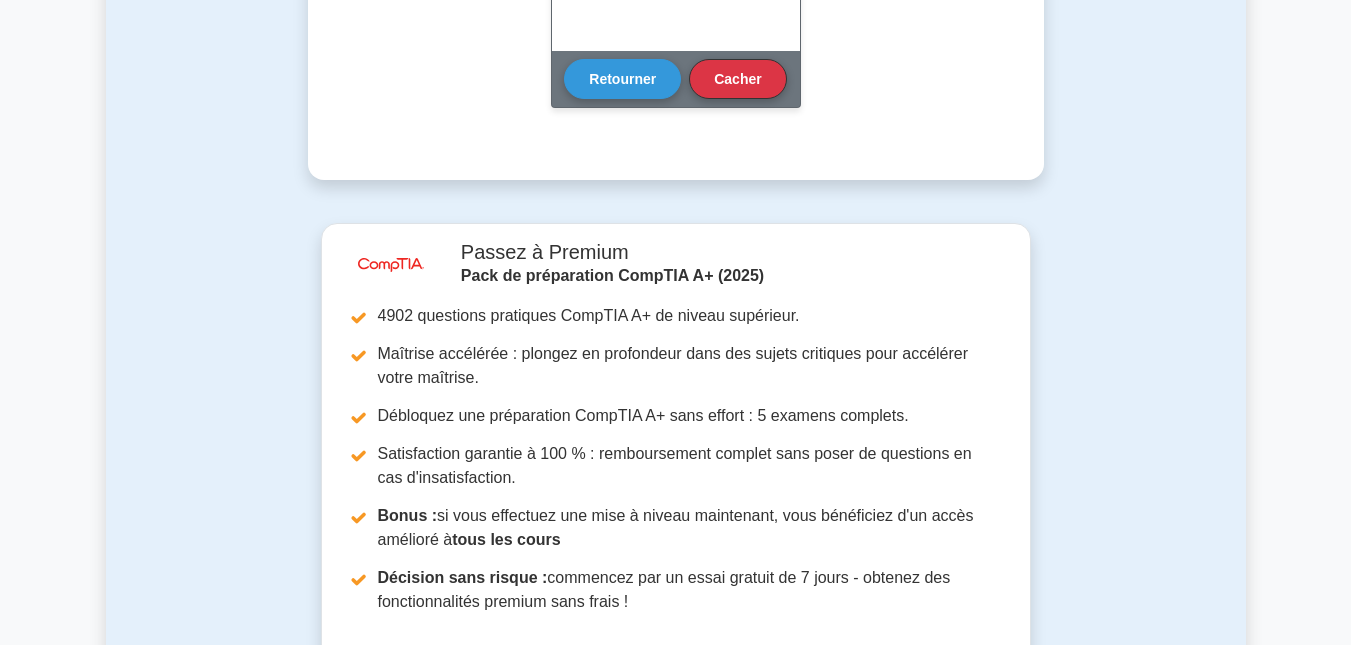 scroll, scrollTop: 2787, scrollLeft: 0, axis: vertical 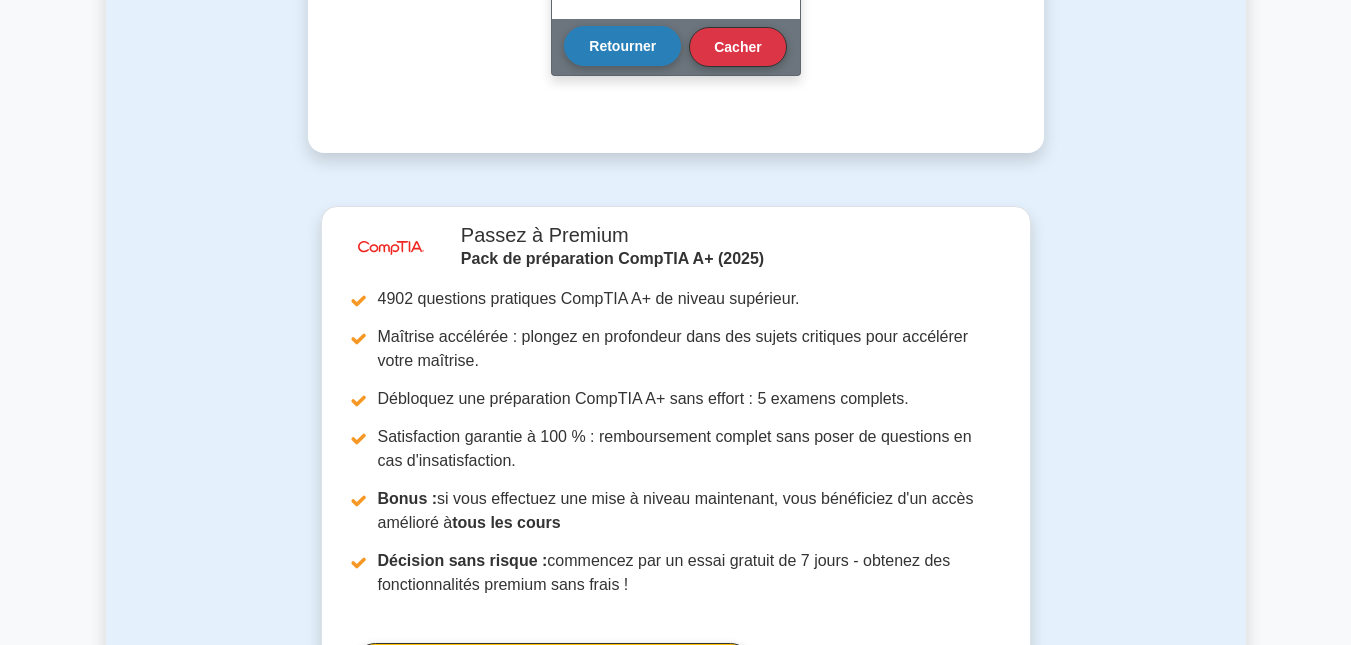 click on "Retourner
Cacher" at bounding box center (675, 47) 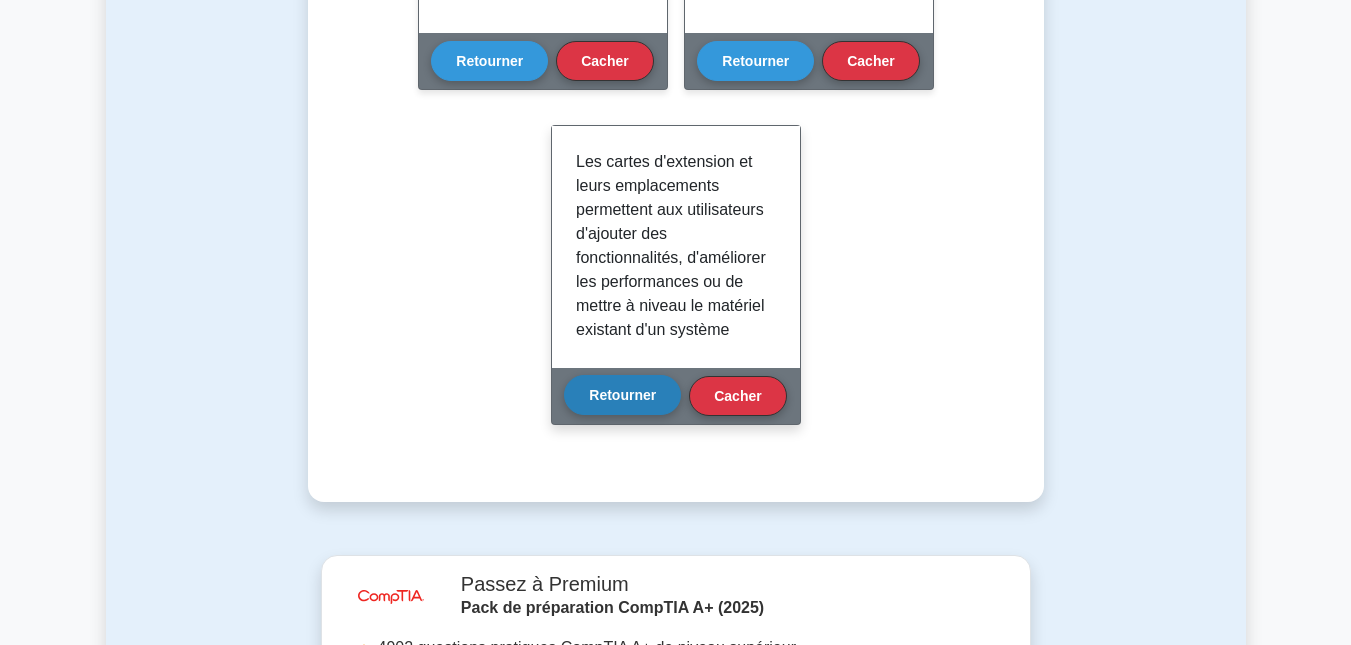scroll, scrollTop: 2433, scrollLeft: 0, axis: vertical 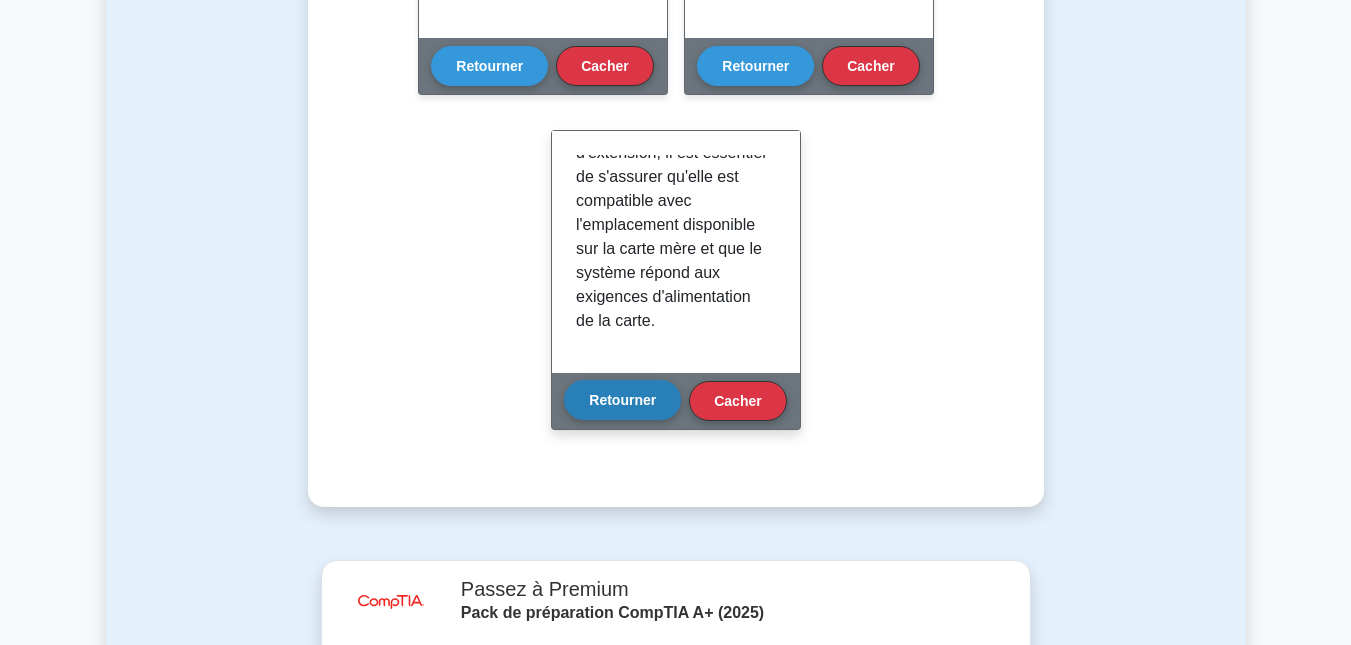 click on "Retourner" at bounding box center [622, 400] 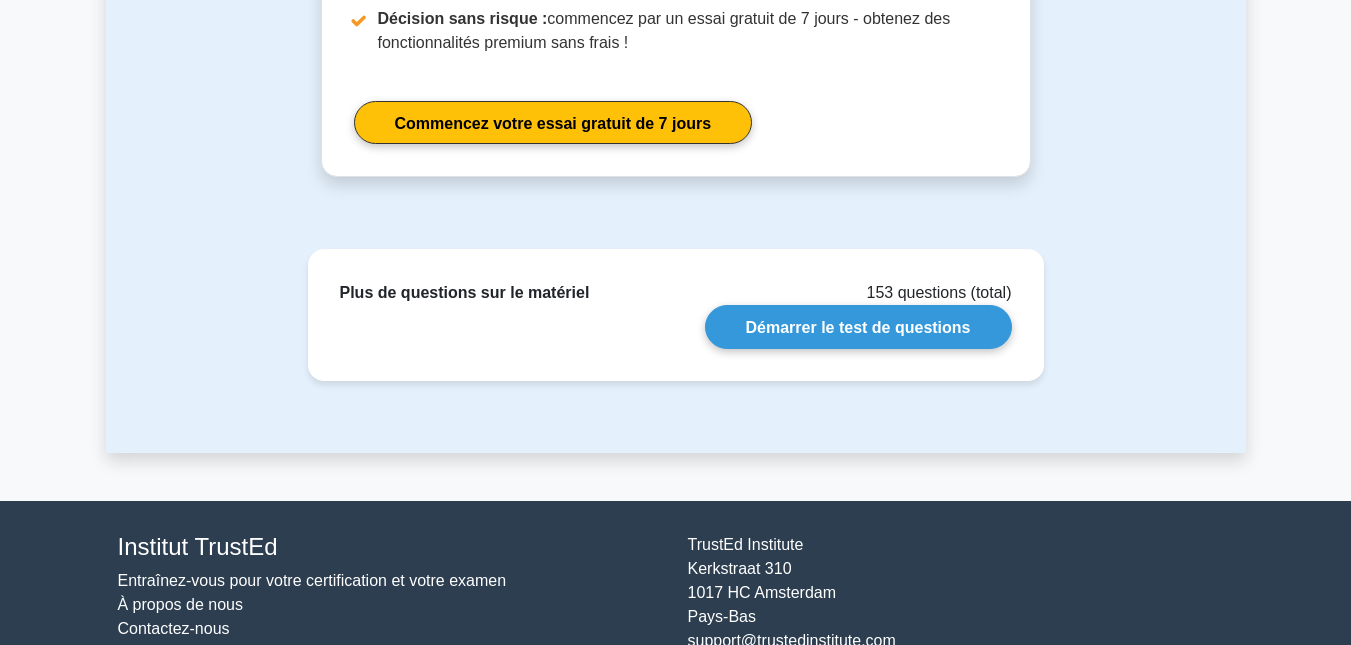 scroll, scrollTop: 3273, scrollLeft: 0, axis: vertical 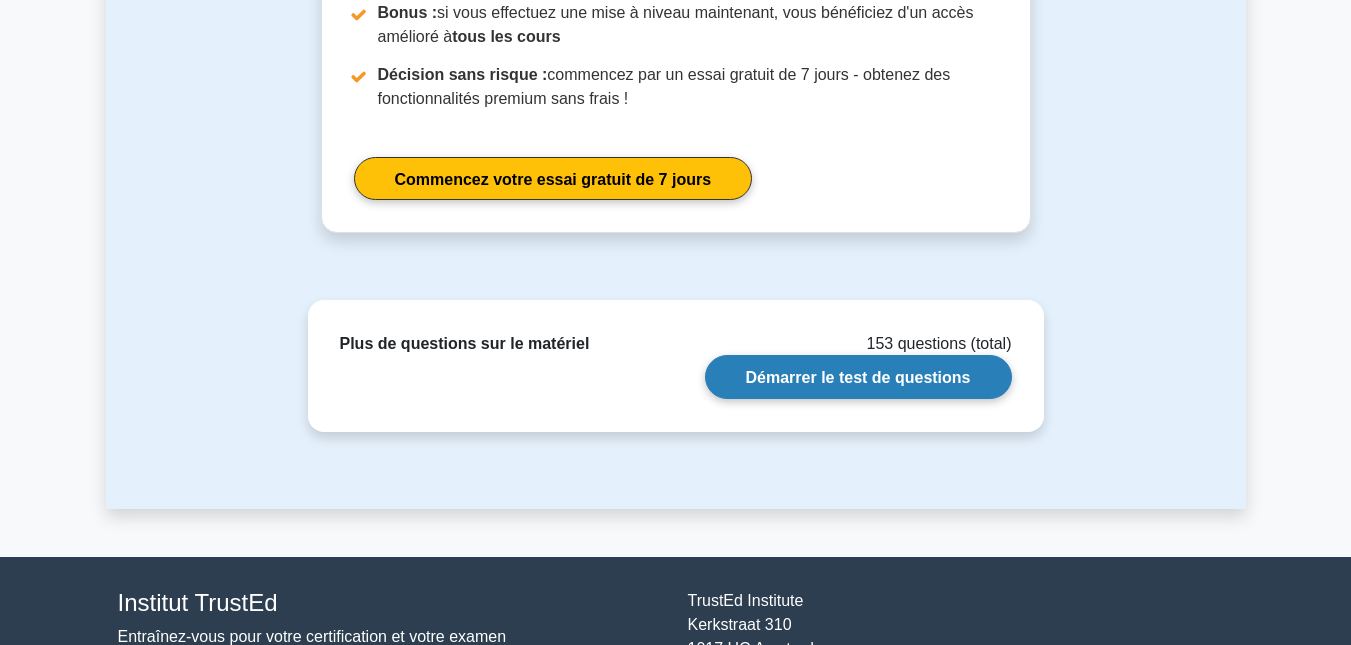 click on "Démarrer le test de questions" at bounding box center (858, 376) 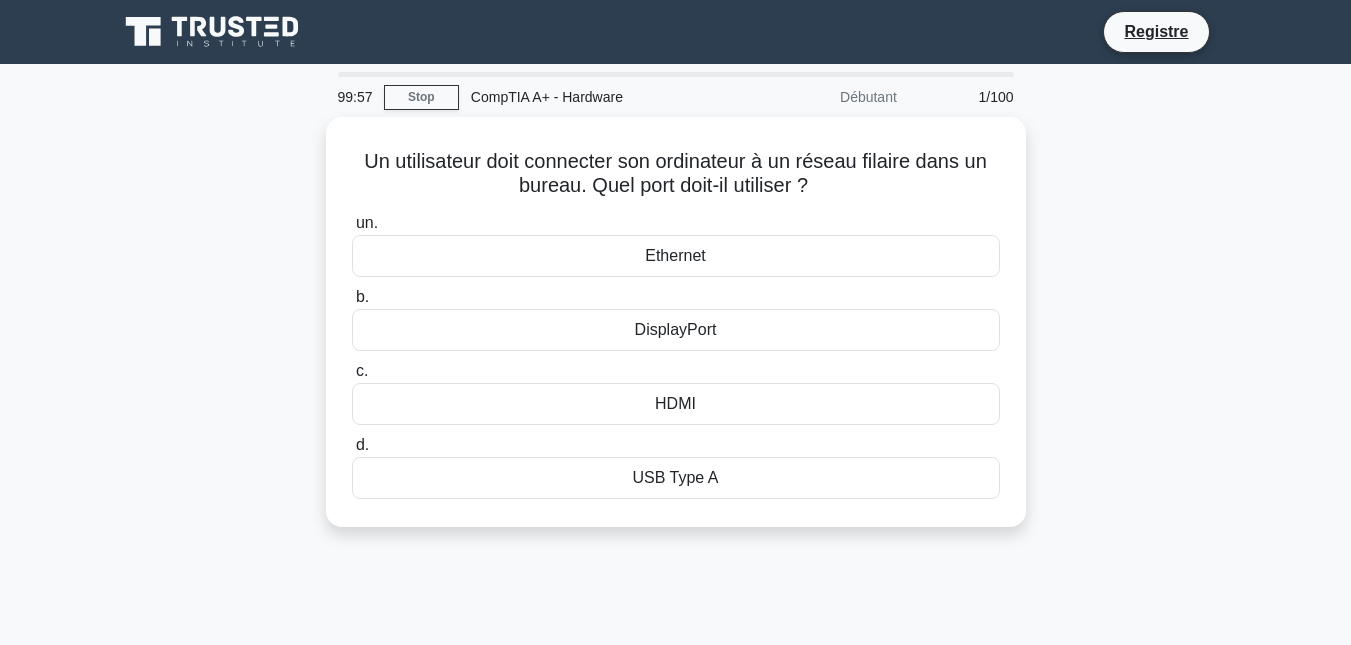 scroll, scrollTop: 0, scrollLeft: 0, axis: both 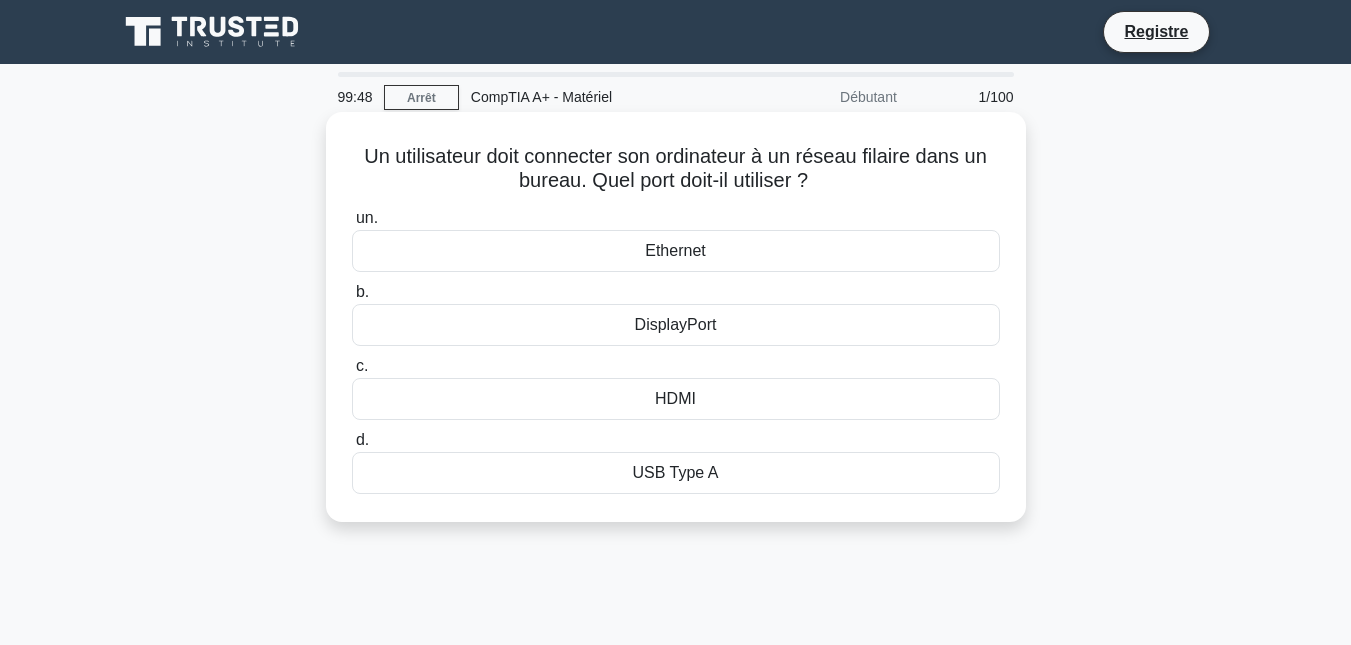 click on "Ethernet" at bounding box center (676, 251) 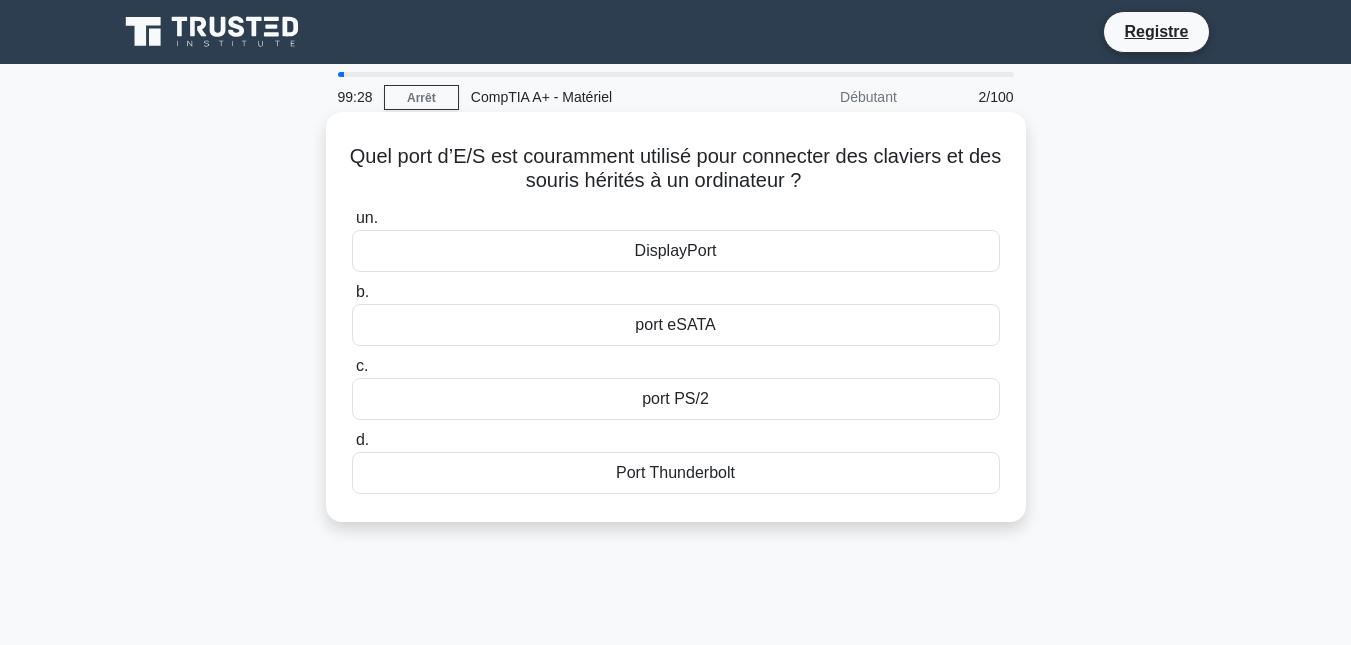 click on "port PS/2" at bounding box center (676, 399) 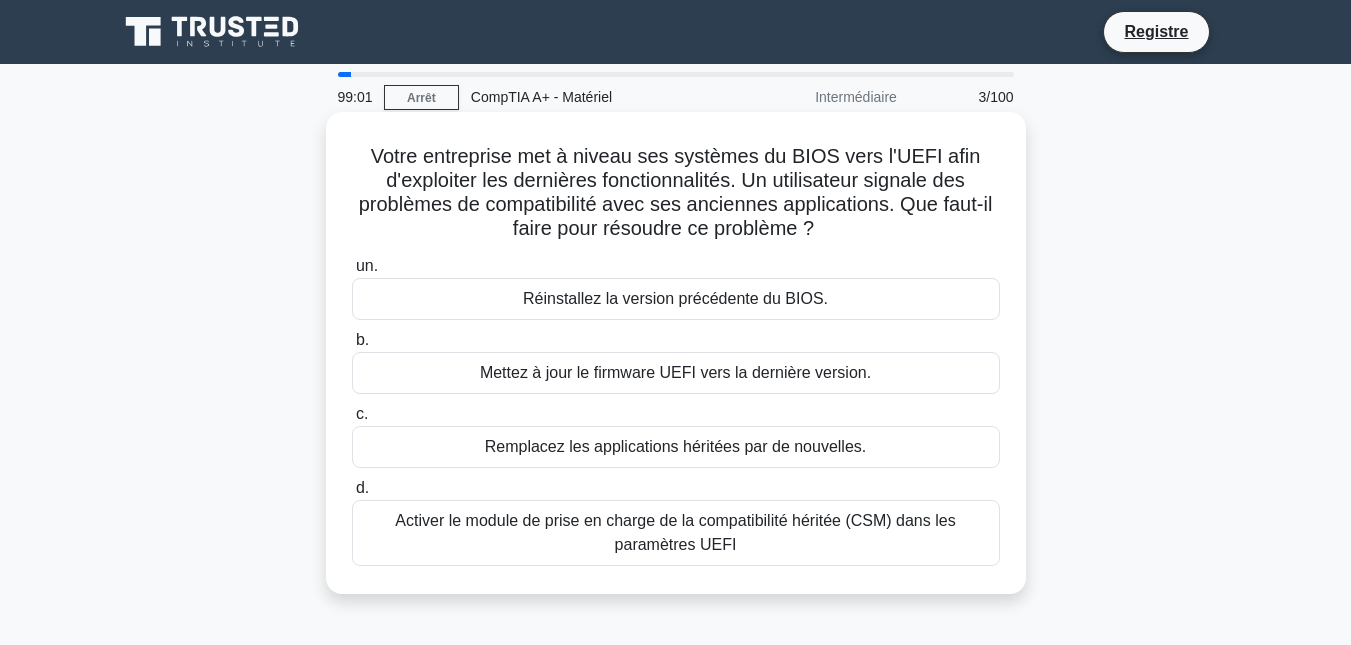 click on "Activer le module de prise en charge de la compatibilité héritée (CSM) dans les paramètres UEFI" at bounding box center [676, 533] 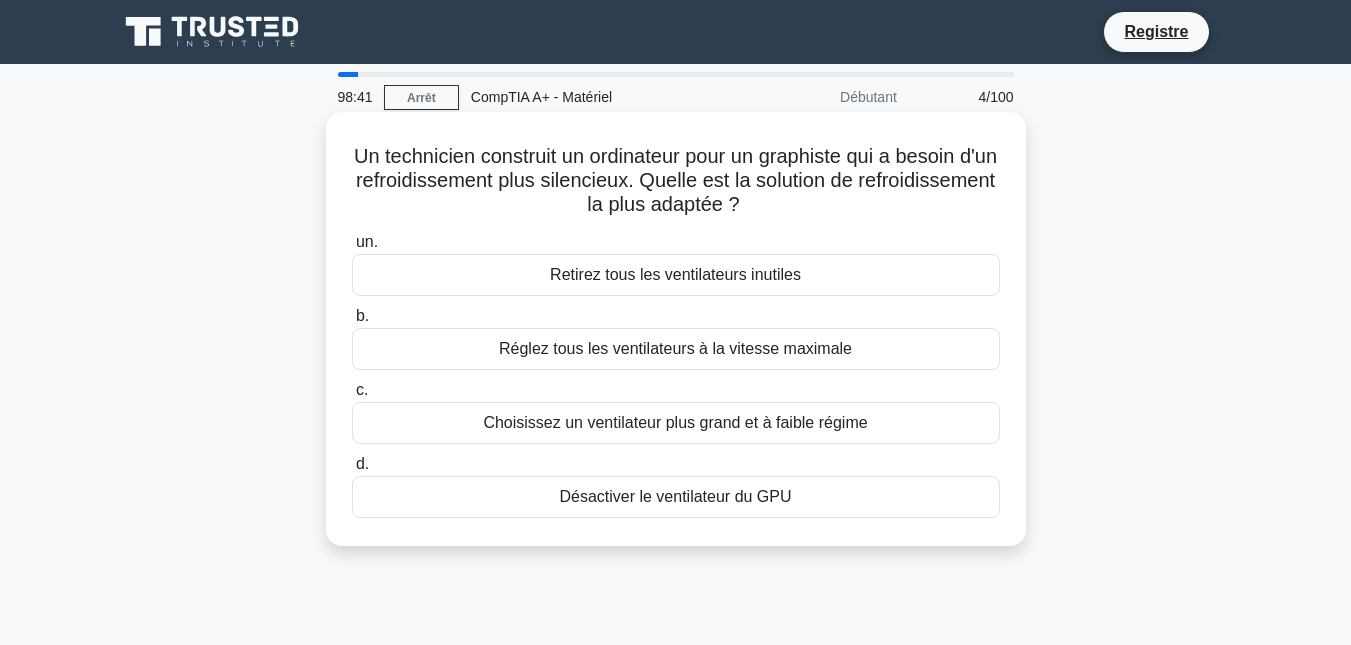 click on "Choisissez un ventilateur plus grand et à faible régime" at bounding box center (675, 422) 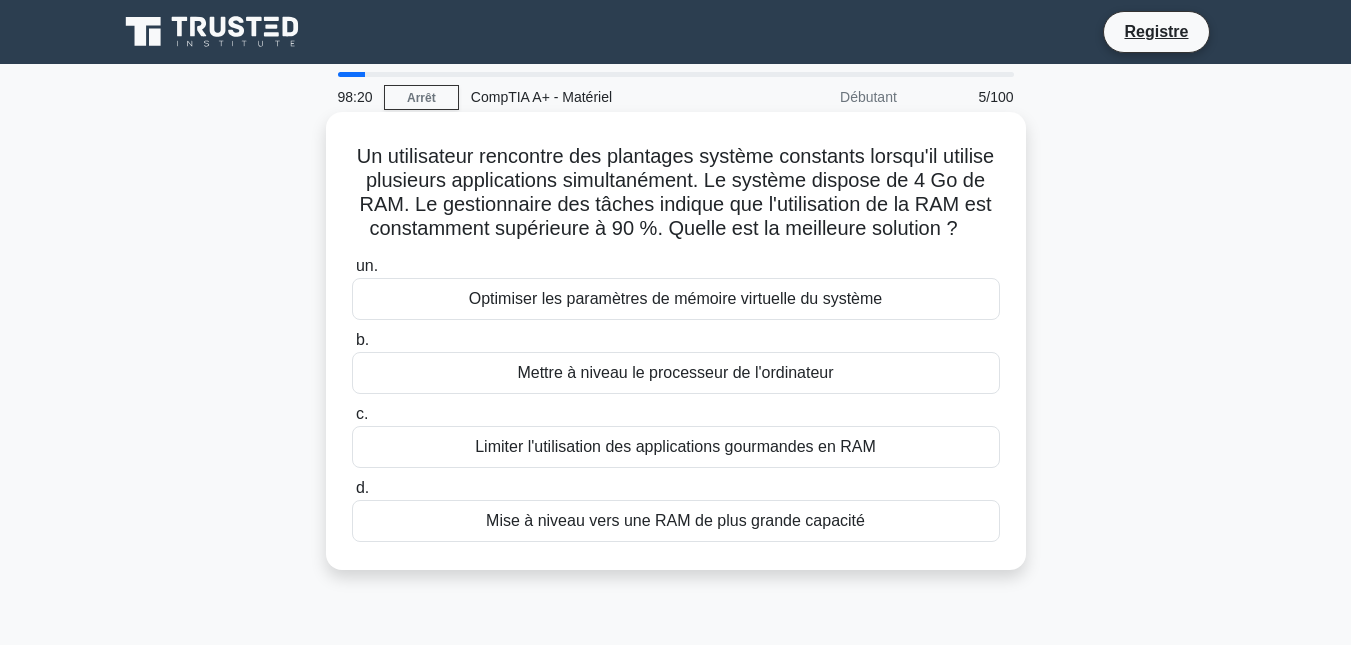 click on "Mise à niveau vers une RAM de plus grande capacité" at bounding box center (675, 520) 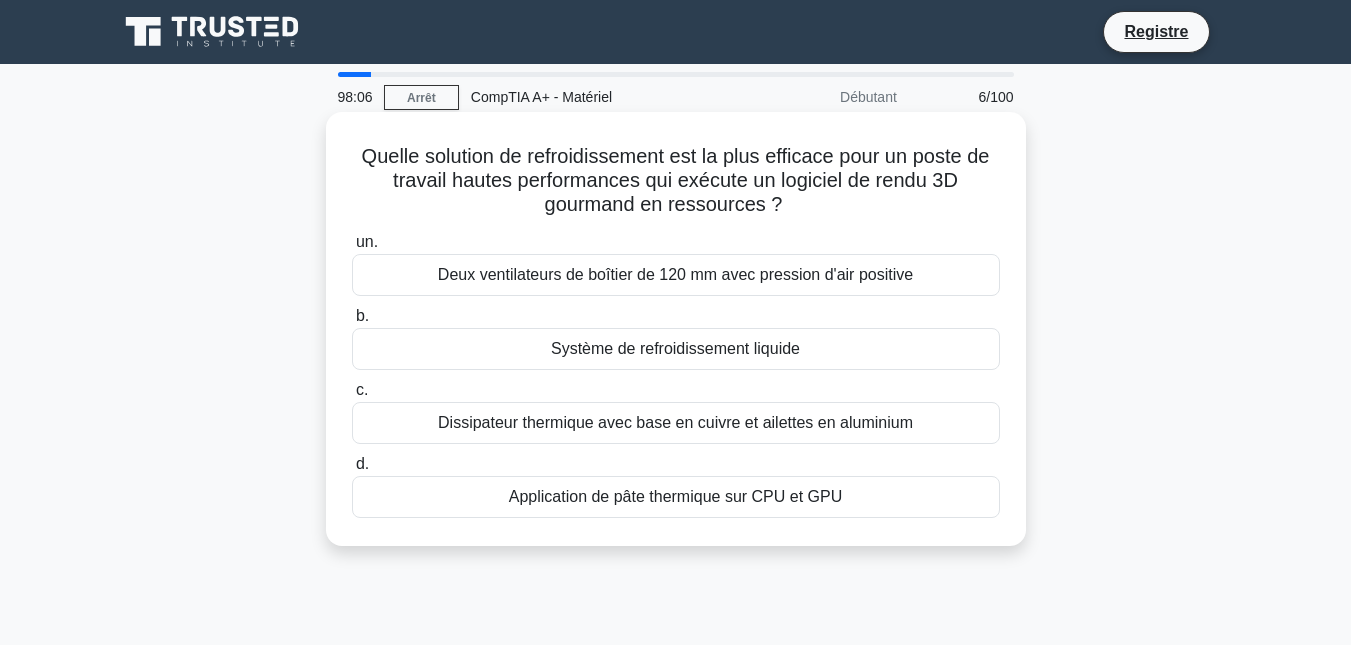 click on "Système de refroidissement liquide" at bounding box center [675, 348] 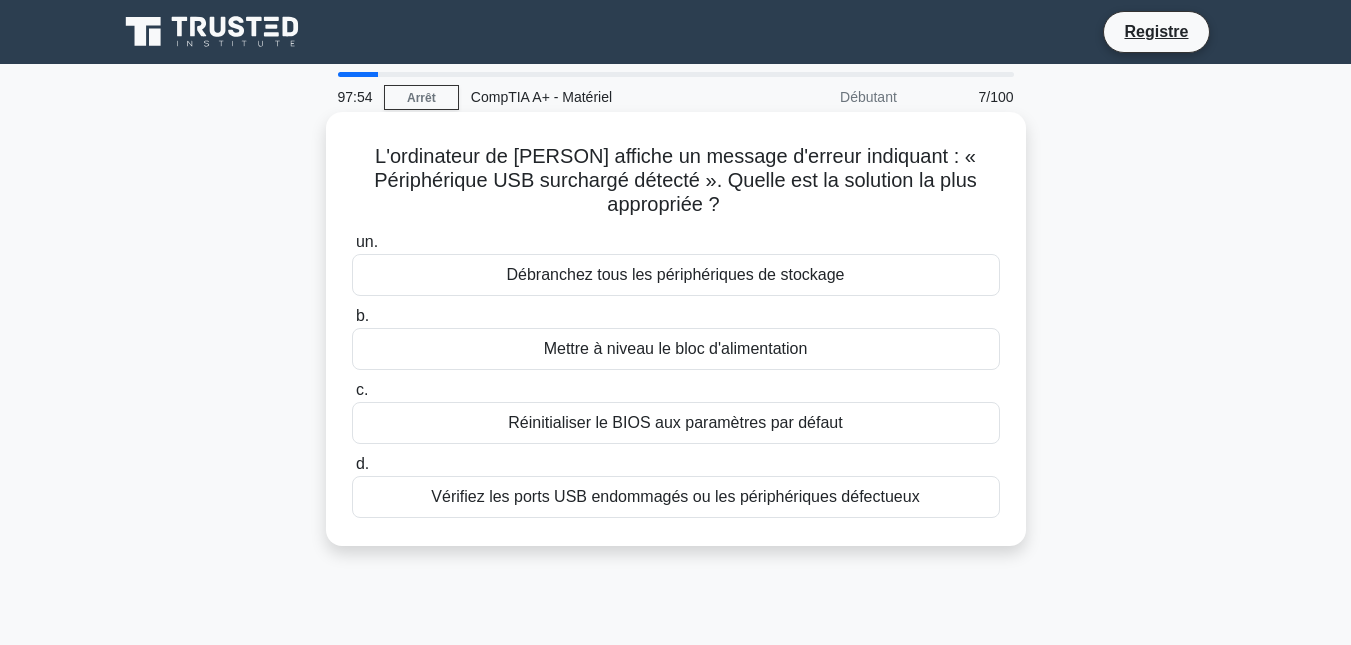 click on "Vérifiez les ports USB endommagés ou les périphériques défectueux" at bounding box center (675, 496) 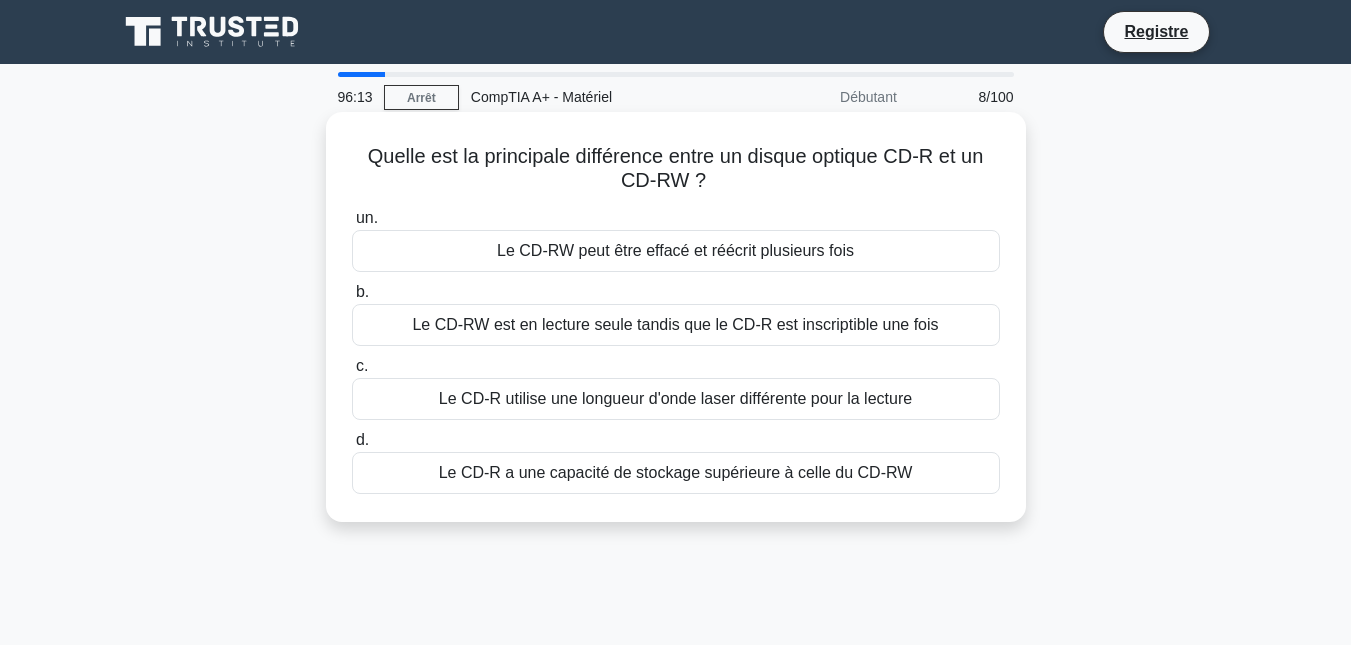 click on "Le CD-RW peut être effacé et réécrit plusieurs fois" at bounding box center (676, 251) 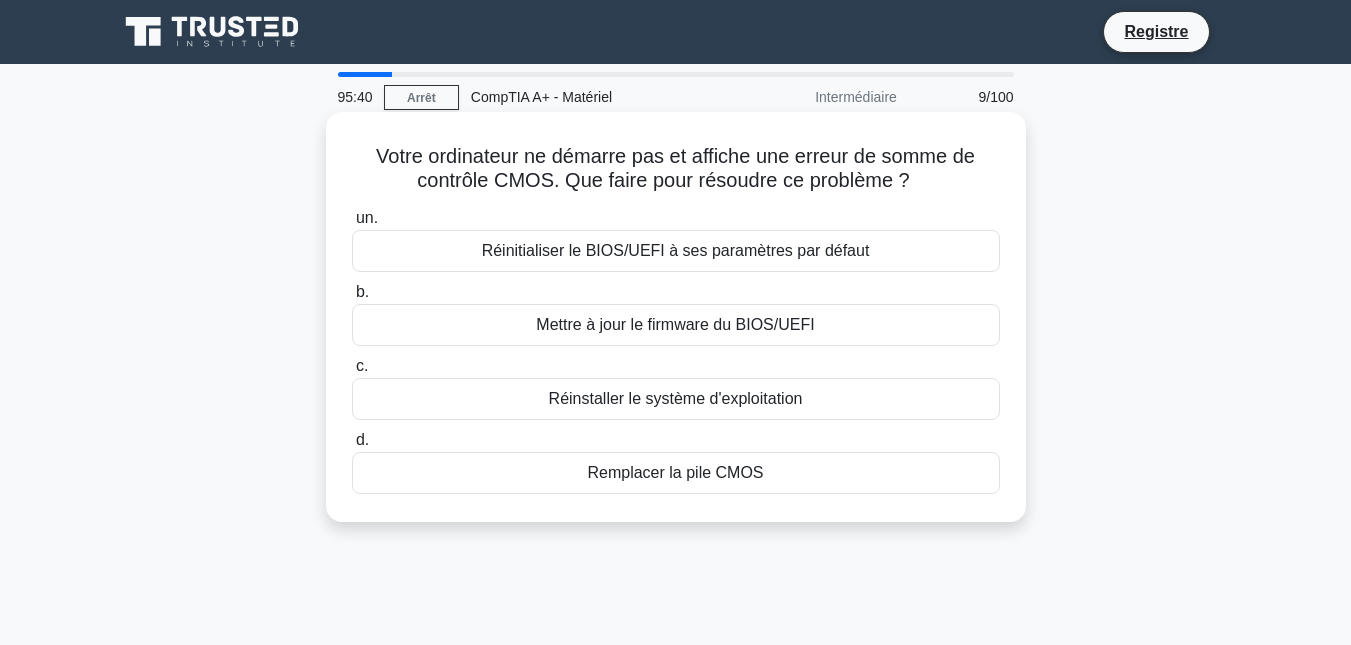 click on "Remplacer la pile CMOS" at bounding box center (675, 472) 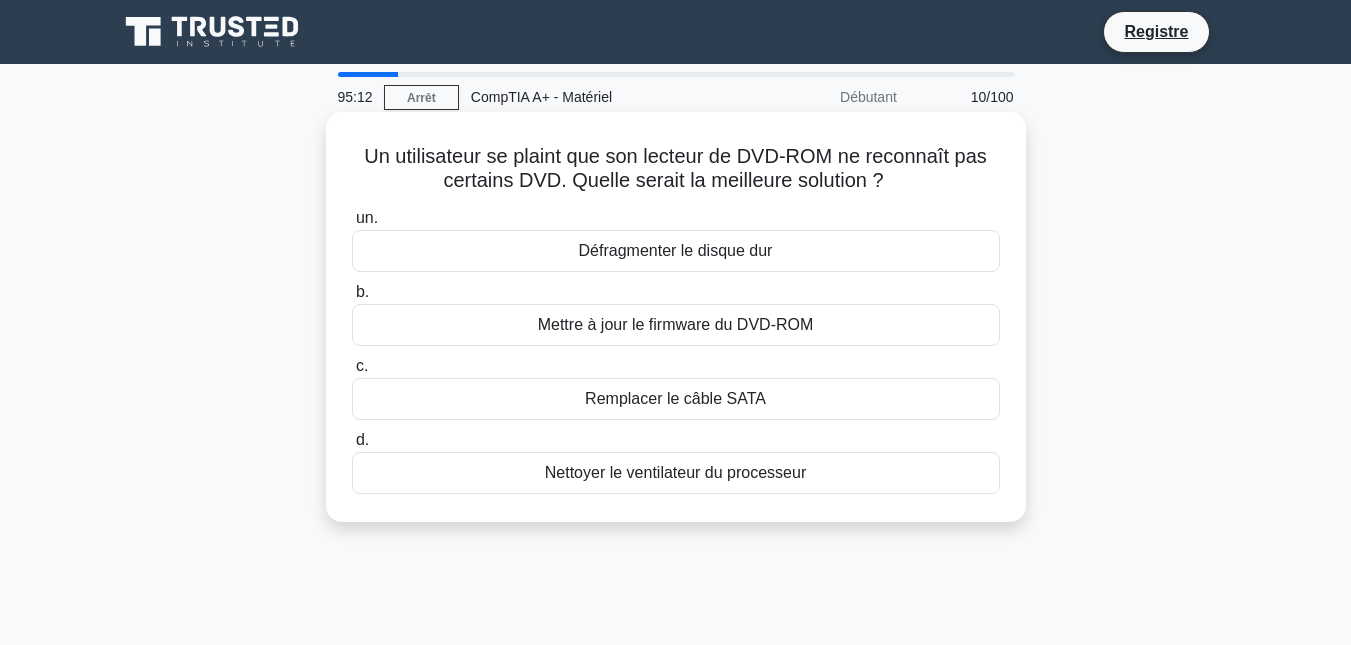 click on "Mettre à jour le firmware du DVD-ROM" at bounding box center [676, 324] 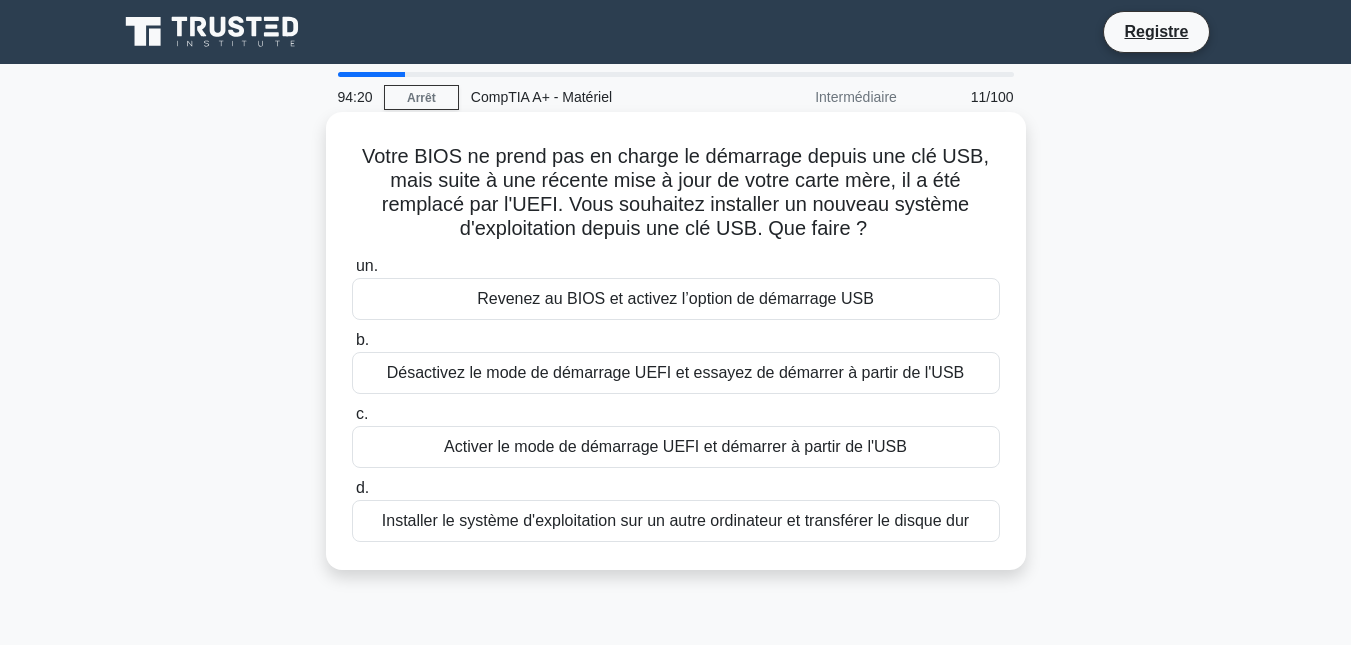 click on "Activer le mode de démarrage UEFI et démarrer à partir de l'USB" at bounding box center (675, 446) 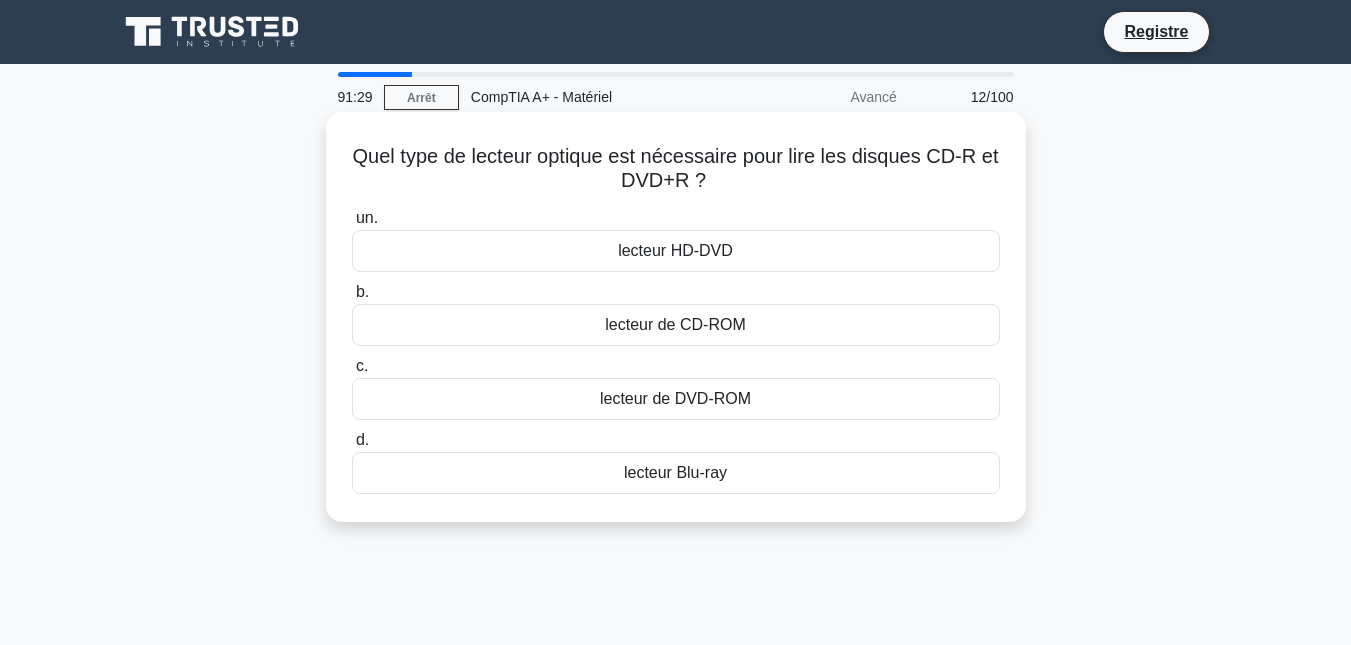 click on "lecteur Blu-ray" at bounding box center (675, 472) 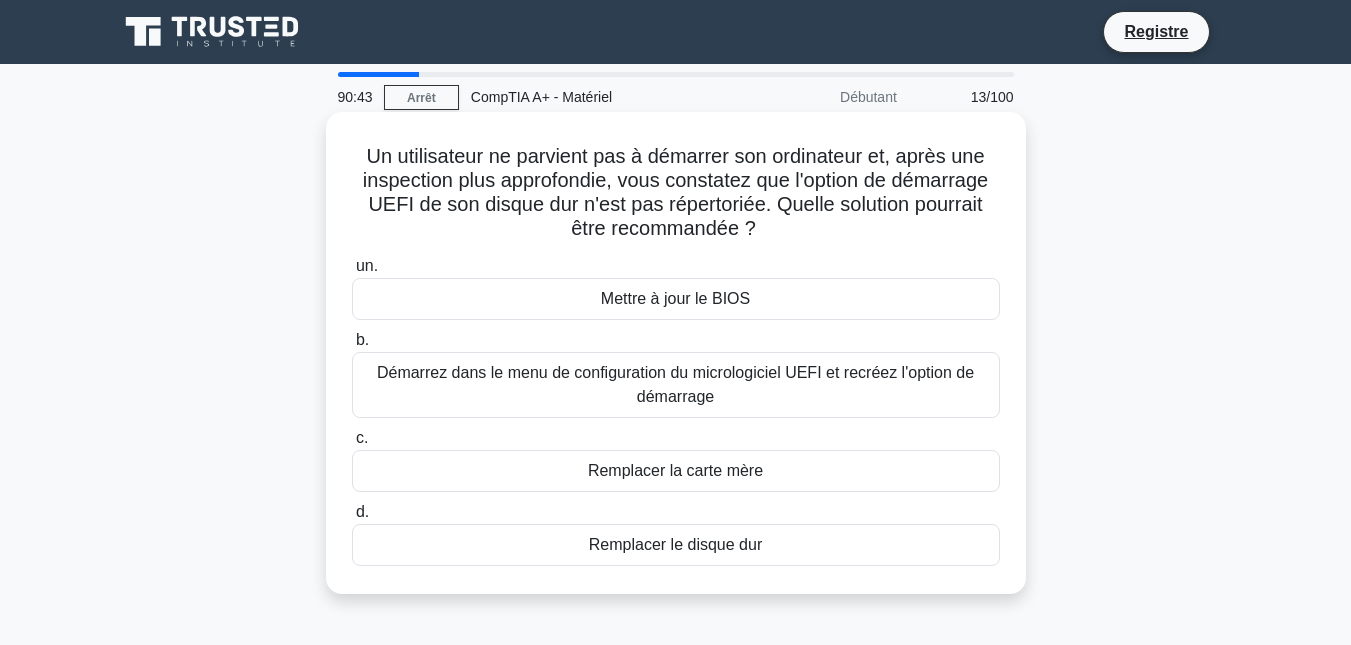 click on "Démarrez dans le menu de configuration du micrologiciel UEFI et recréez l'option de démarrage" at bounding box center [675, 384] 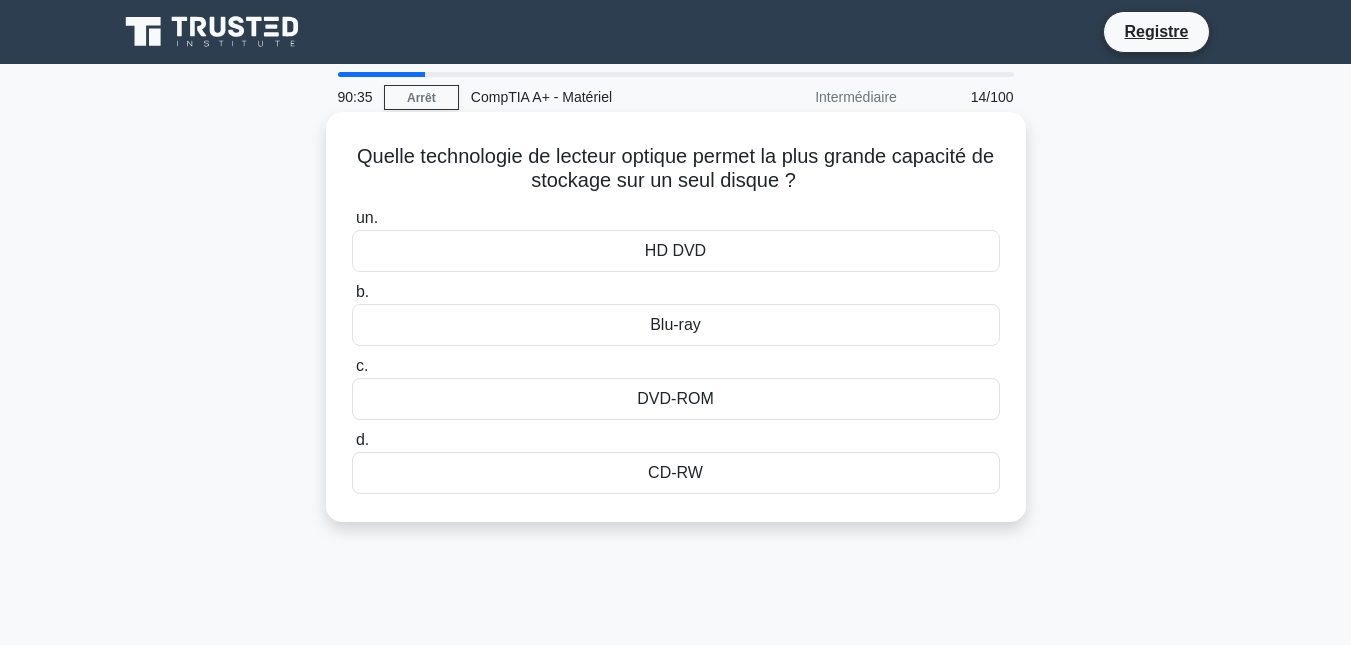 click on "Blu-ray" at bounding box center (675, 324) 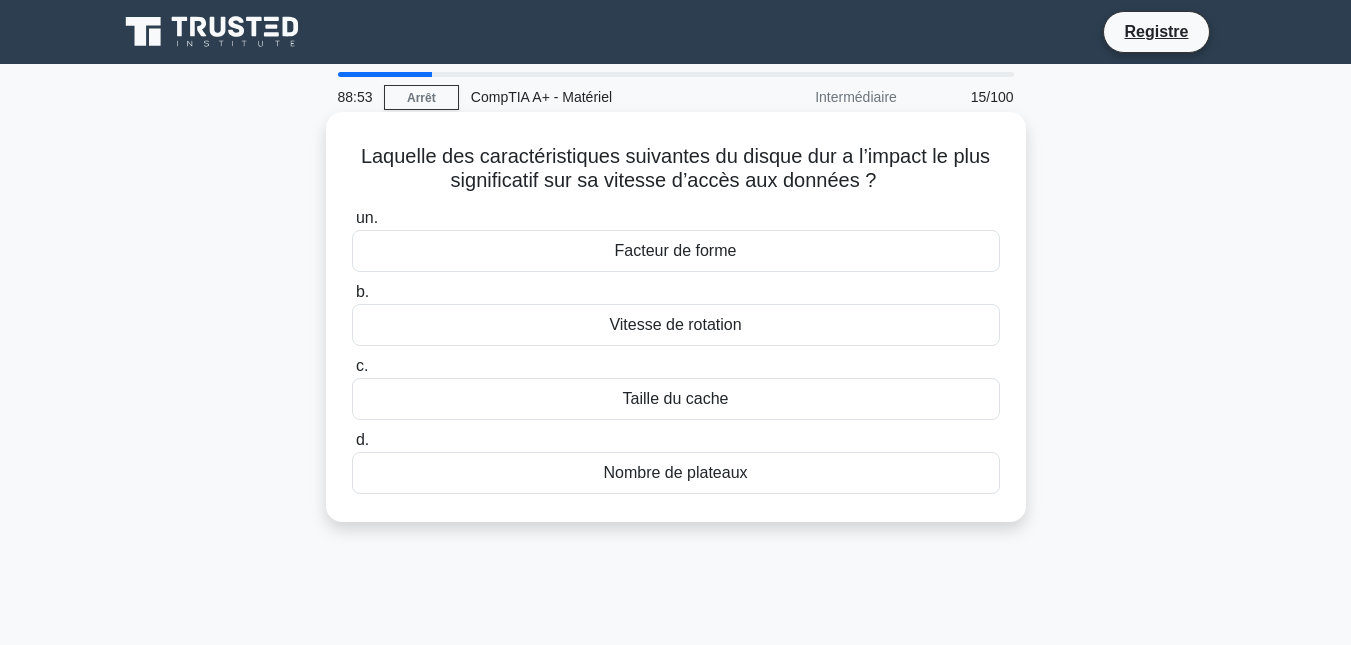 click on "Vitesse de rotation" at bounding box center [675, 324] 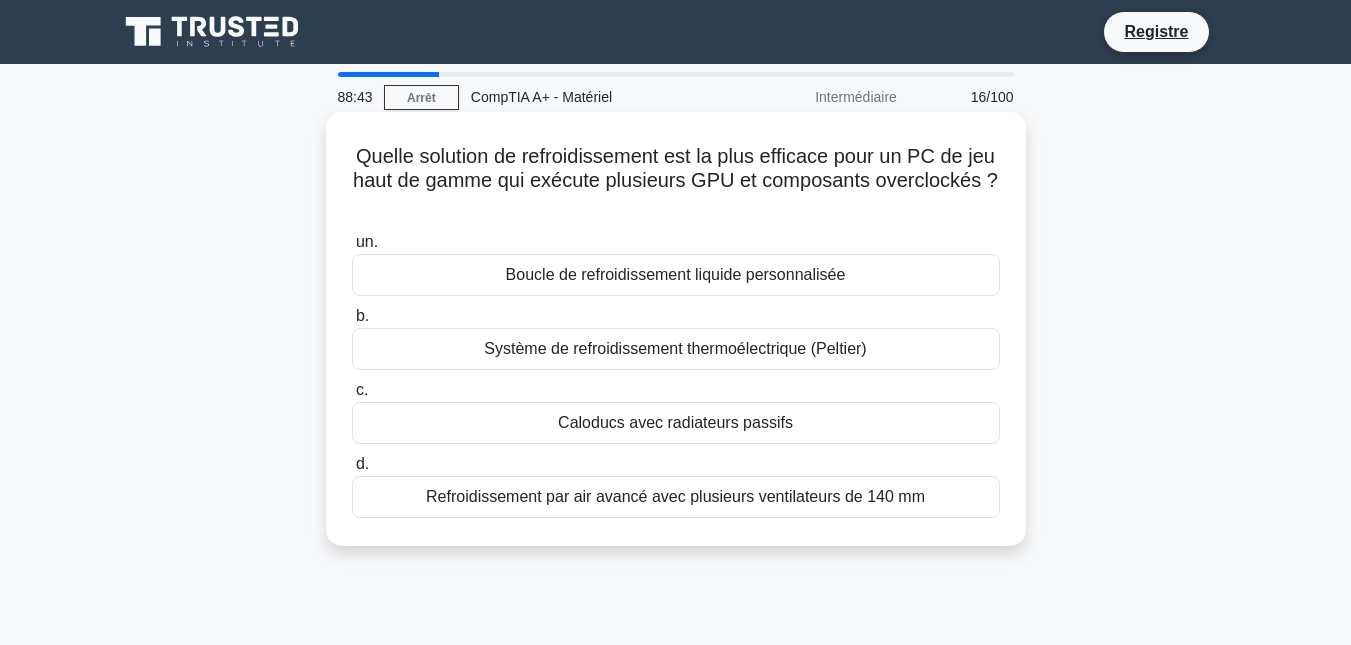 click on "Boucle de refroidissement liquide personnalisée" at bounding box center (676, 274) 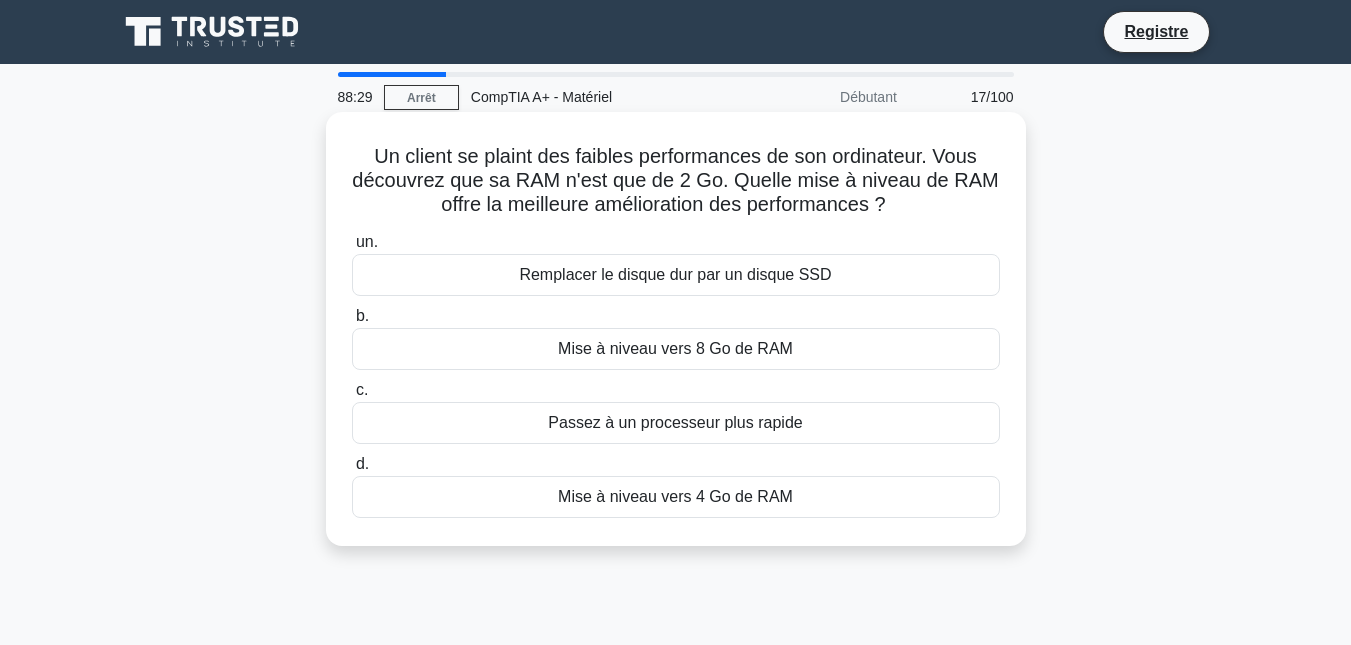 click on "Mise à niveau vers 8 Go de RAM" at bounding box center (675, 348) 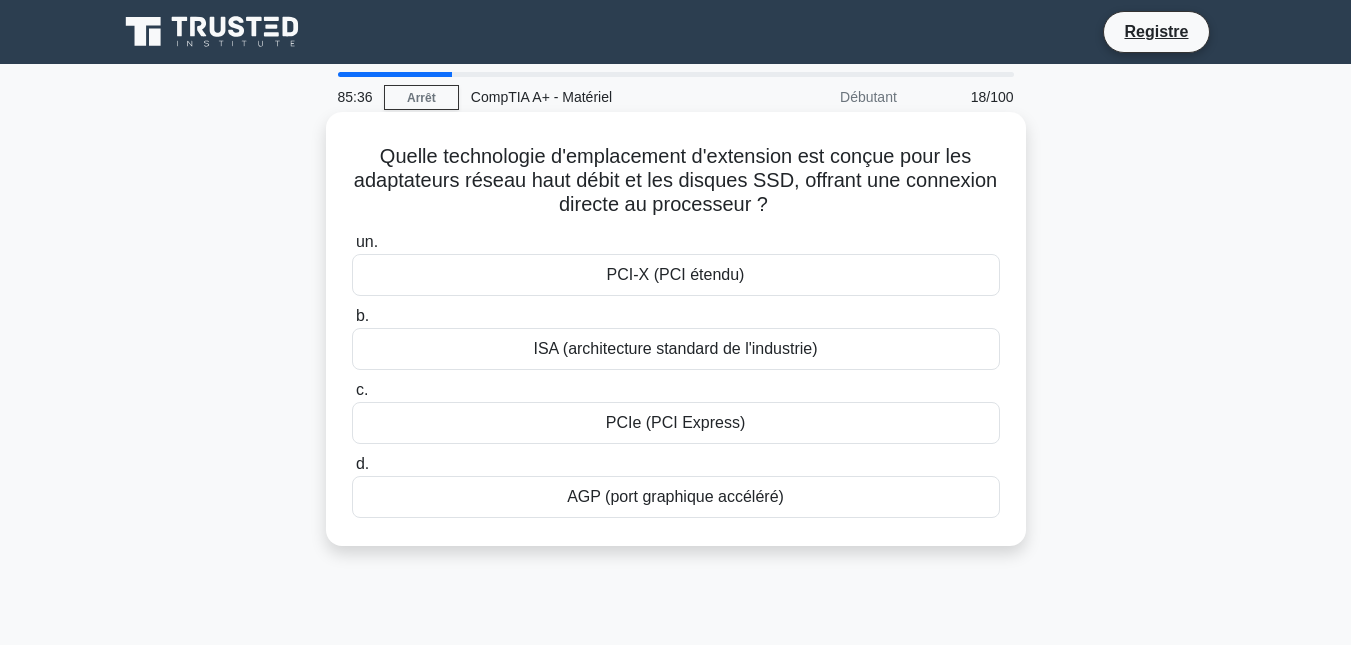 click on "PCIe (PCI Express)" at bounding box center (676, 422) 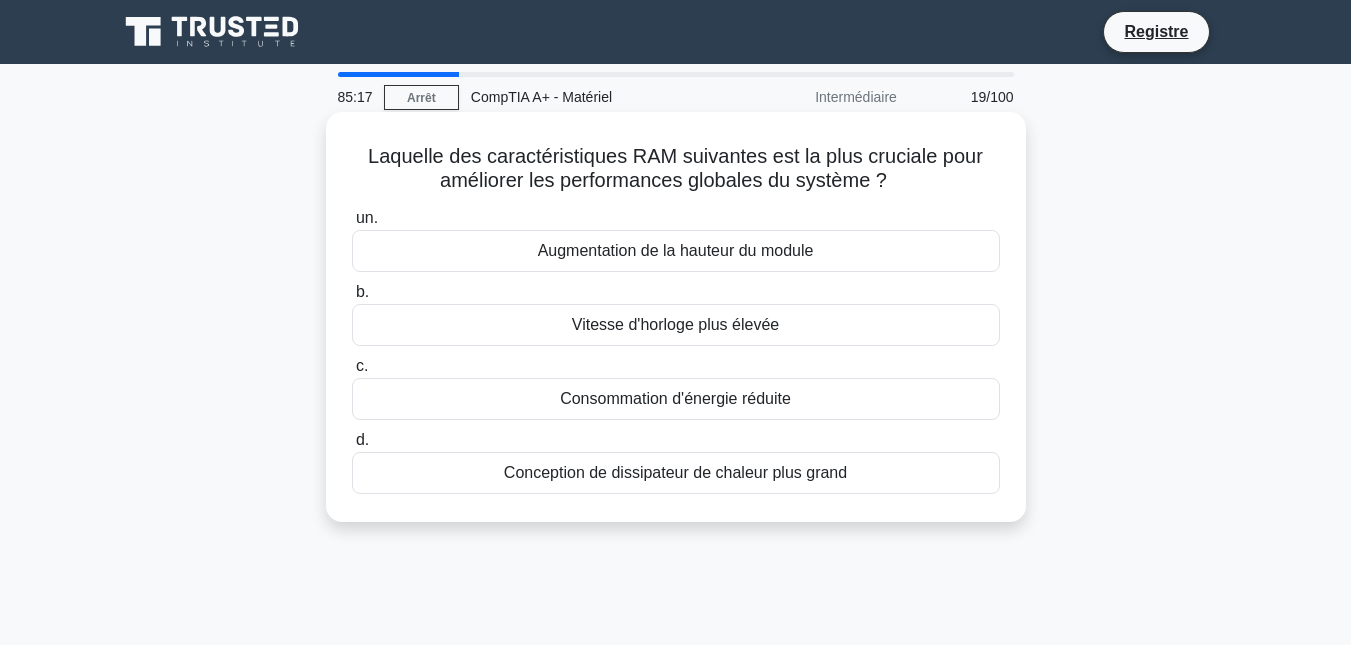 click on "Vitesse d'horloge plus élevée" at bounding box center (675, 324) 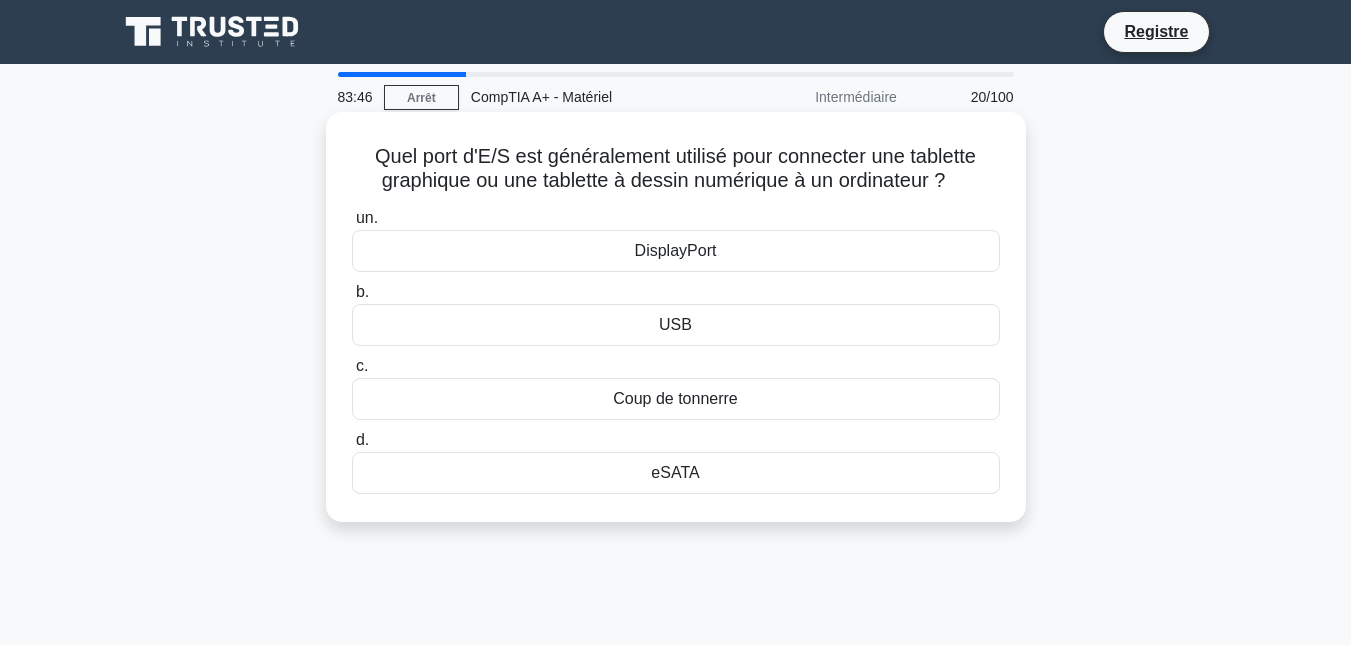 click on "USB" at bounding box center [676, 325] 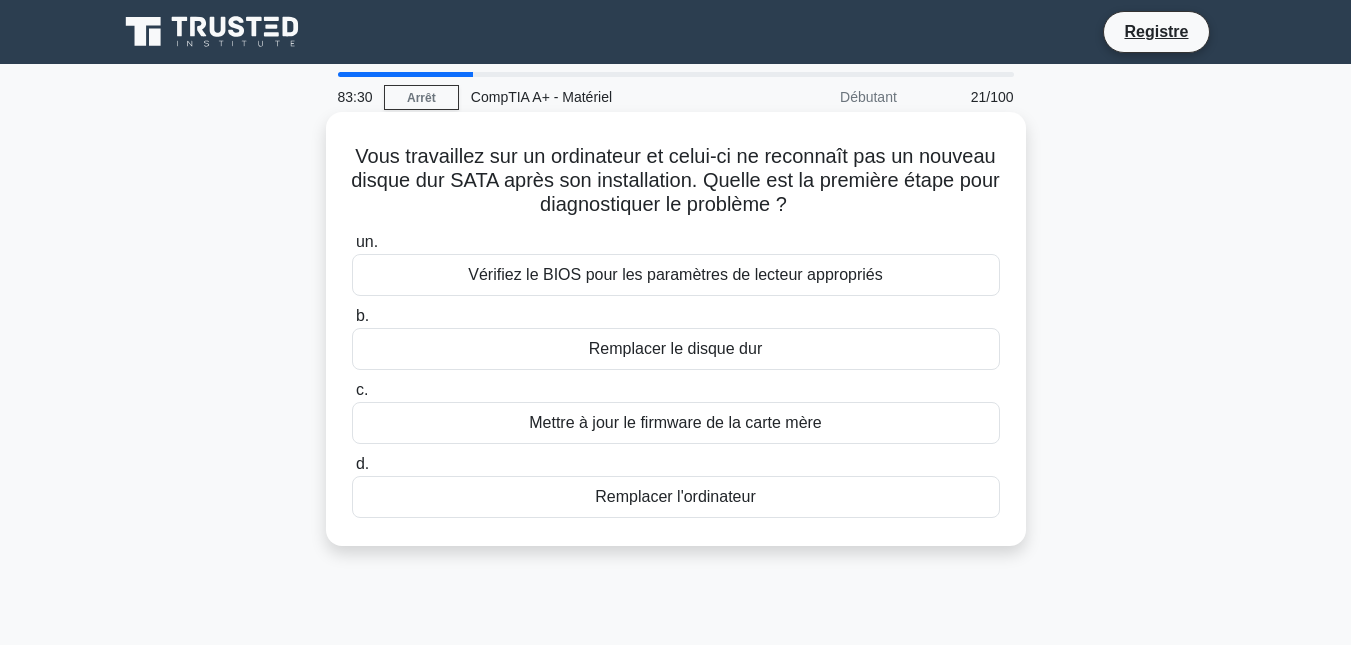click on "Vérifiez le BIOS pour les paramètres de lecteur appropriés" at bounding box center [675, 274] 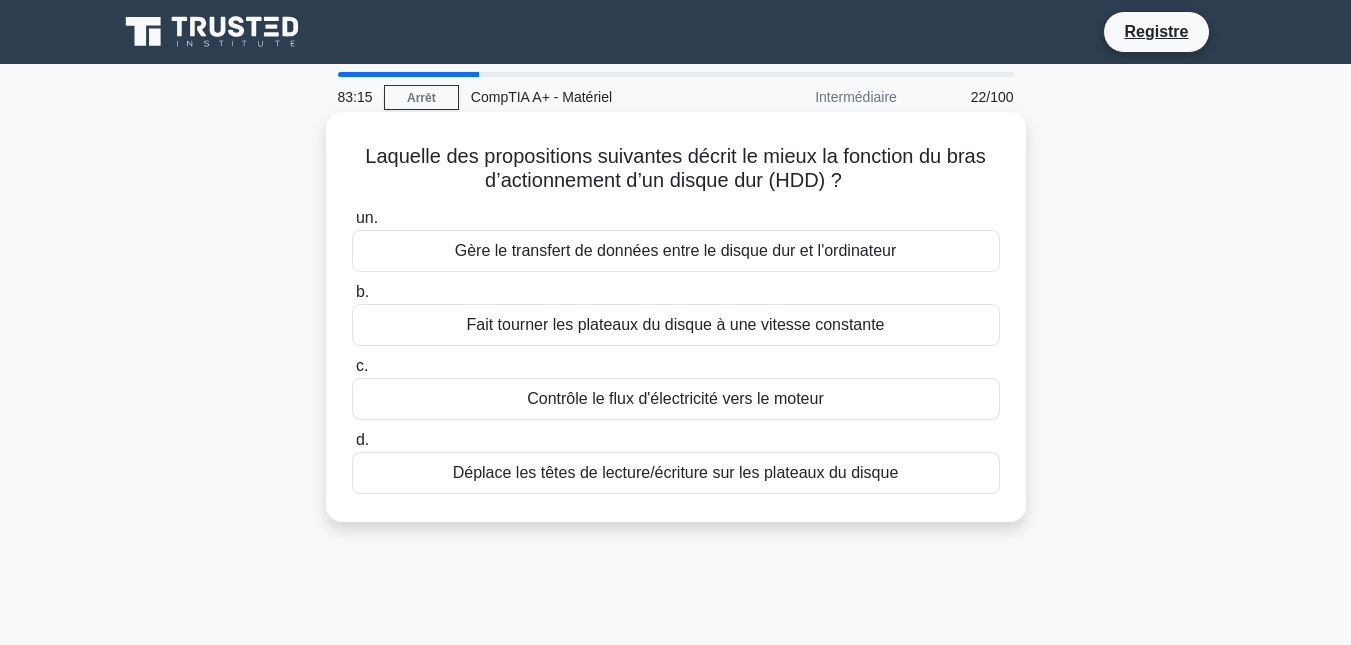 click on "Déplace les têtes de lecture/écriture sur les plateaux du disque" at bounding box center (676, 472) 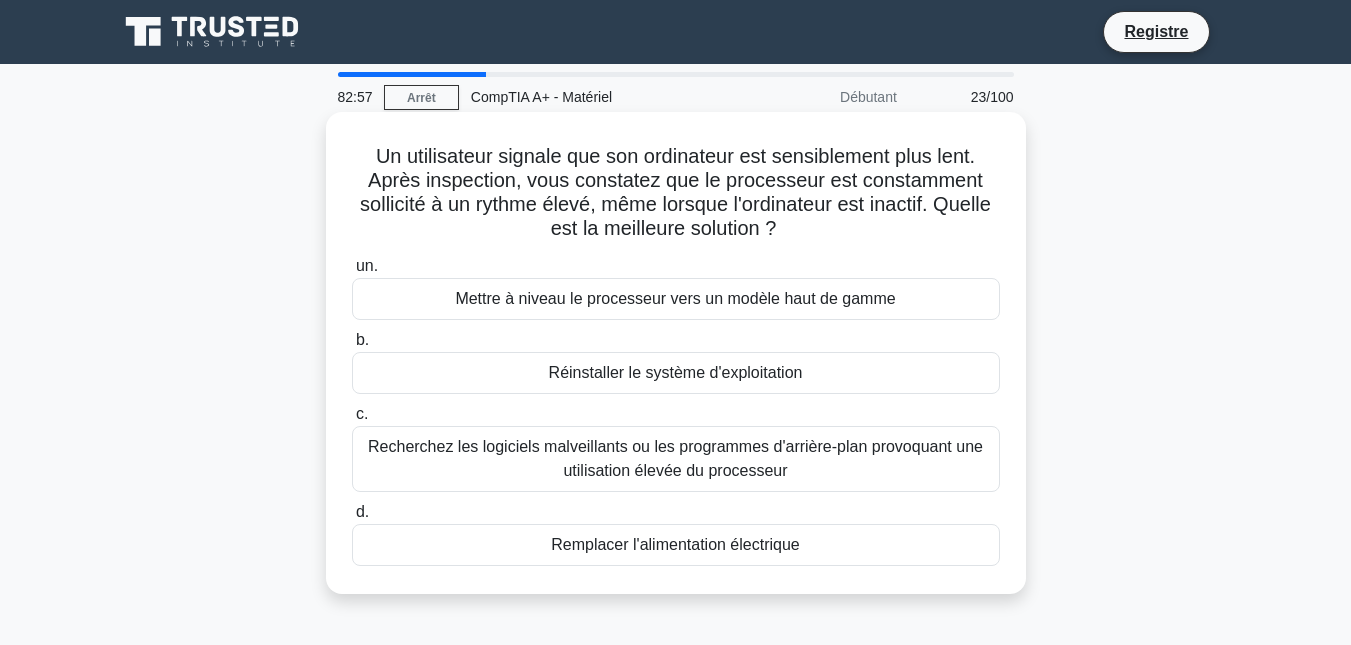 click on "Recherchez les logiciels malveillants ou les programmes d'arrière-plan provoquant une utilisation élevée du processeur" at bounding box center (675, 458) 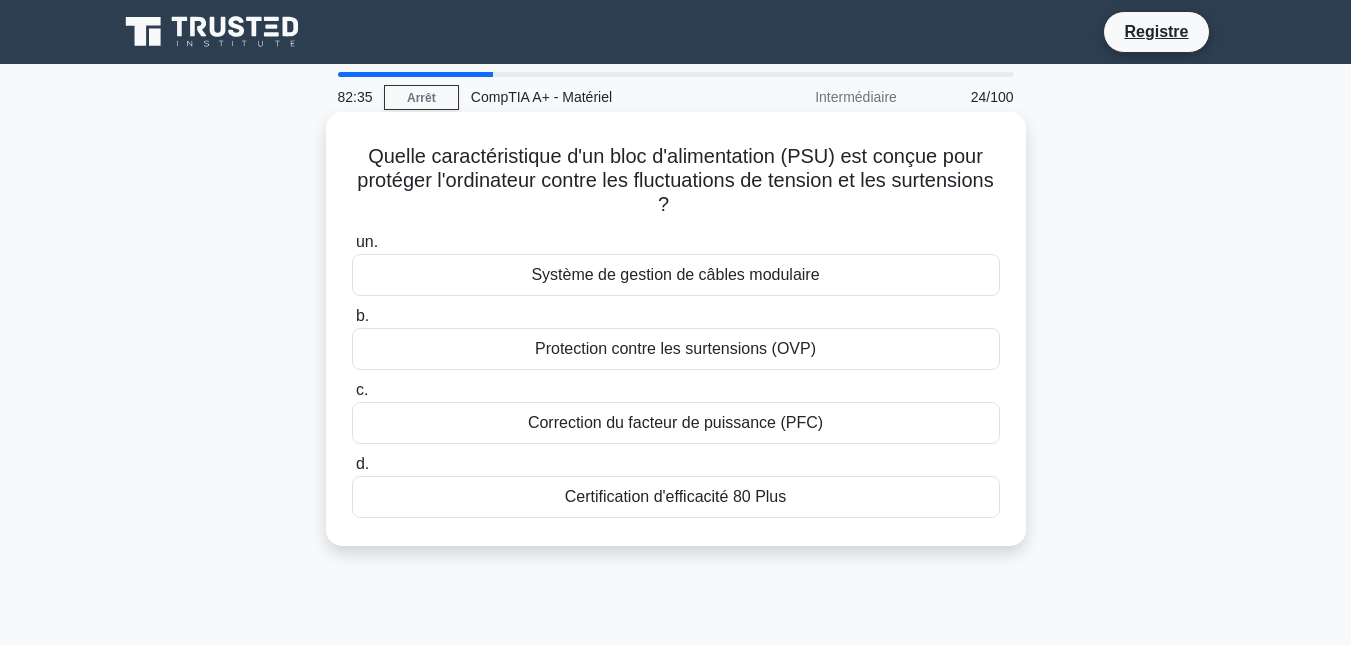 click on "Protection contre les surtensions (OVP)" at bounding box center (675, 348) 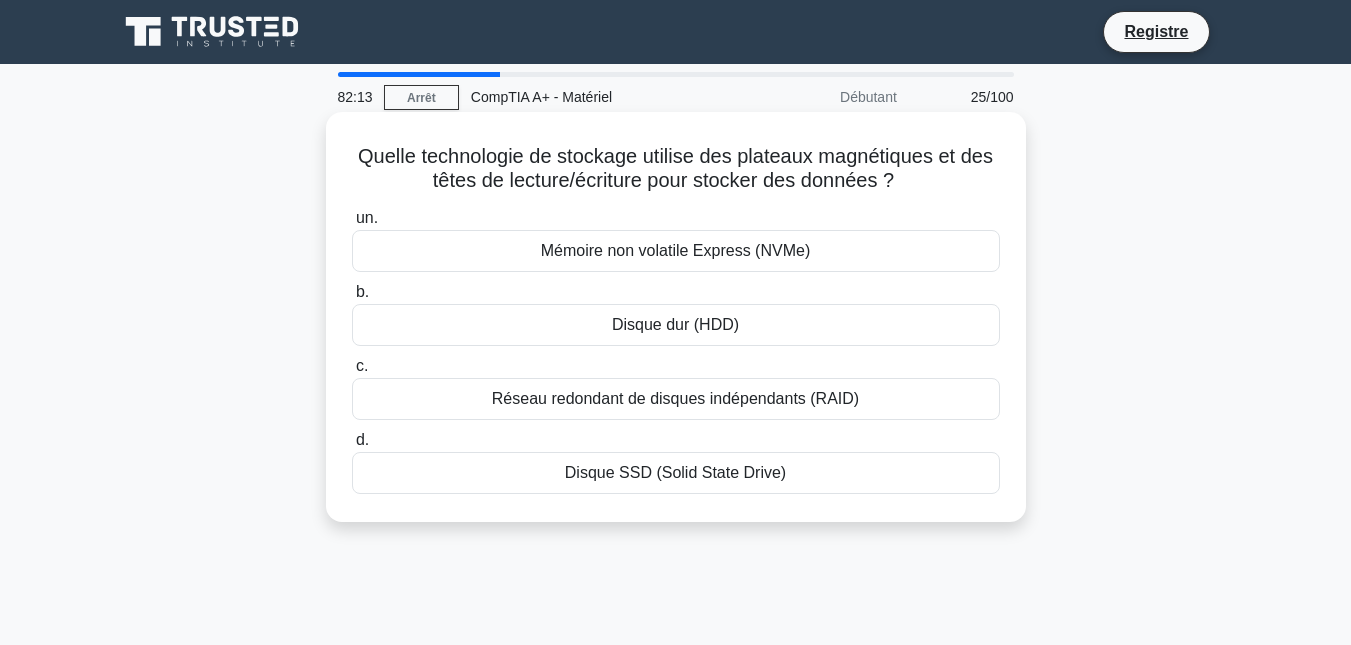 click on "Disque dur (HDD)" at bounding box center [676, 325] 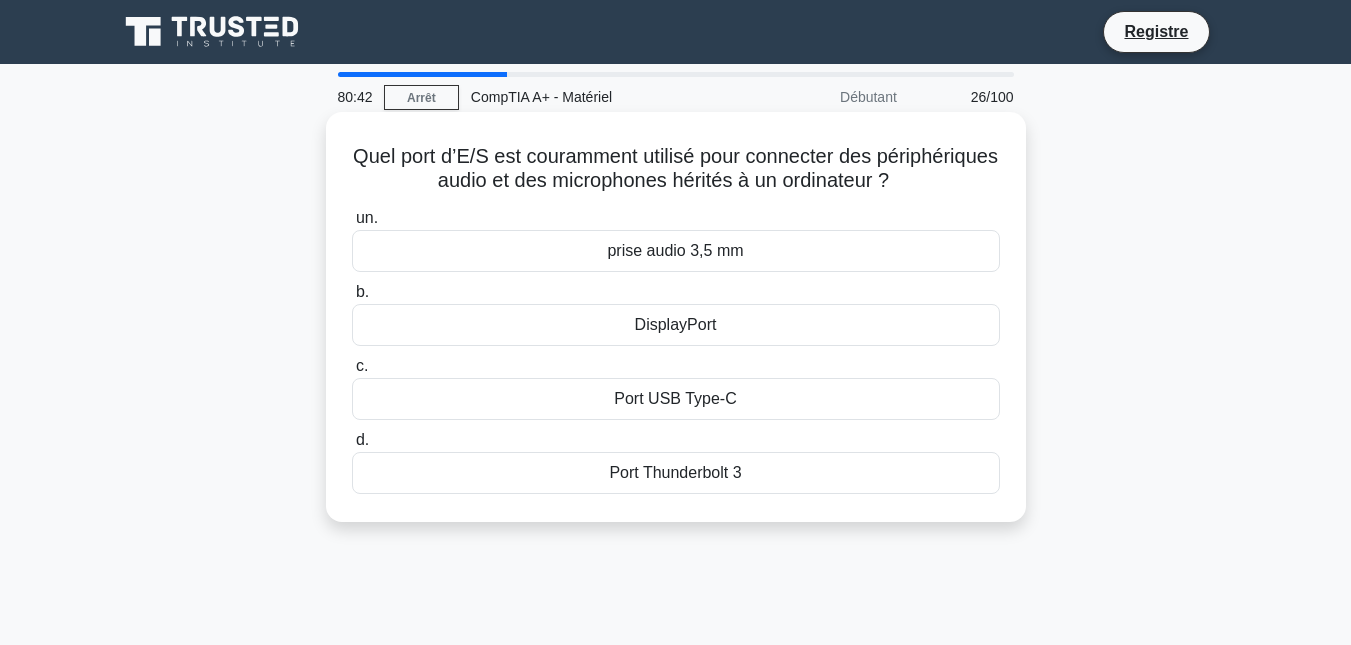 click on "prise audio 3,5 mm" at bounding box center [676, 251] 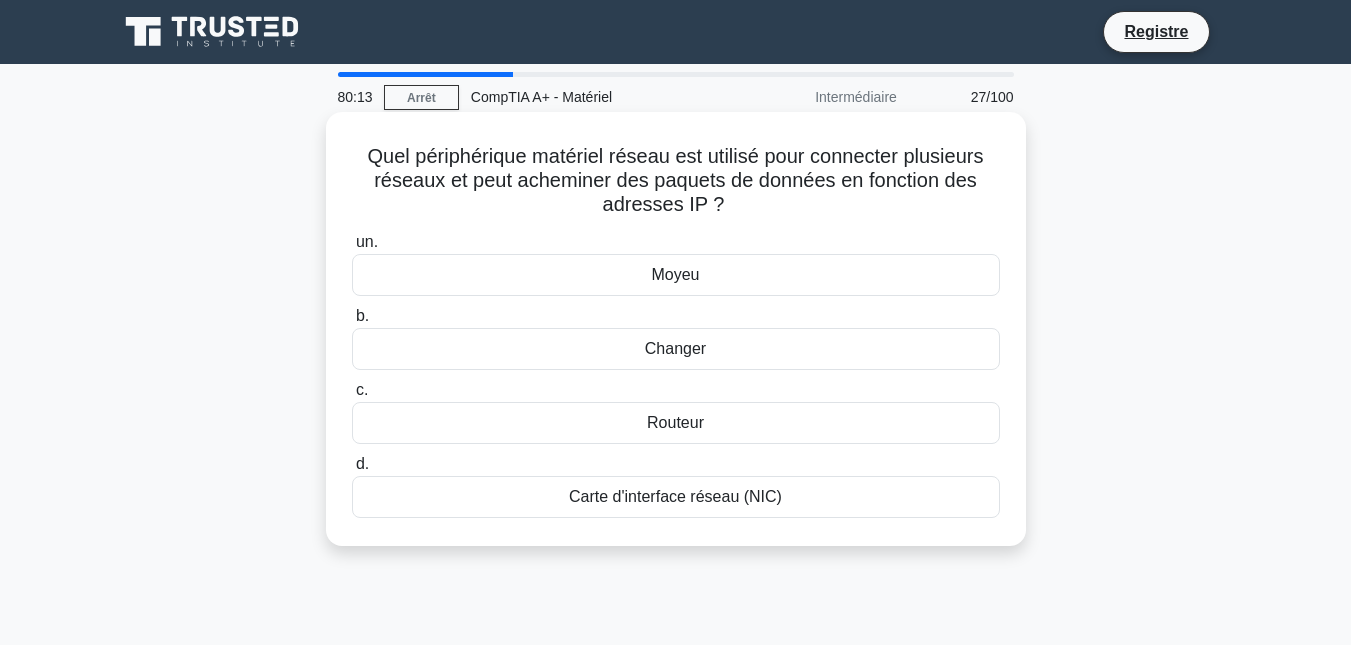 click on "Routeur" at bounding box center [675, 422] 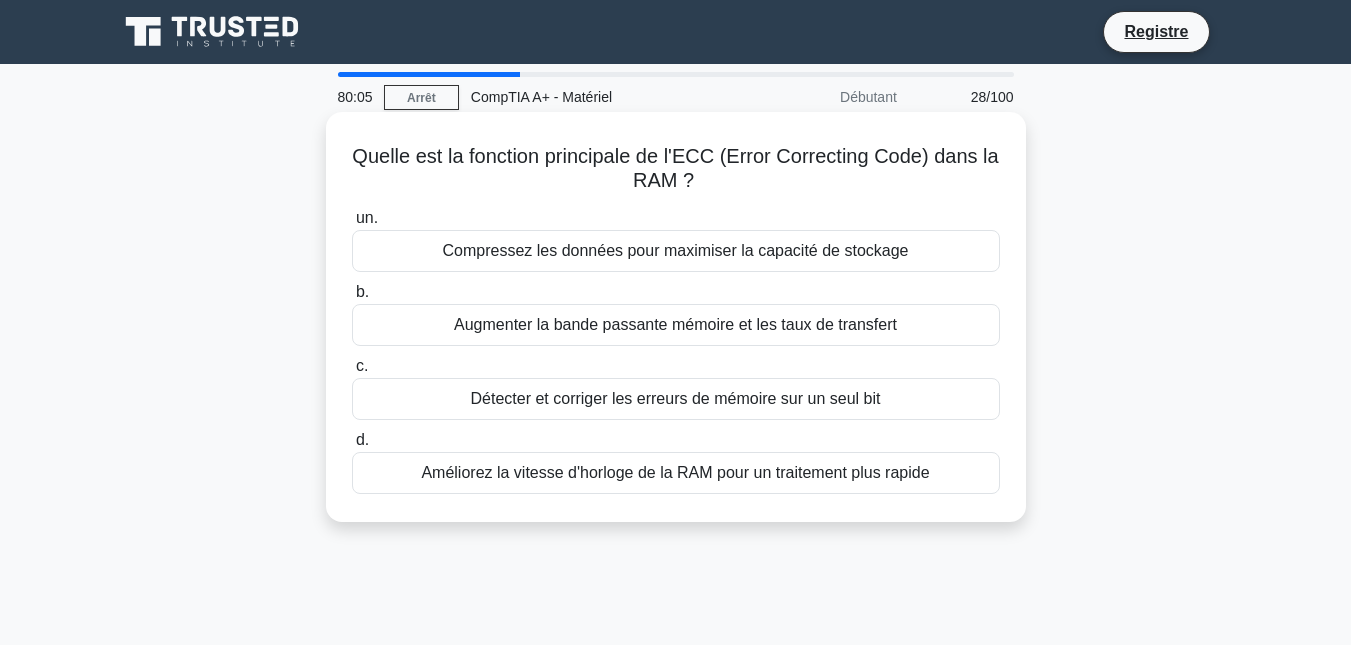 click on "Détecter et corriger les erreurs de mémoire sur un seul bit" at bounding box center [676, 398] 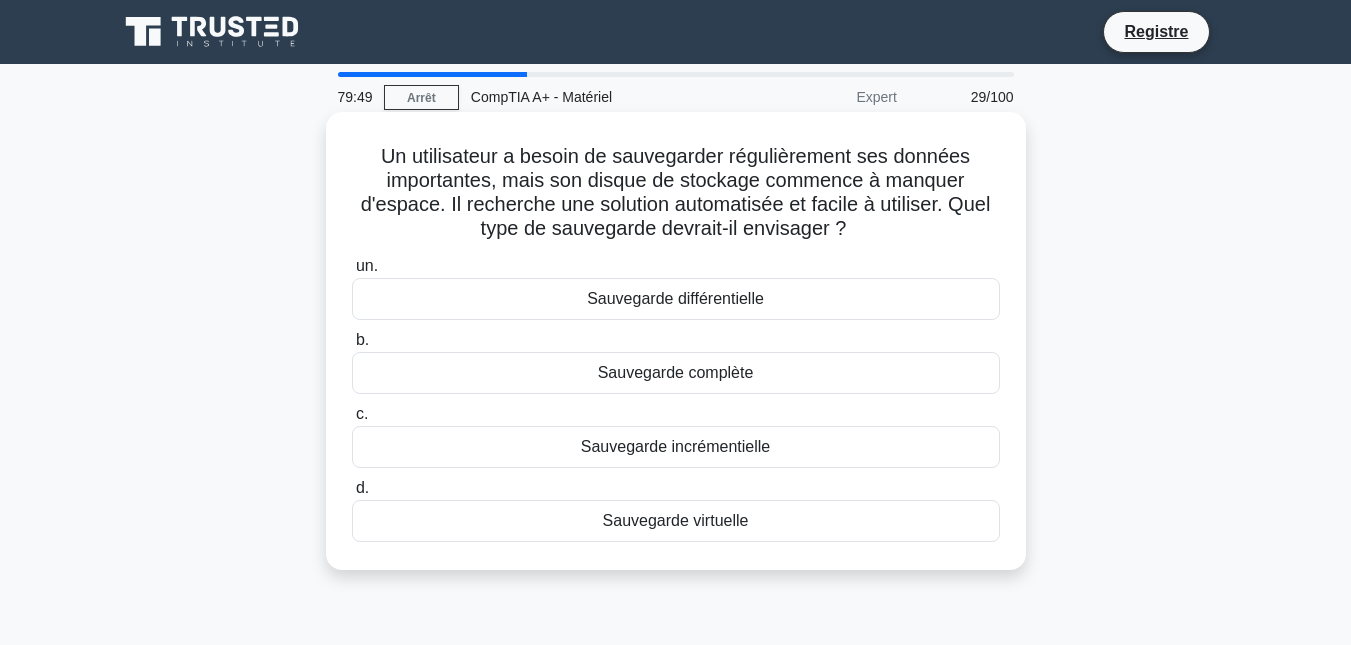 click on "Sauvegarde virtuelle" at bounding box center (676, 520) 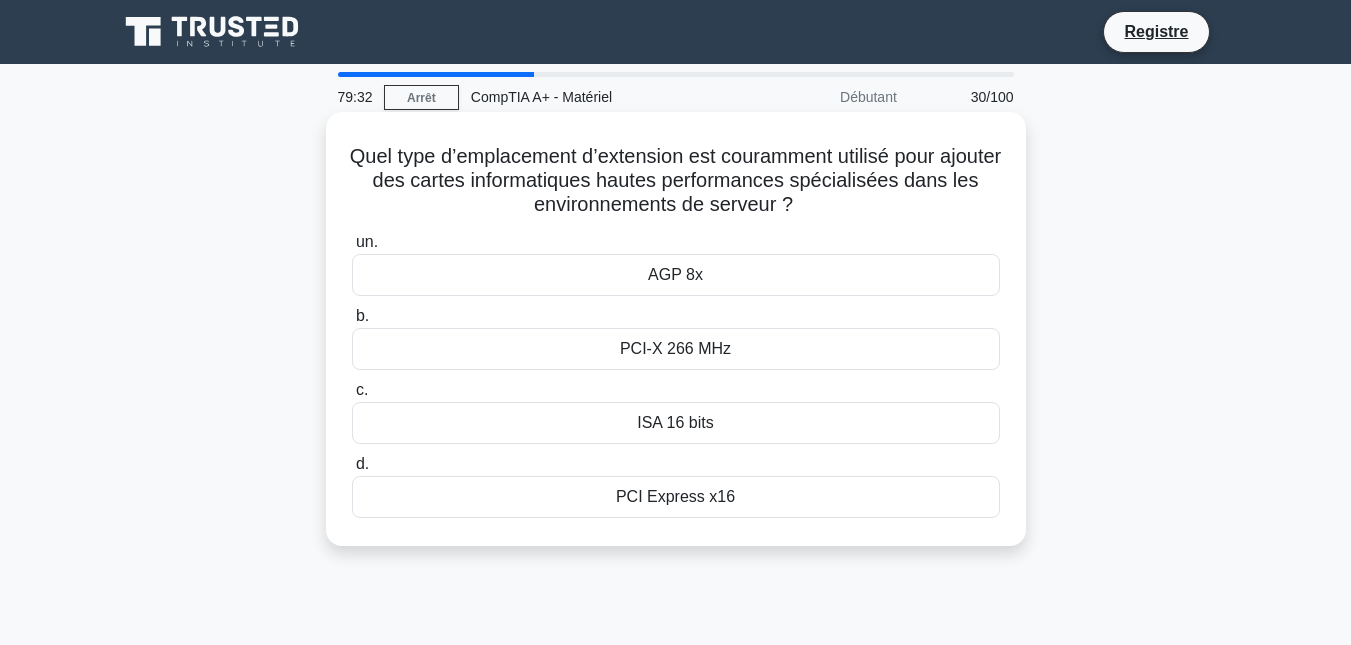 click on "PCI Express x16" at bounding box center (675, 496) 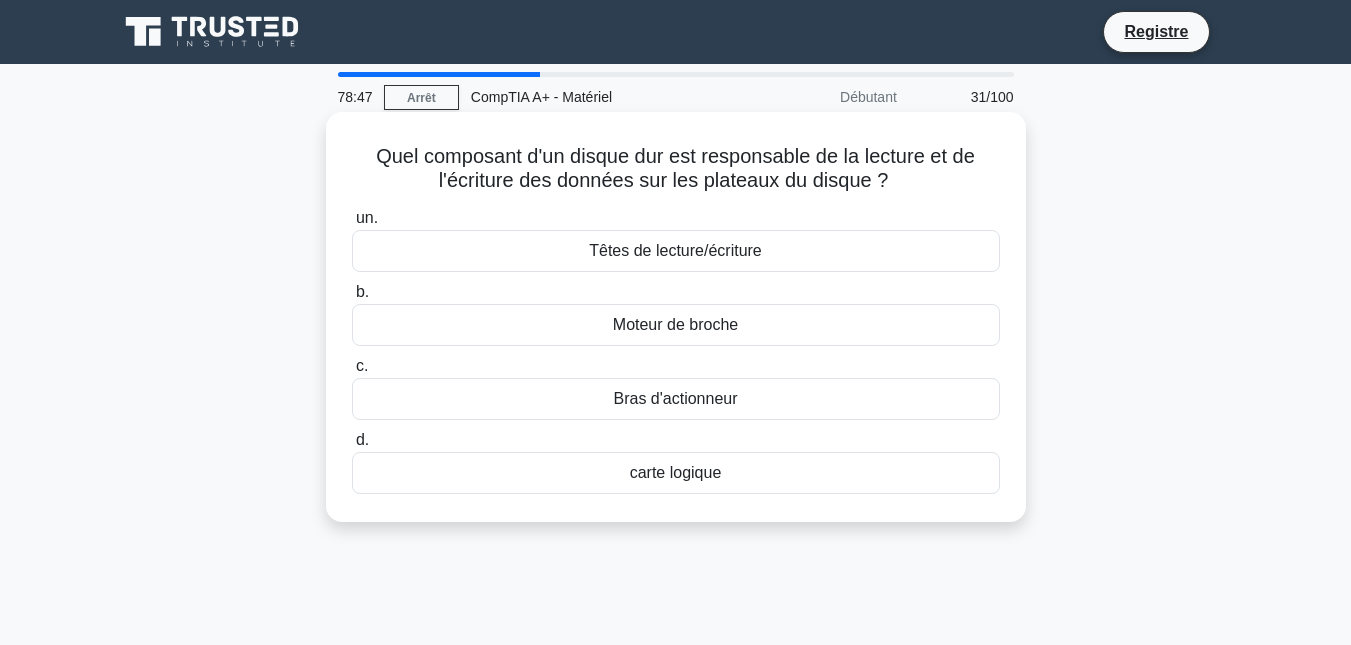 click on "Têtes de lecture/écriture" at bounding box center (675, 250) 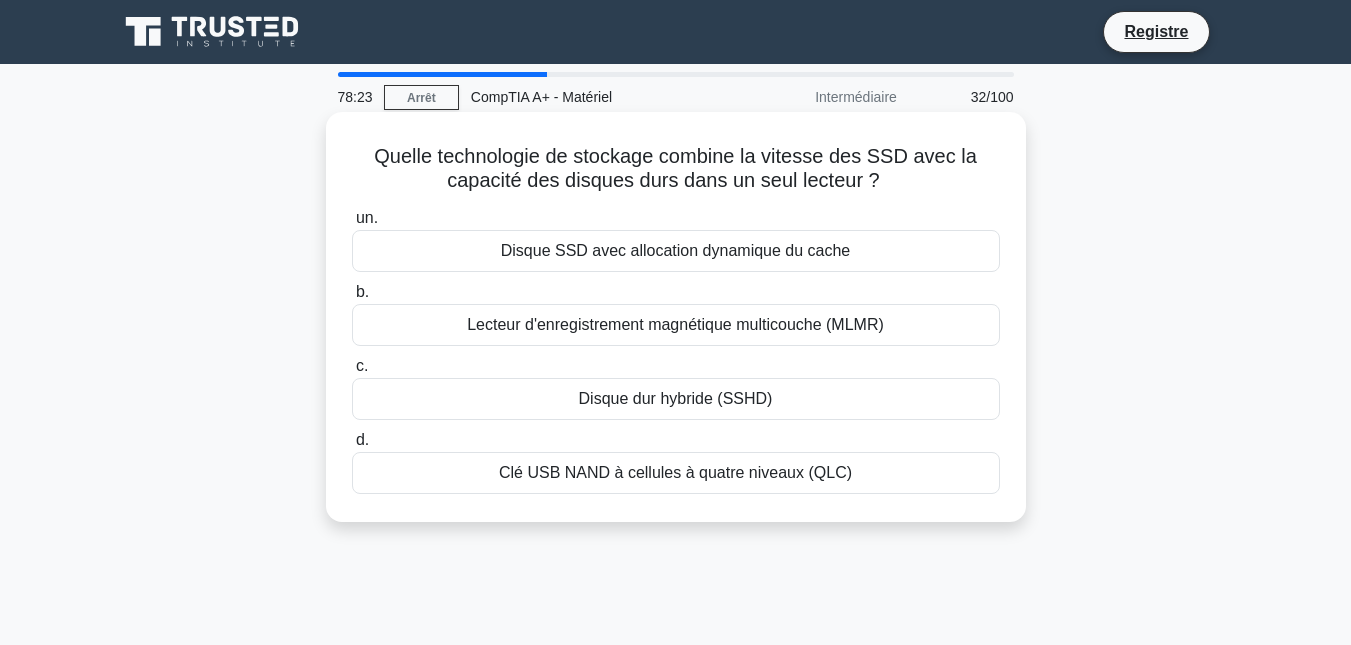 click on "Disque dur hybride (SSHD)" at bounding box center (676, 398) 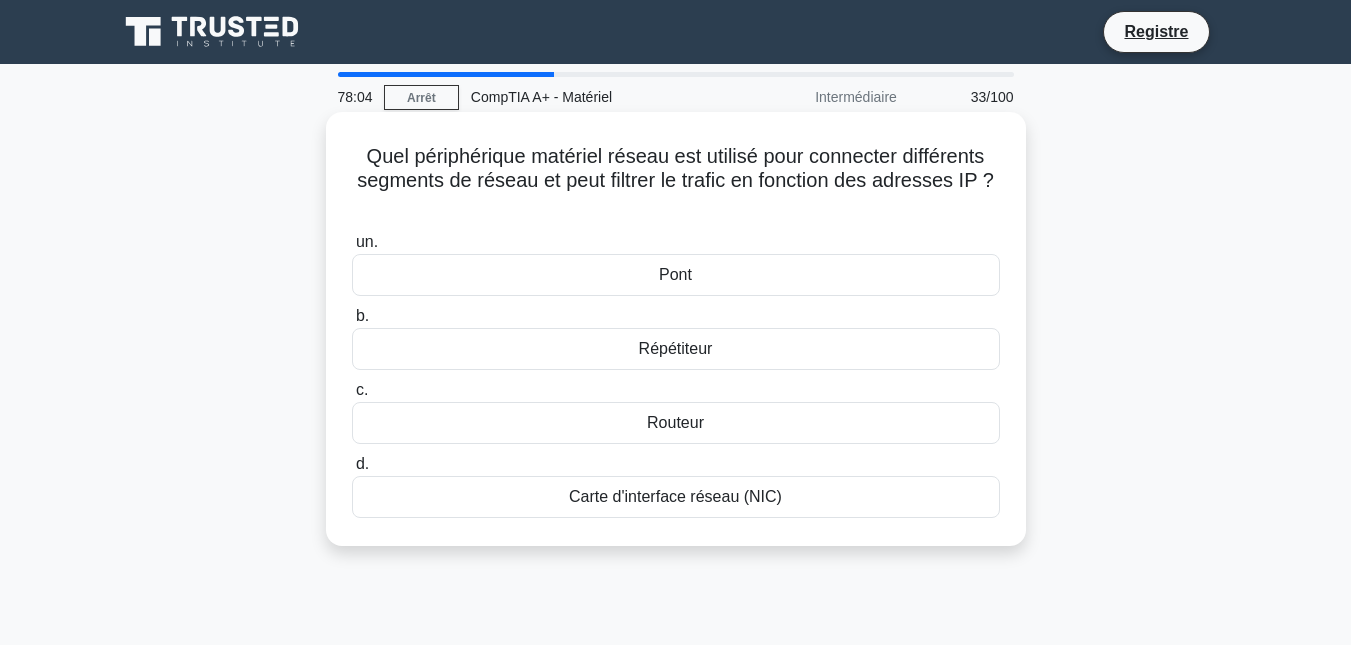 click on "Routeur" at bounding box center (675, 422) 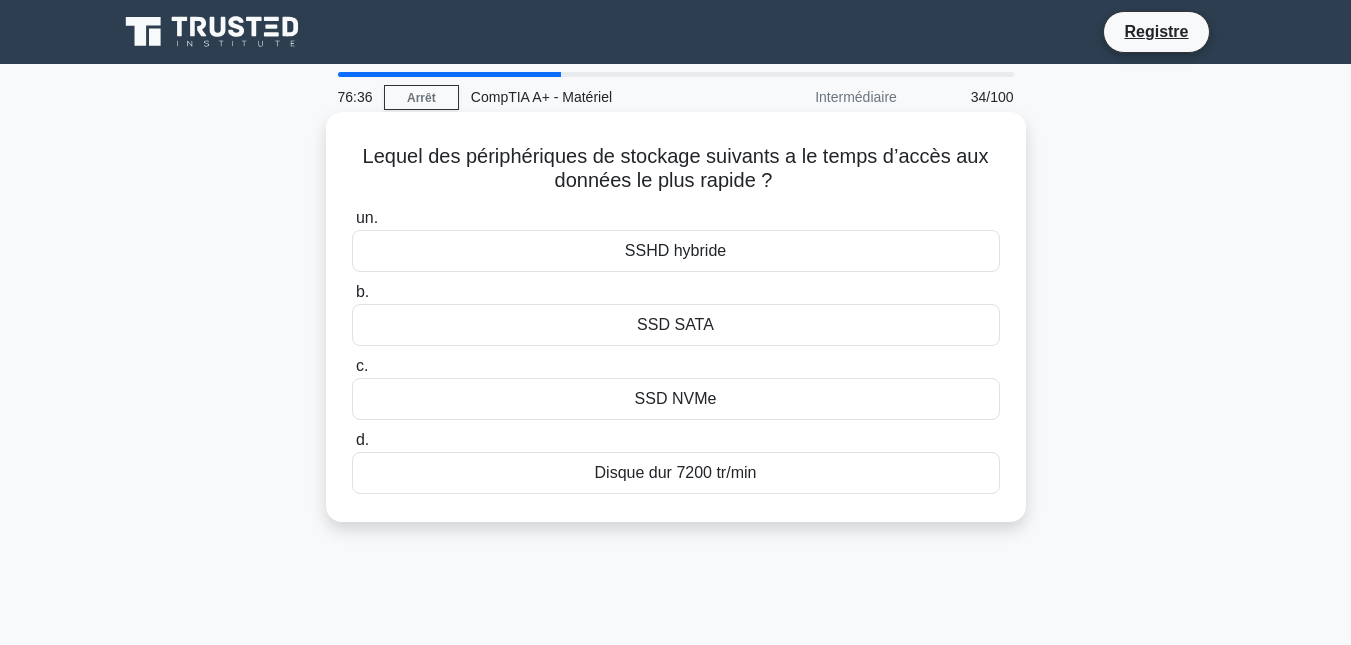 click on "SSD NVMe" at bounding box center [676, 399] 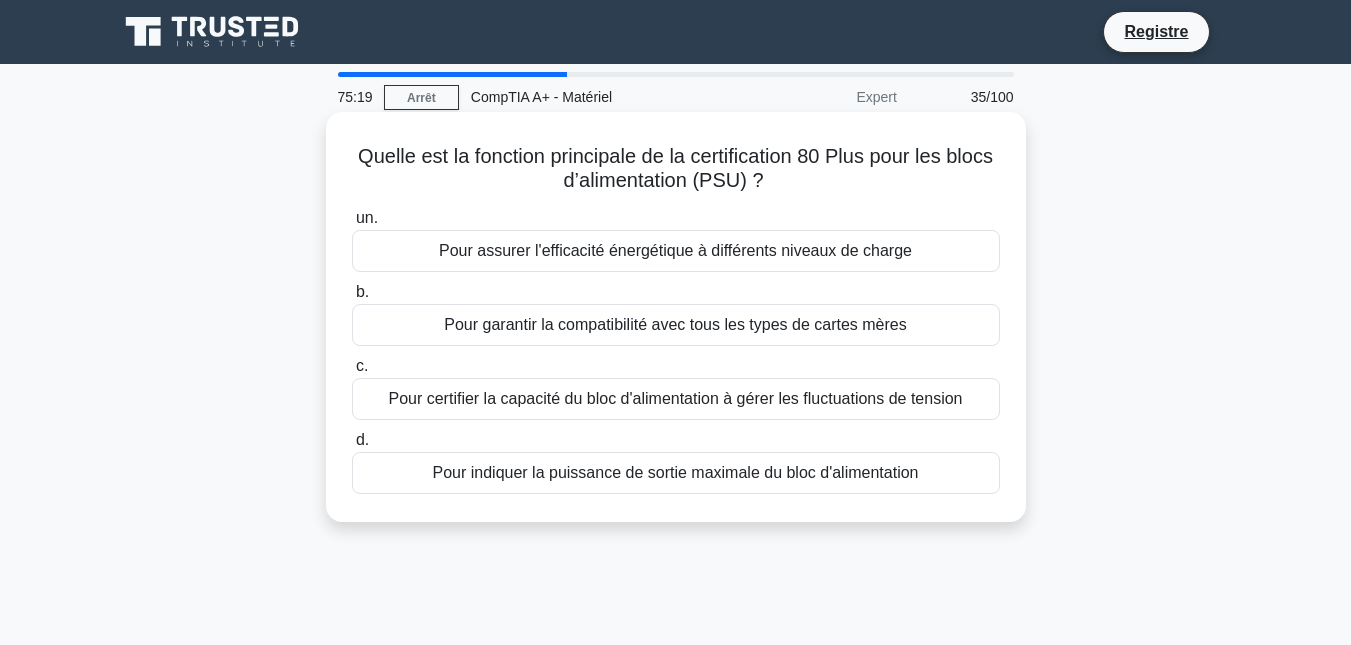 click on "Pour assurer l'efficacité énergétique à différents niveaux de charge" at bounding box center [675, 250] 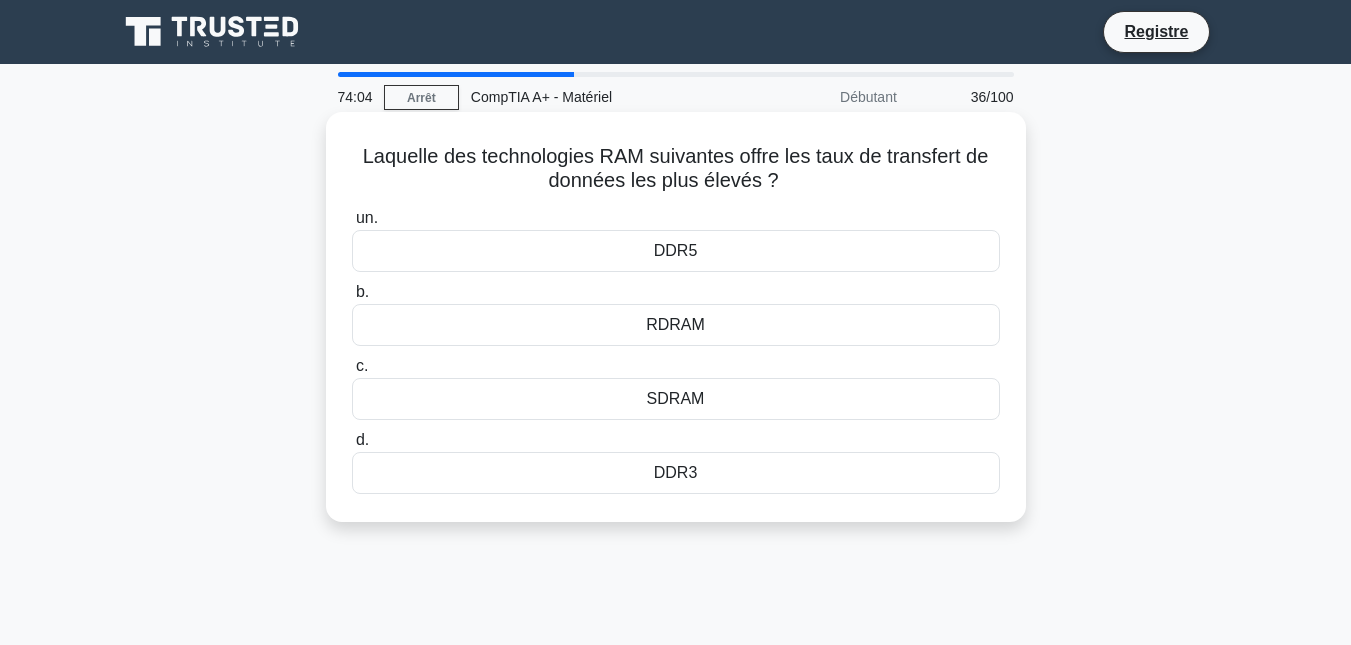 click on "DDR5" at bounding box center (676, 251) 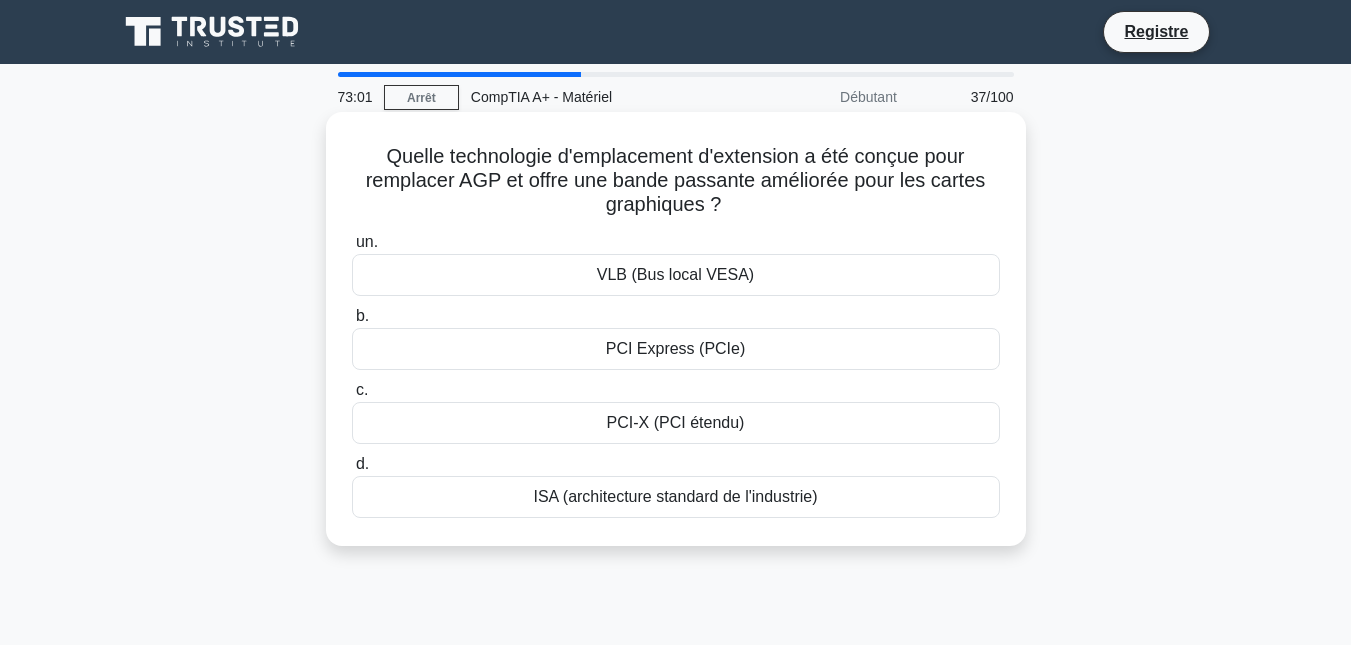 click on "PCI Express (PCIe)" at bounding box center [676, 348] 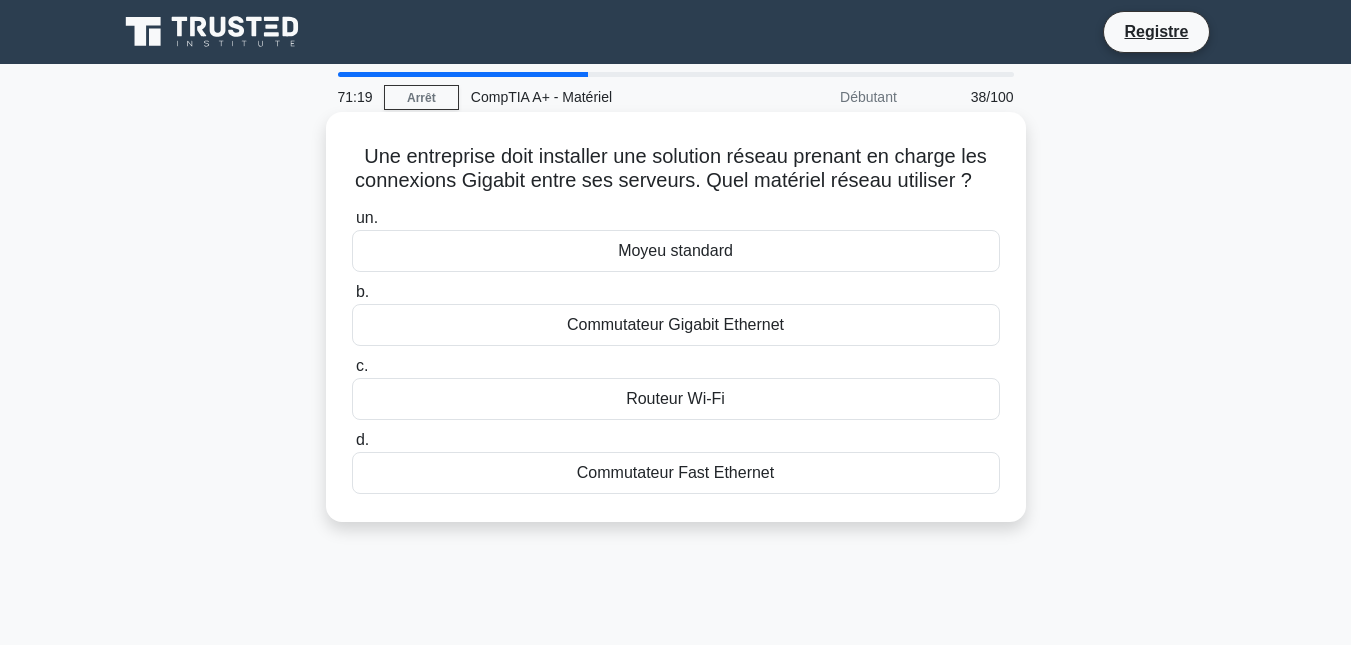 click on "Commutateur Gigabit Ethernet" at bounding box center (675, 324) 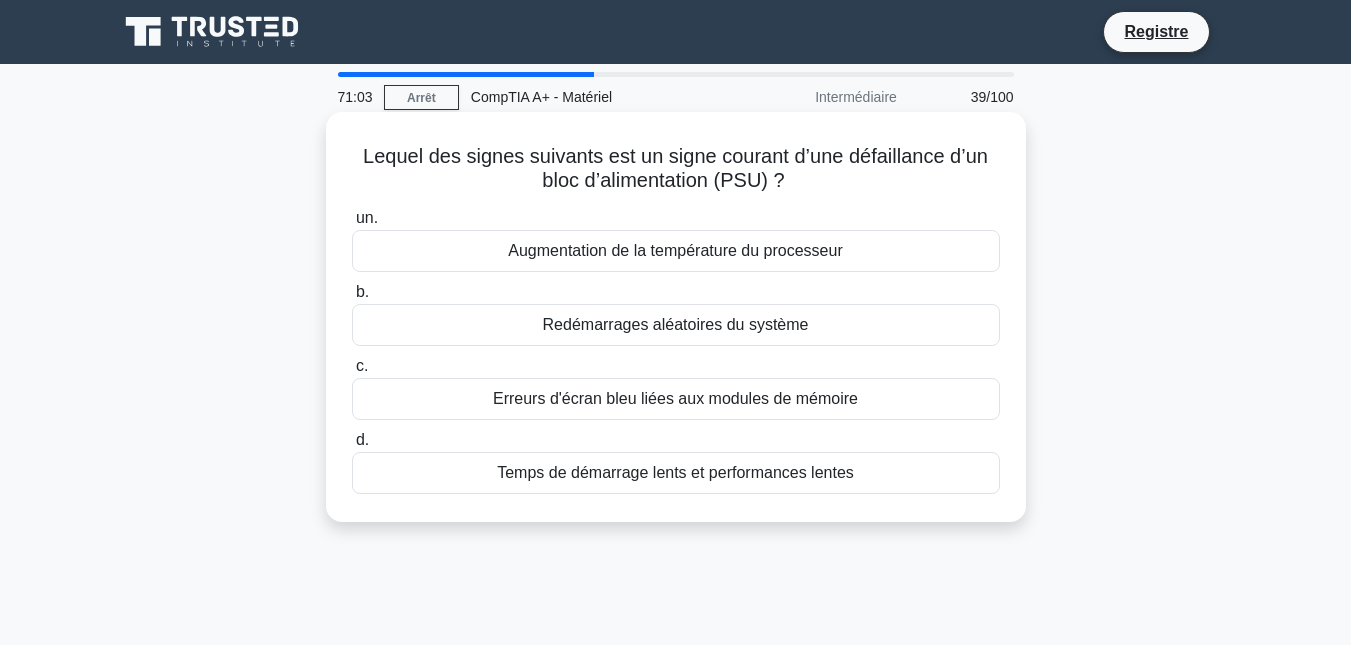 click on "Redémarrages aléatoires du système" at bounding box center [676, 324] 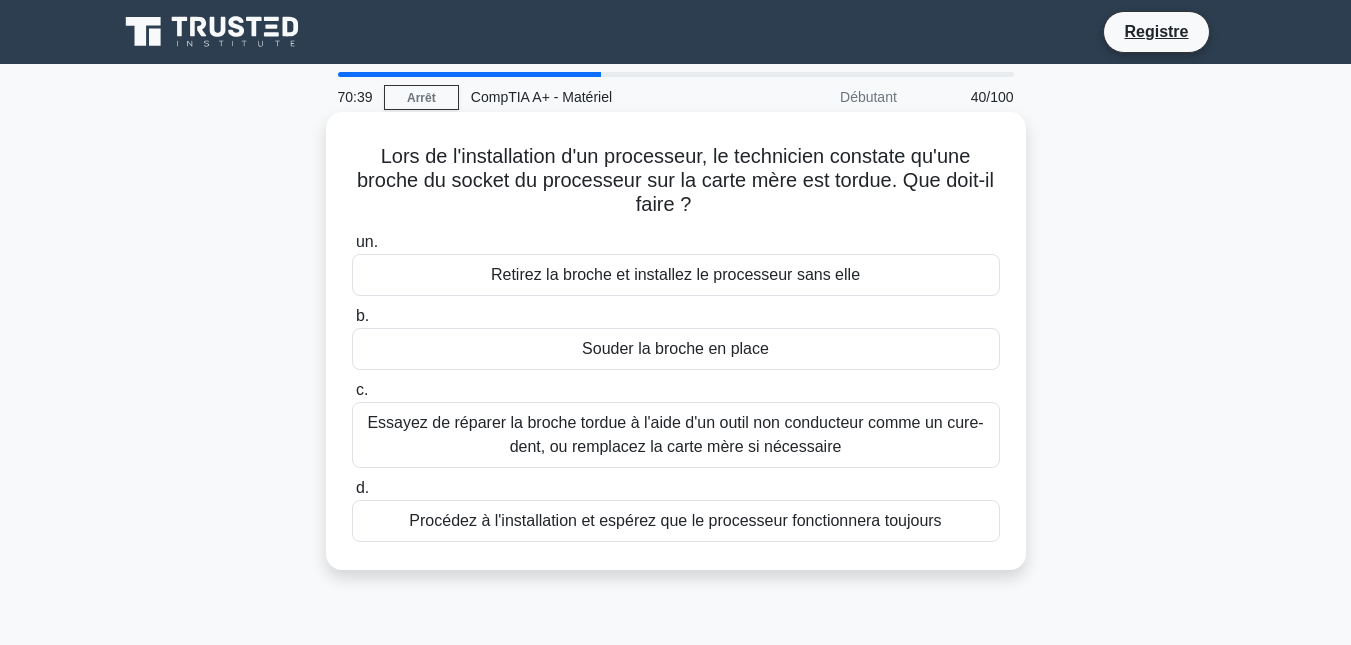 click on "Essayez de réparer la broche tordue à l'aide d'un outil non conducteur comme un cure-dent, ou remplacez la carte mère si nécessaire" at bounding box center [675, 434] 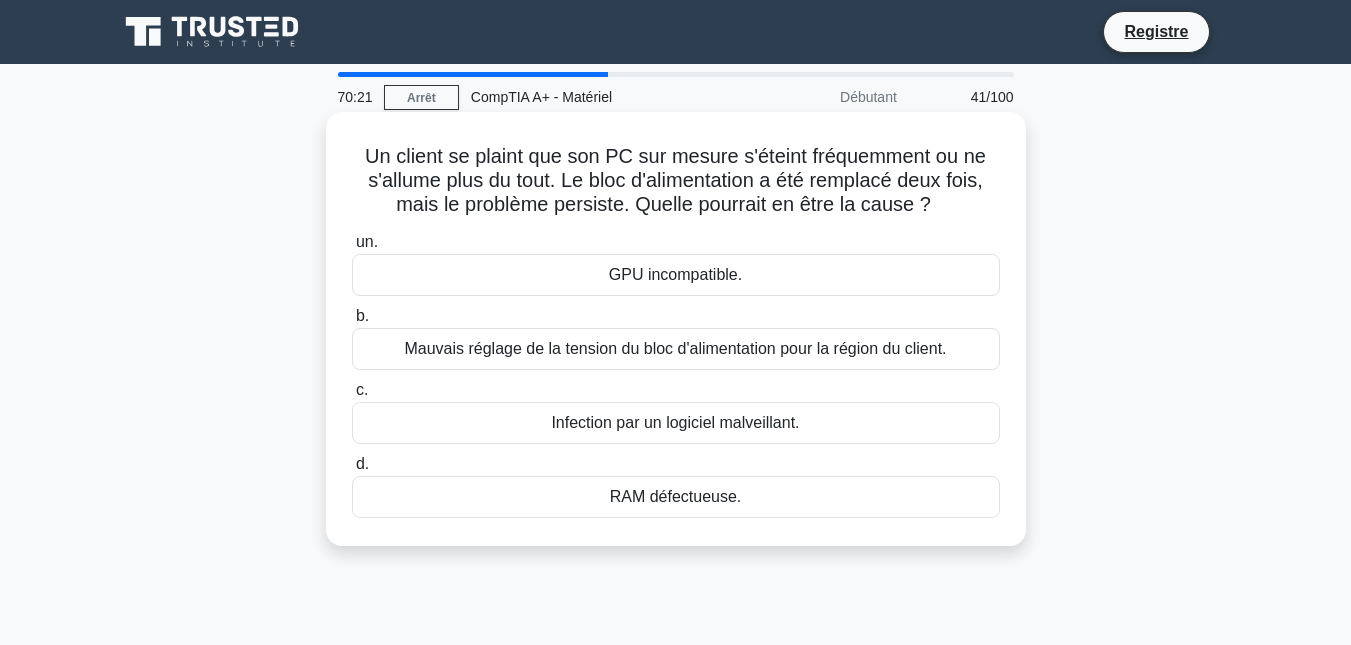 click on "Mauvais réglage de la tension du bloc d'alimentation pour la région du client." at bounding box center (675, 348) 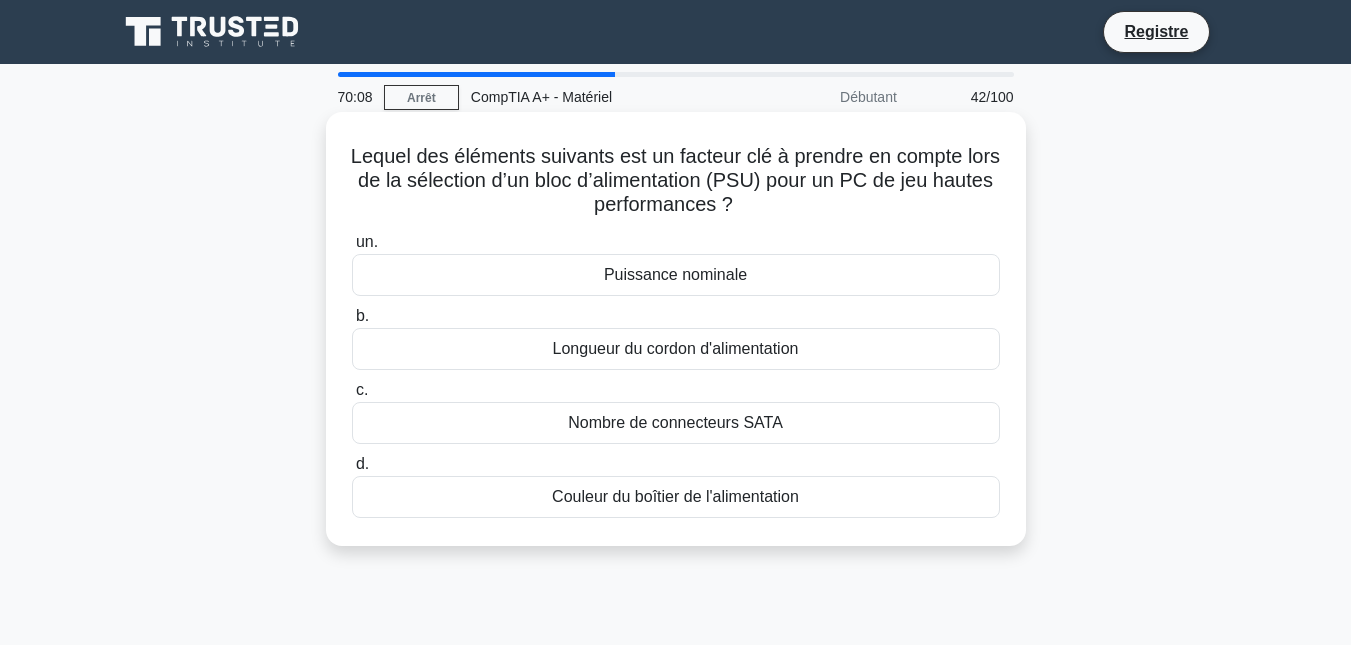 click on "Puissance nominale" at bounding box center [676, 275] 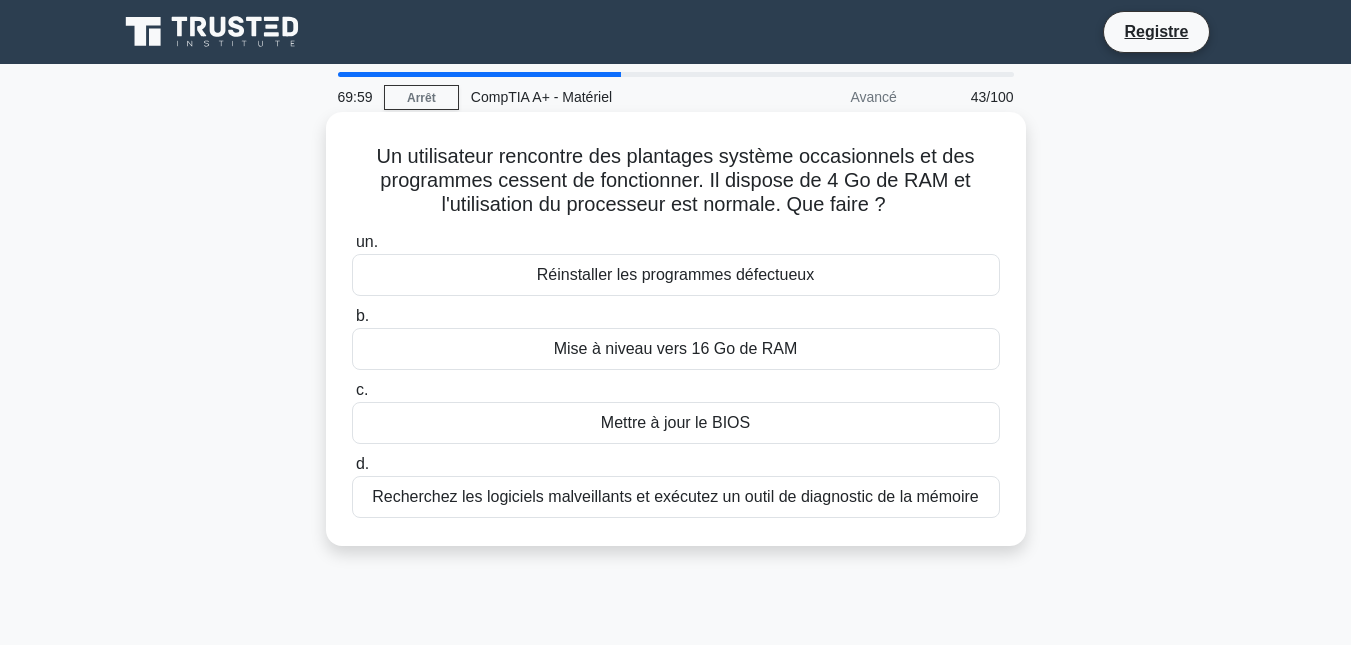 click on "Mise à niveau vers 16 Go de RAM" at bounding box center [676, 348] 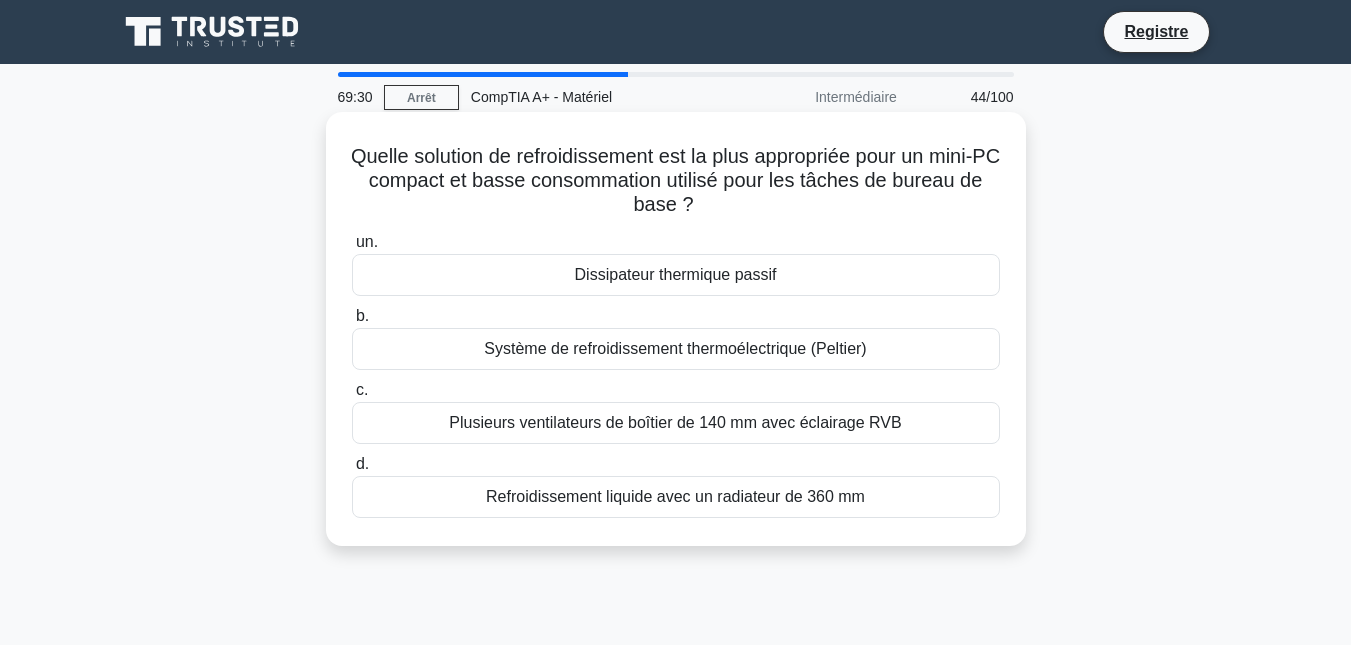 click on "Dissipateur thermique passif" at bounding box center [676, 274] 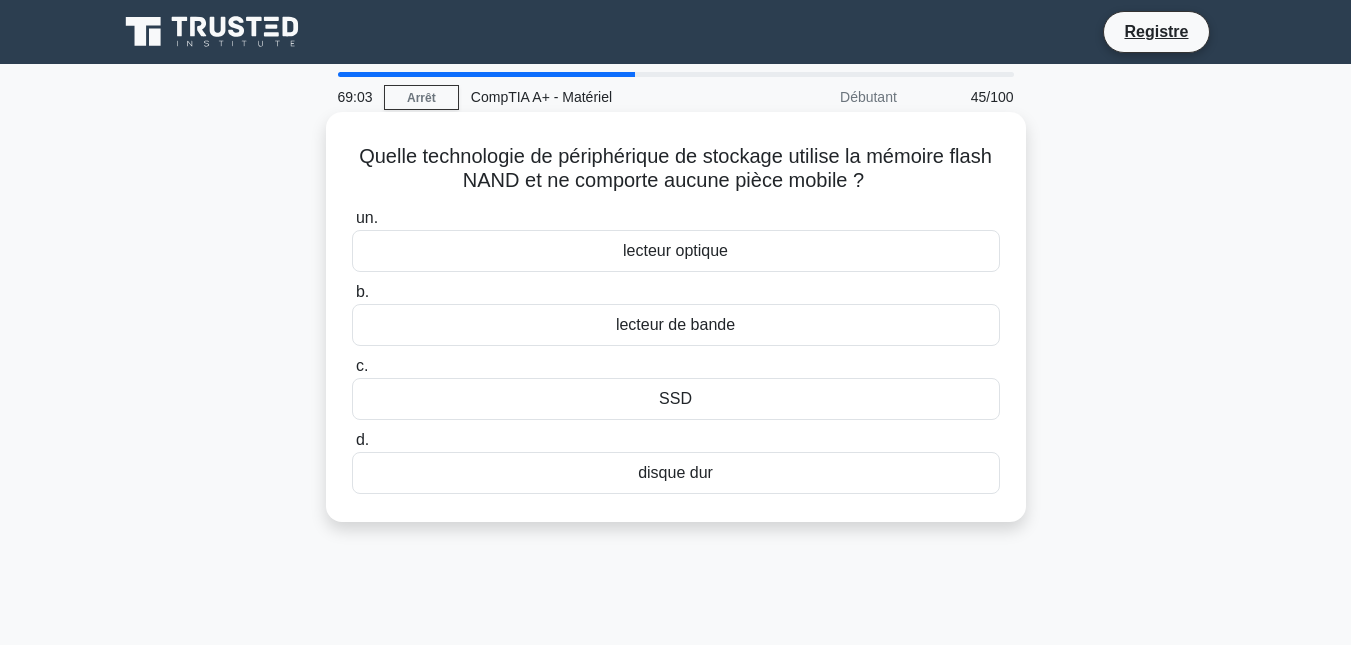 click on "SSD" at bounding box center [675, 398] 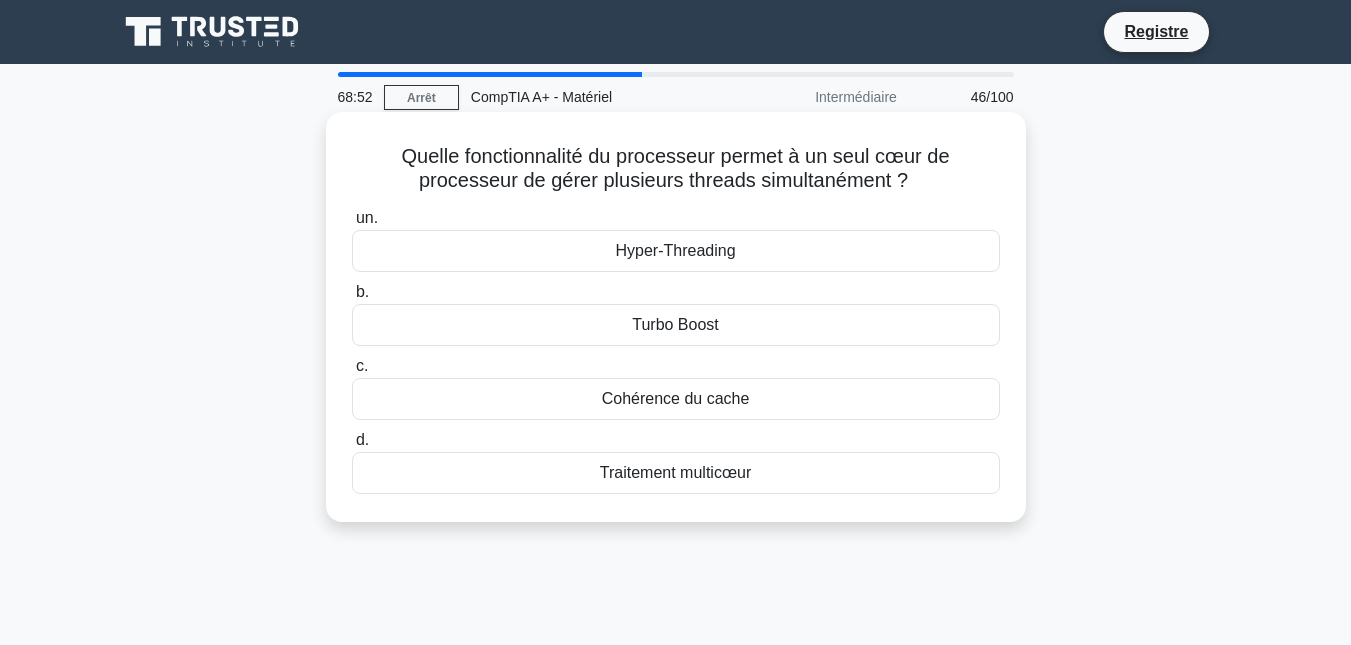click on "Hyper-Threading" at bounding box center [676, 251] 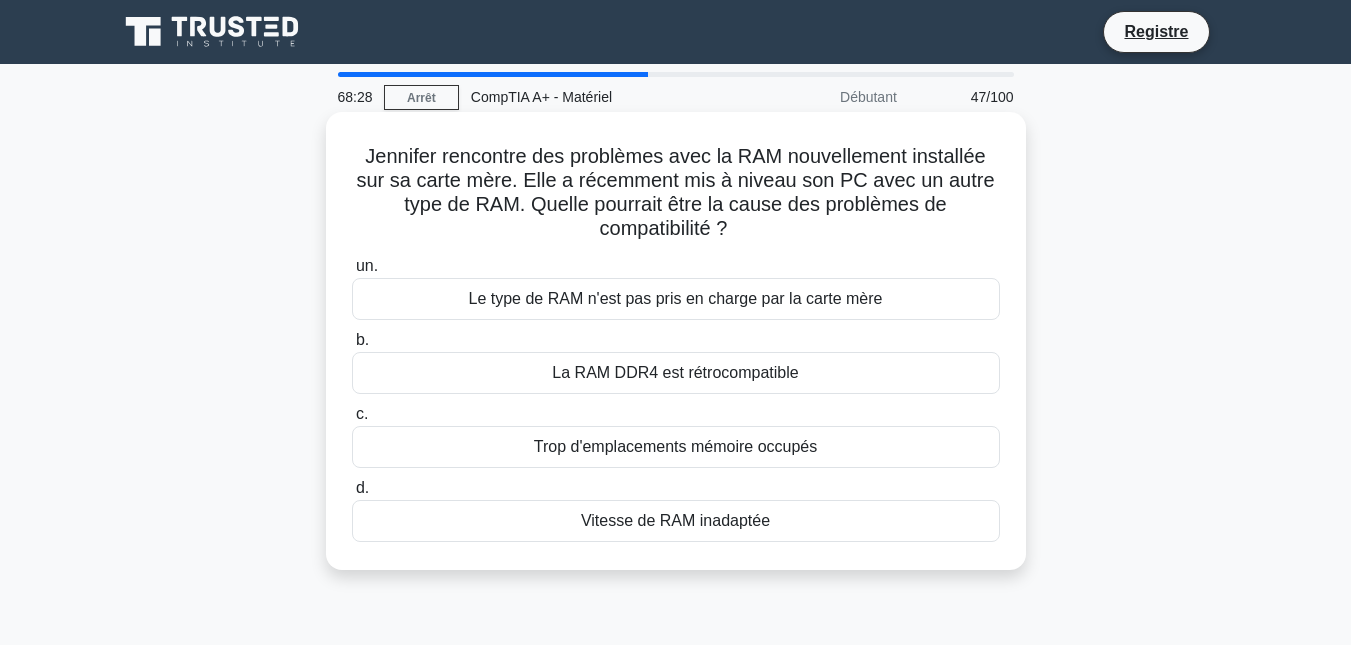 click on "Le type de RAM n'est pas pris en charge par la carte mère" at bounding box center (676, 298) 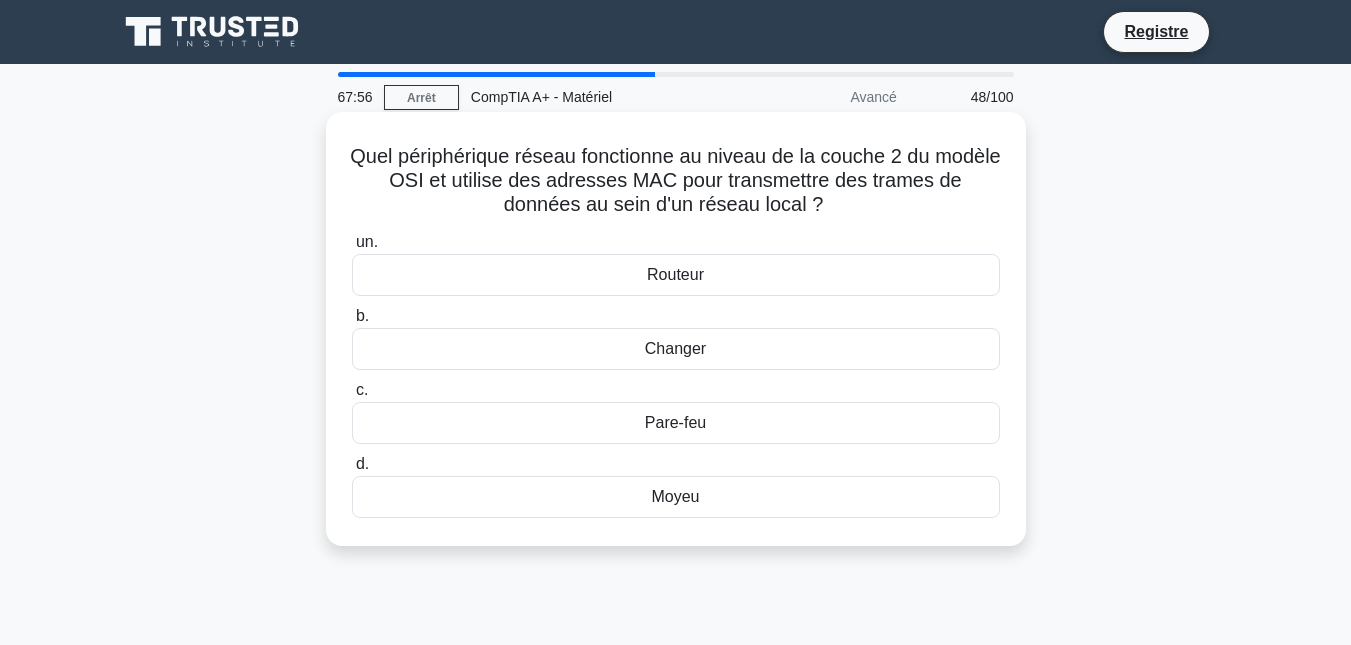 click on "Moyeu" at bounding box center [676, 497] 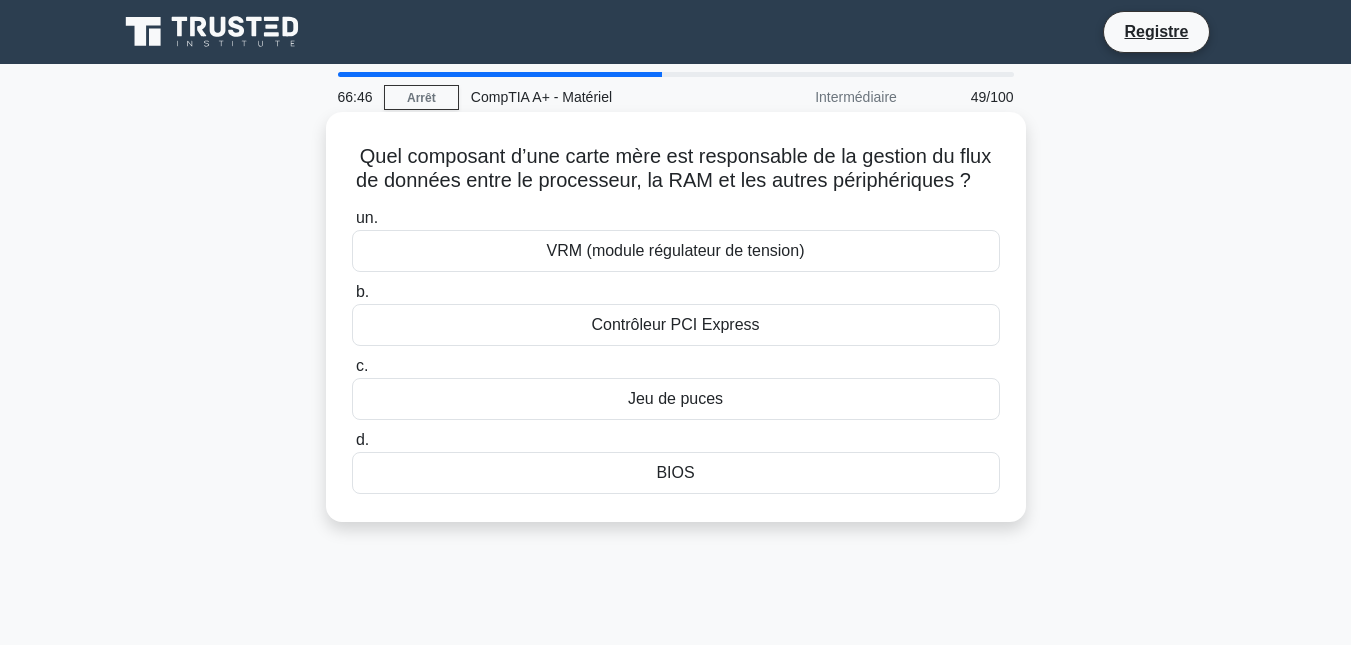 click on "Jeu de puces" at bounding box center [675, 398] 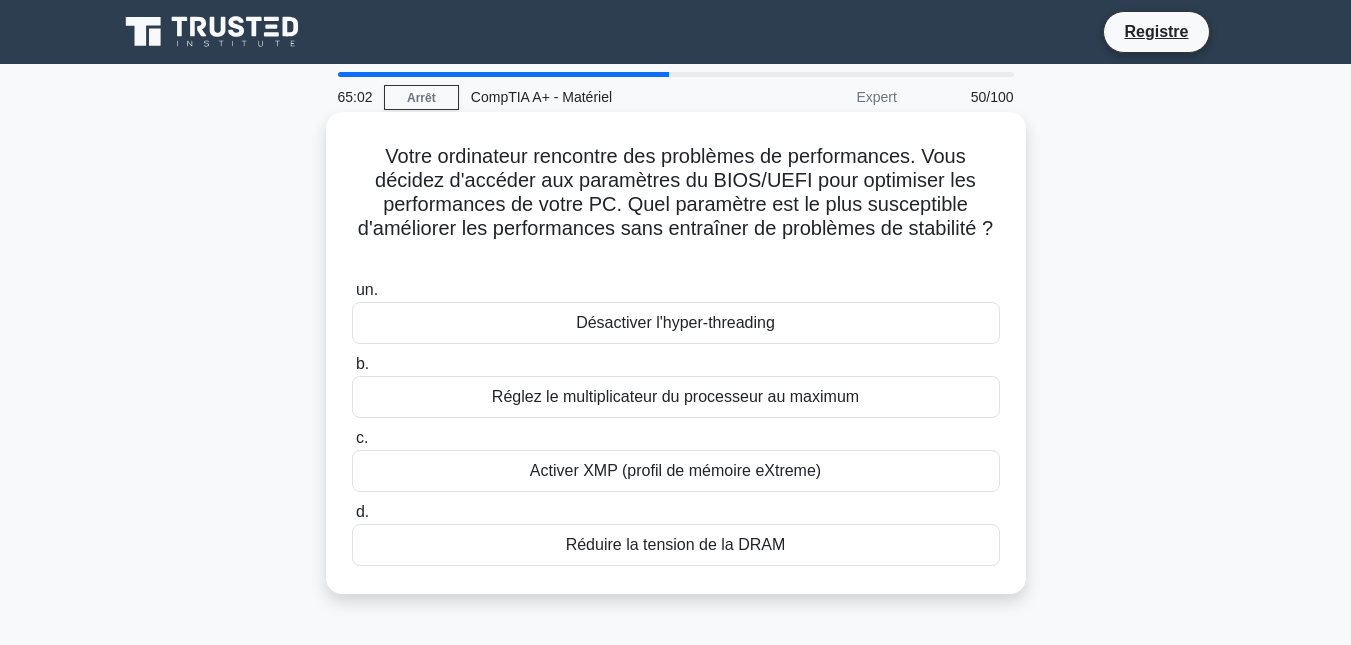 click on "Activer XMP (profil de mémoire eXtreme)" at bounding box center [675, 470] 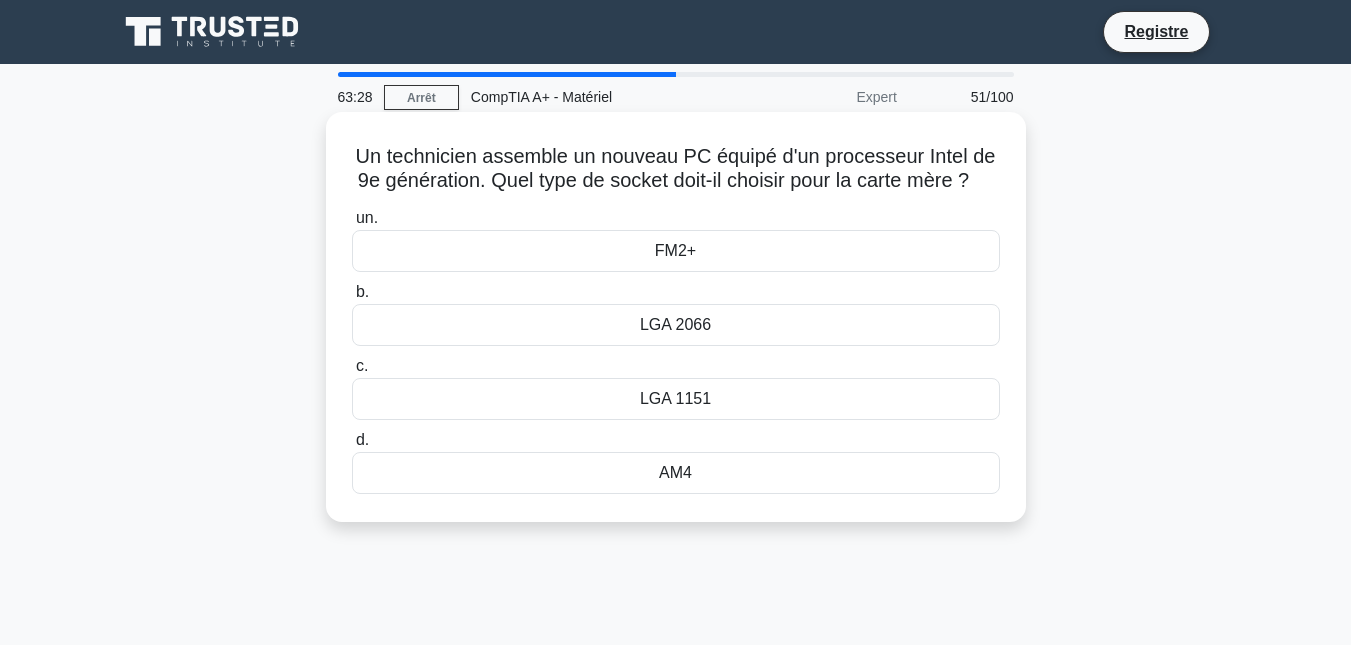 click on "LGA 2066" at bounding box center (676, 325) 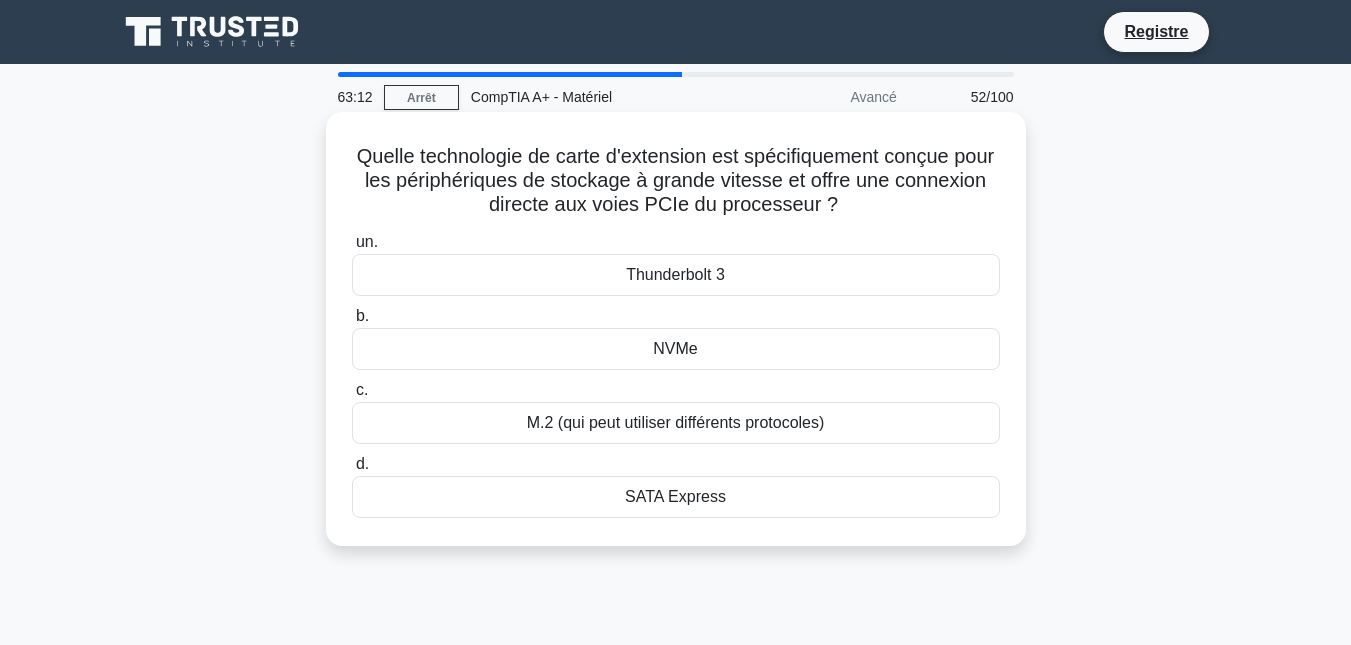click on "NVMe" at bounding box center [676, 349] 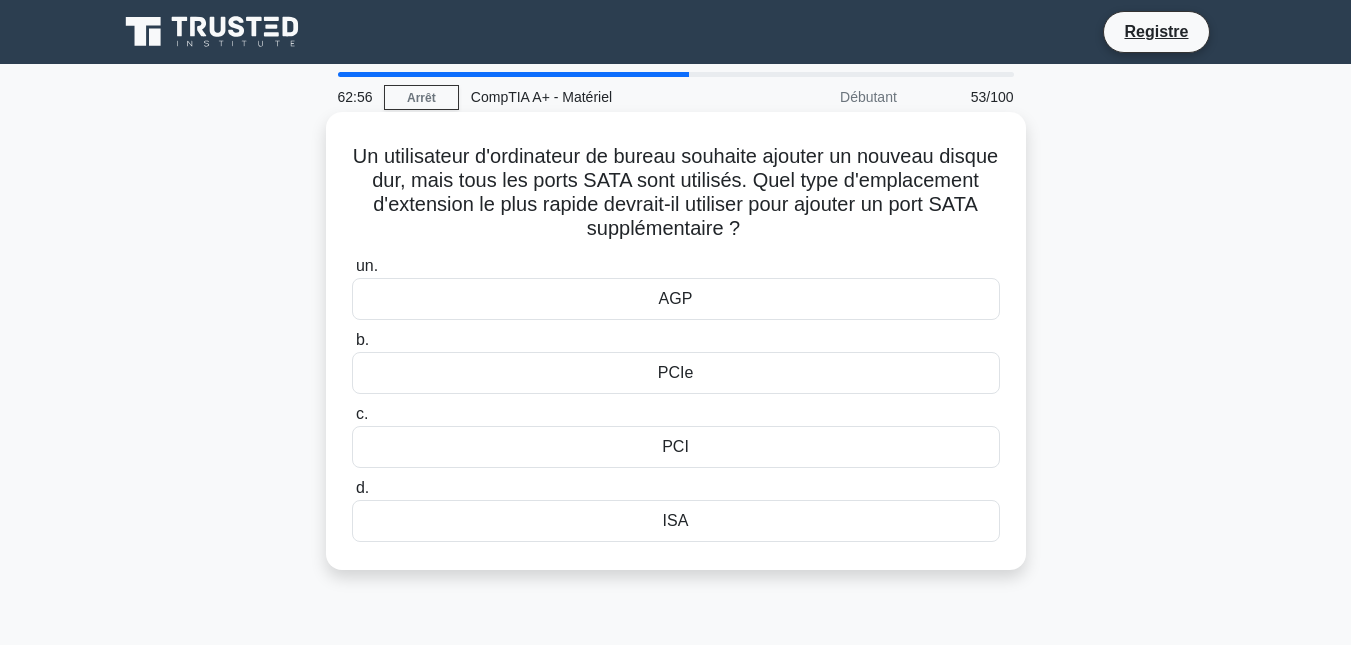 click on "PCIe" at bounding box center [676, 373] 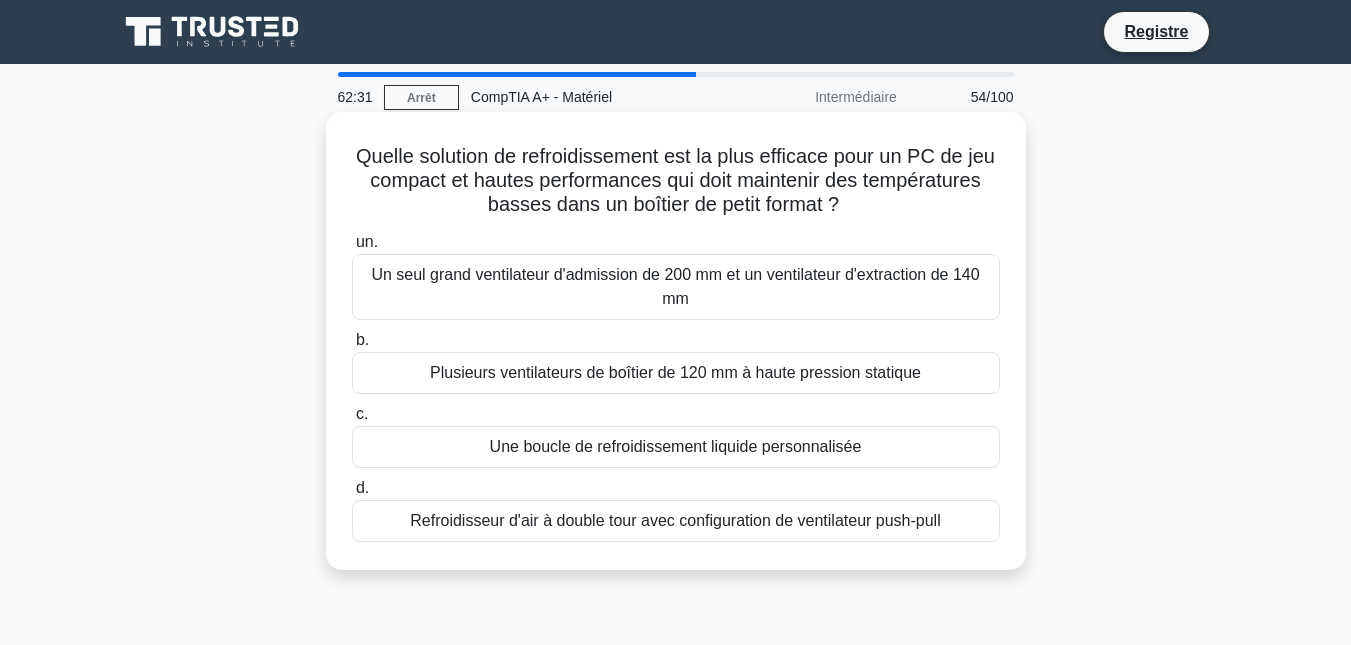 click on "Une boucle de refroidissement liquide personnalisée" at bounding box center (676, 446) 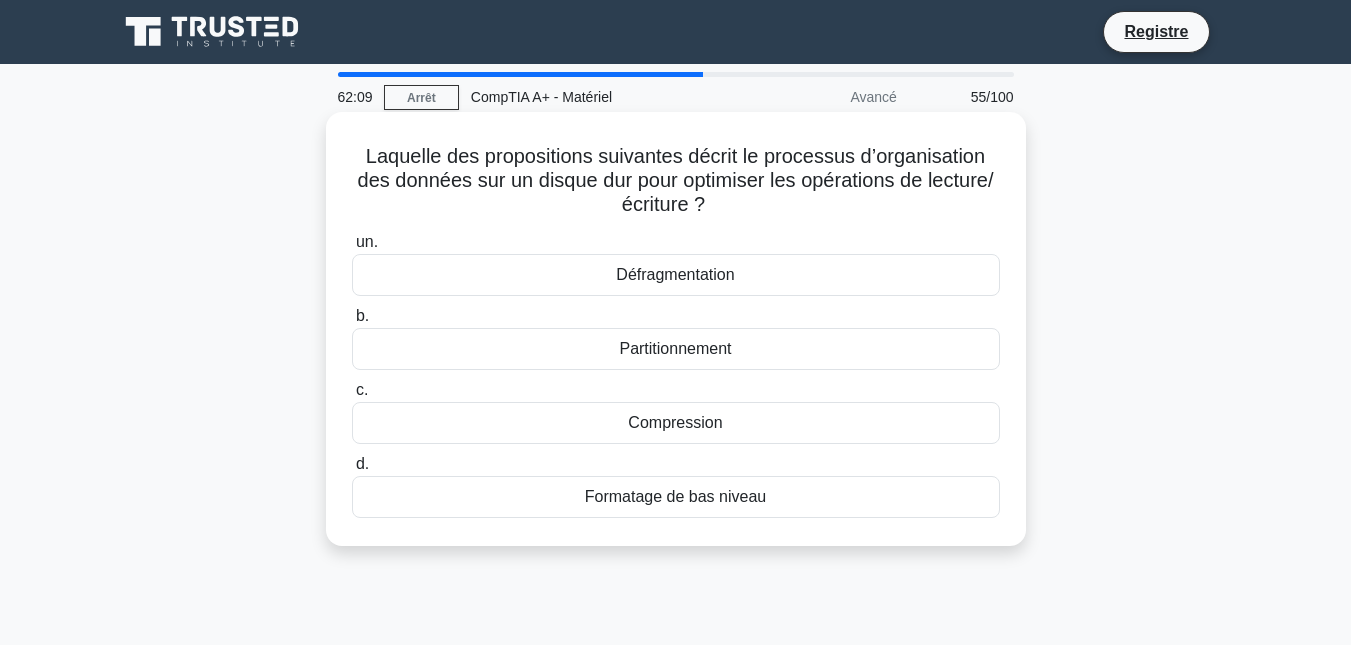click on "Partitionnement" at bounding box center (676, 349) 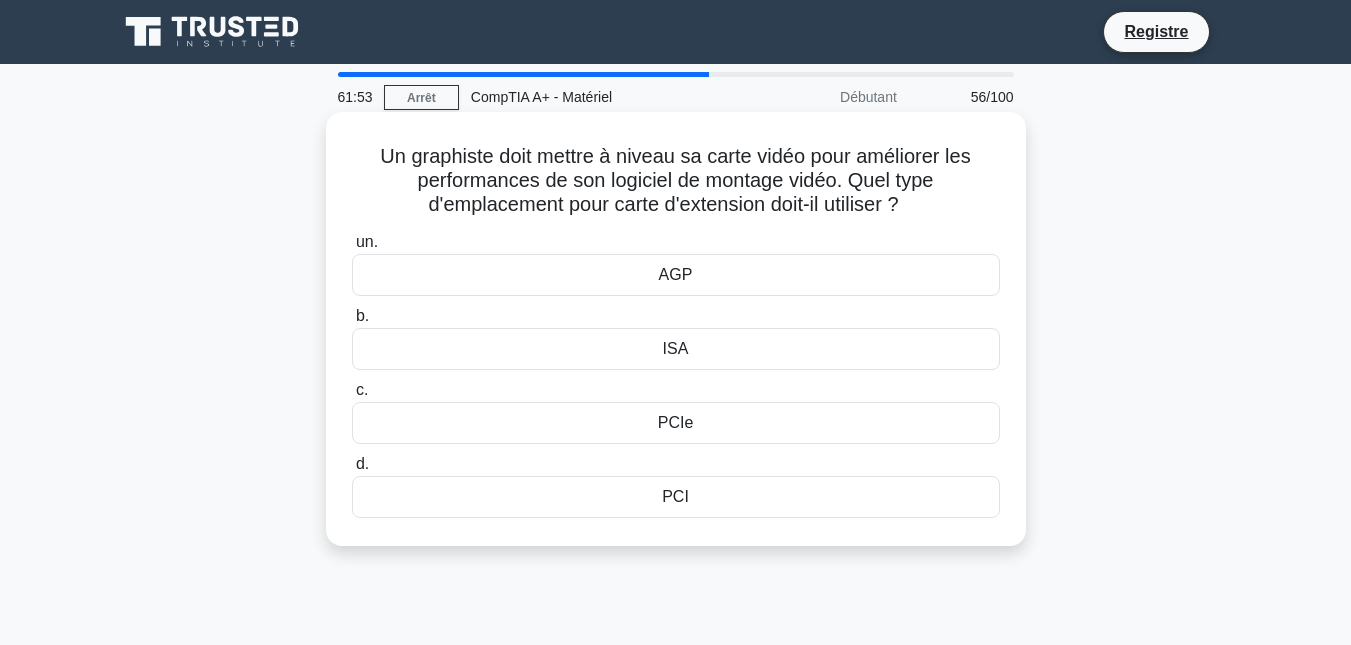 click on "PCIe" at bounding box center [676, 423] 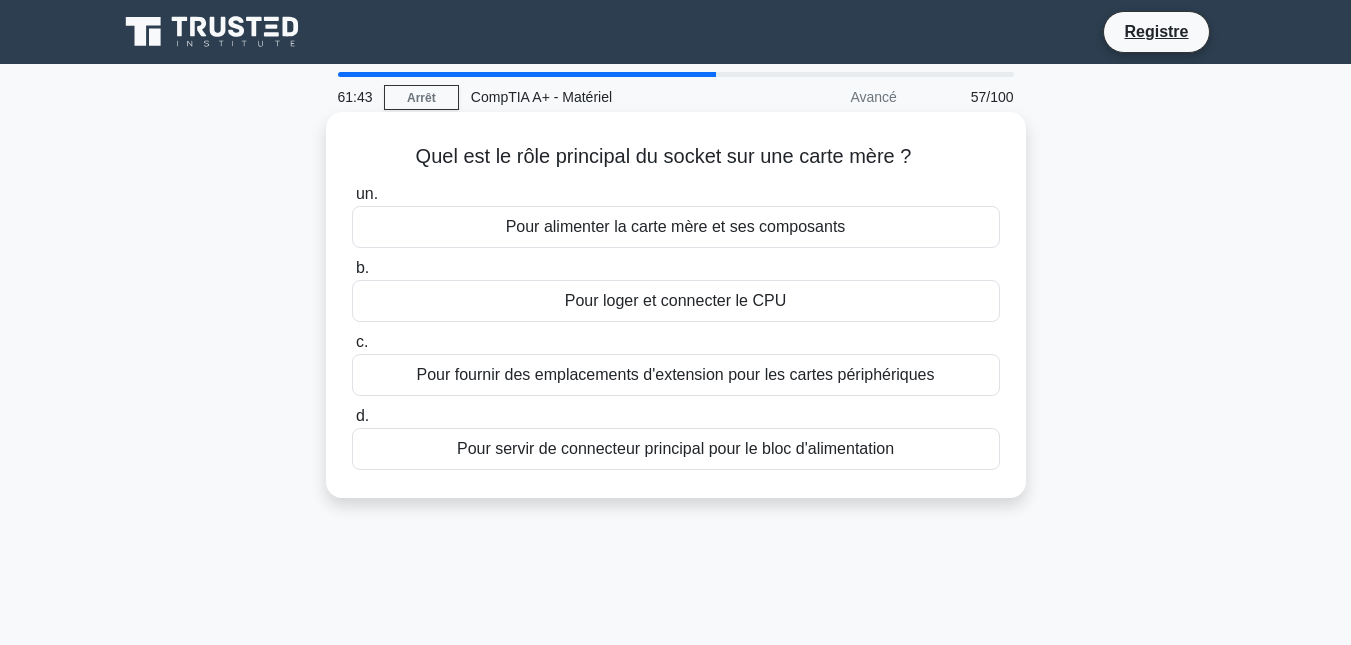 click on "Pour loger et connecter le CPU" at bounding box center [675, 300] 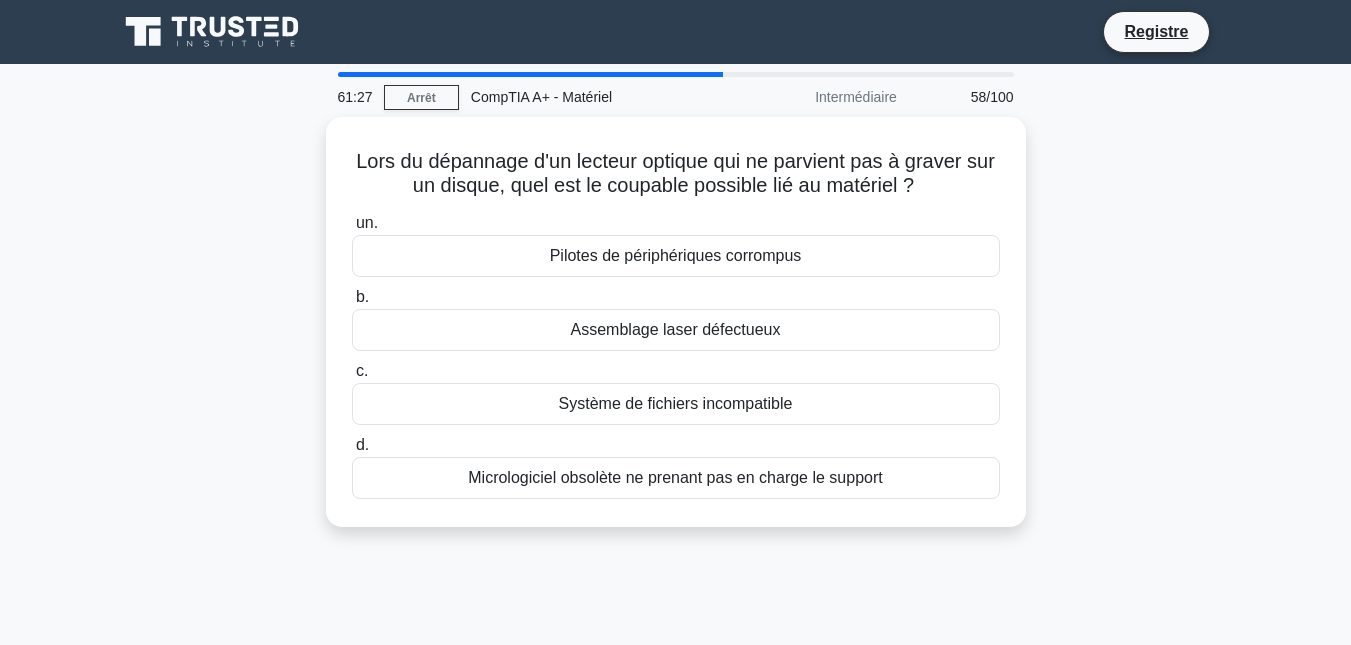 click on "Lors du dépannage d'un lecteur optique qui ne parvient pas à graver sur un disque, quel est le coupable possible lié au matériel ?
.spinner_0XTQ{transform-origin:center;animation:spinner_y6GP .75s linear infinite}@keyframes spinner_y6GP{100%{transform:rotate(360deg)}}
un.
Pilotes de périphériques corrompus" at bounding box center (676, 334) 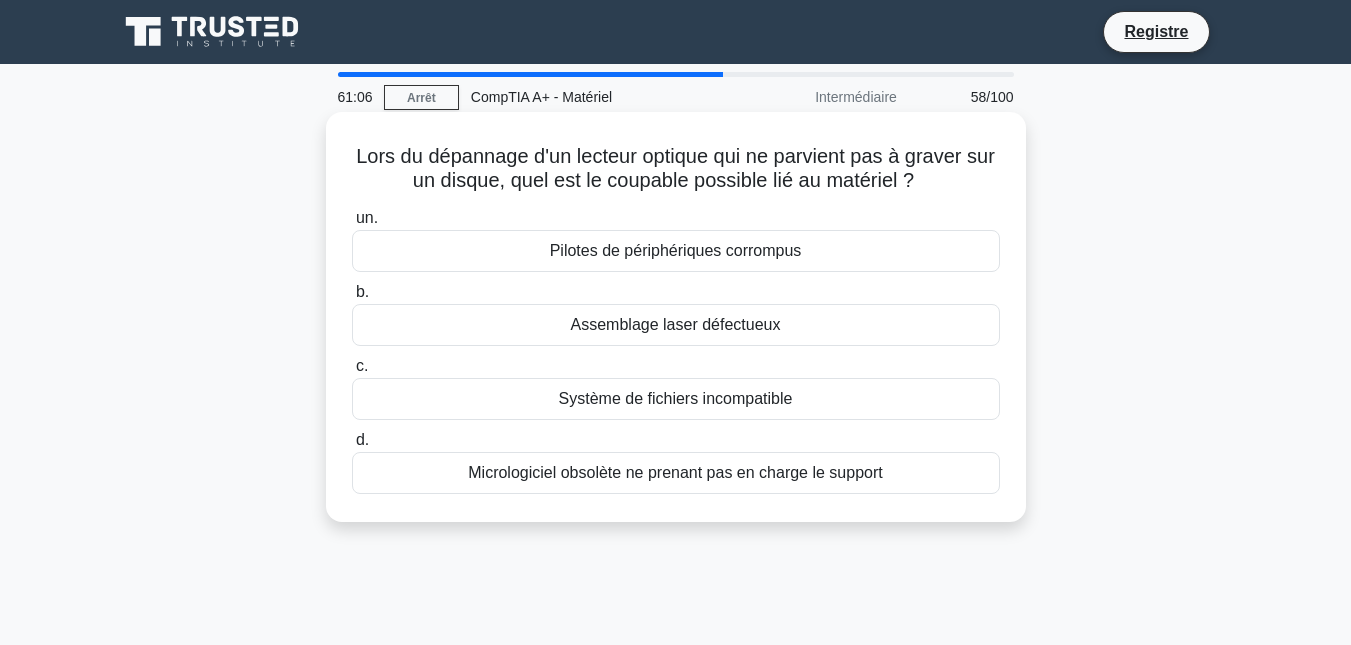 click on "Micrologiciel obsolète ne prenant pas en charge le support" at bounding box center [676, 473] 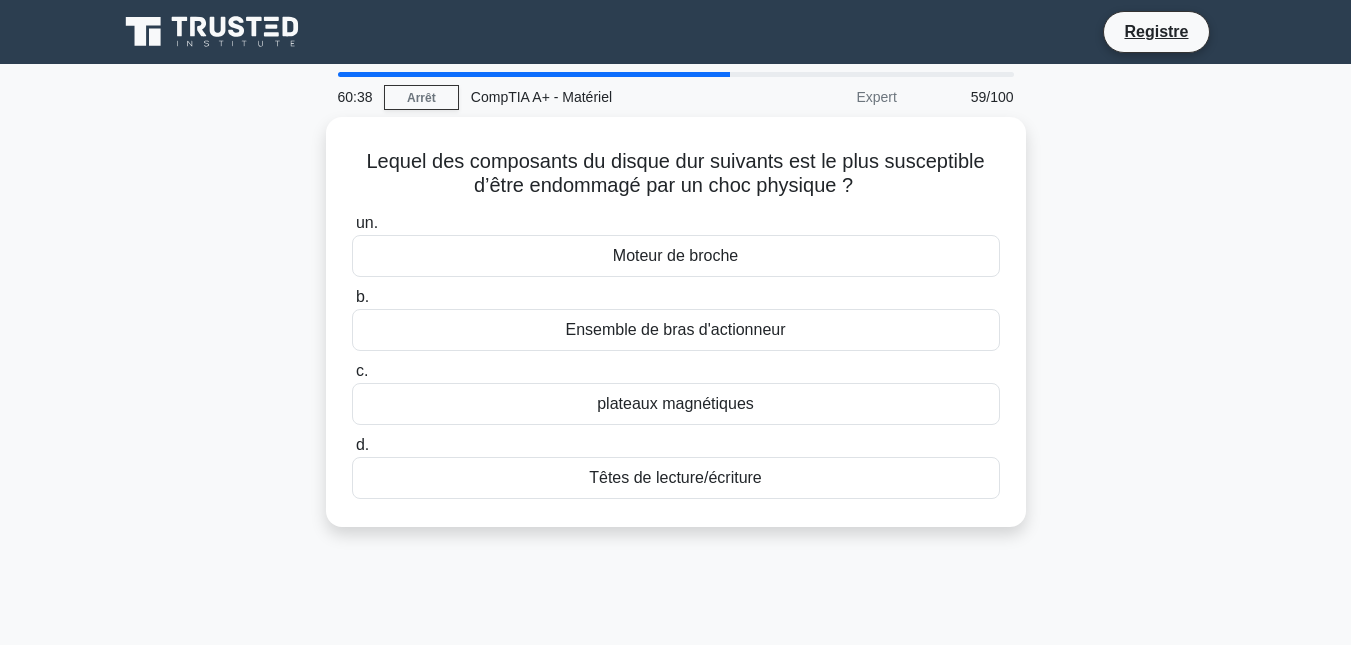 click on "Têtes de lecture/écriture" at bounding box center [676, 478] 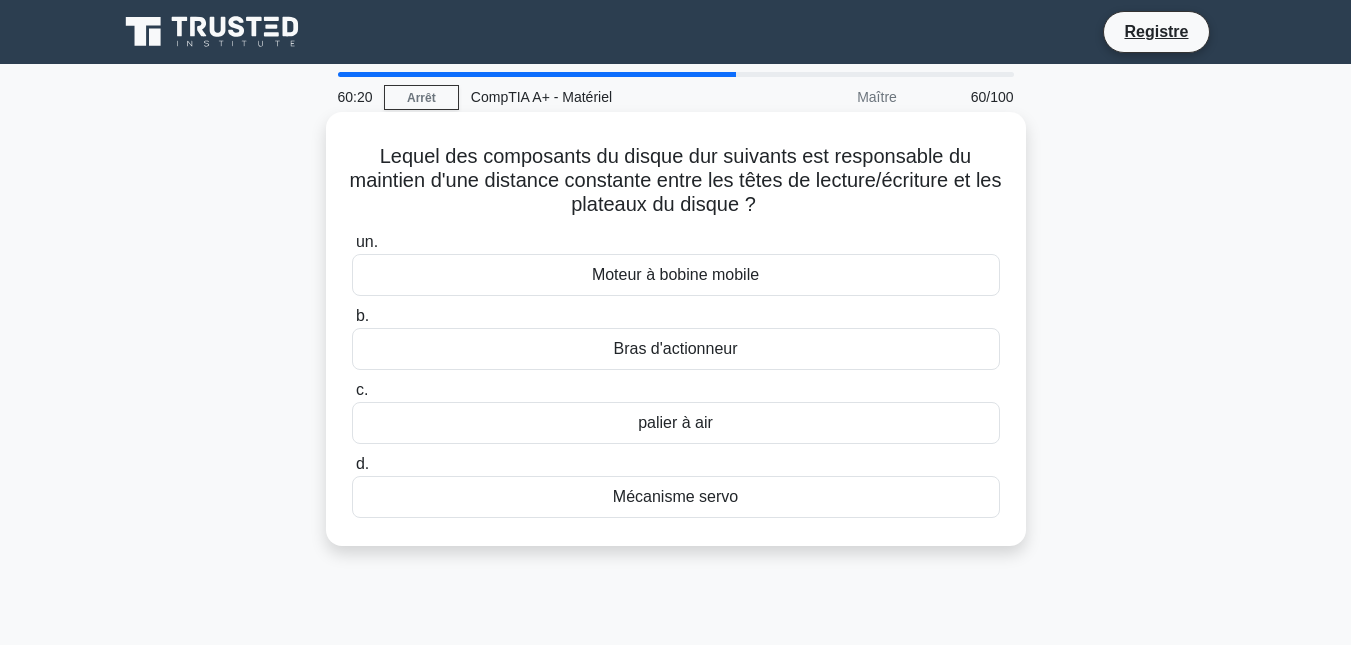 click on "Bras d'actionneur" at bounding box center (676, 349) 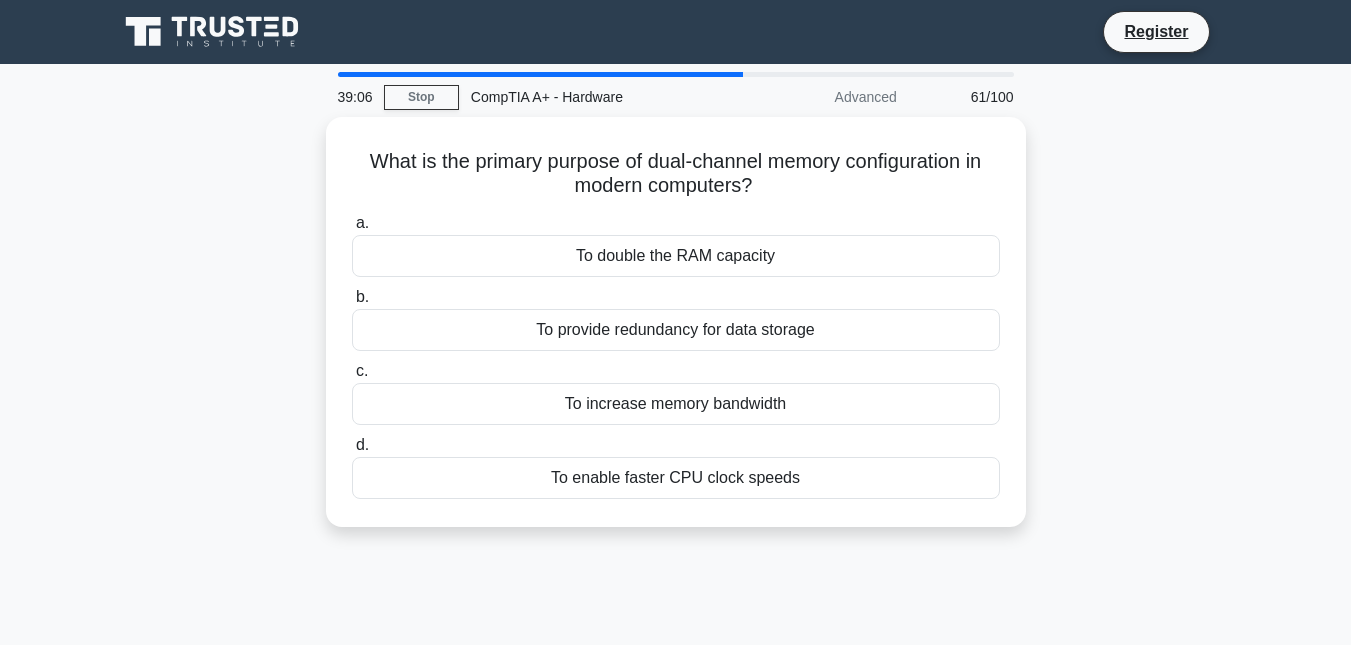 scroll, scrollTop: 0, scrollLeft: 0, axis: both 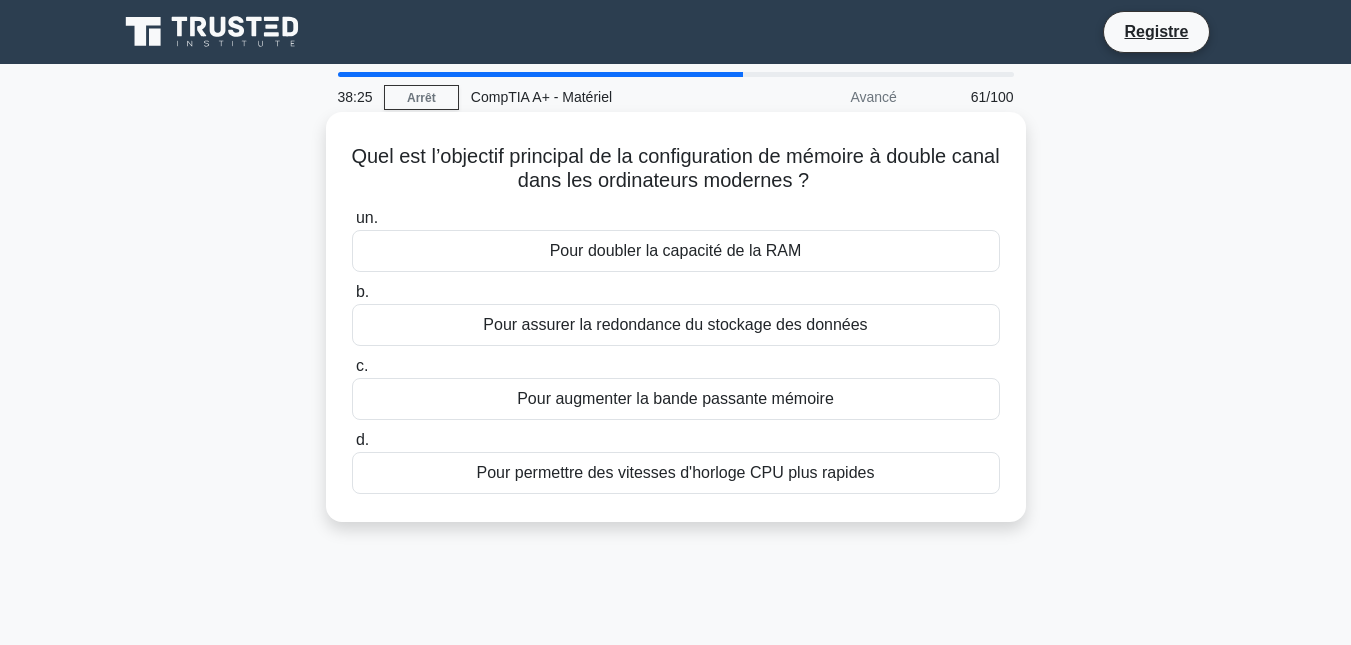 click on "Pour augmenter la bande passante mémoire" at bounding box center [675, 398] 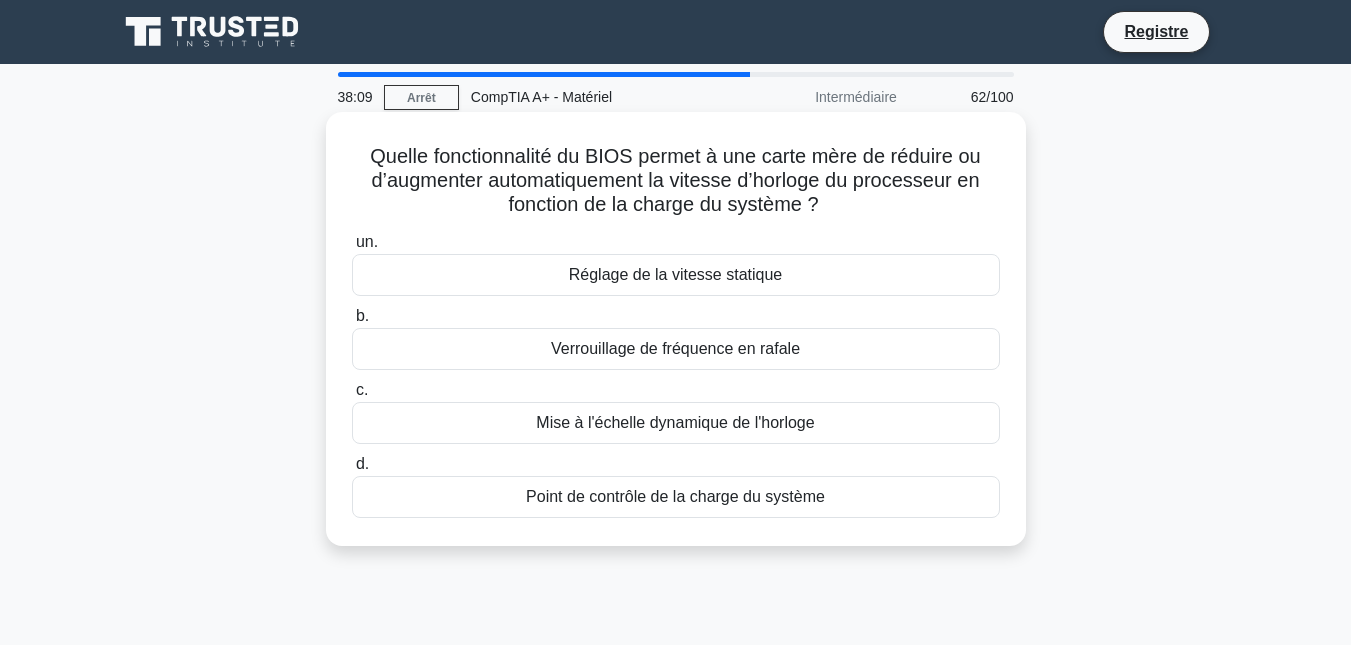 click on "Mise à l'échelle dynamique de l'horloge" at bounding box center (675, 422) 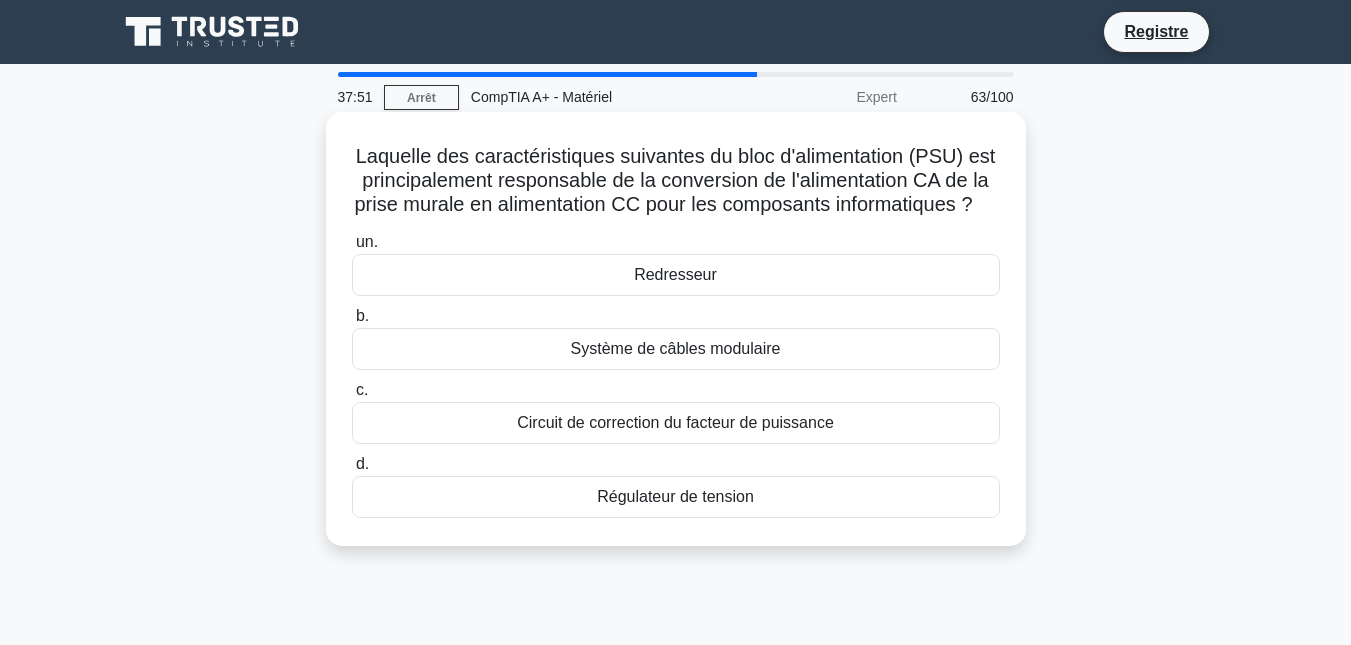 click on "Régulateur de tension" at bounding box center [675, 496] 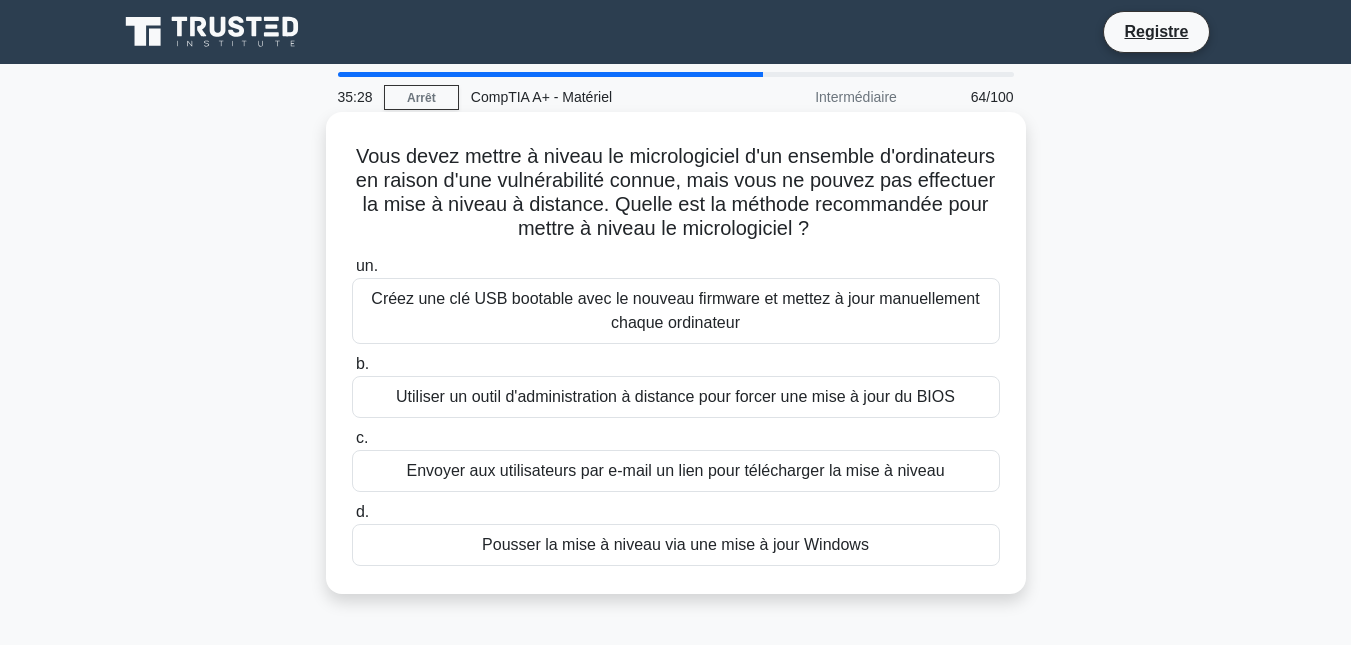click on "Envoyer aux utilisateurs par e-mail un lien pour télécharger la mise à niveau" at bounding box center (675, 470) 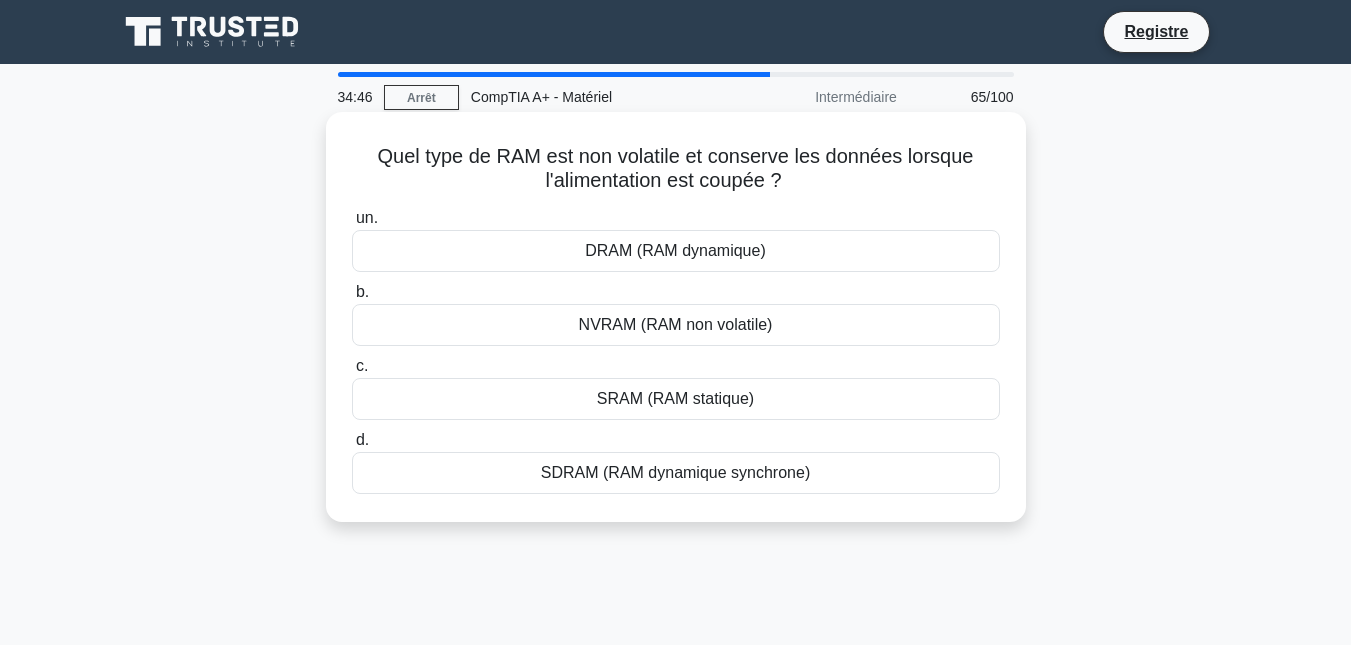 click on "SRAM (RAM statique)" at bounding box center (676, 399) 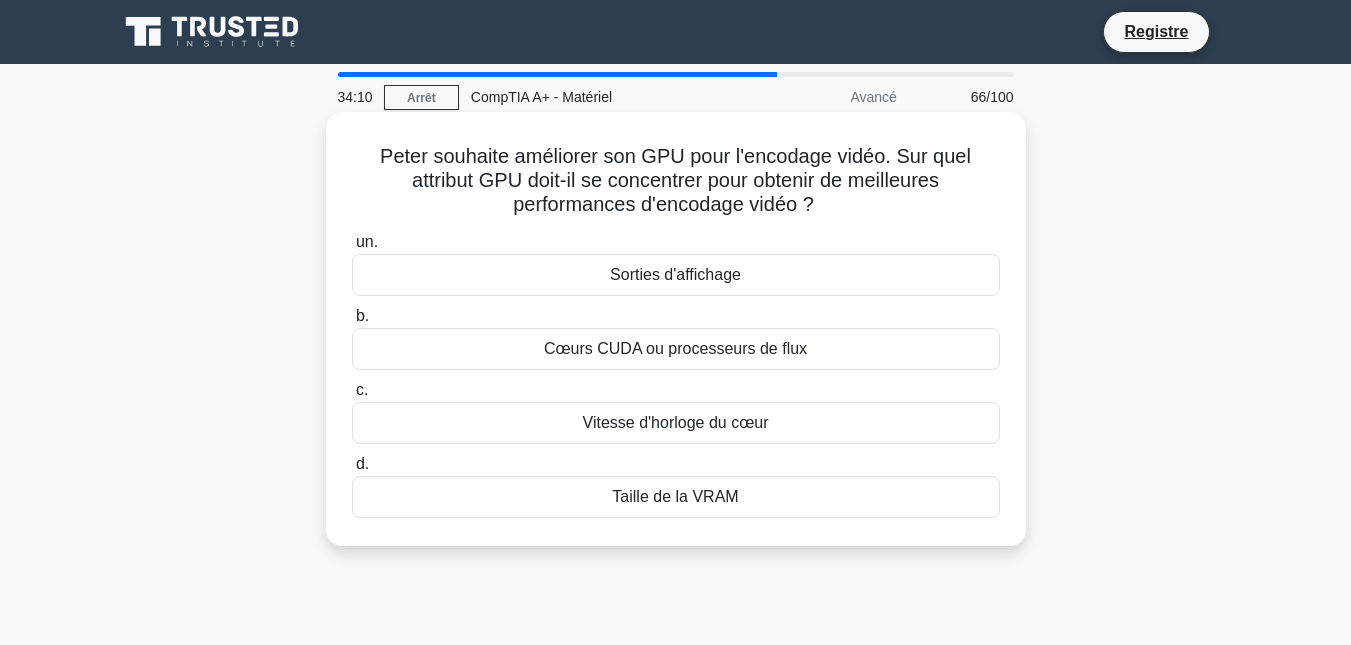 click on "Sorties d'affichage" at bounding box center [676, 275] 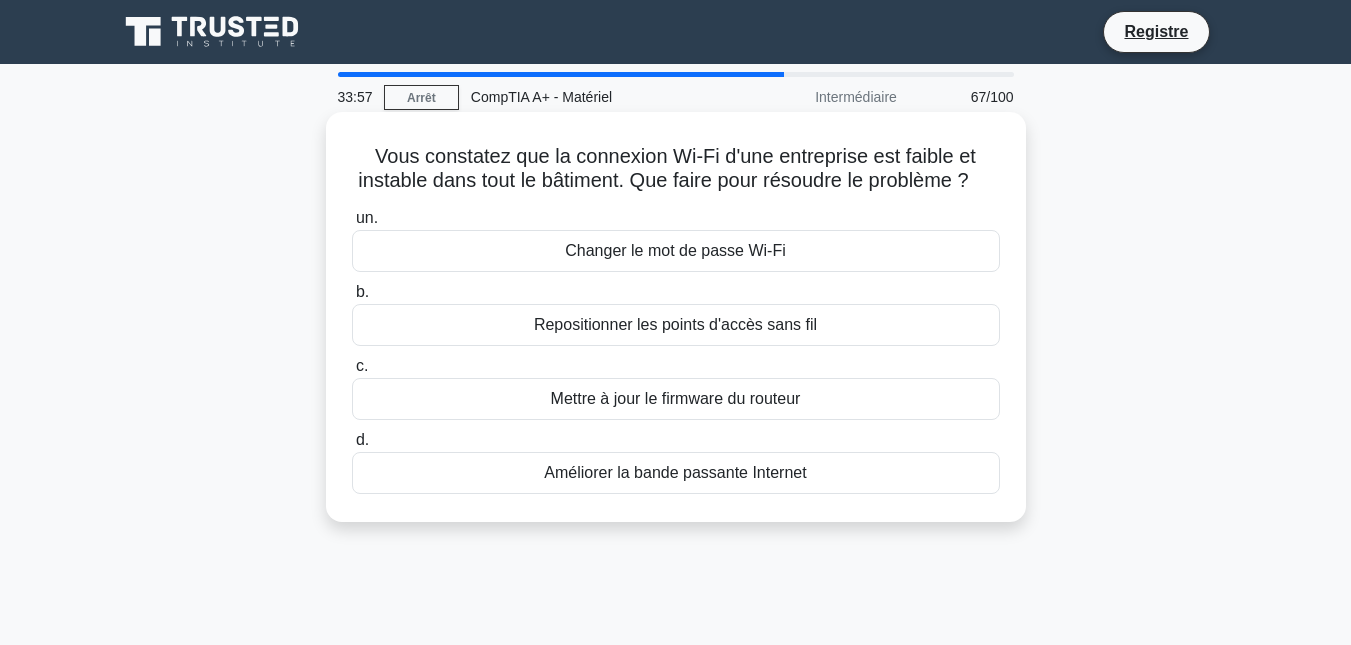click on "Améliorer la bande passante Internet" at bounding box center (675, 472) 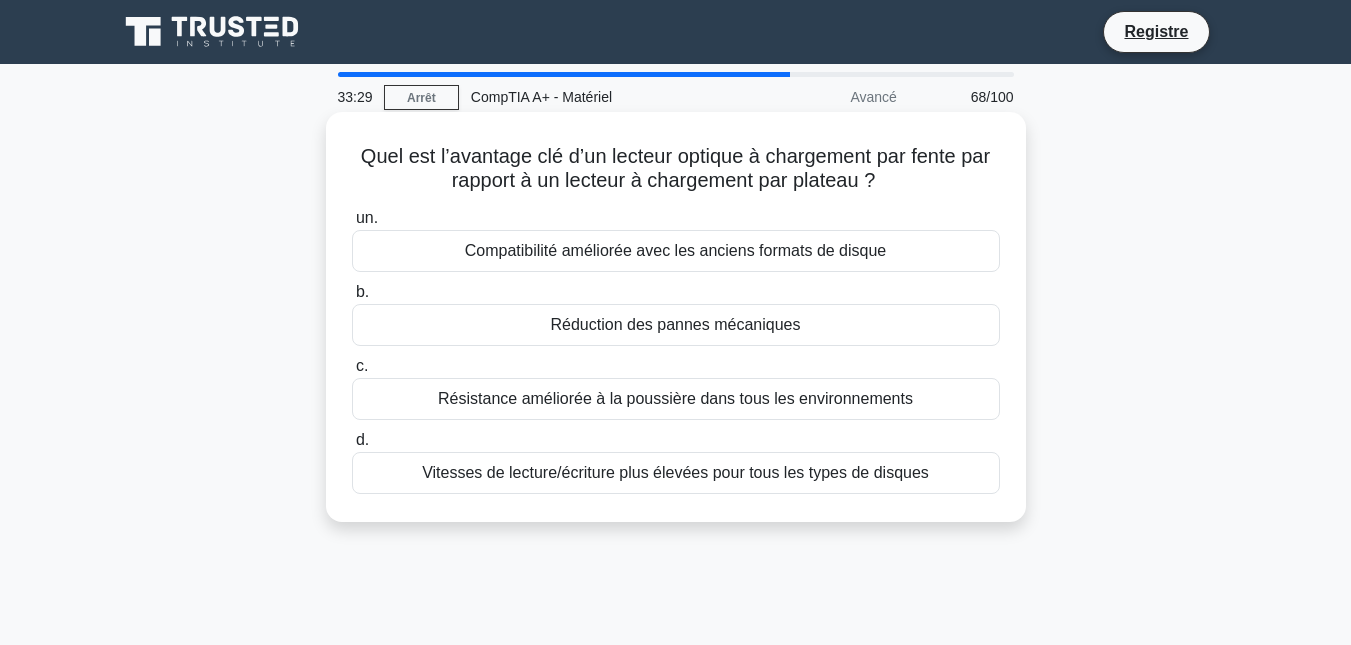 click on "Vitesses de lecture/écriture plus élevées pour tous les types de disques" at bounding box center [675, 472] 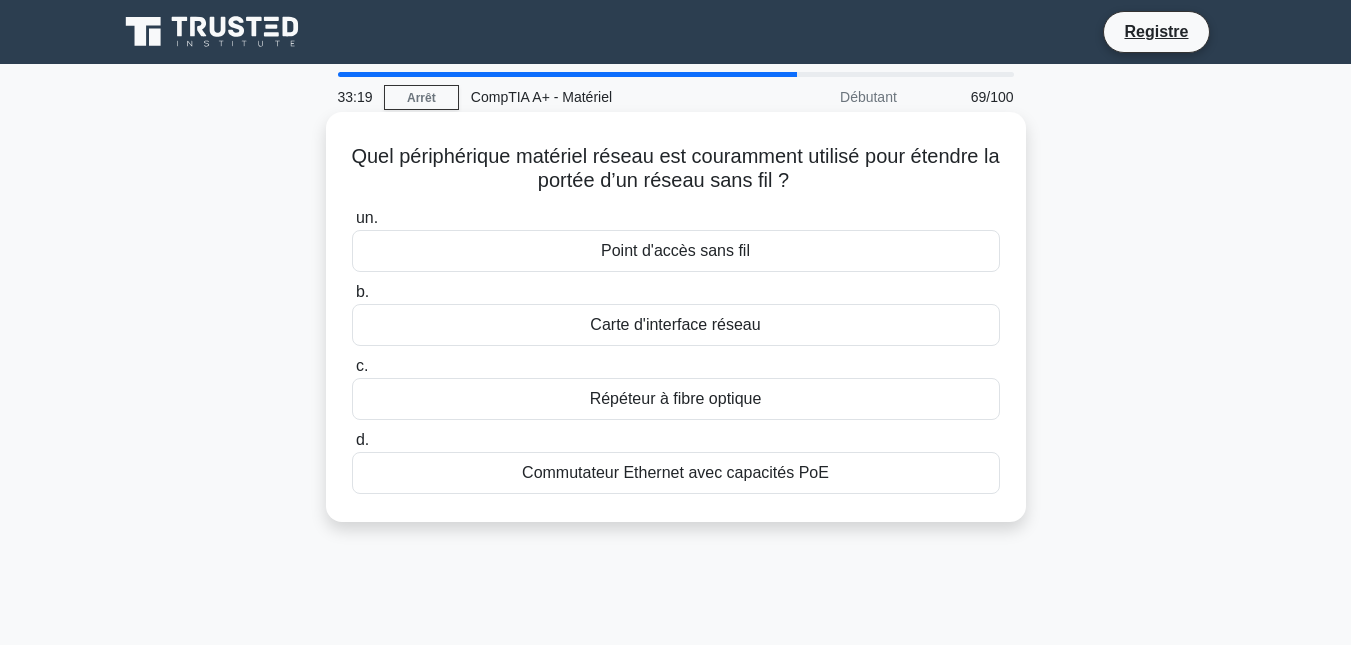 click on "Répéteur à fibre optique" at bounding box center [676, 398] 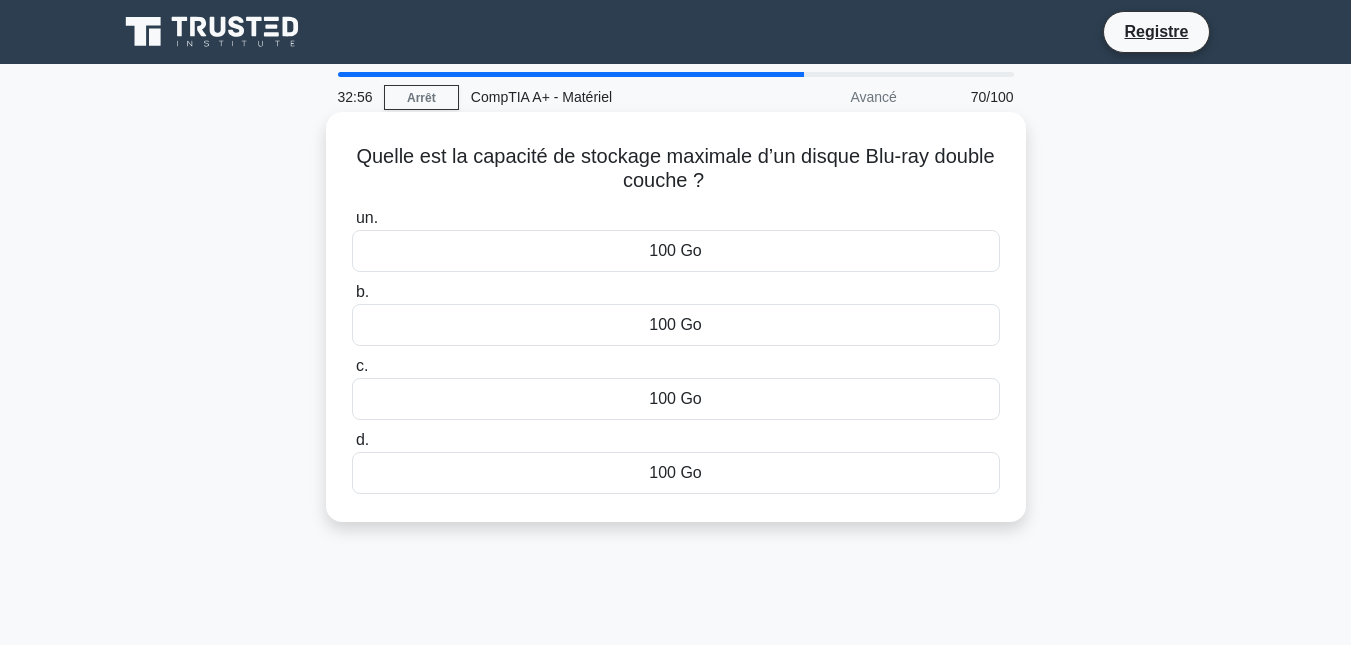 click on "50 Go" at bounding box center [676, 473] 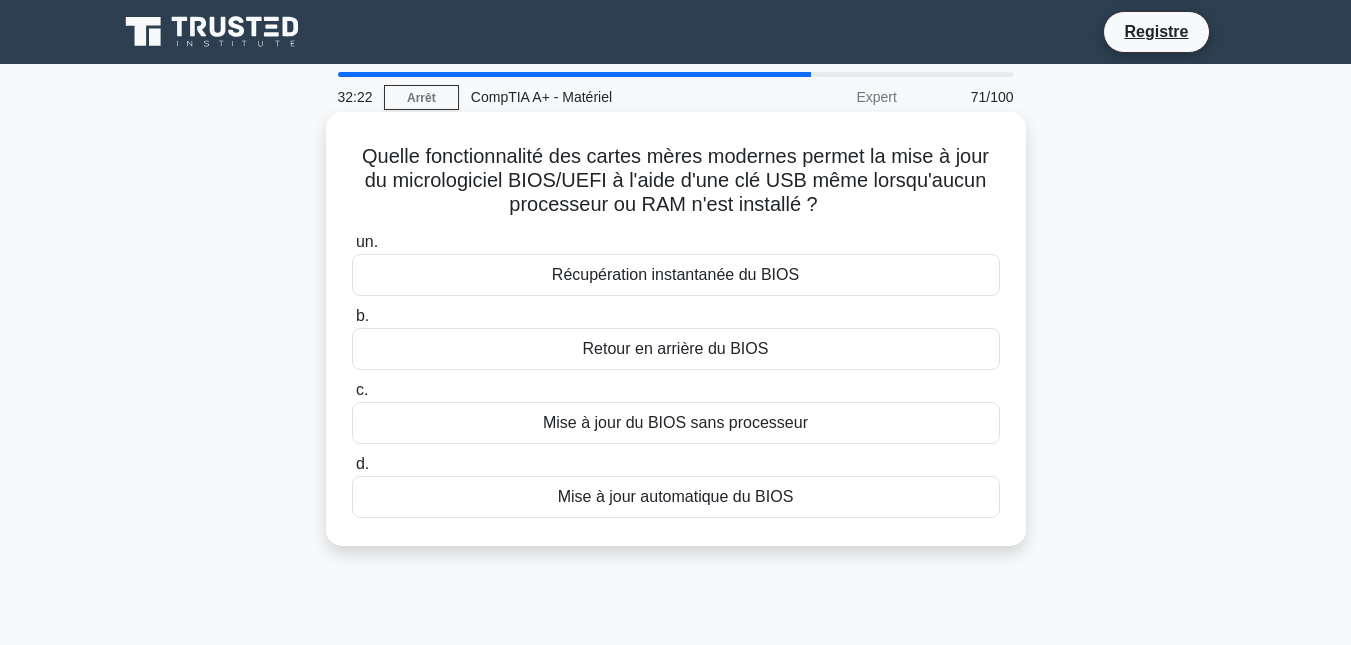 click on "Mise à jour du BIOS sans processeur" at bounding box center [675, 422] 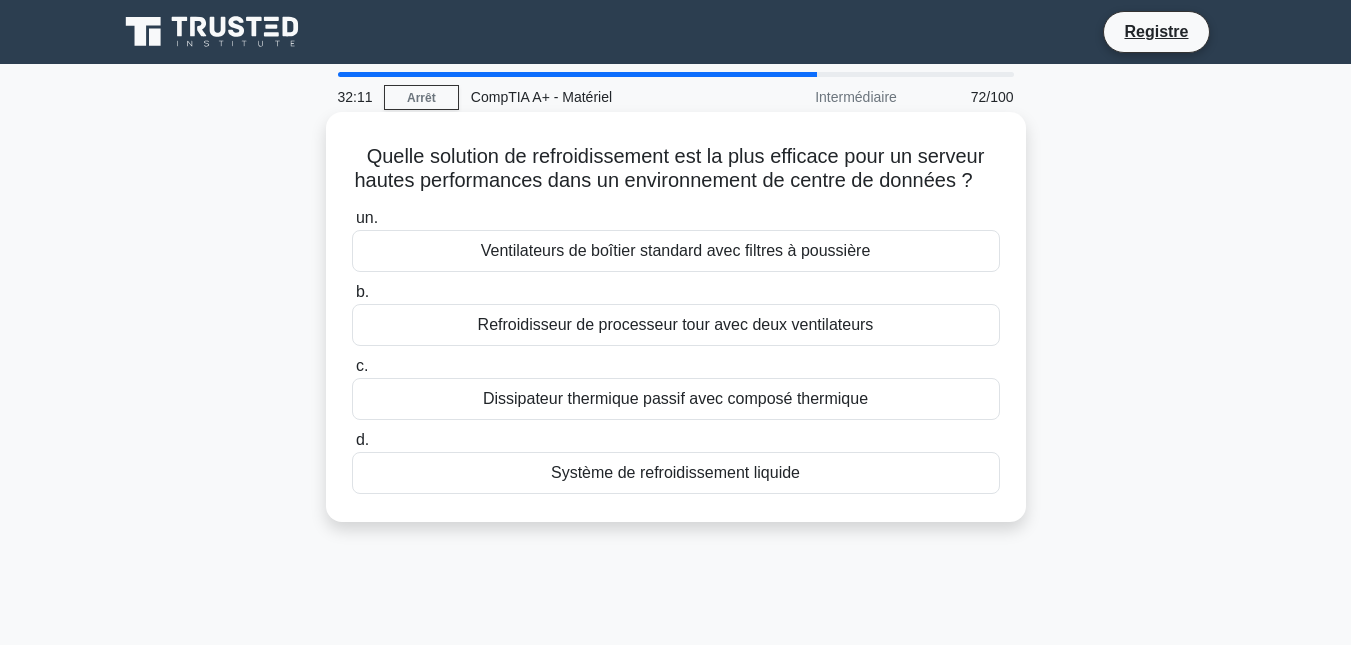 click on "Système de refroidissement liquide" at bounding box center [675, 472] 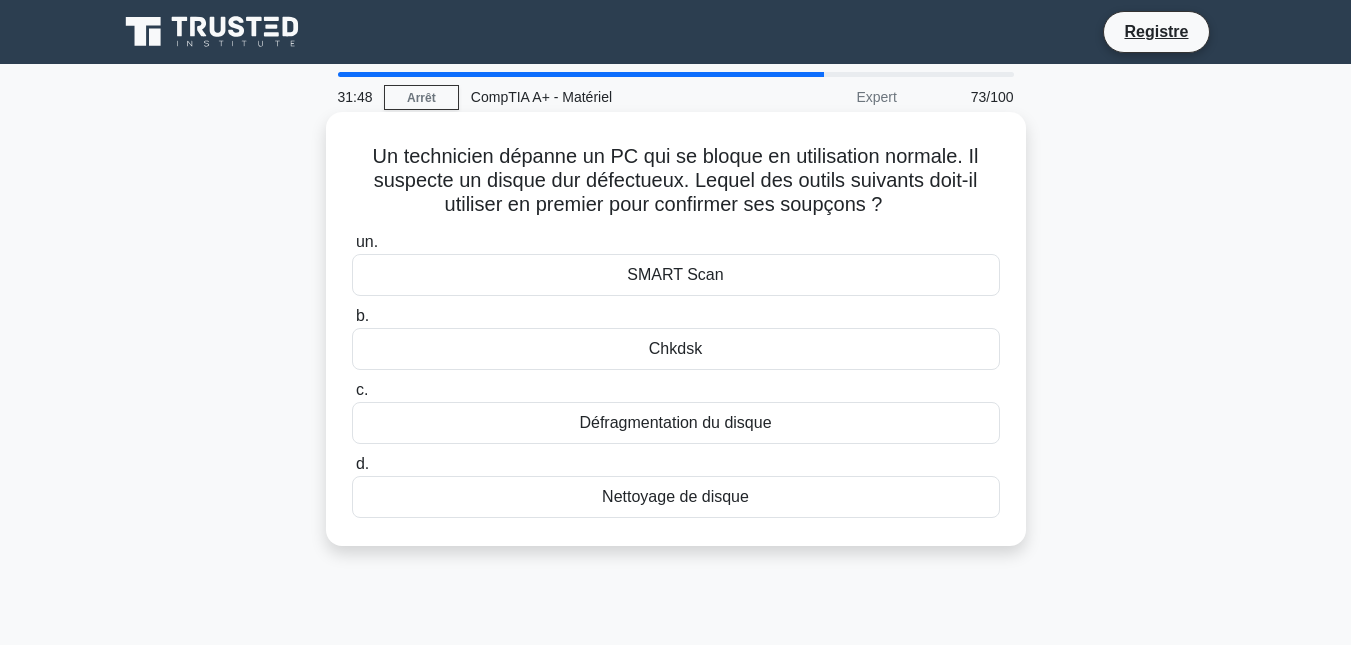 click on "Chkdsk" at bounding box center (675, 348) 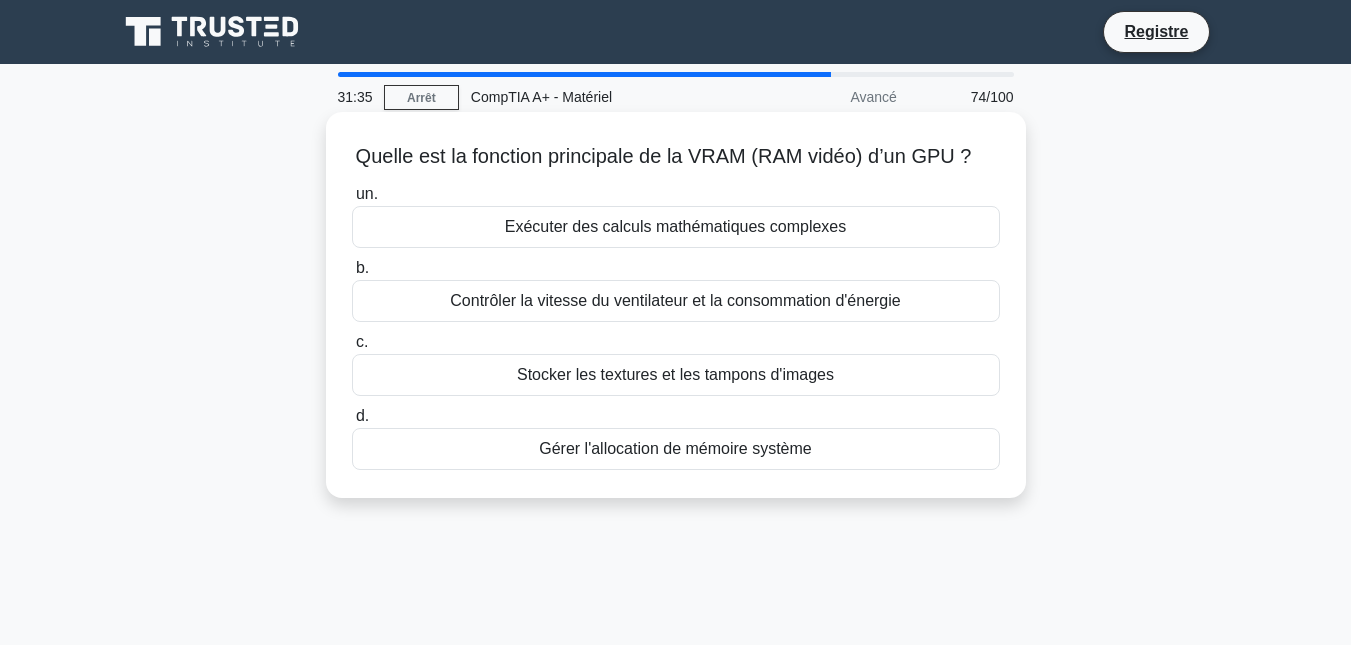 click on "Stocker les textures et les tampons d'images" at bounding box center [675, 374] 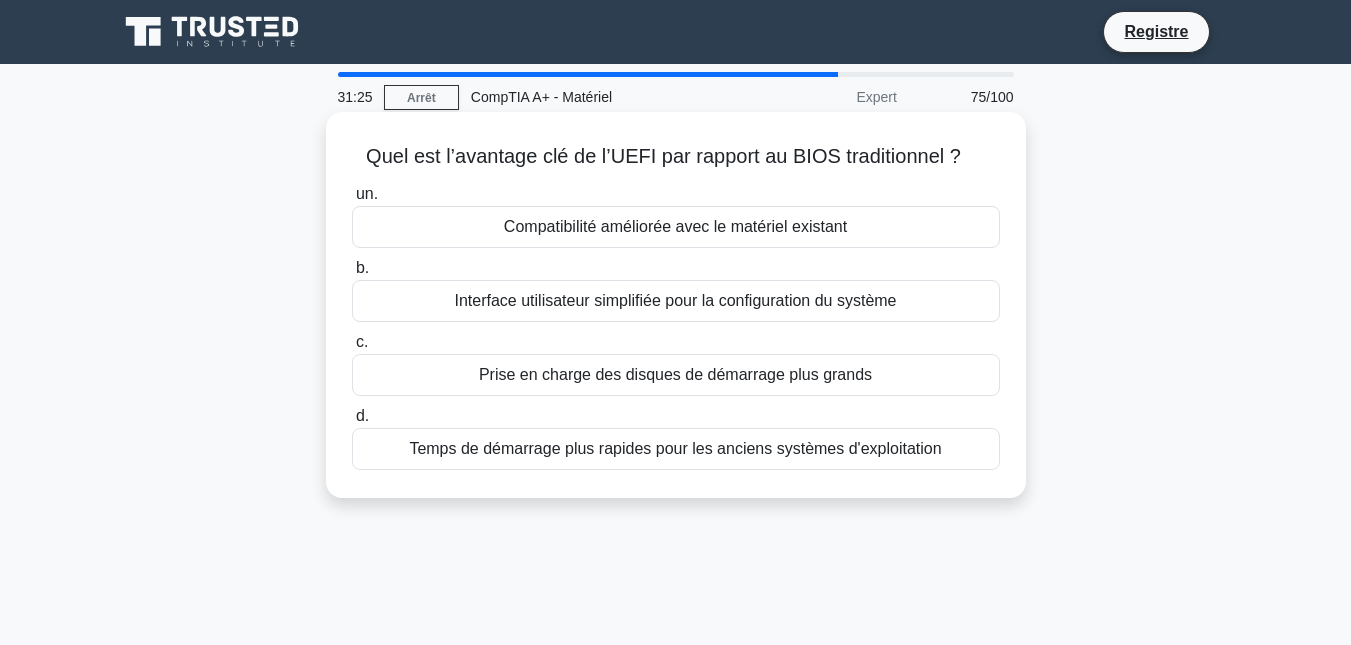click on "Prise en charge des disques de démarrage plus grands" at bounding box center [675, 374] 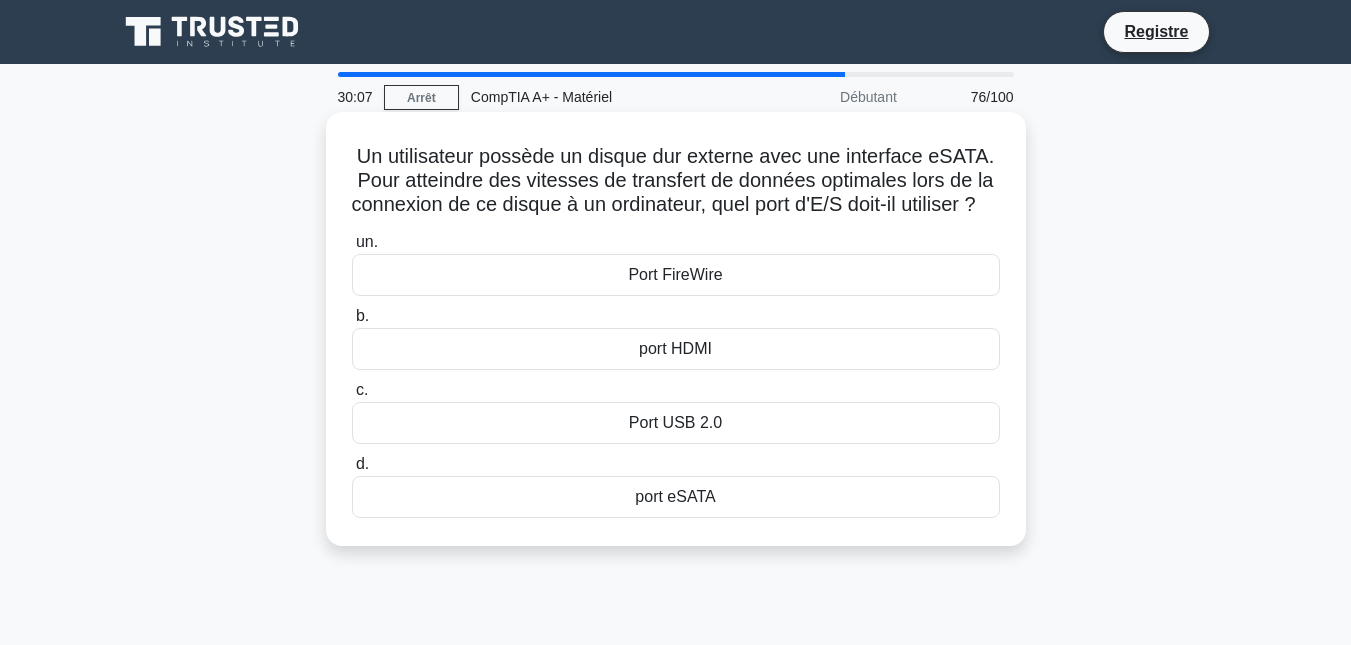 click on "port eSATA" at bounding box center (676, 497) 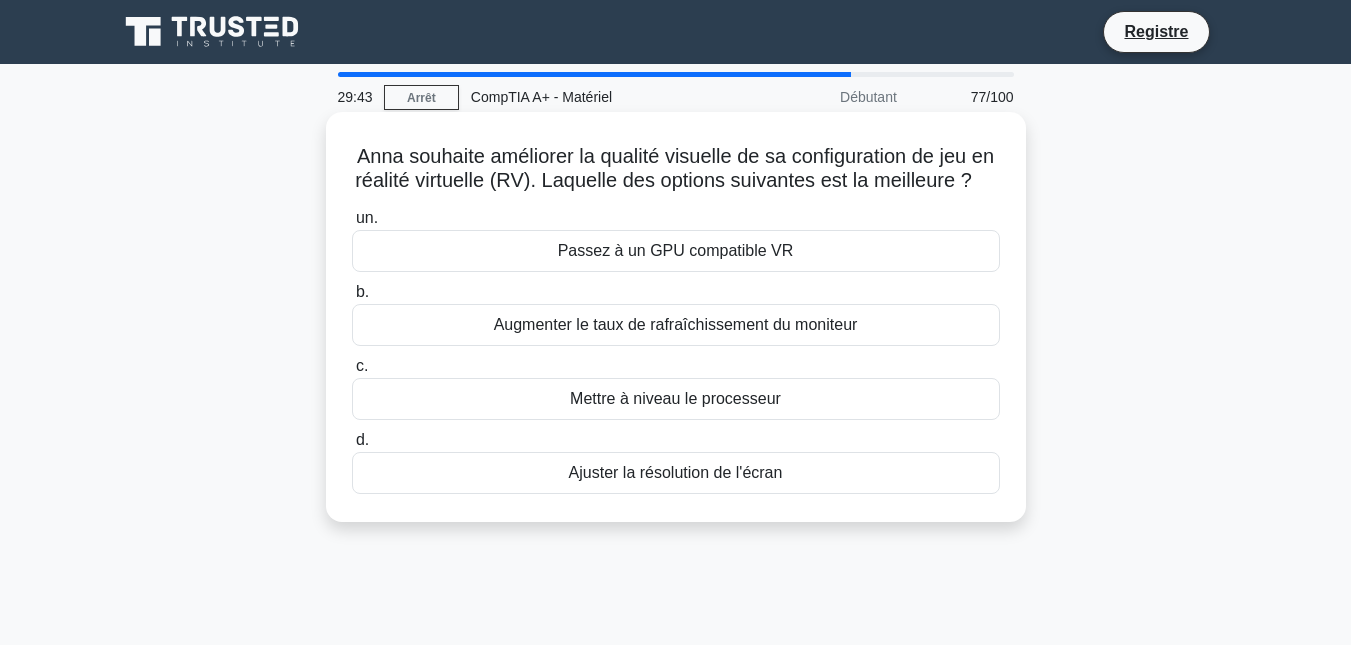 click on "Passez à un GPU compatible VR" at bounding box center (676, 250) 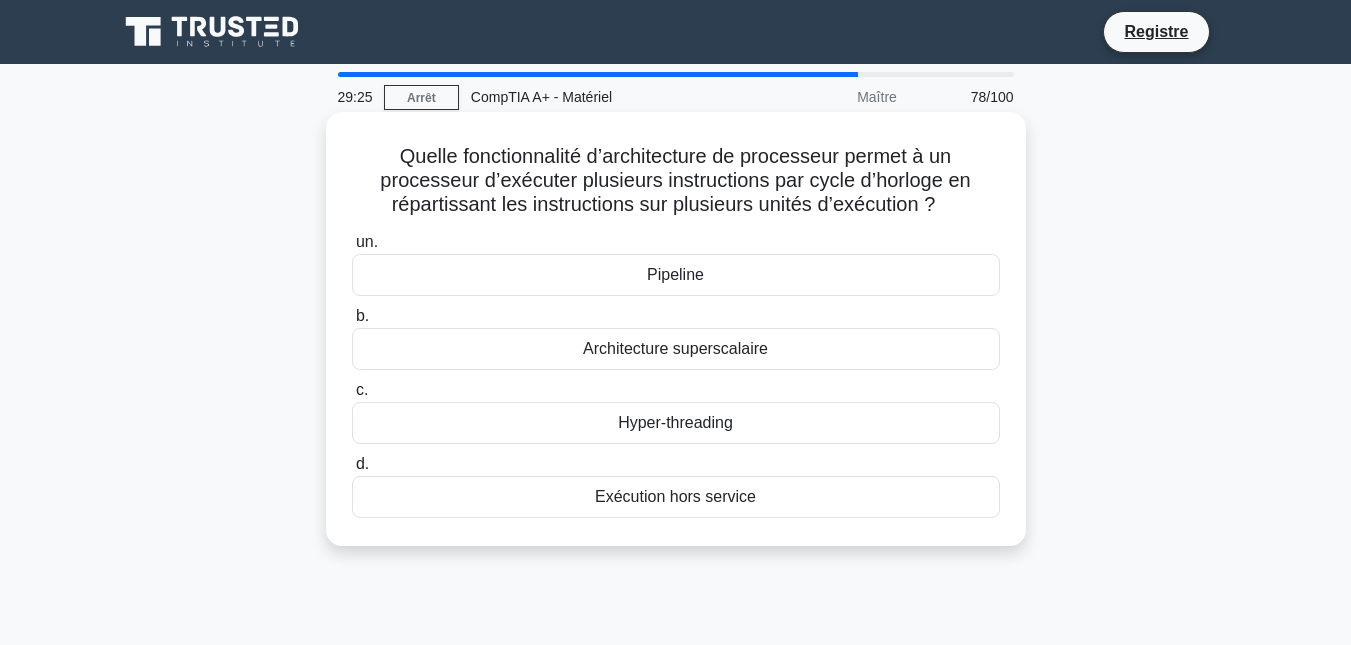 click on "Hyper-threading" at bounding box center [675, 422] 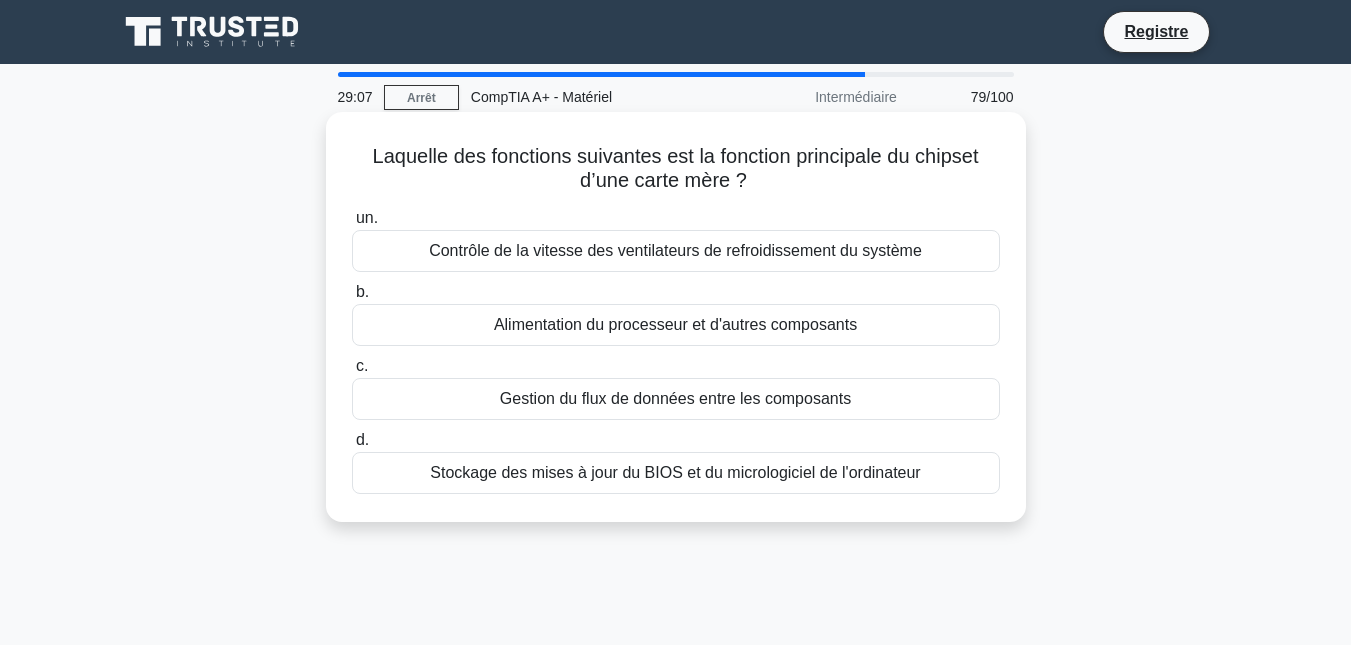 click on "Gestion du flux de données entre les composants" at bounding box center (675, 398) 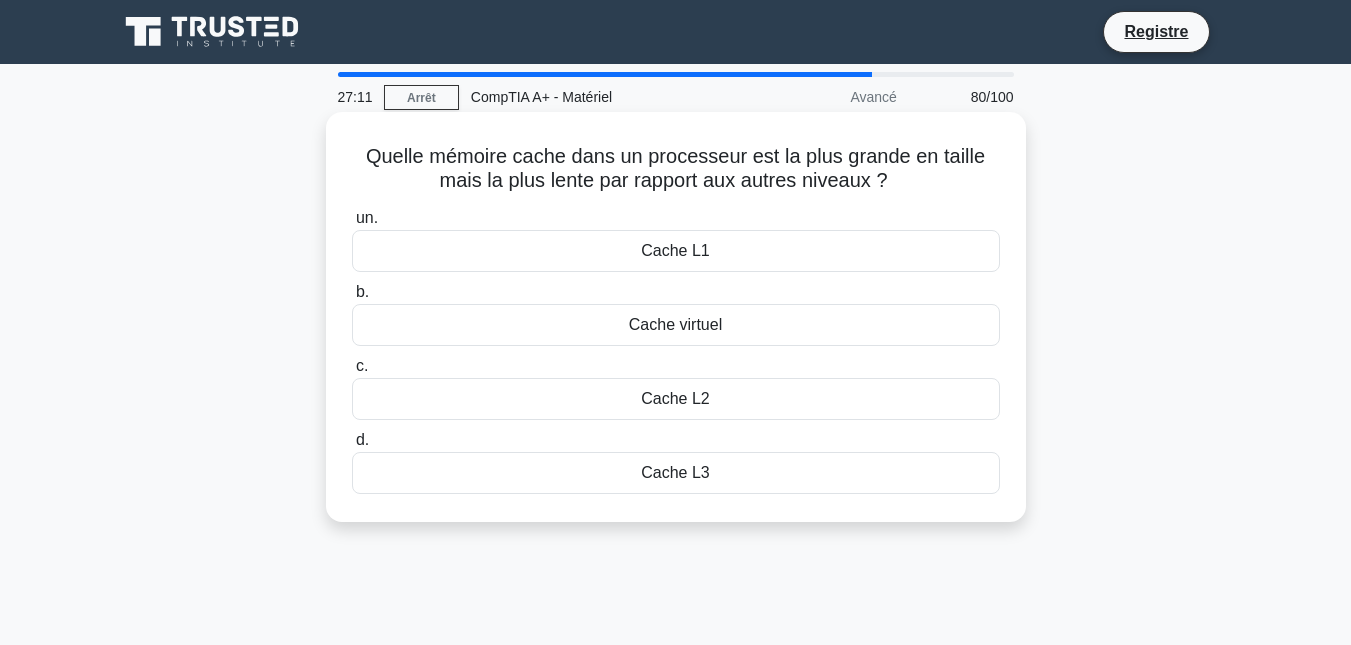 click on "Cache L3" at bounding box center [676, 473] 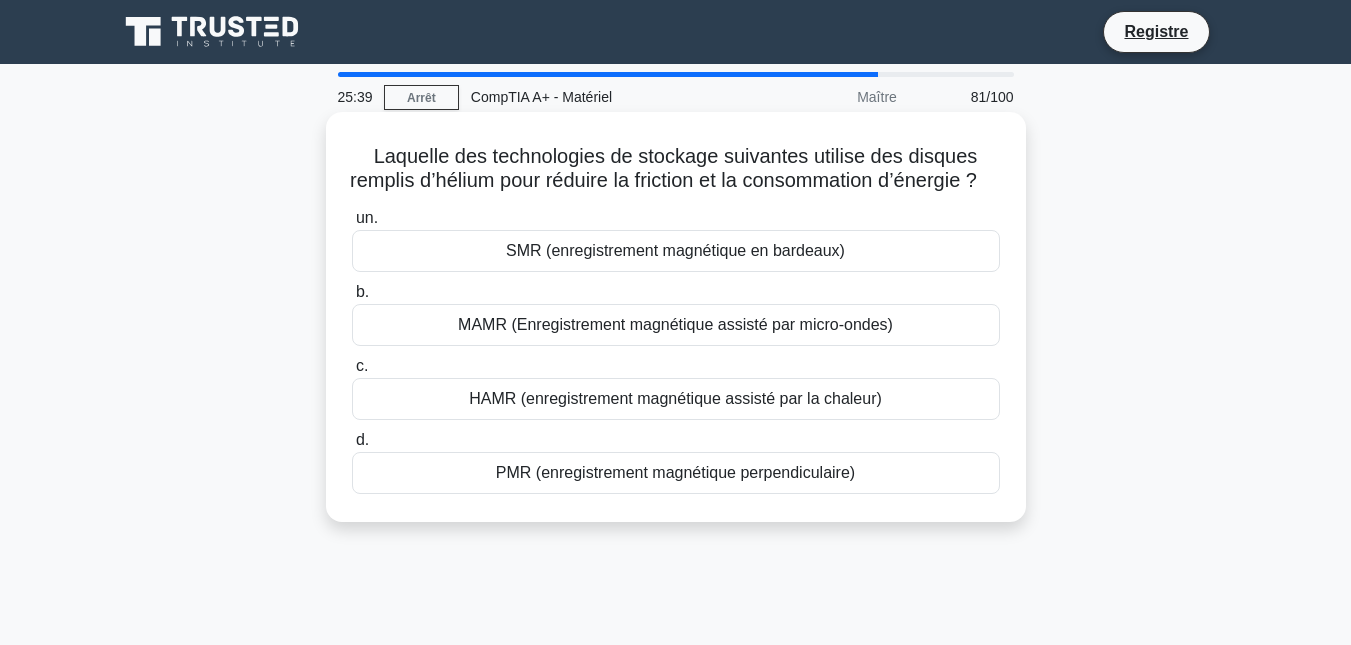 click on "HAMR (enregistrement magnétique assisté par la chaleur)" at bounding box center (675, 398) 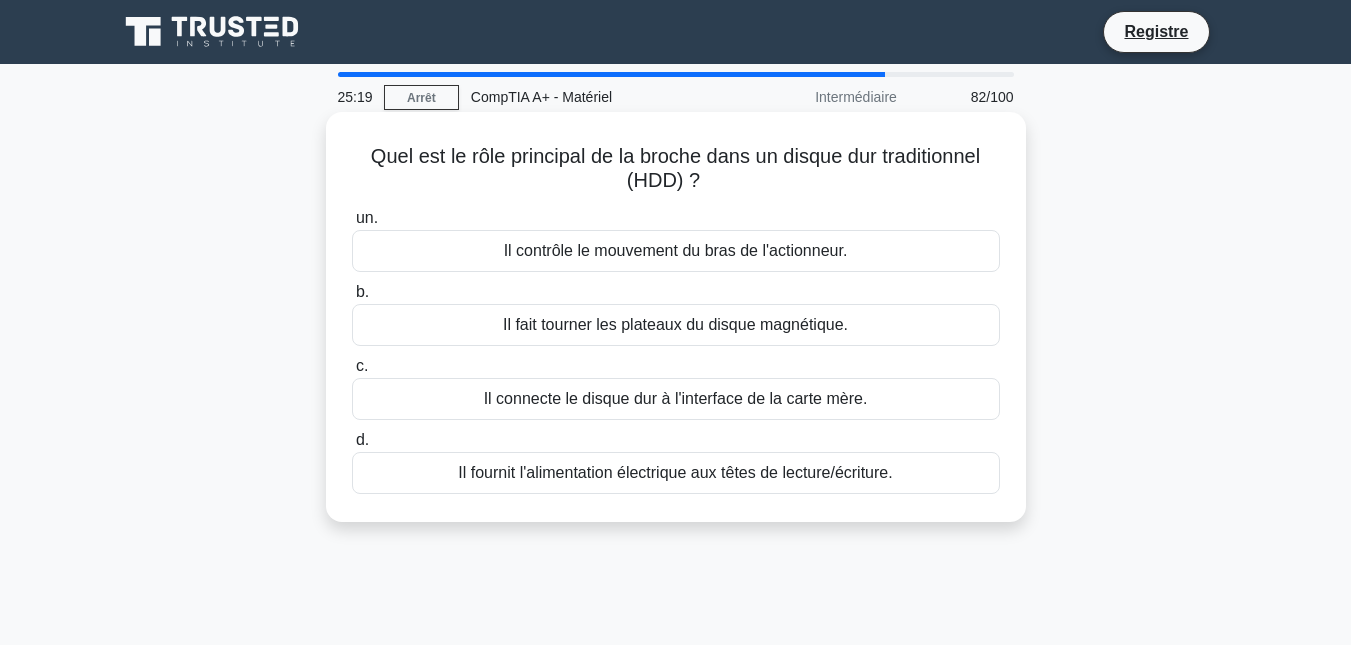 click on "Il connecte le disque dur à l'interface de la carte mère." at bounding box center (676, 398) 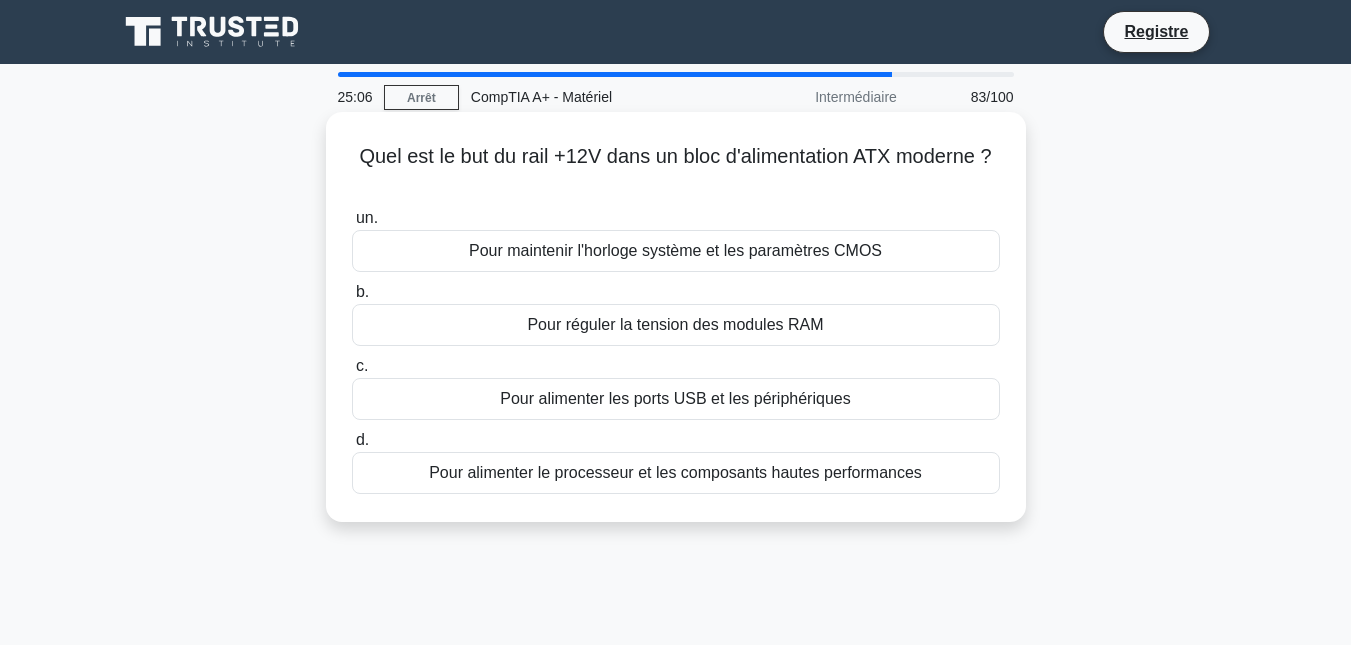 click on "Pour alimenter le processeur et les composants hautes performances" at bounding box center [675, 472] 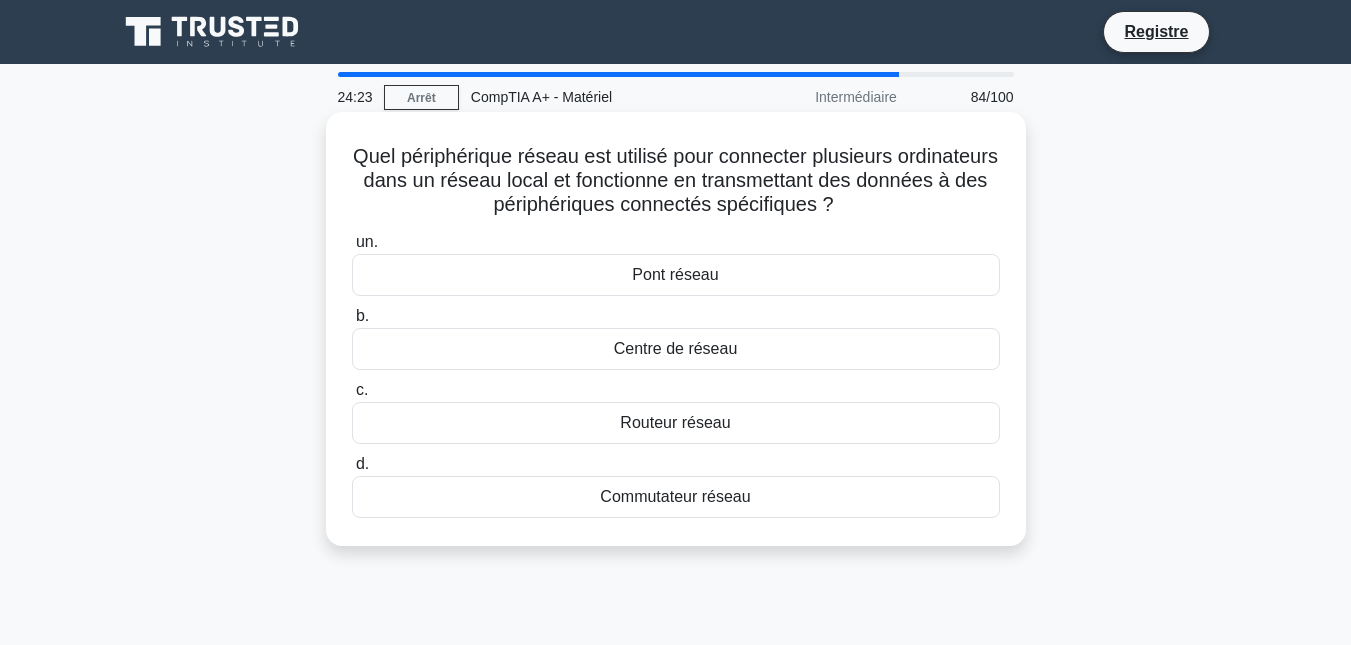 click on "Routeur réseau" at bounding box center (675, 422) 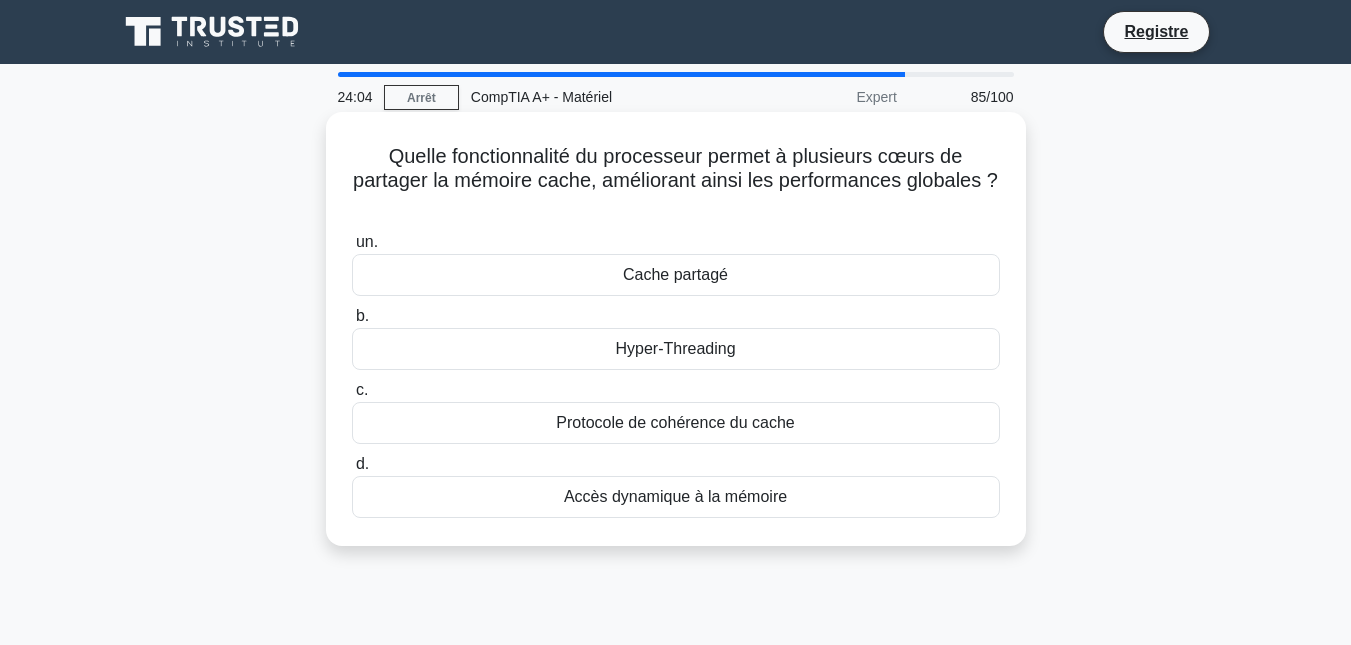 click on "Cache partagé" at bounding box center (675, 274) 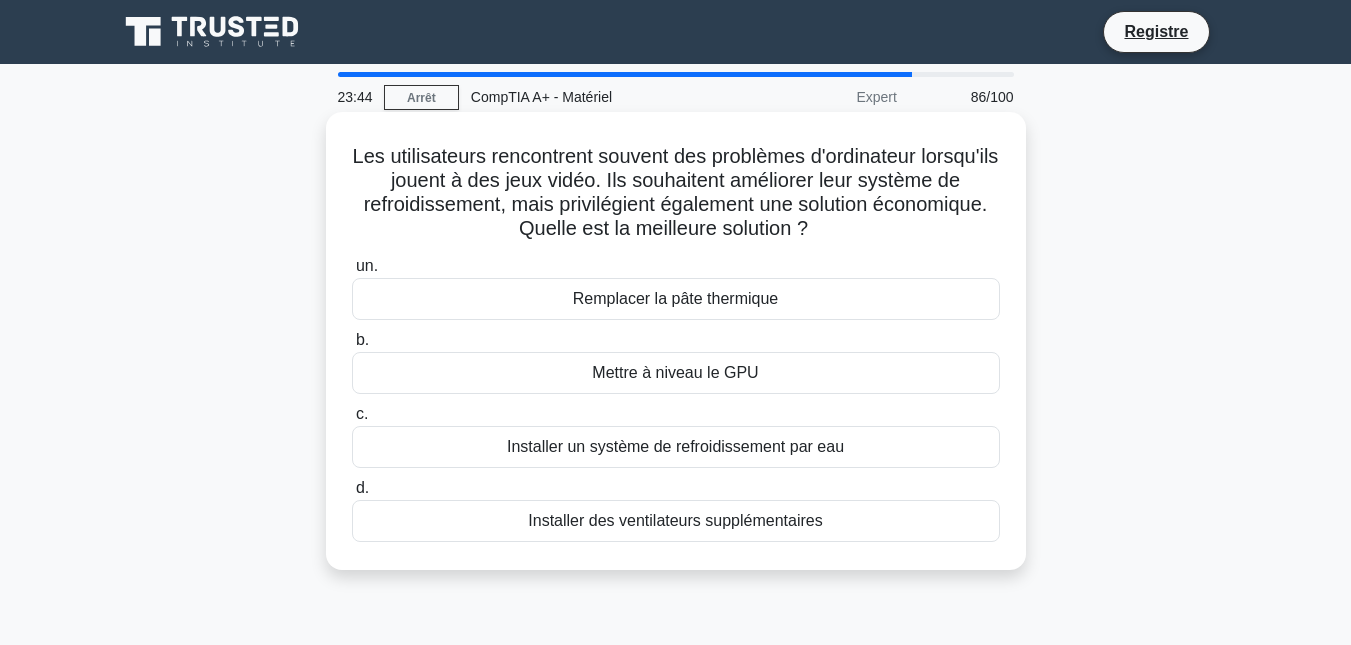 click on "Remplacer la pâte thermique" at bounding box center [676, 299] 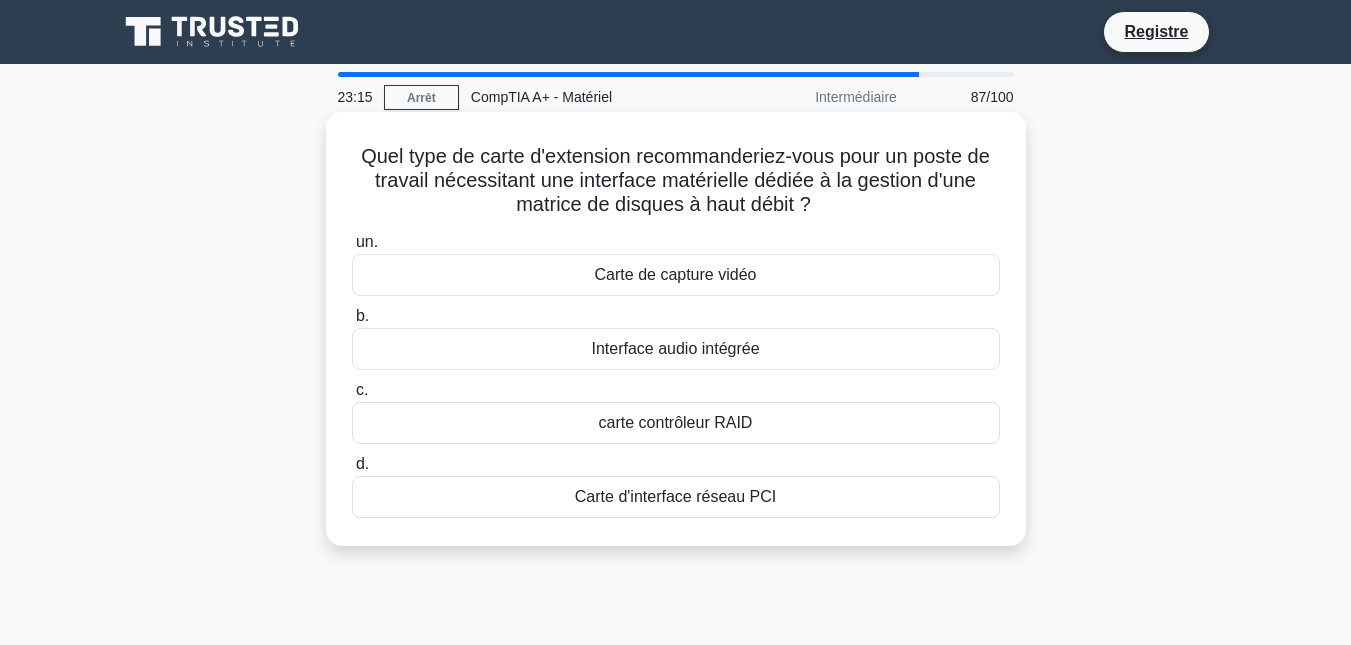 click on "carte contrôleur RAID" at bounding box center [676, 423] 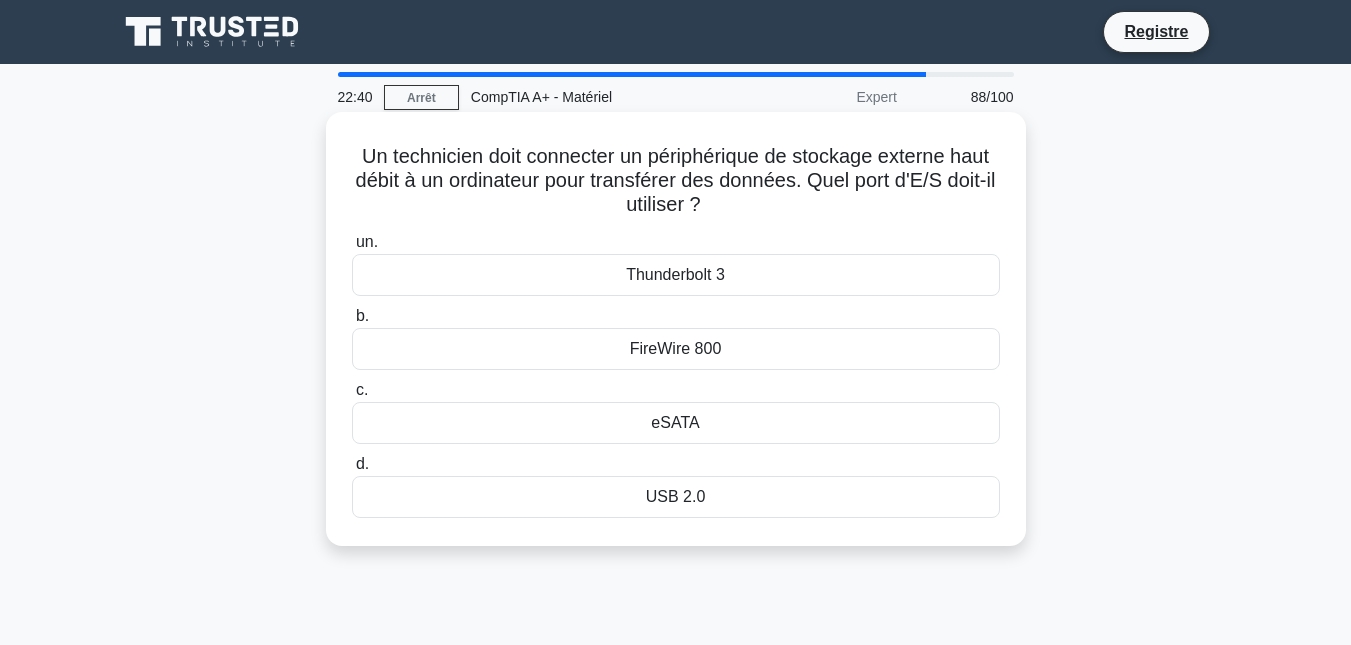 click on "eSATA" at bounding box center (676, 423) 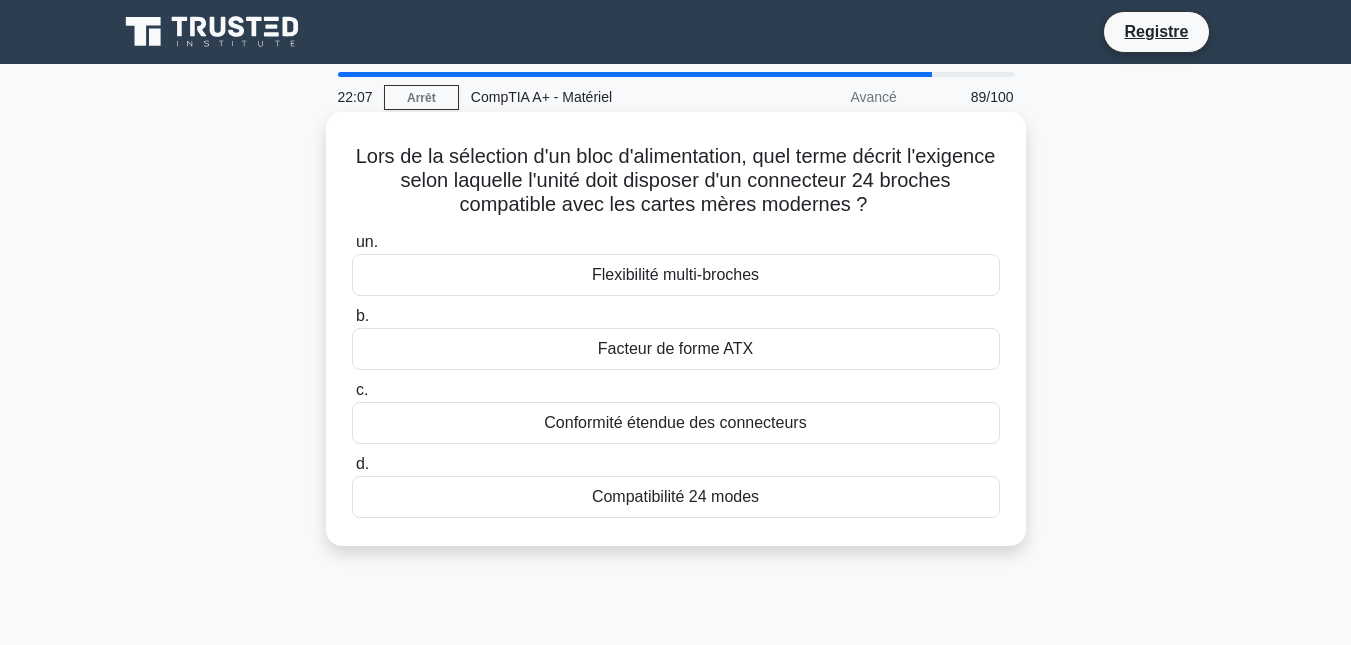 click on "Compatibilité 24 modes" at bounding box center (676, 497) 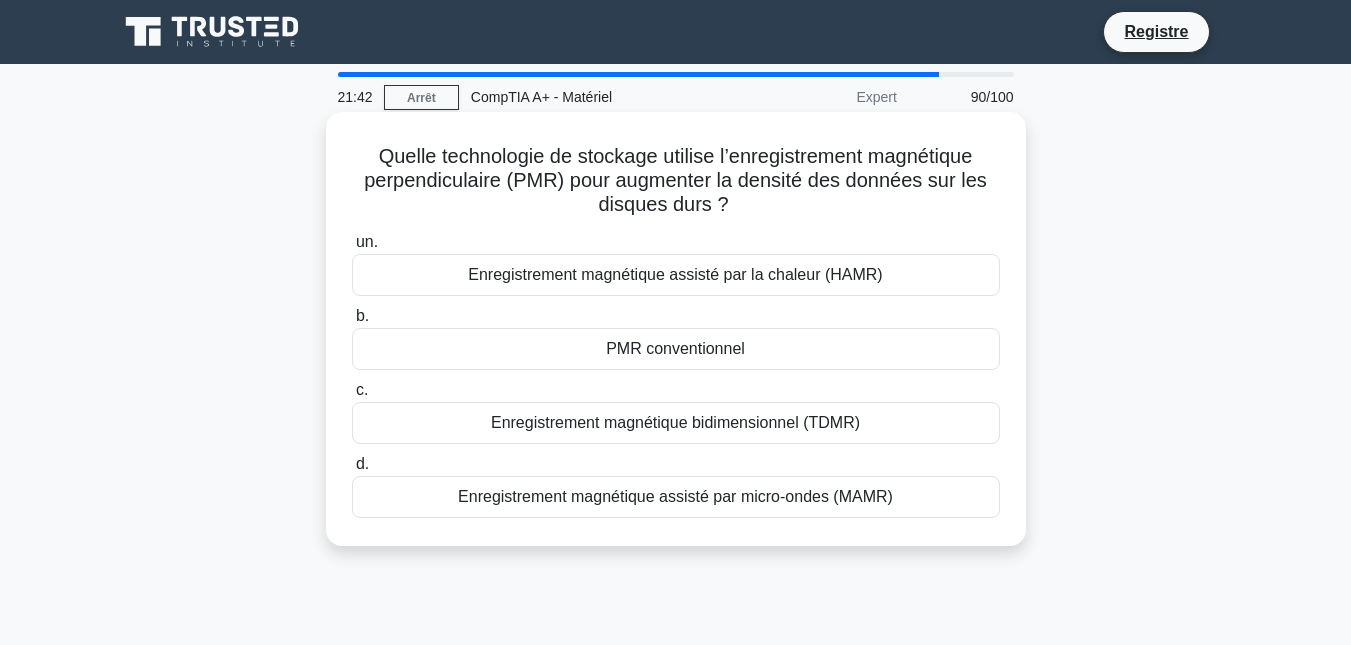 click on "PMR conventionnel" at bounding box center [675, 348] 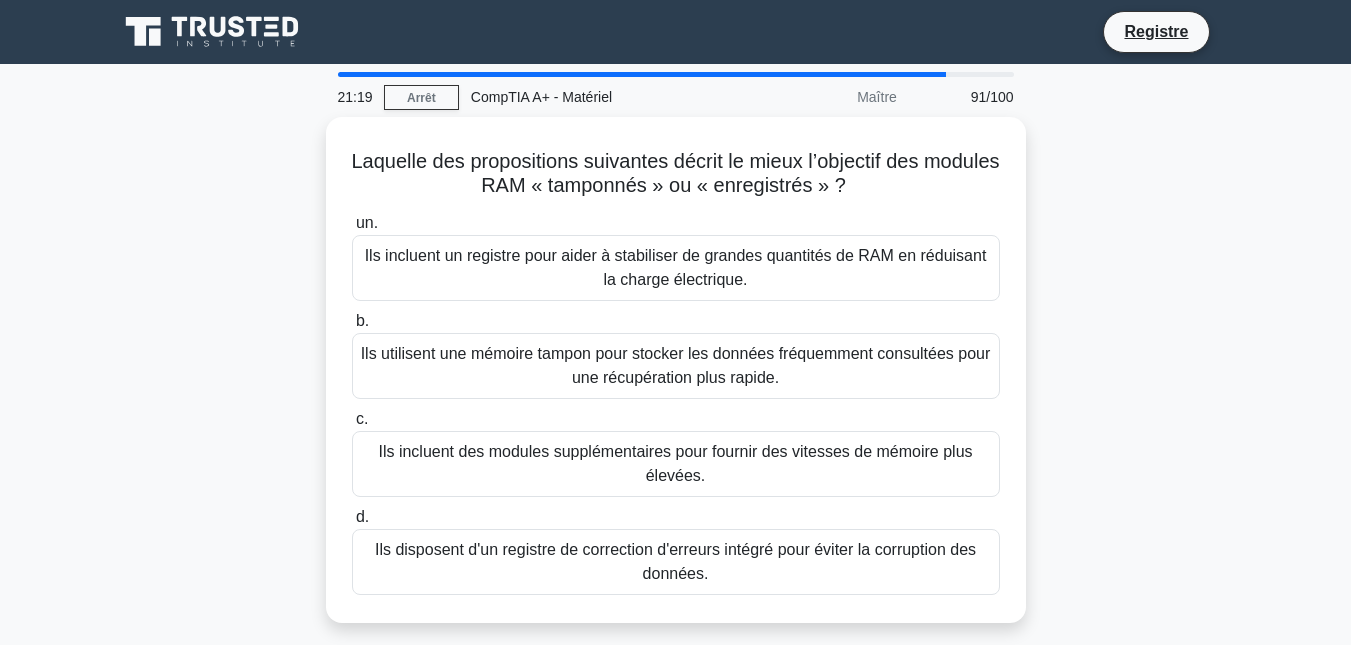 click on "Ils utilisent une mémoire tampon pour stocker les données fréquemment consultées pour une récupération plus rapide." at bounding box center [676, 365] 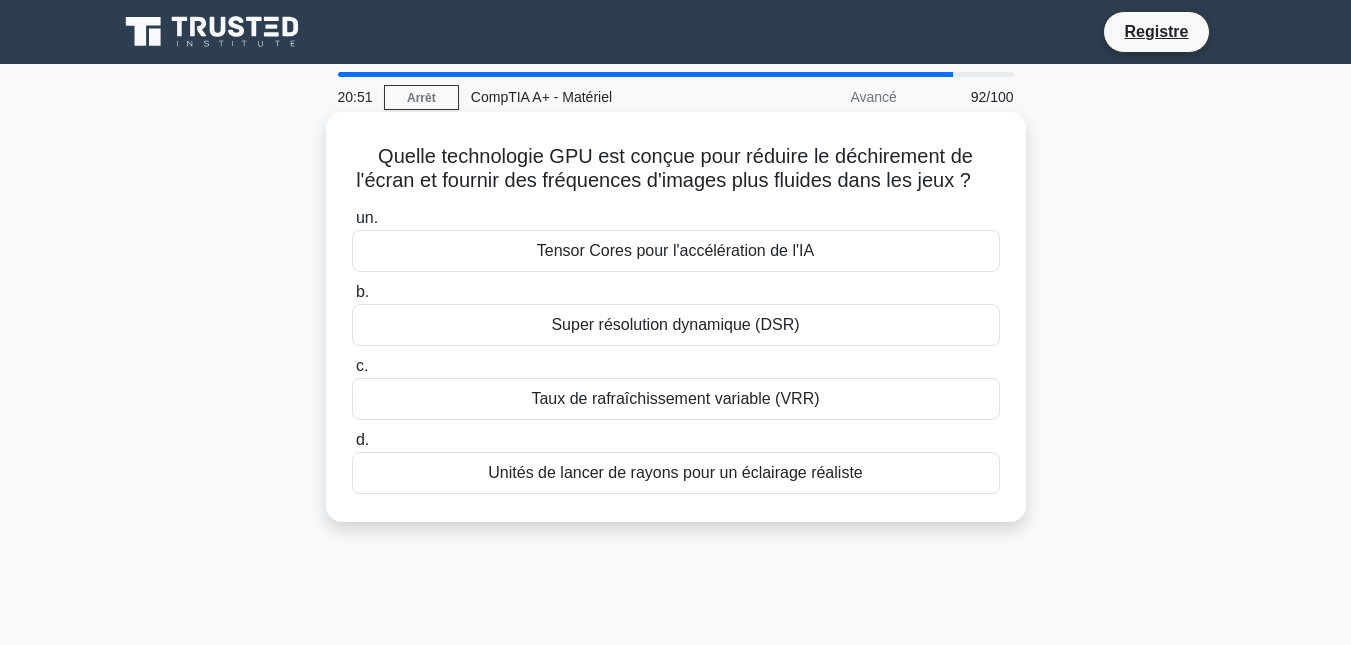 click on "Super résolution dynamique (DSR)" at bounding box center (675, 324) 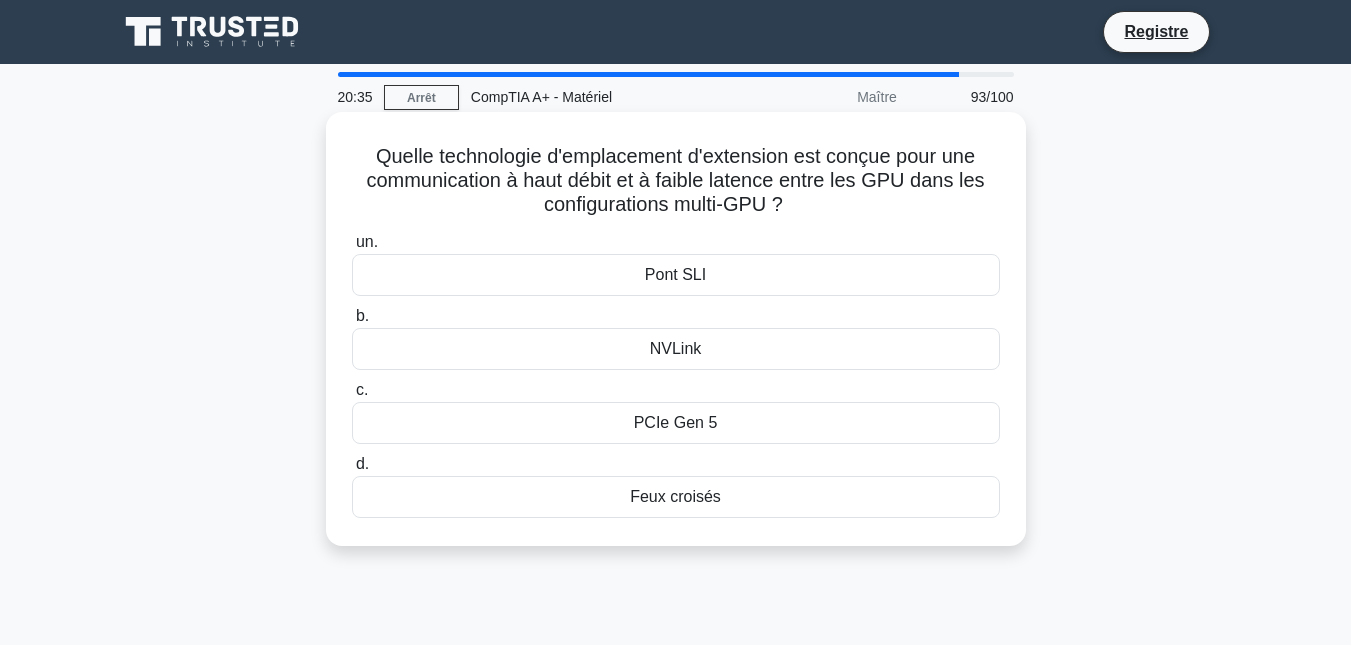click on "PCIe Gen 5" at bounding box center (676, 423) 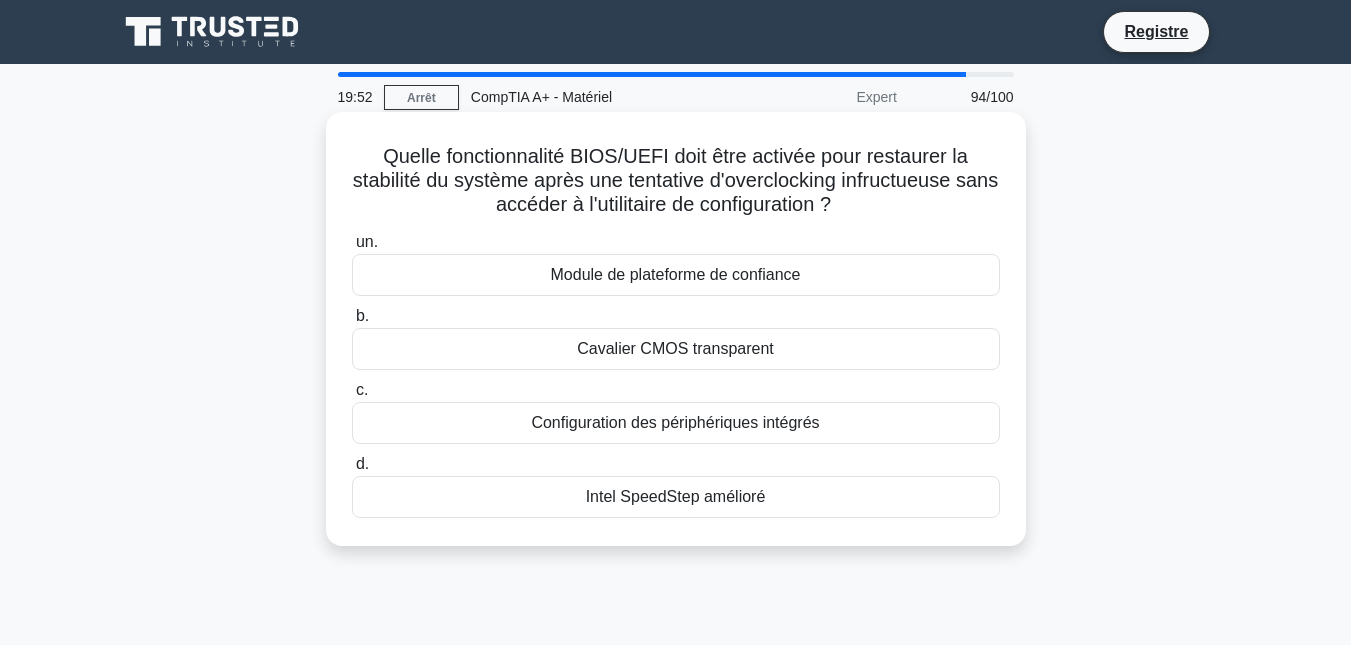 click on "Configuration des périphériques intégrés" at bounding box center [675, 422] 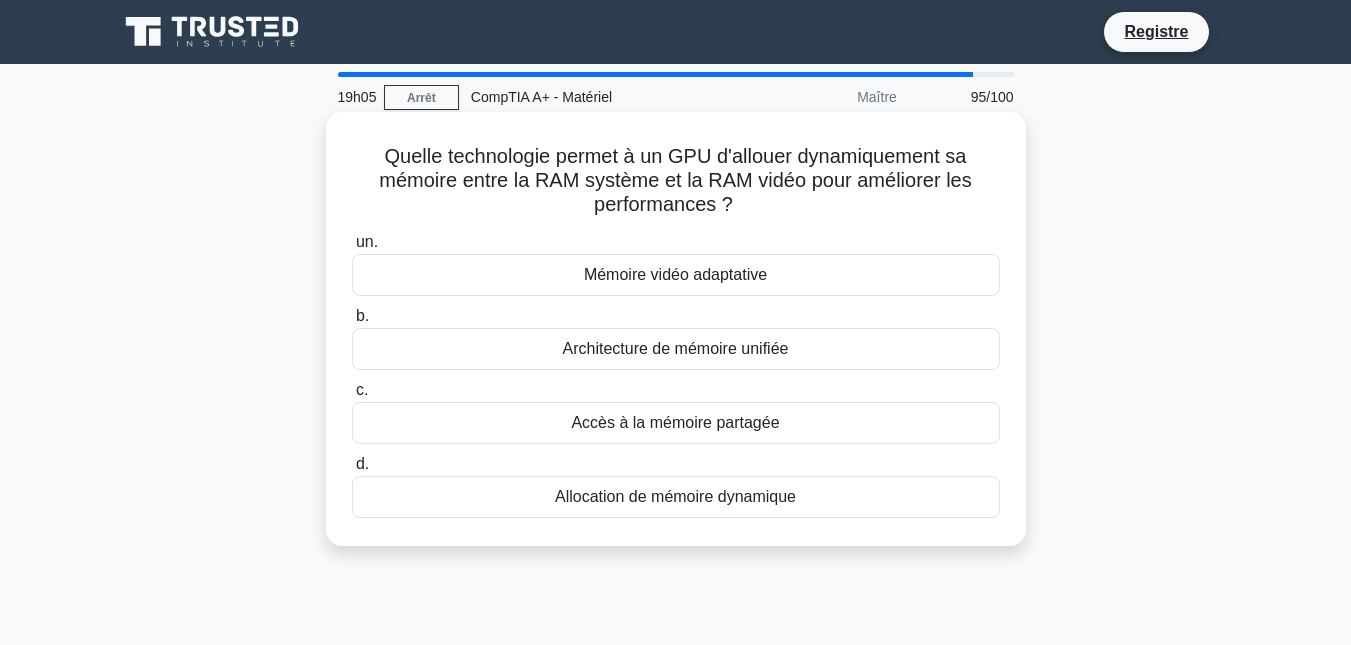 click on "Allocation de mémoire dynamique" at bounding box center [675, 496] 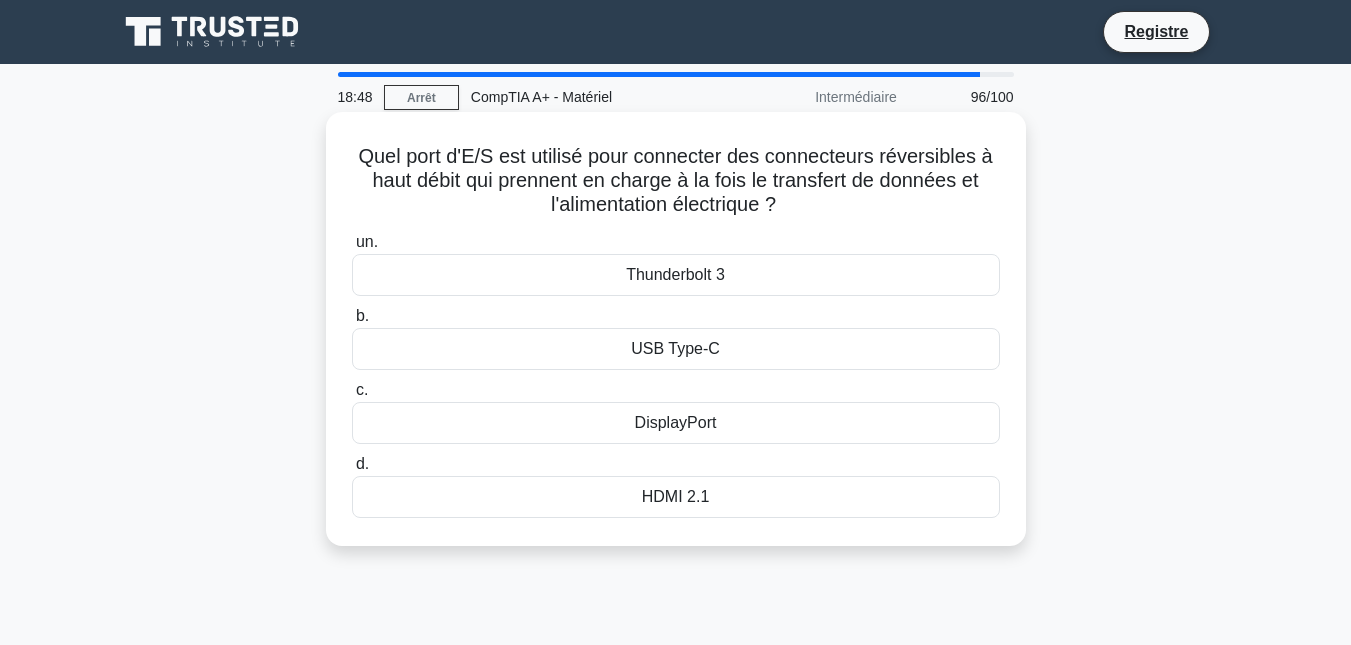 click on "USB Type-C" at bounding box center [676, 349] 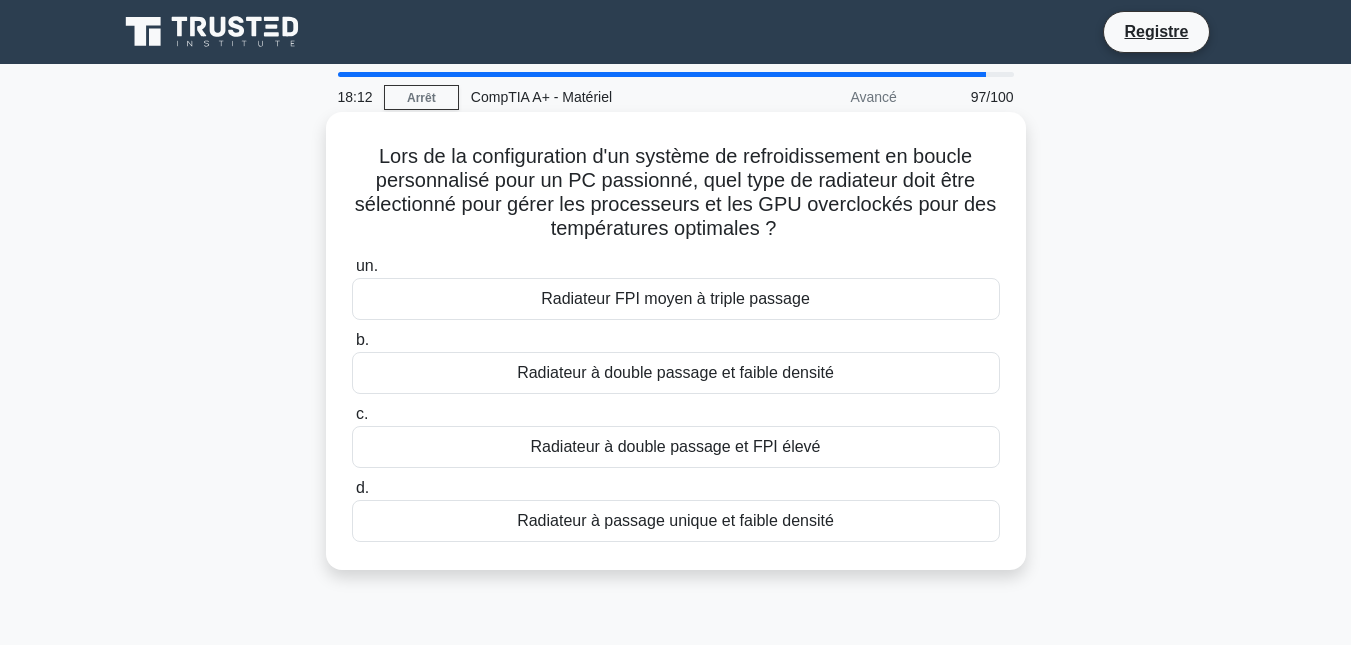 click on "Radiateur FPI moyen à triple passage" at bounding box center [675, 298] 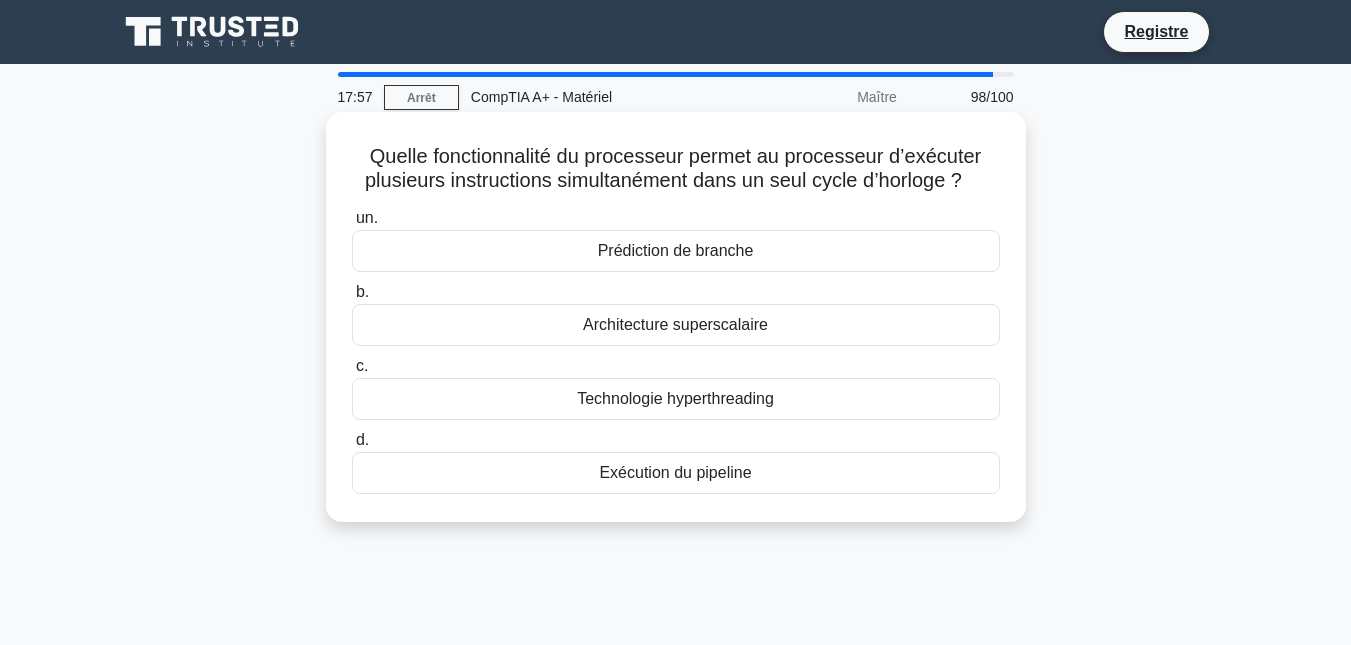 click on "Technologie hyperthreading" at bounding box center [675, 398] 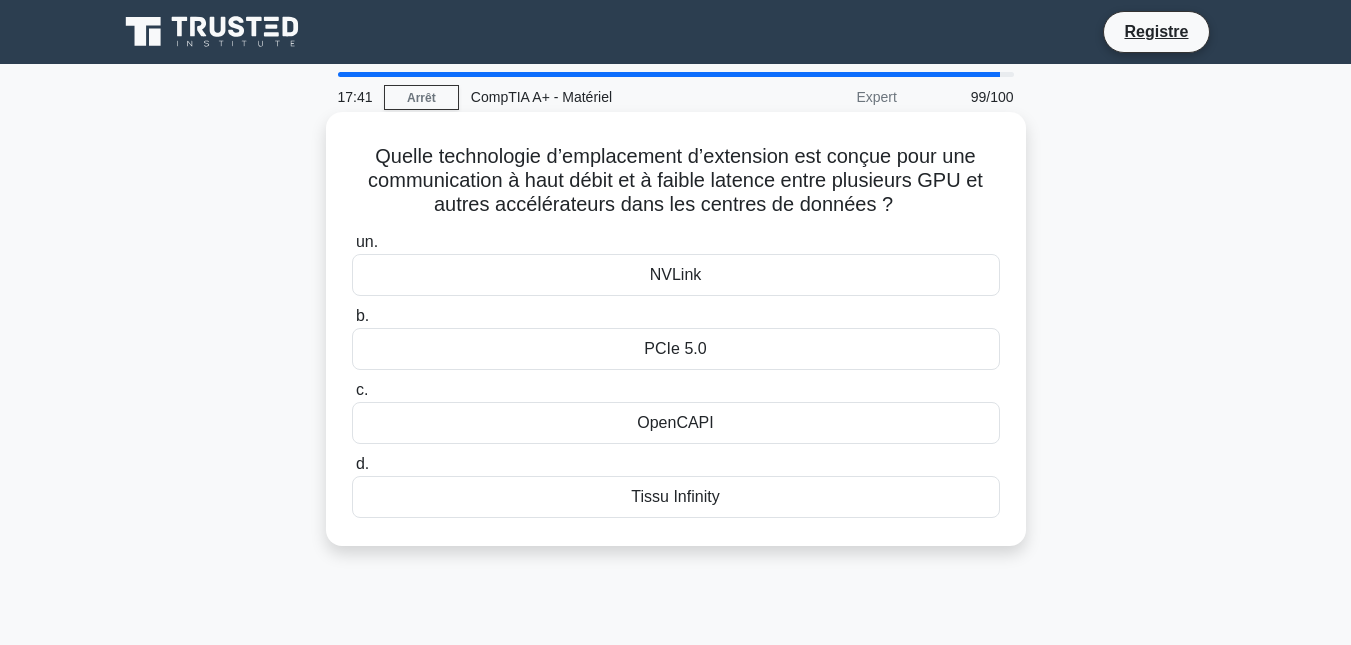 click on "PCIe 5.0" at bounding box center [676, 349] 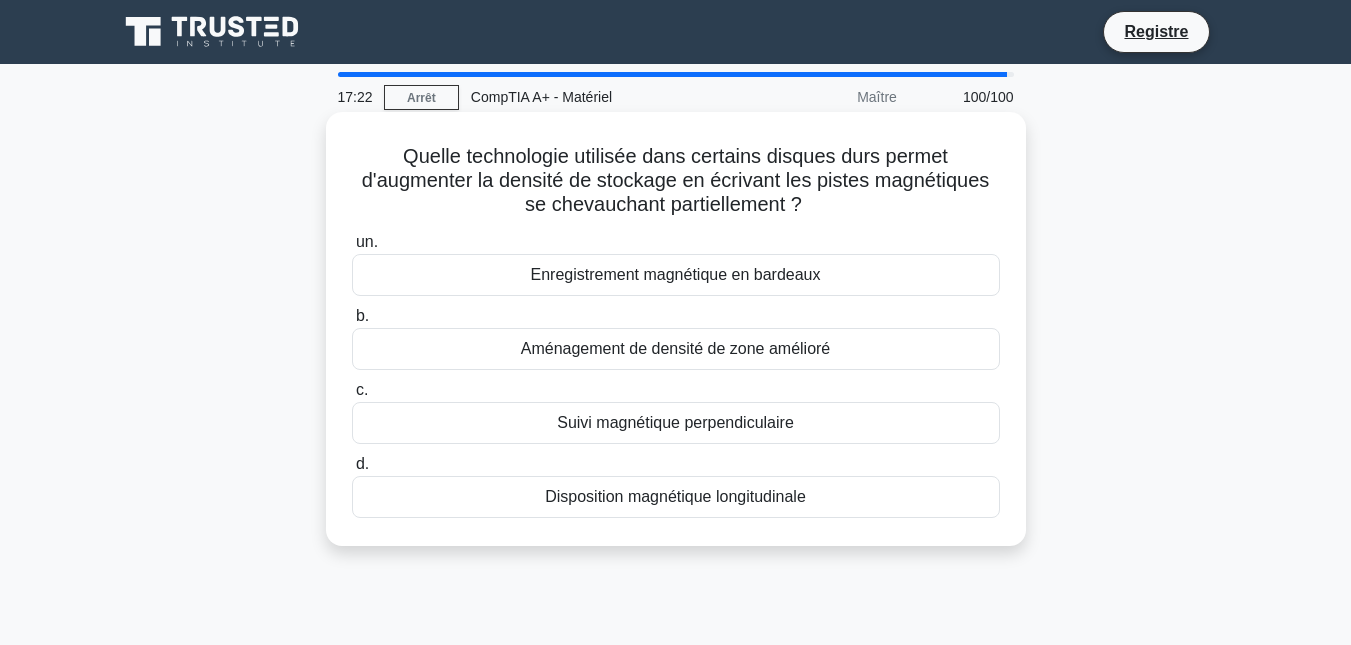 click on "Suivi magnétique perpendiculaire" at bounding box center [675, 422] 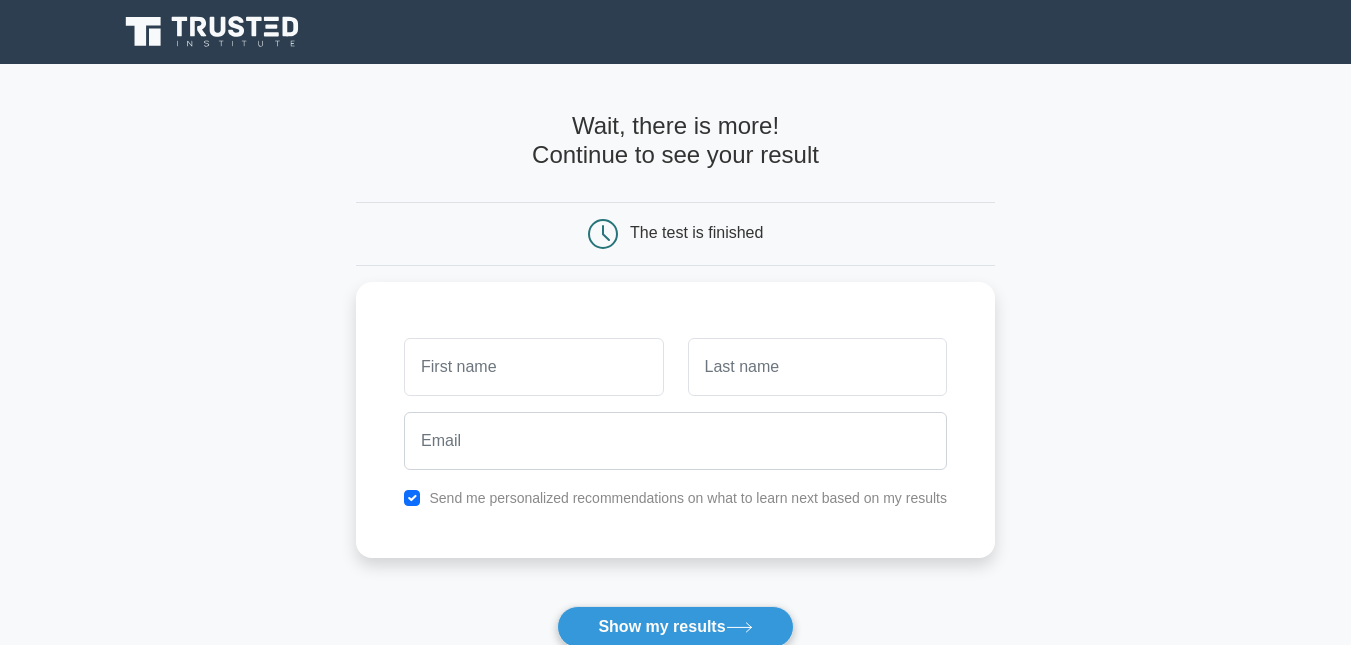 scroll, scrollTop: 0, scrollLeft: 0, axis: both 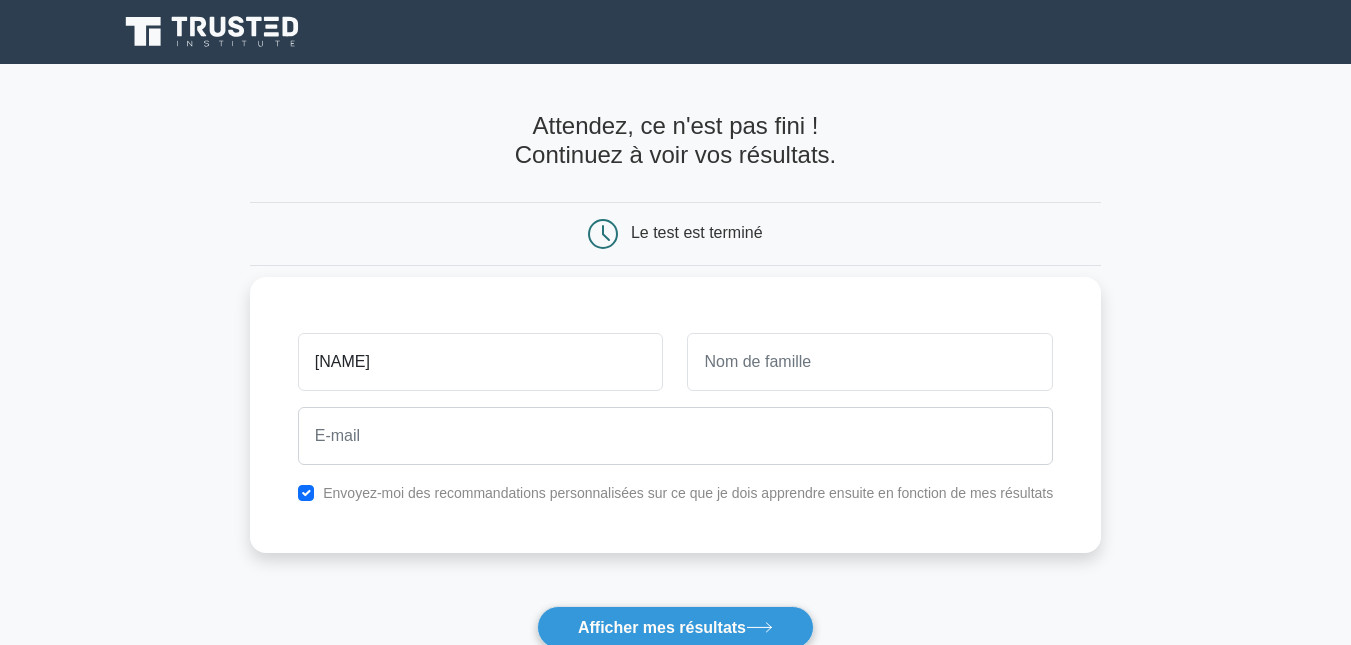 type on "[NAME]" 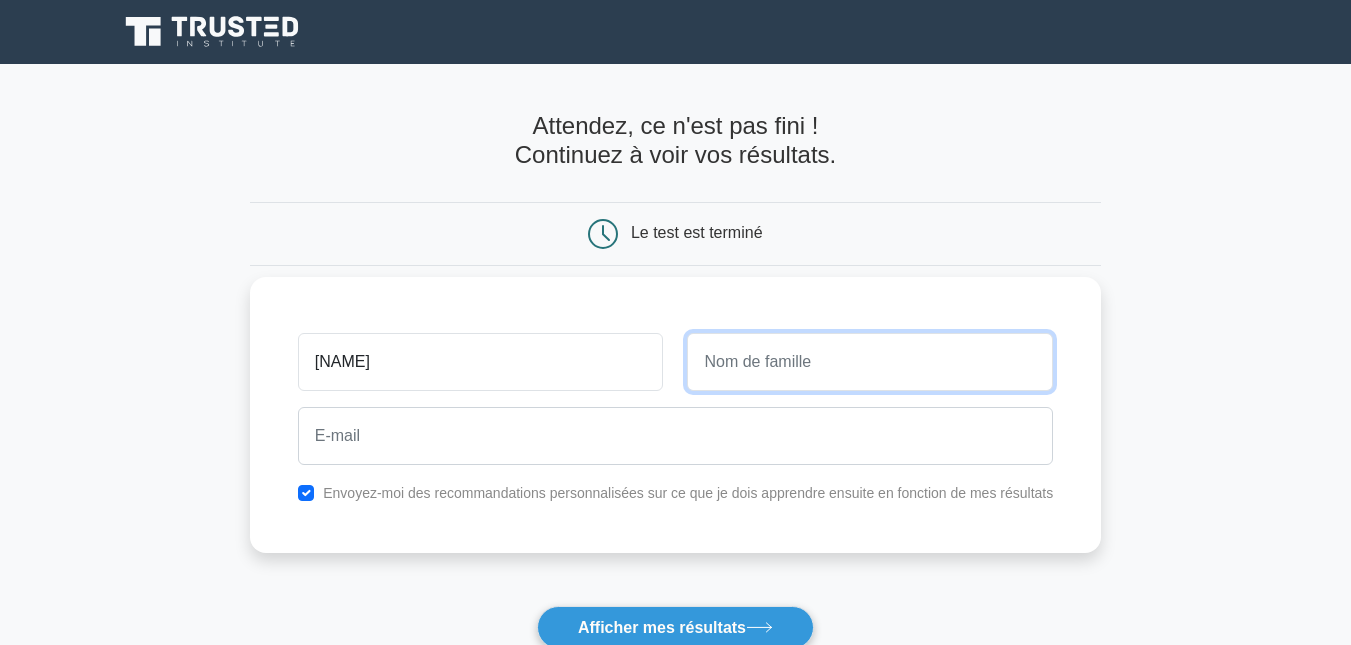 click at bounding box center (870, 362) 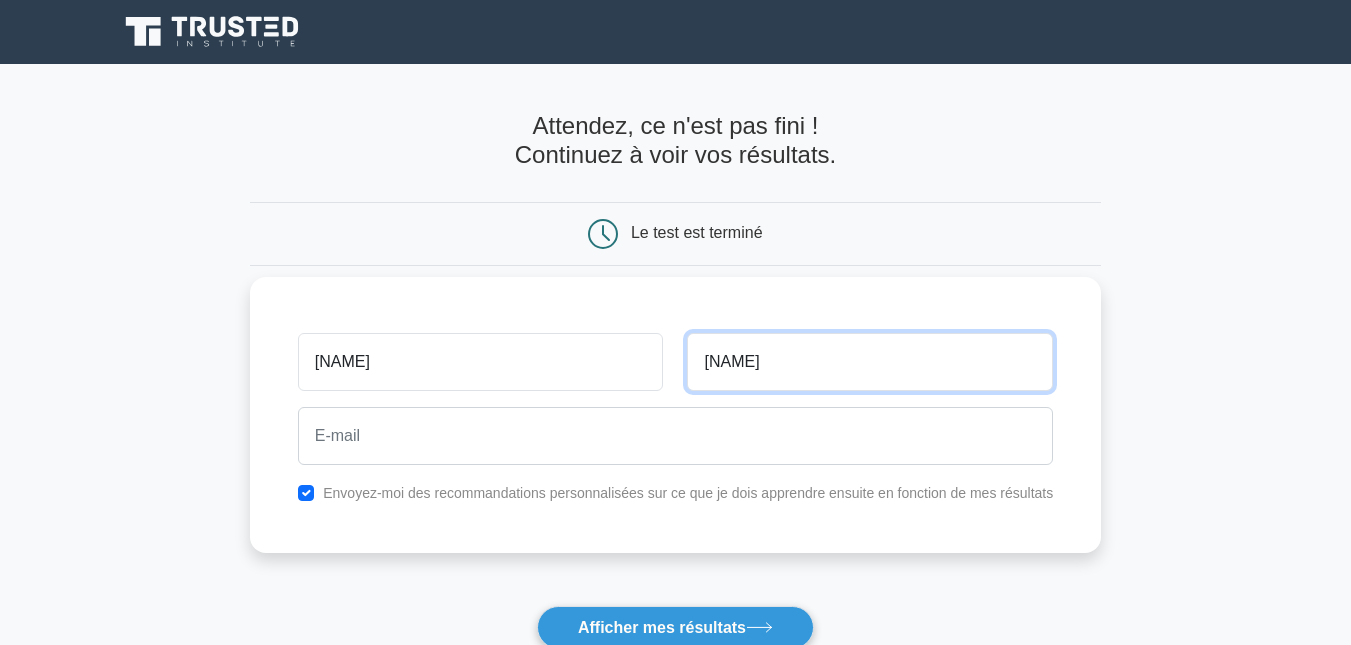 type on "[NAME]" 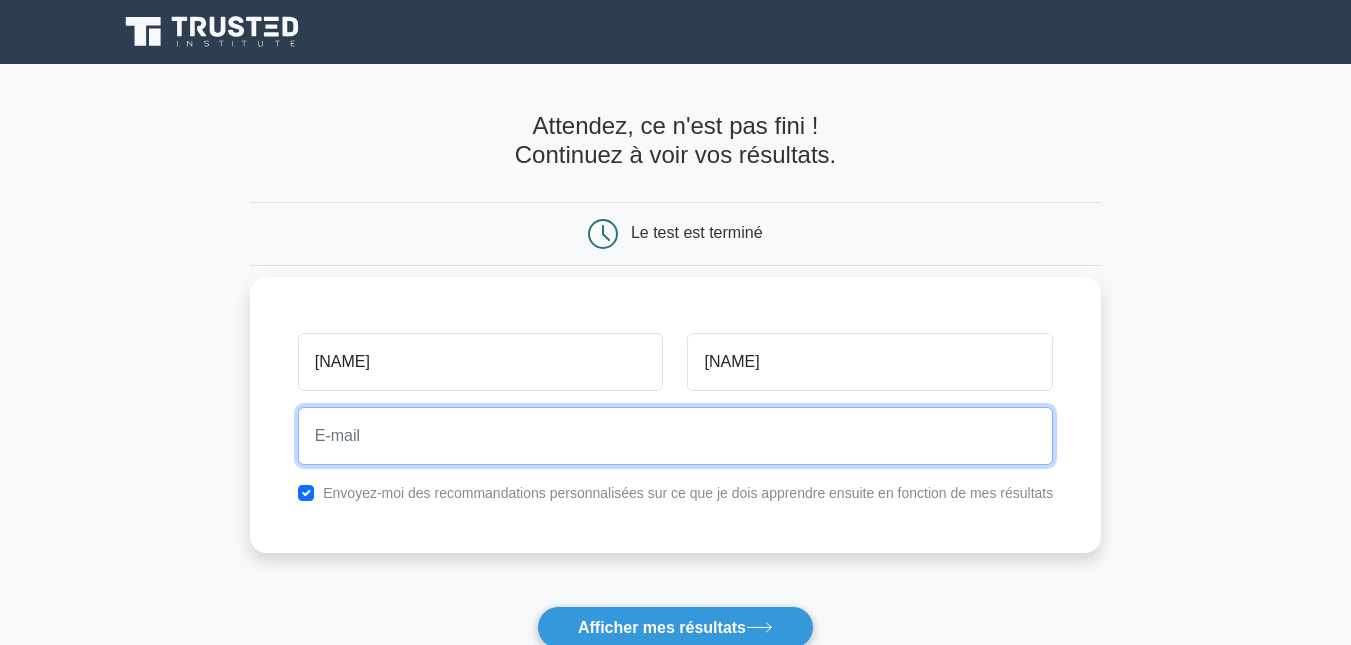 click at bounding box center [675, 436] 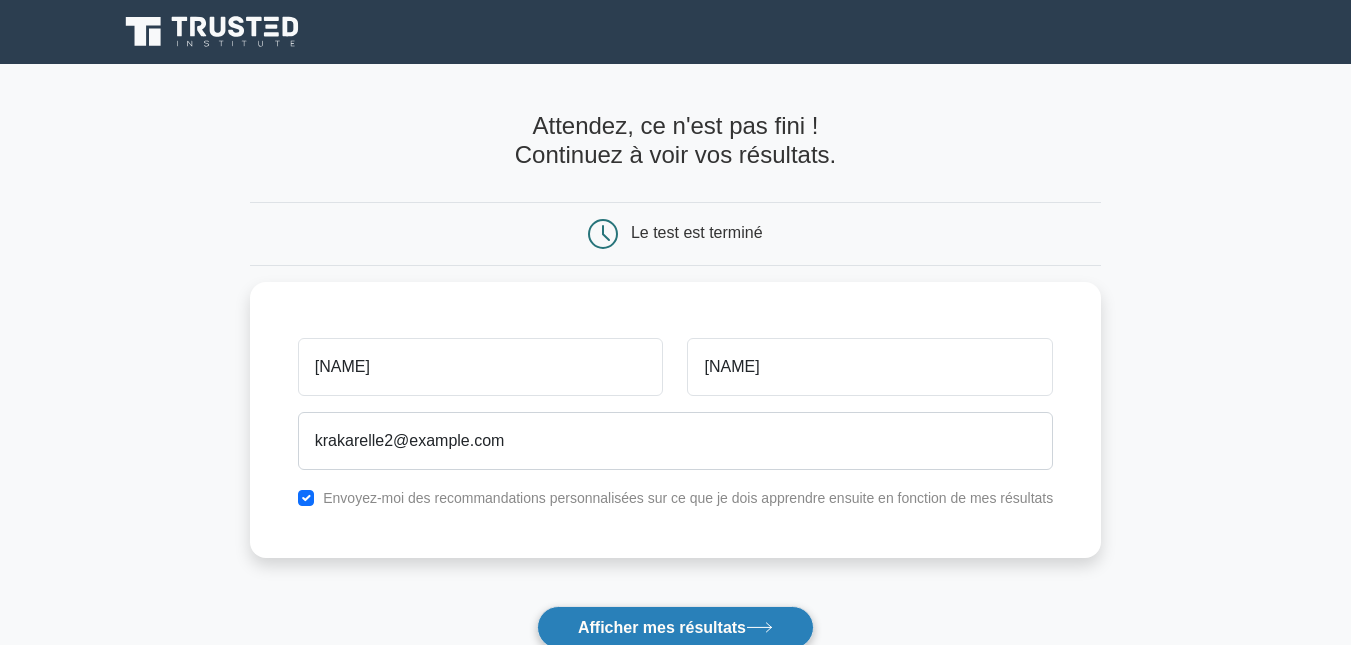 click on "Afficher mes résultats" at bounding box center [675, 627] 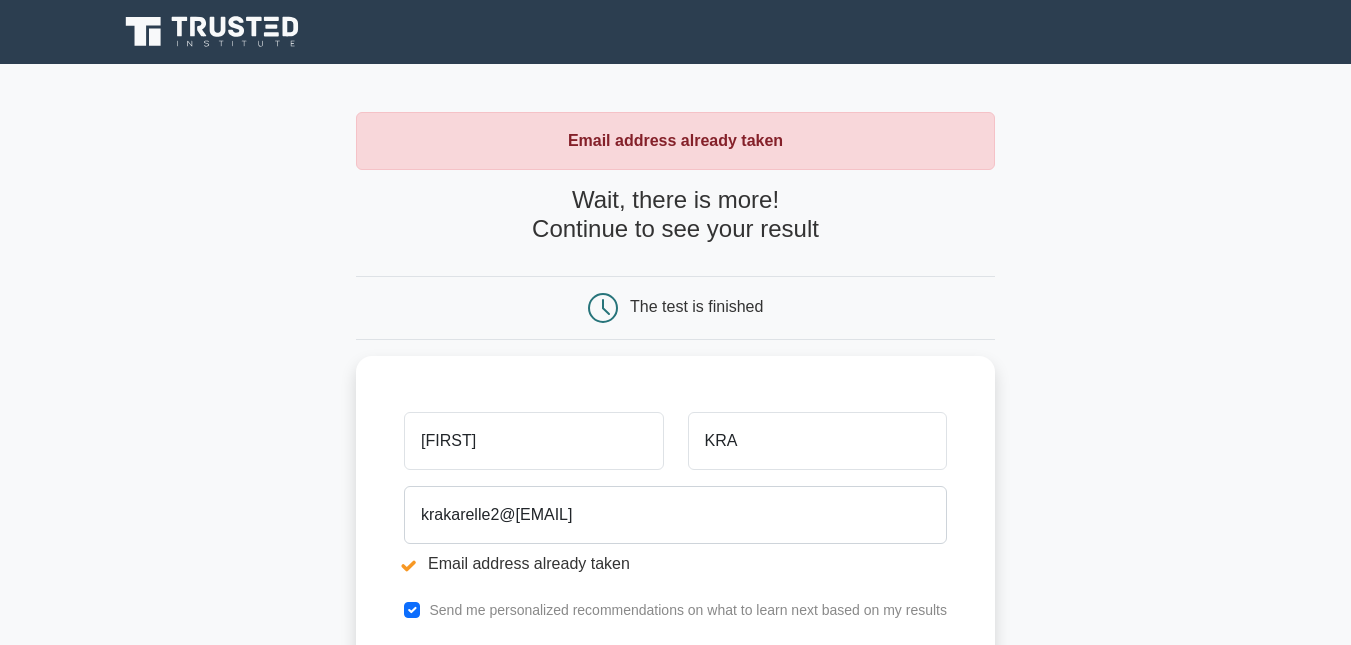 scroll, scrollTop: 0, scrollLeft: 0, axis: both 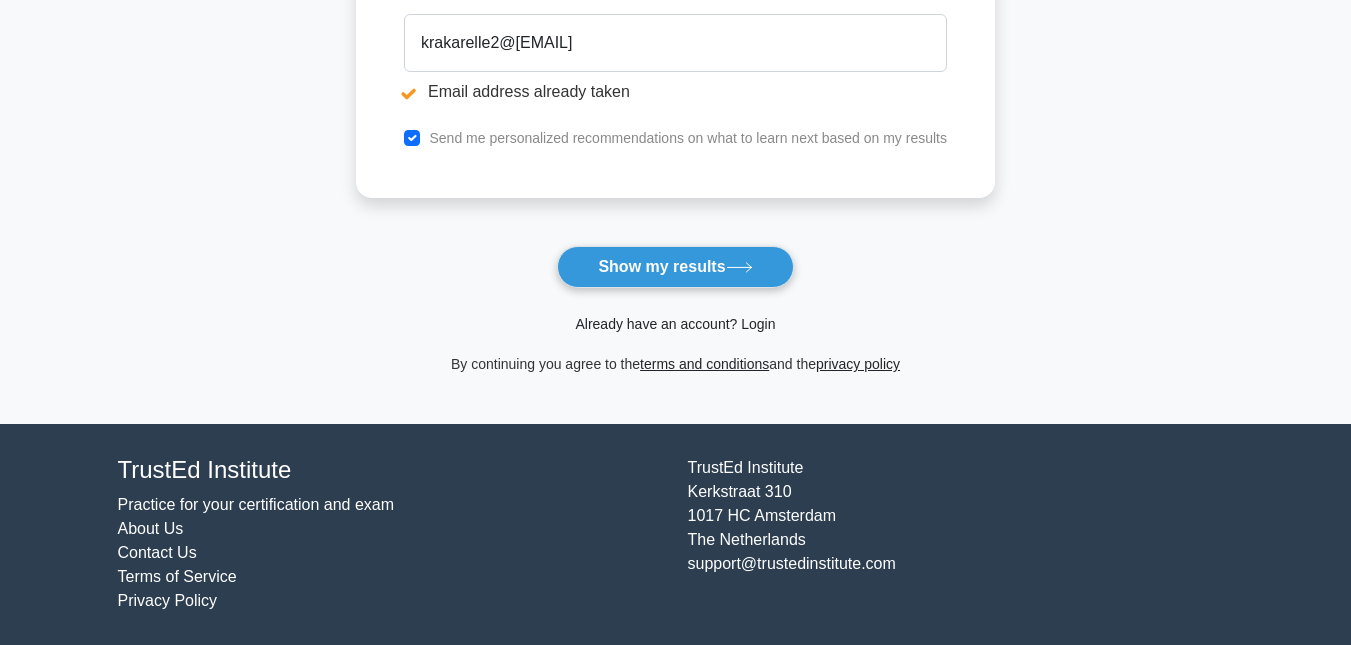 click on "Already have an account? Login" at bounding box center (675, 324) 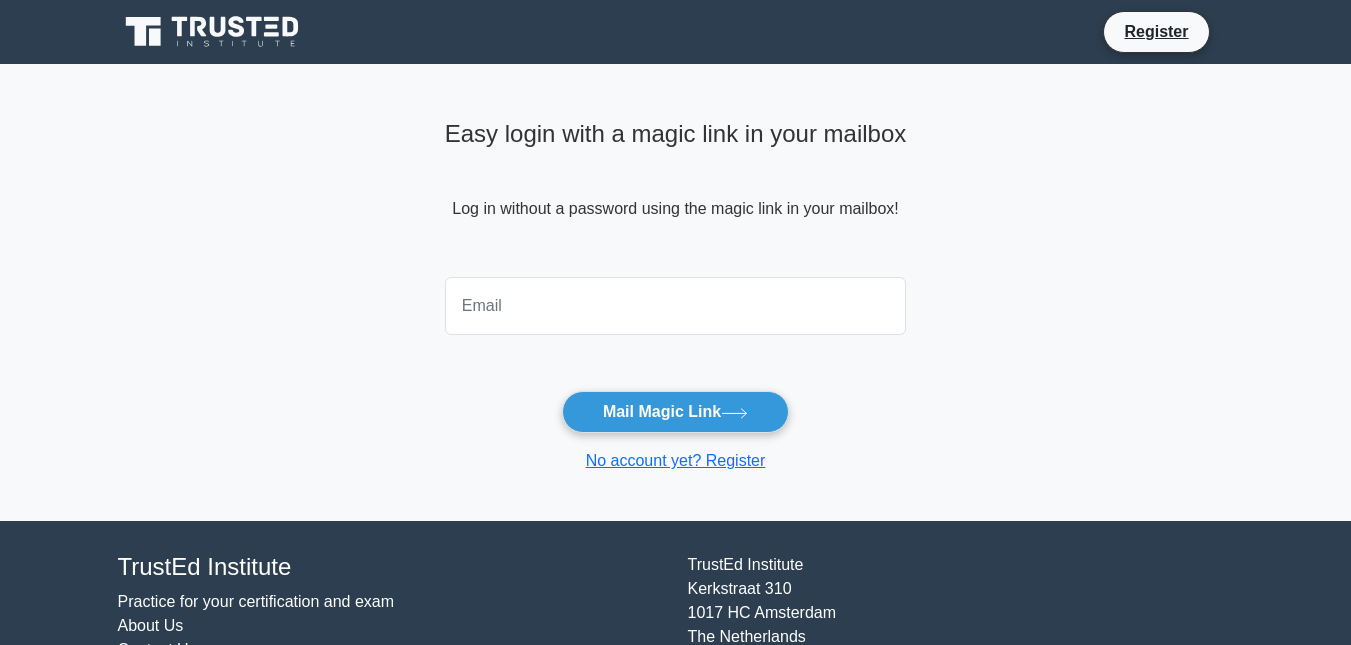 scroll, scrollTop: 0, scrollLeft: 0, axis: both 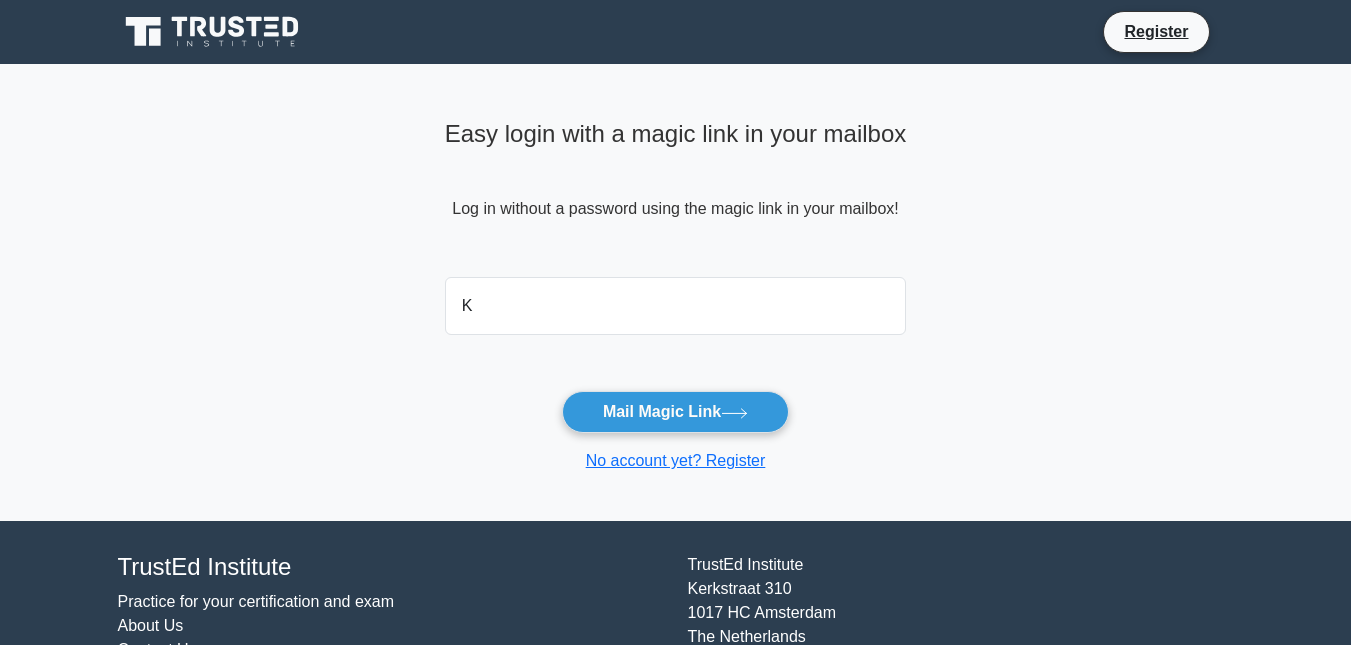 type on "krakarelle2@[EMAIL]" 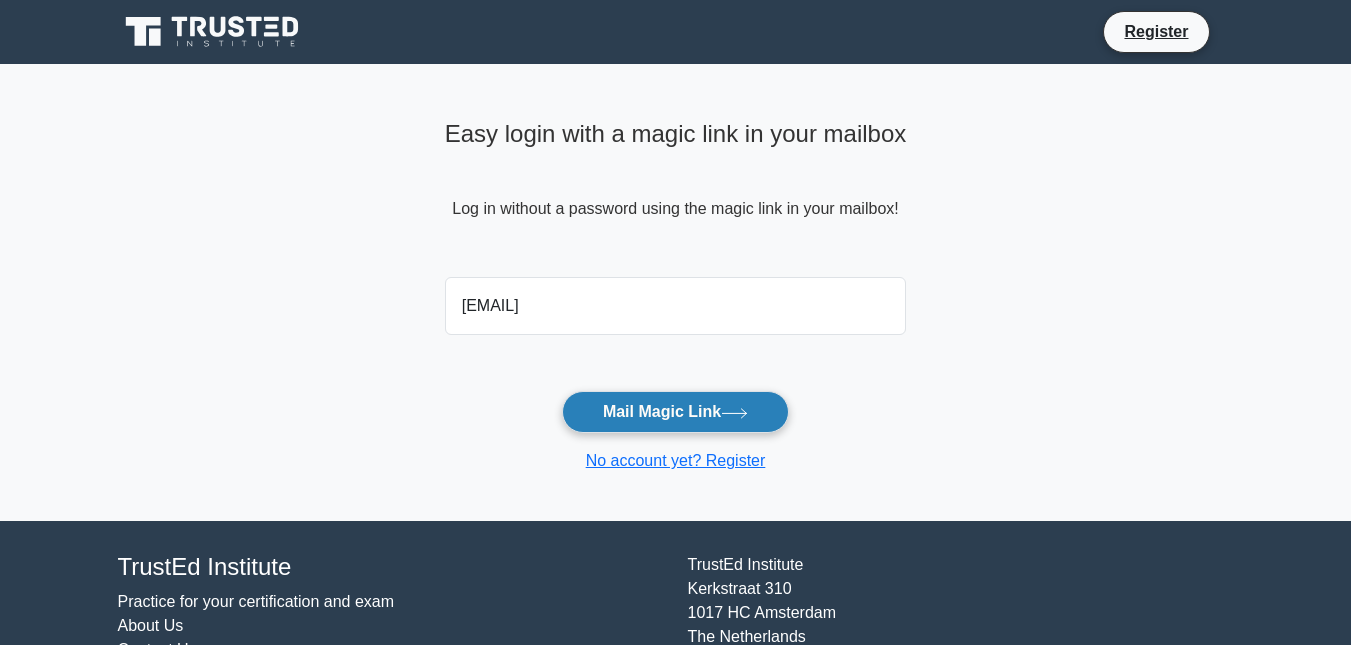 click on "Mail Magic Link" at bounding box center (675, 412) 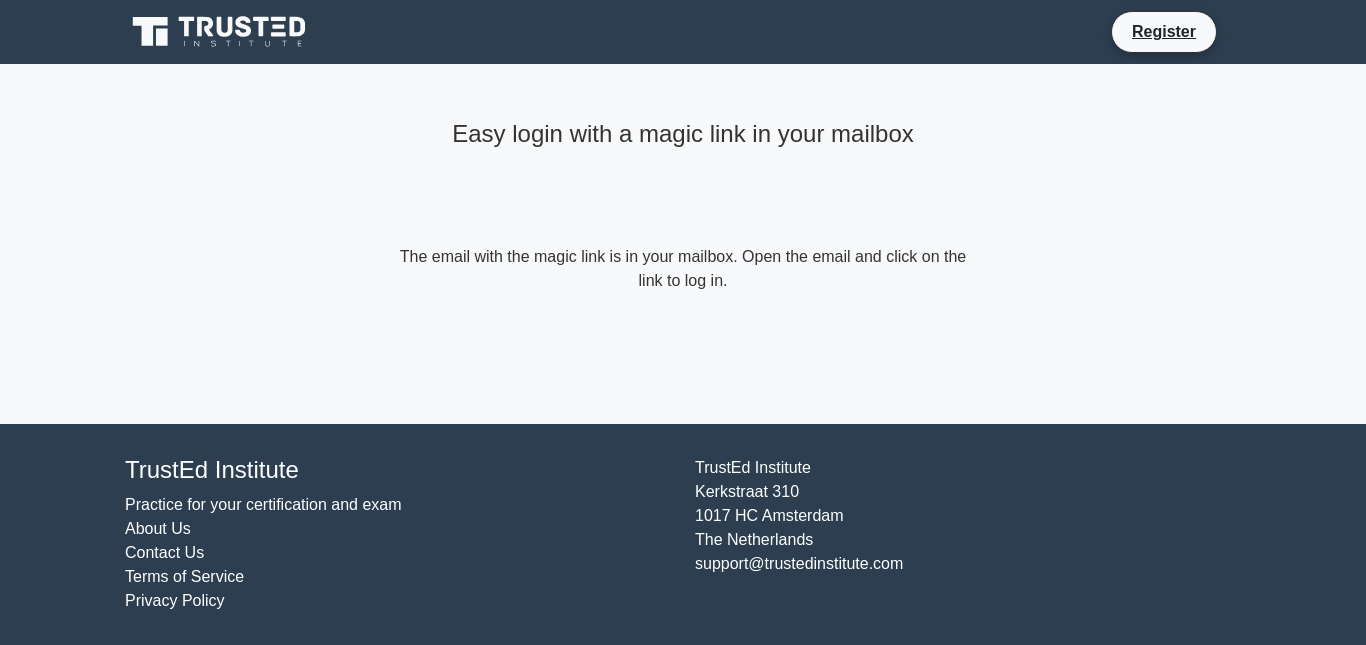 scroll, scrollTop: 0, scrollLeft: 0, axis: both 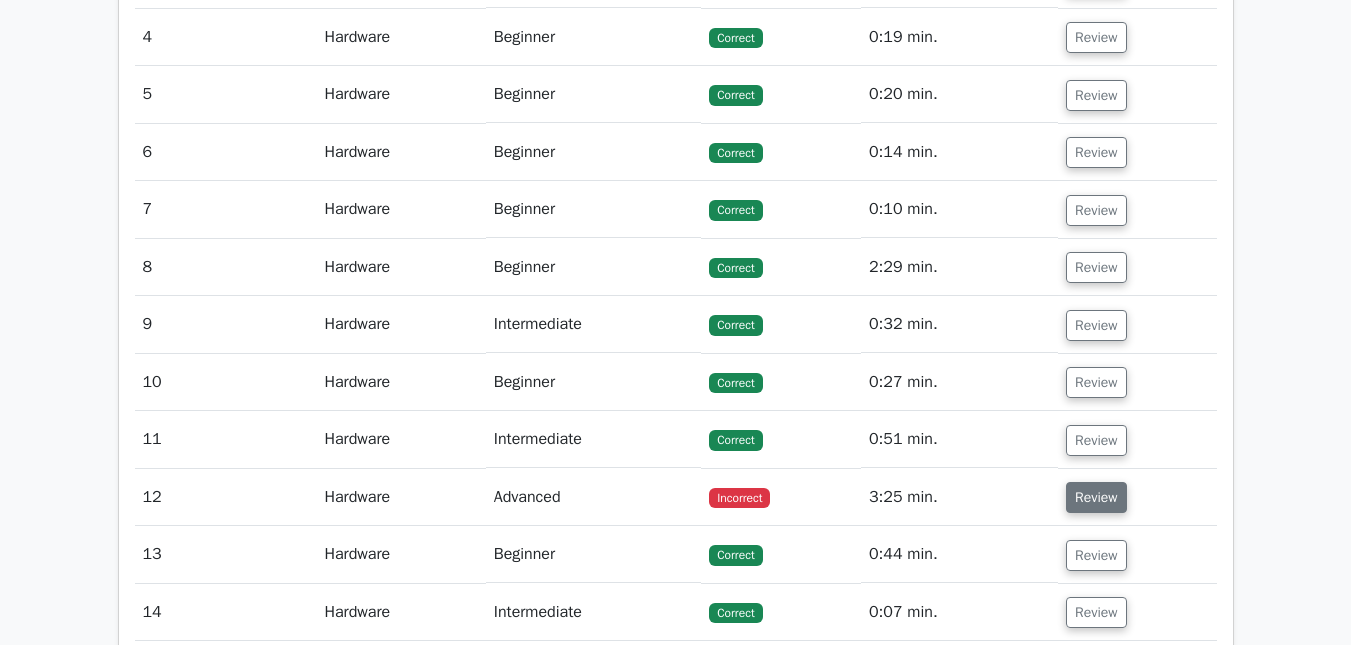 click on "Review" at bounding box center (1096, 497) 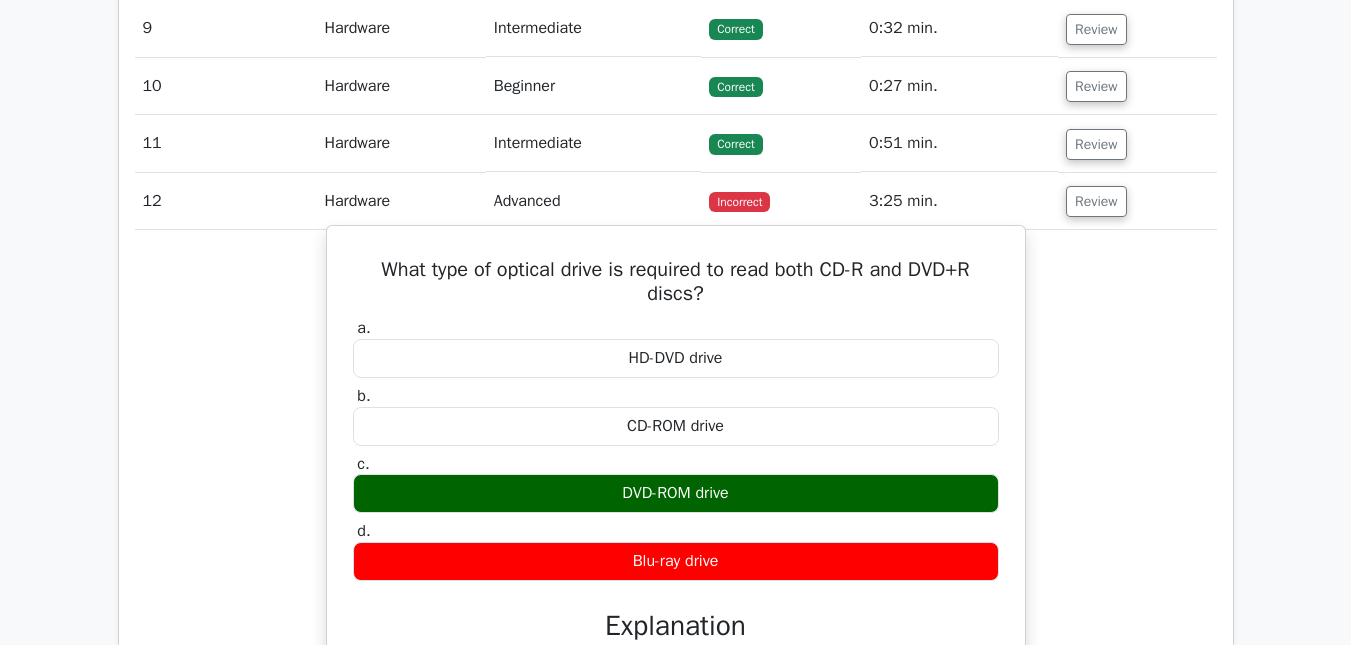 scroll, scrollTop: 2593, scrollLeft: 0, axis: vertical 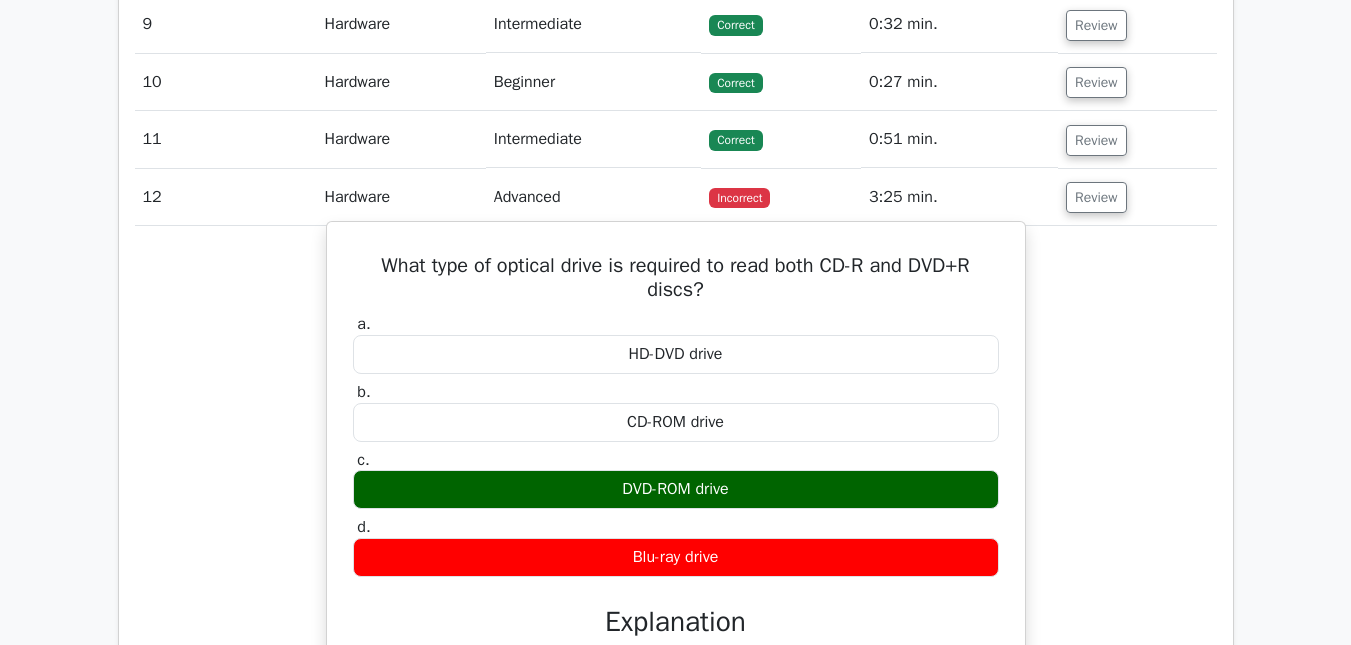 click on "Blu-ray drive" at bounding box center (676, 557) 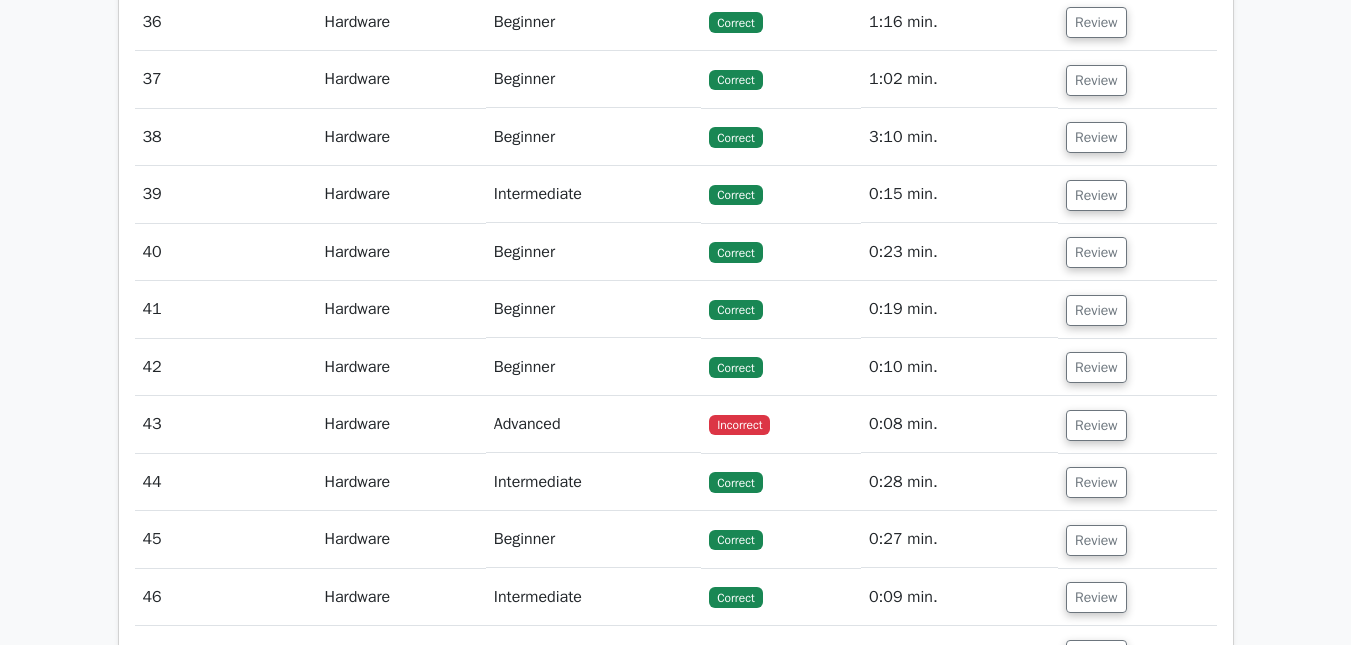 scroll, scrollTop: 5093, scrollLeft: 0, axis: vertical 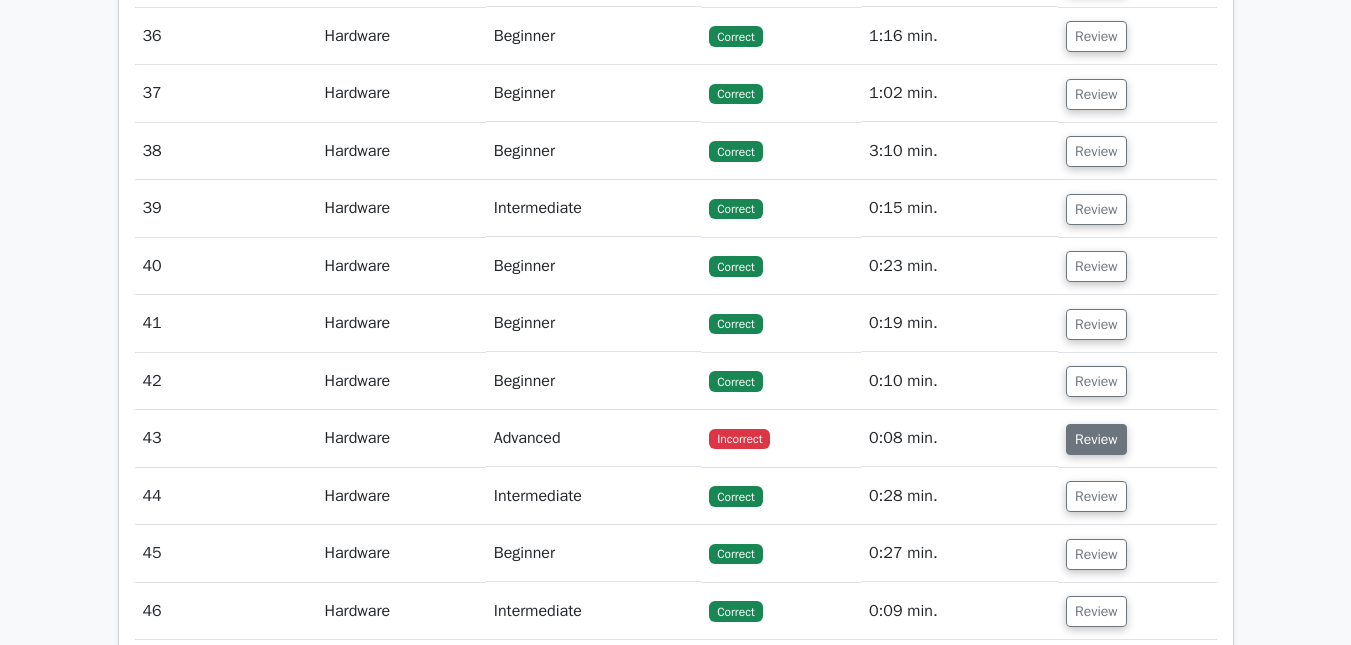 click on "Review" at bounding box center (1096, 439) 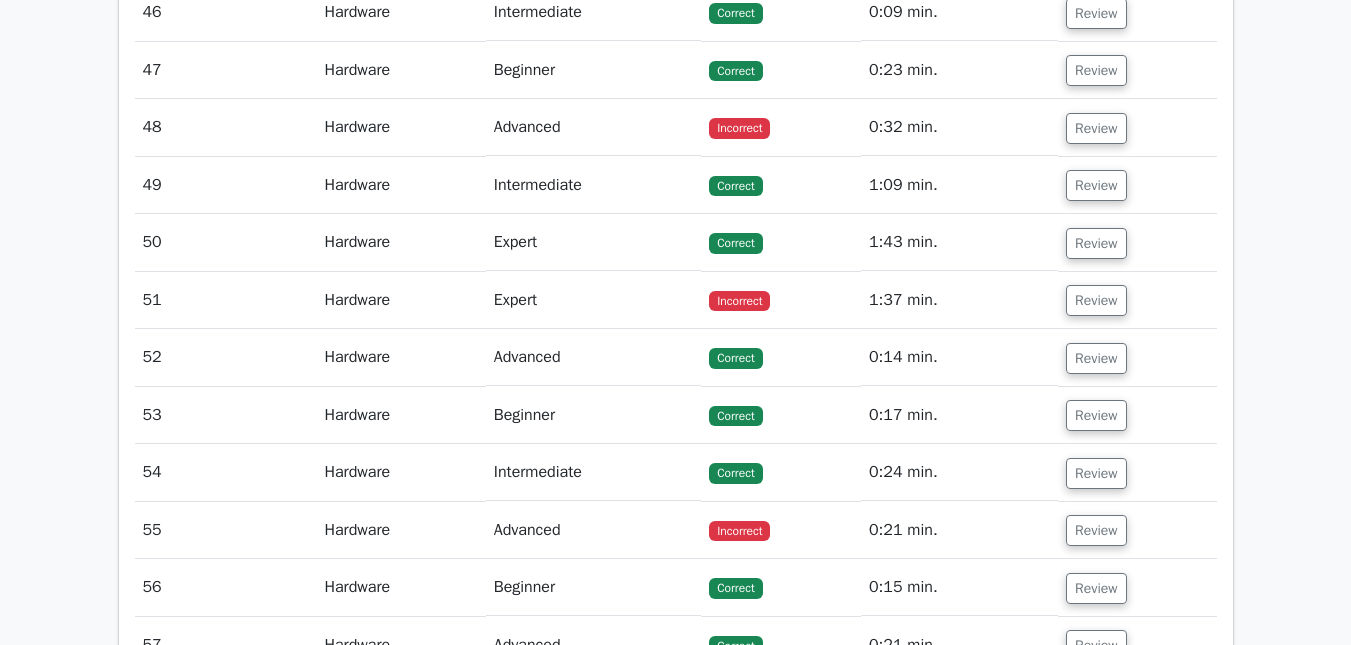 scroll, scrollTop: 6507, scrollLeft: 0, axis: vertical 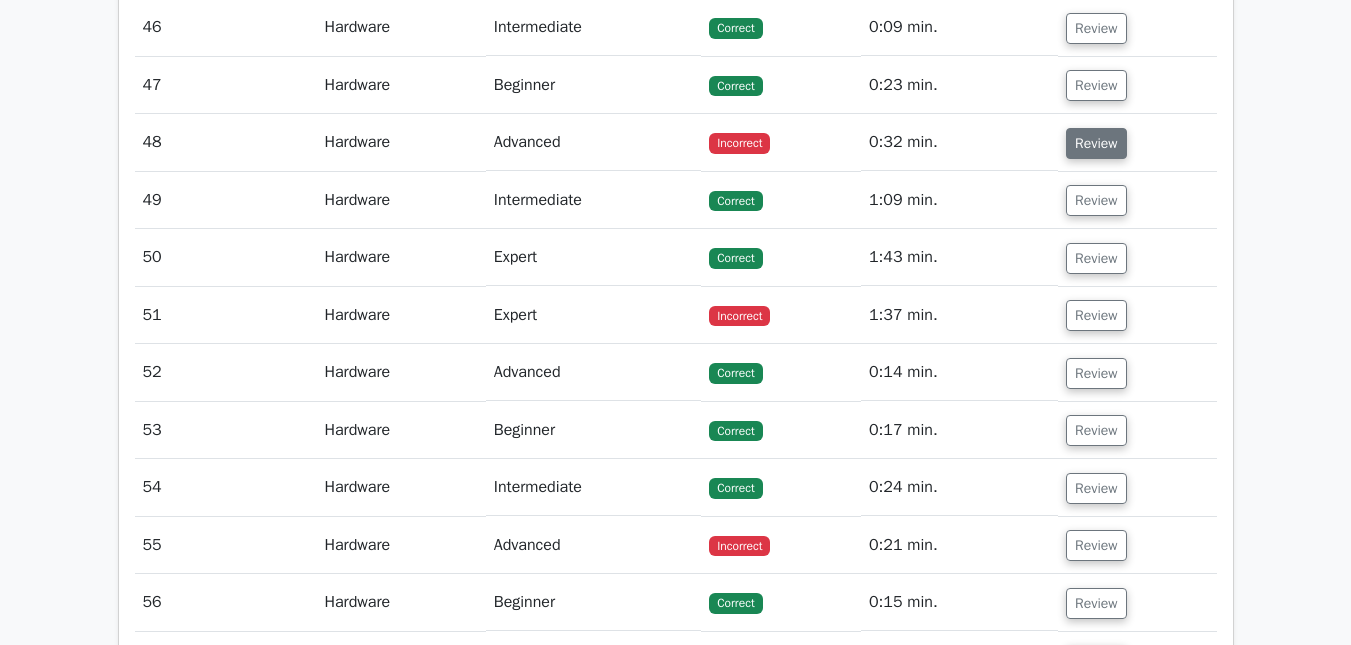 click on "Review" at bounding box center [1096, 143] 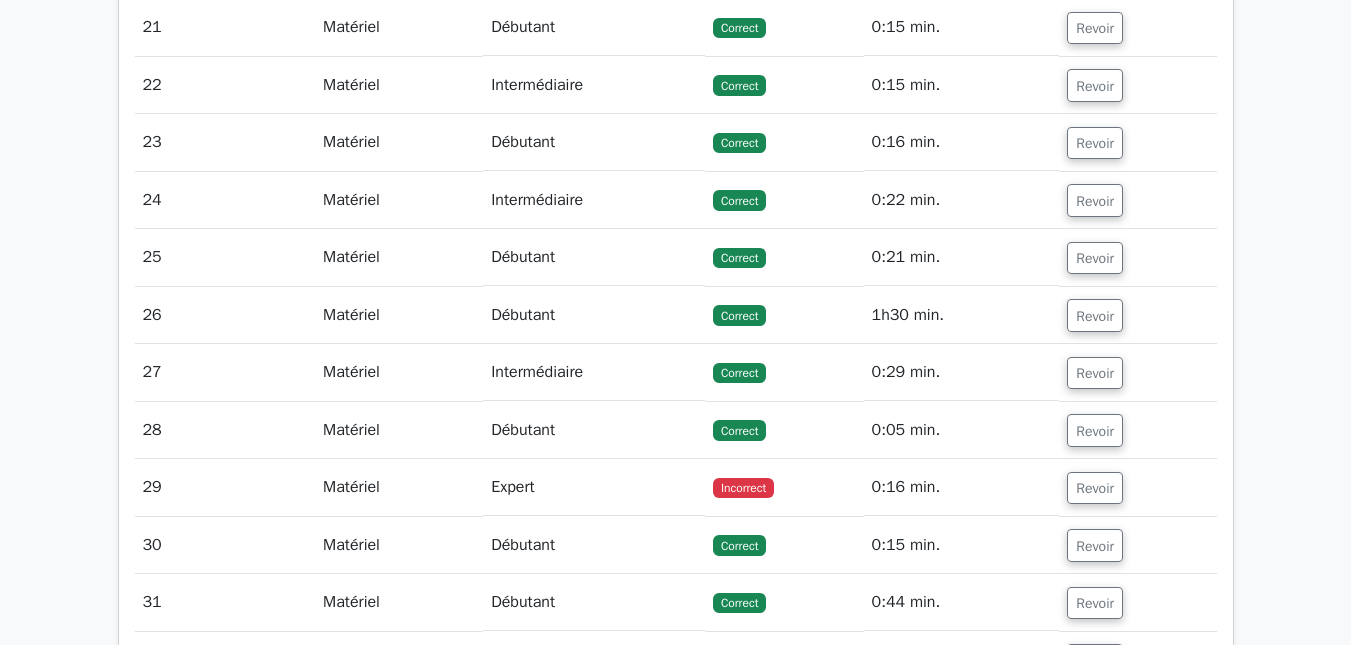 scroll, scrollTop: 4240, scrollLeft: 0, axis: vertical 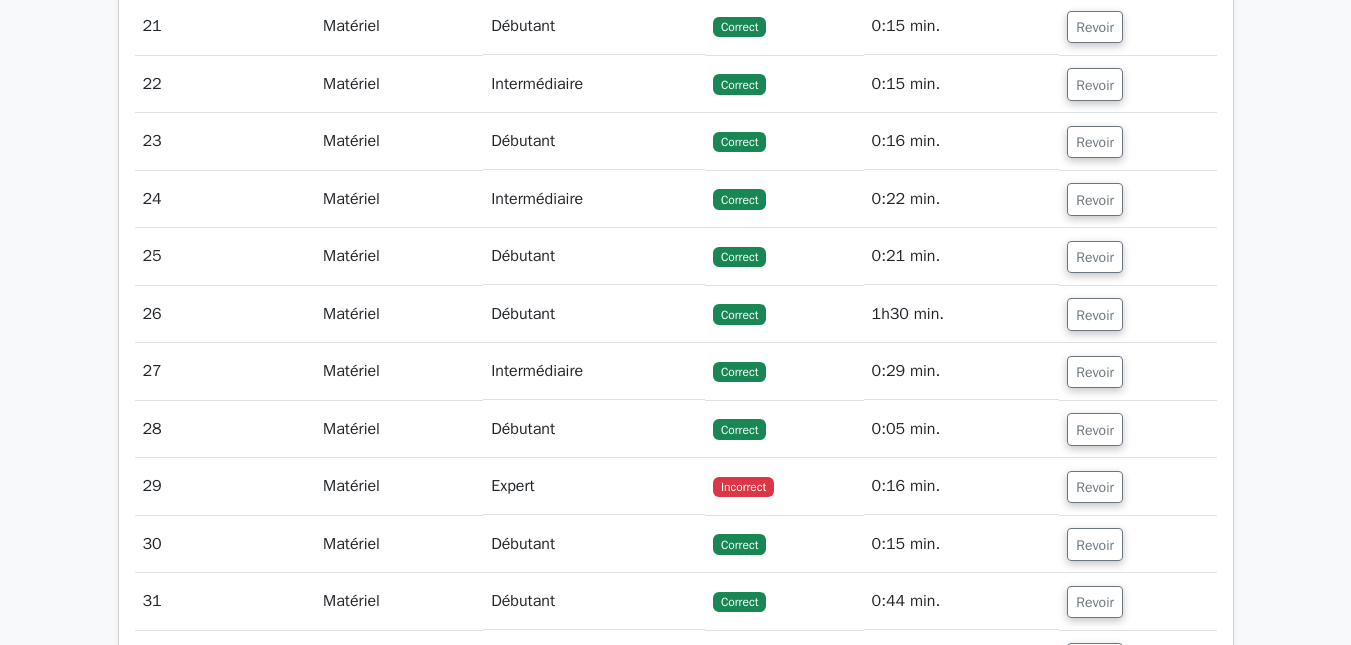 click on "Correct" at bounding box center (784, 314) 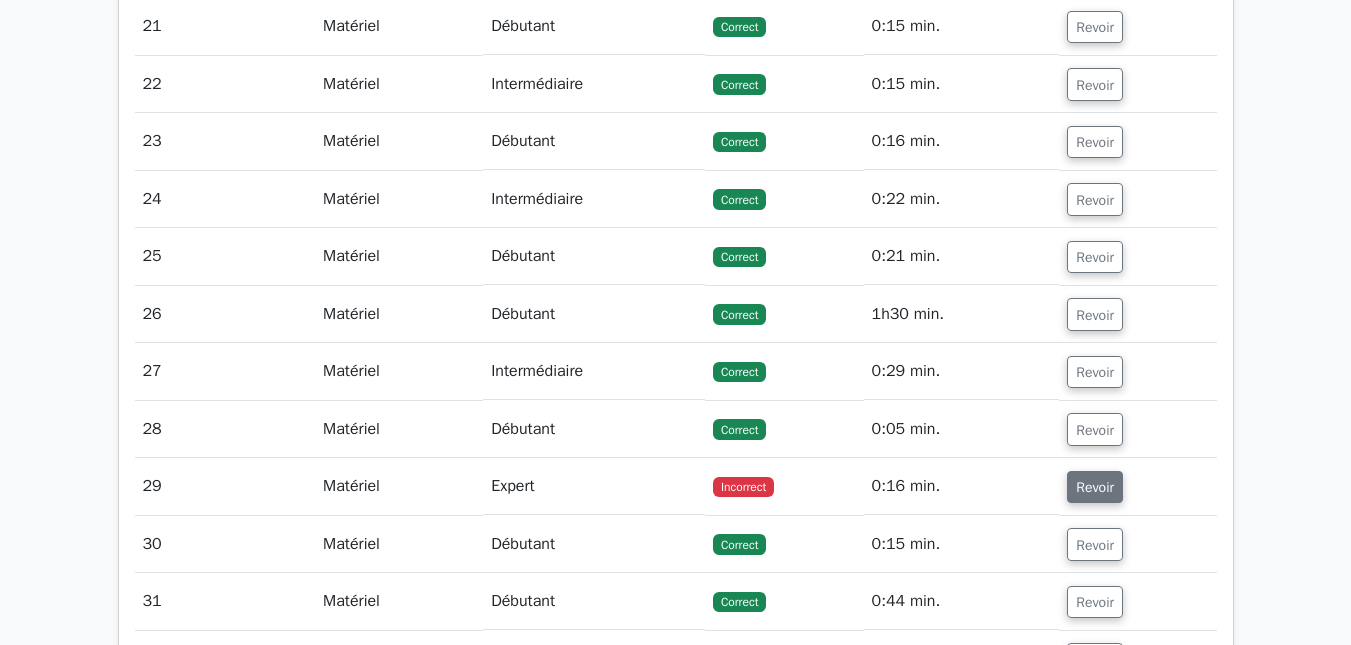 click on "Revoir" at bounding box center [1095, 487] 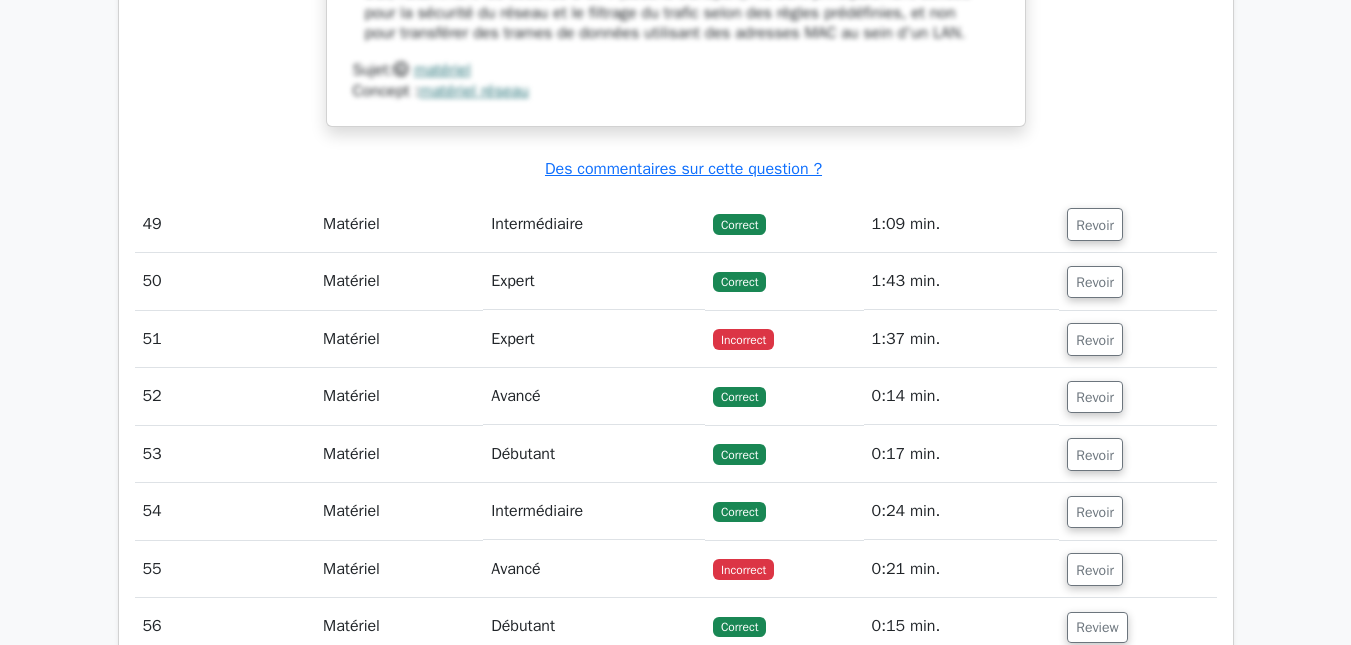scroll, scrollTop: 8441, scrollLeft: 0, axis: vertical 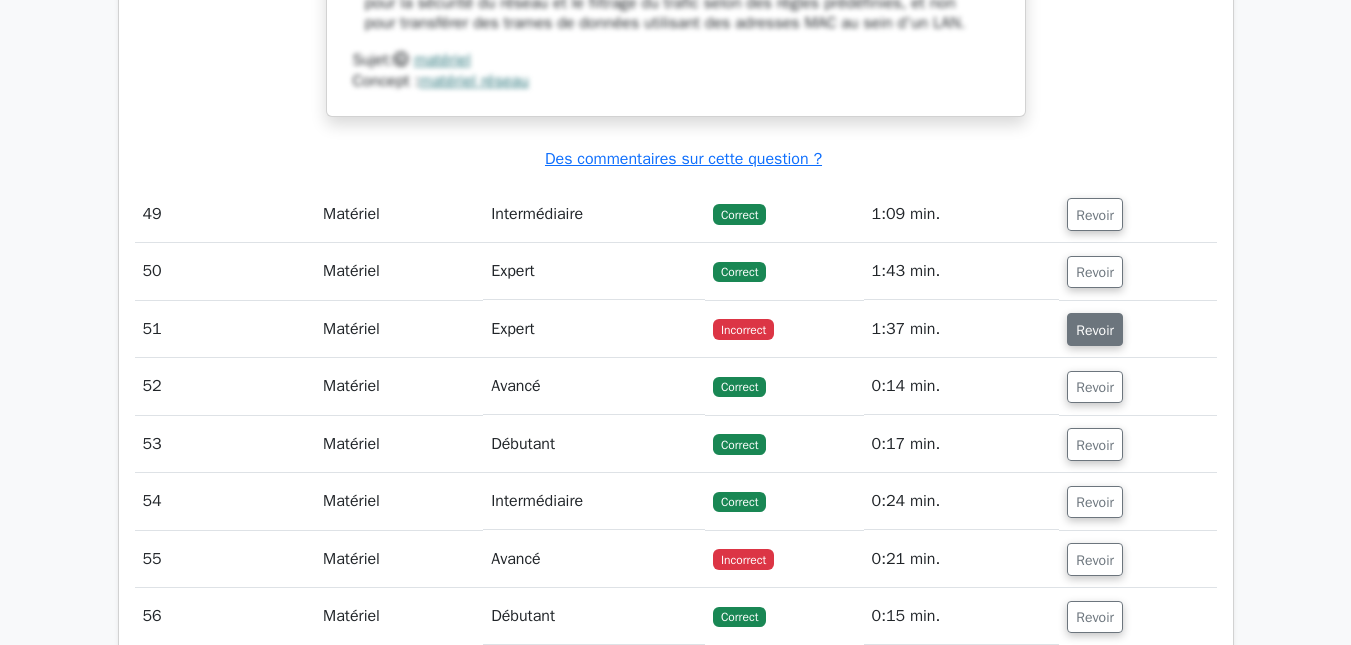 click on "Revoir" at bounding box center [1095, 330] 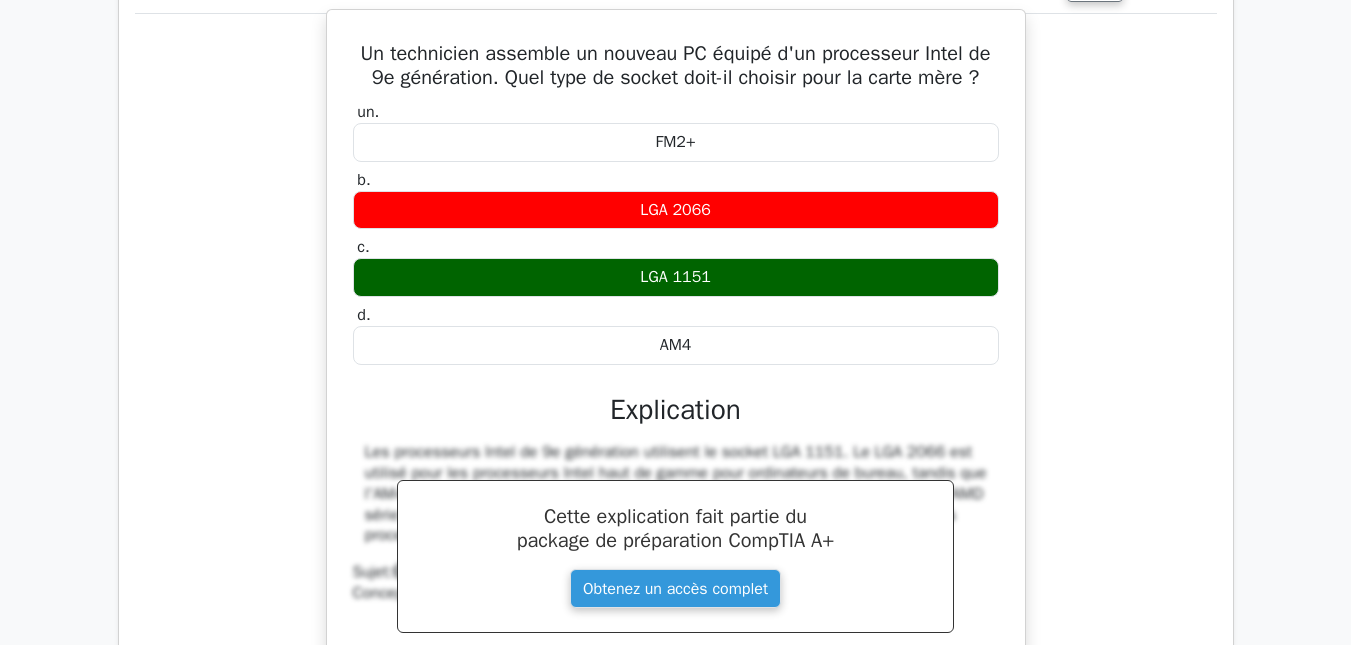 scroll, scrollTop: 8794, scrollLeft: 0, axis: vertical 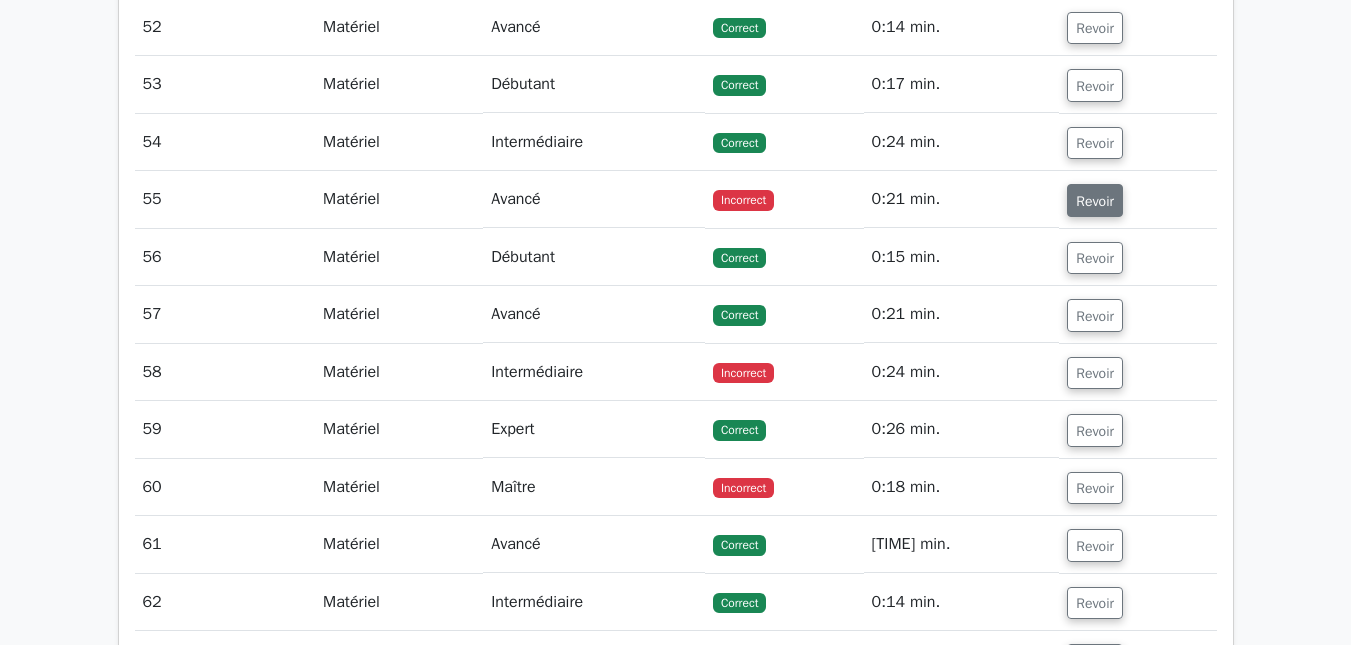 click on "Revoir" at bounding box center [1095, 200] 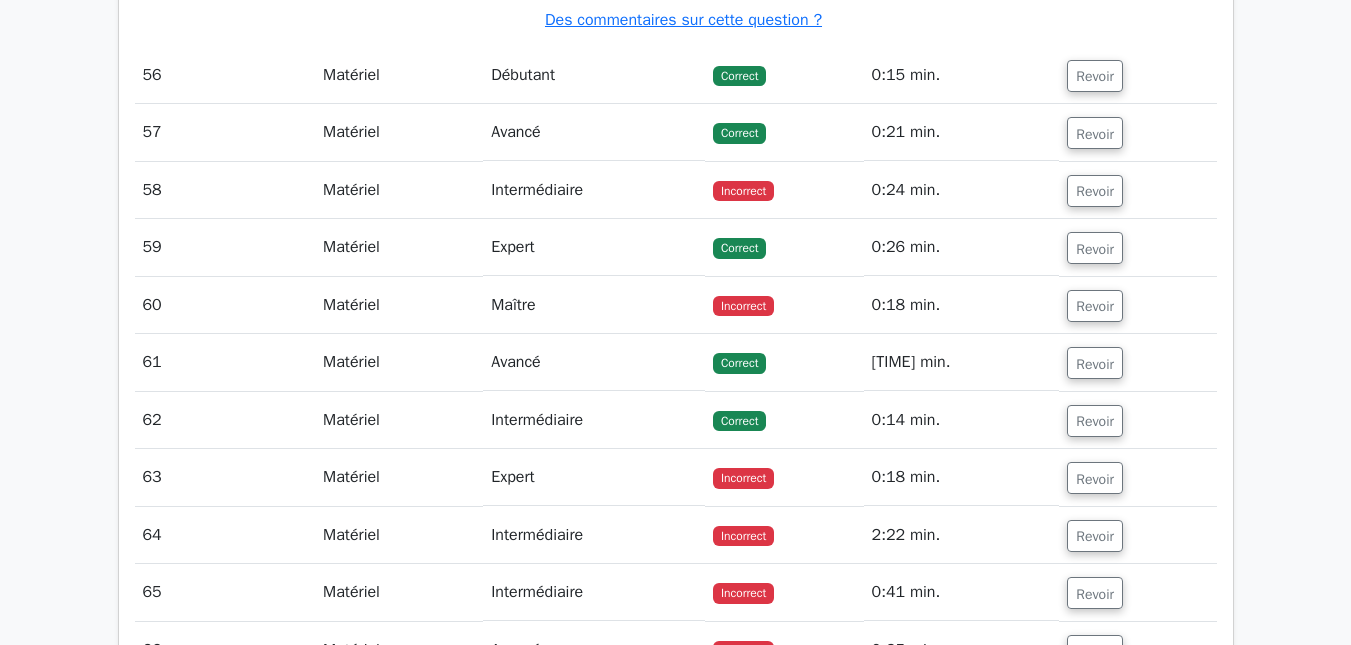 scroll, scrollTop: 10774, scrollLeft: 0, axis: vertical 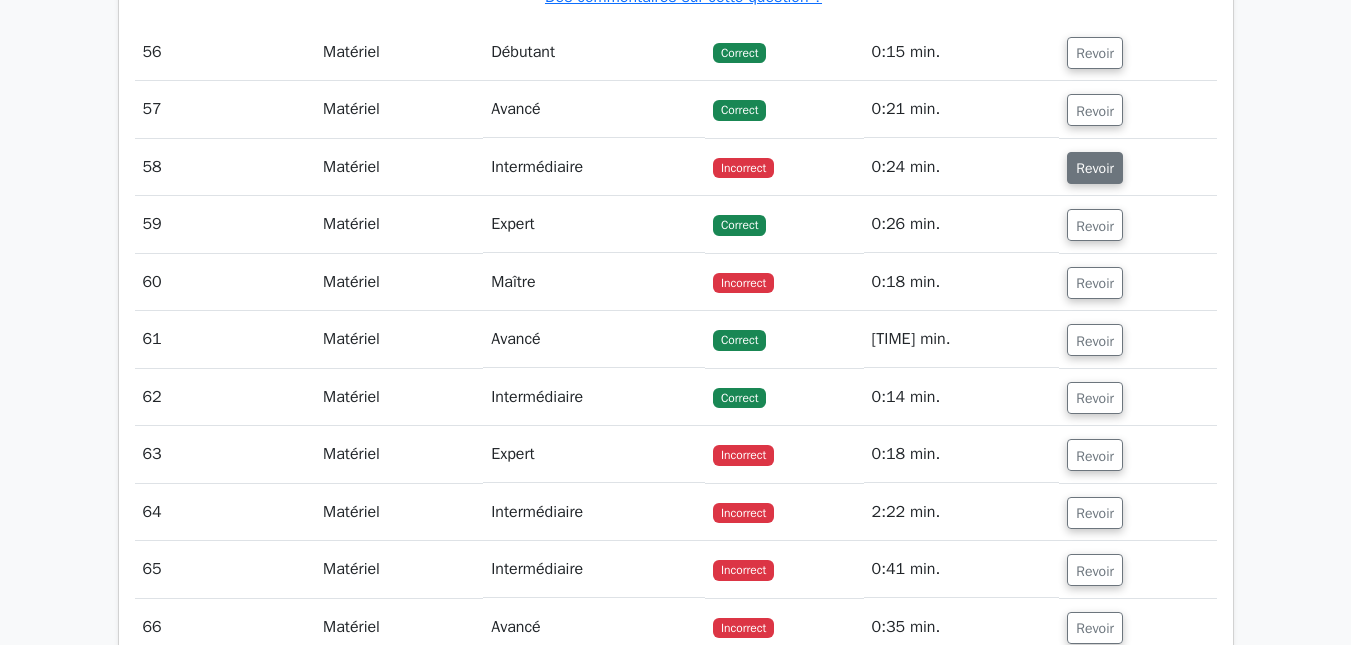 click on "Revoir" at bounding box center (1095, 168) 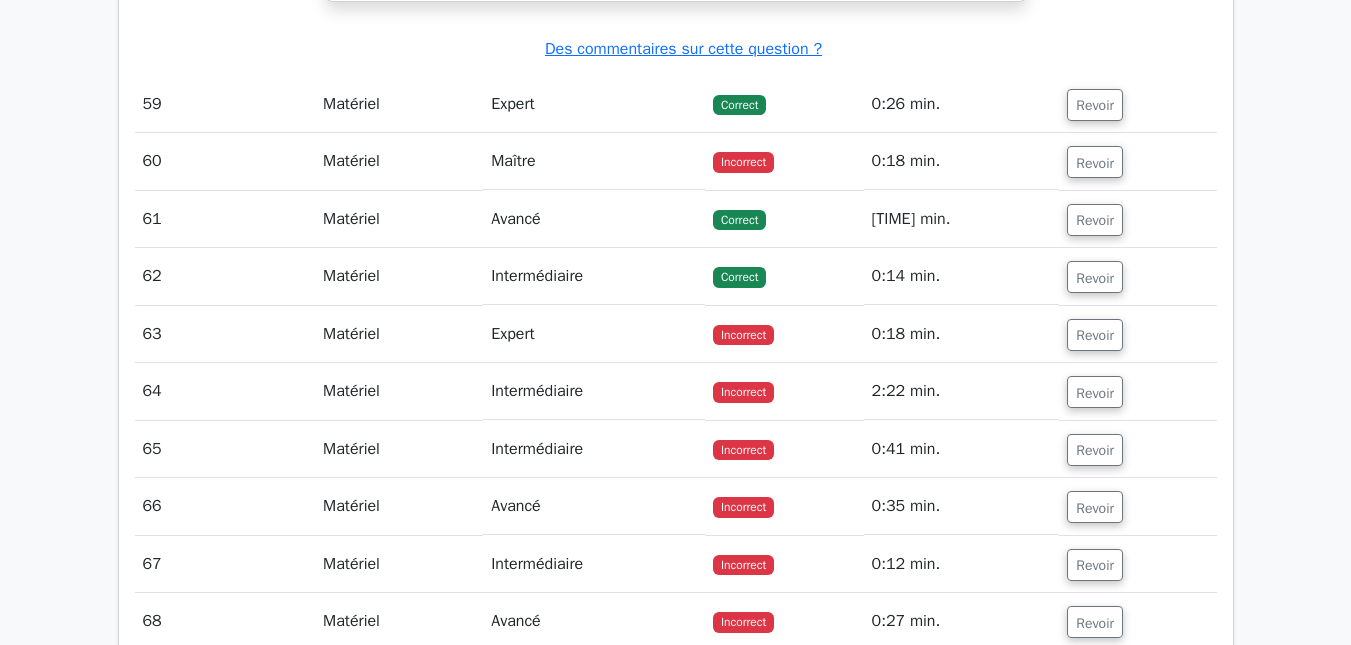 scroll, scrollTop: 11774, scrollLeft: 0, axis: vertical 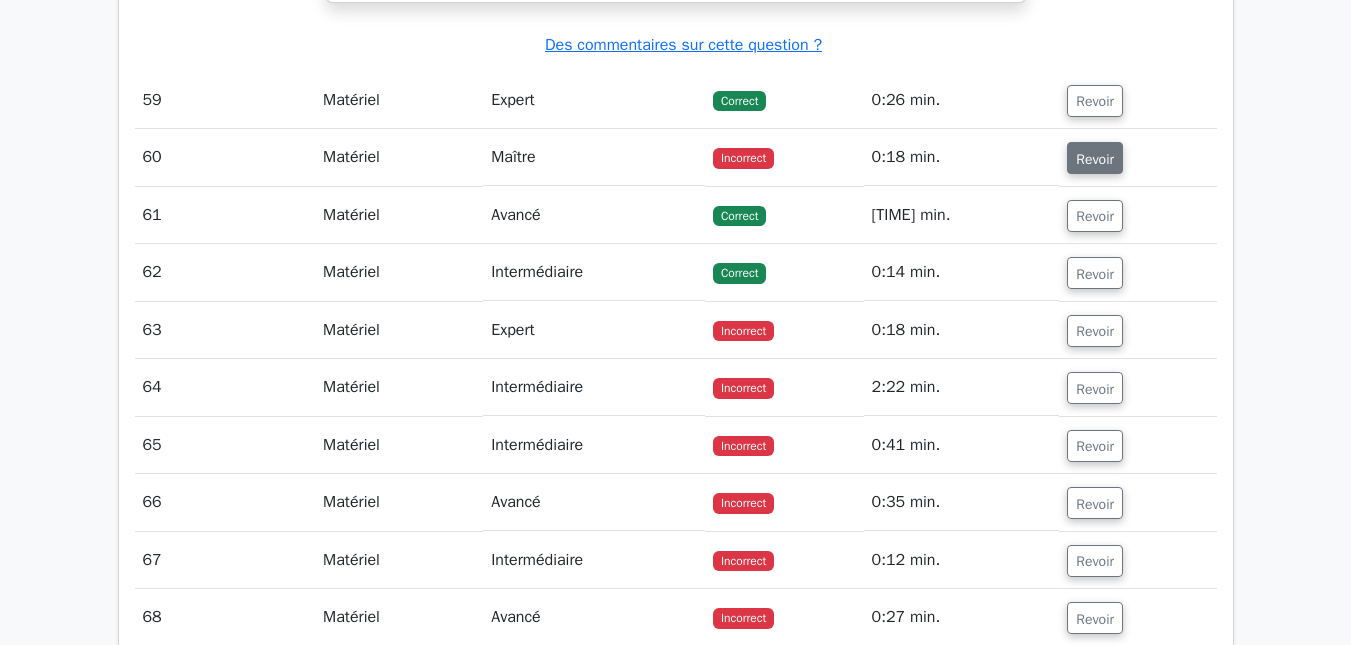 click on "Revoir" at bounding box center (1095, 158) 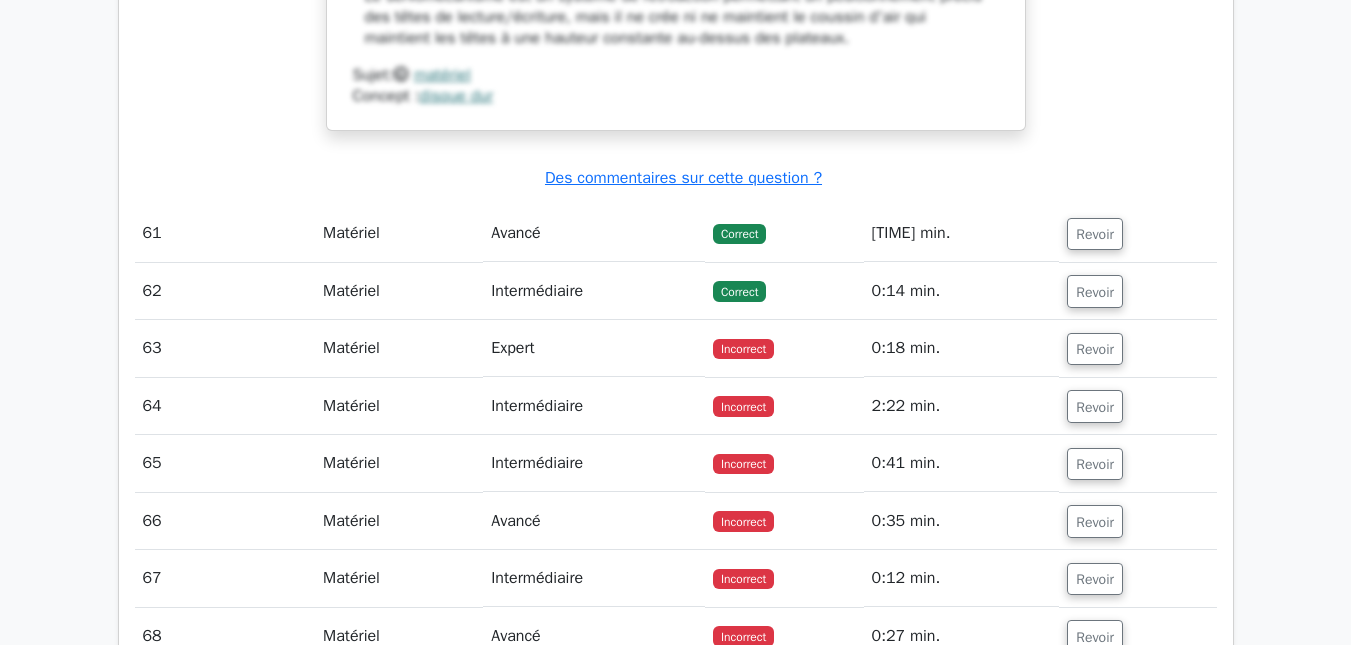 scroll, scrollTop: 12787, scrollLeft: 0, axis: vertical 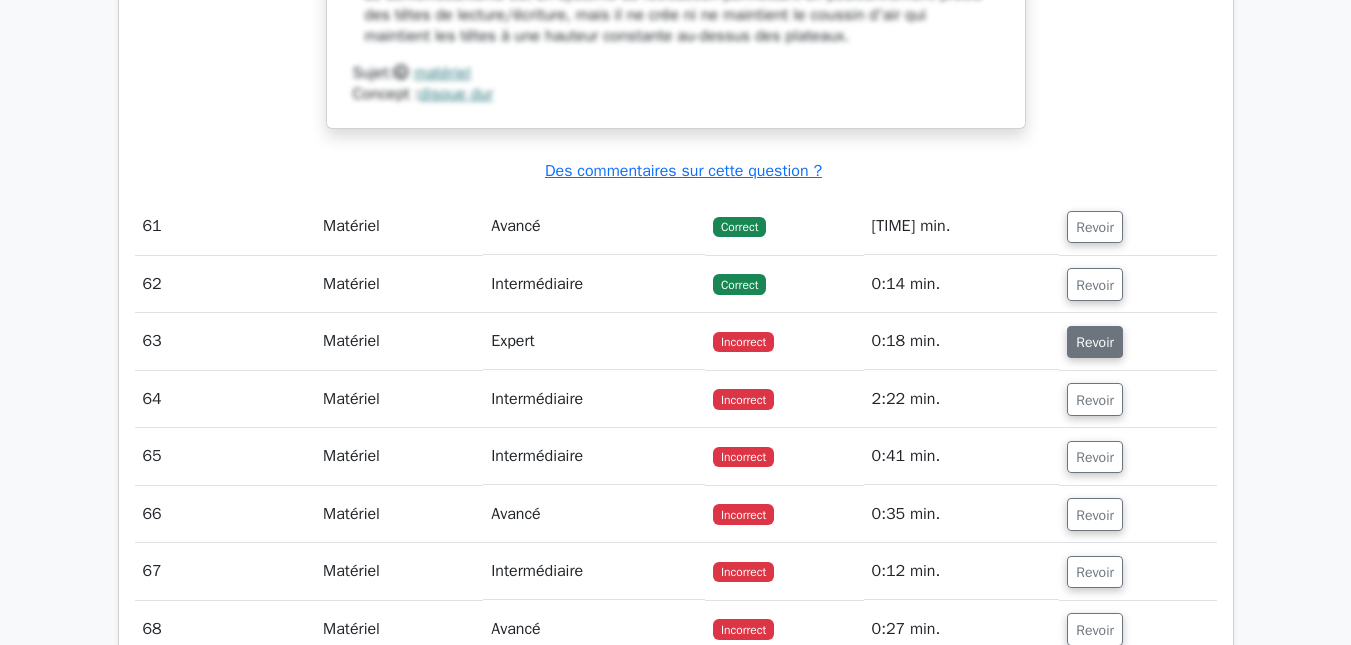 click on "Revoir" at bounding box center (1095, 342) 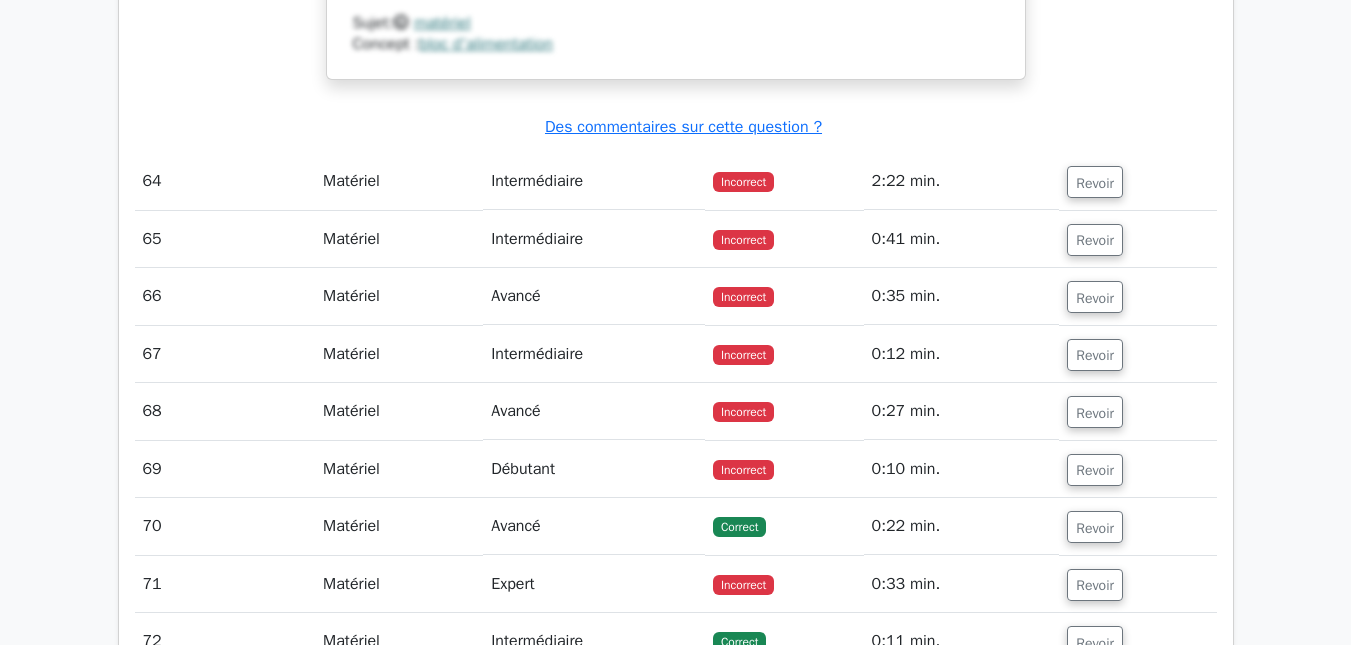 scroll, scrollTop: 14194, scrollLeft: 0, axis: vertical 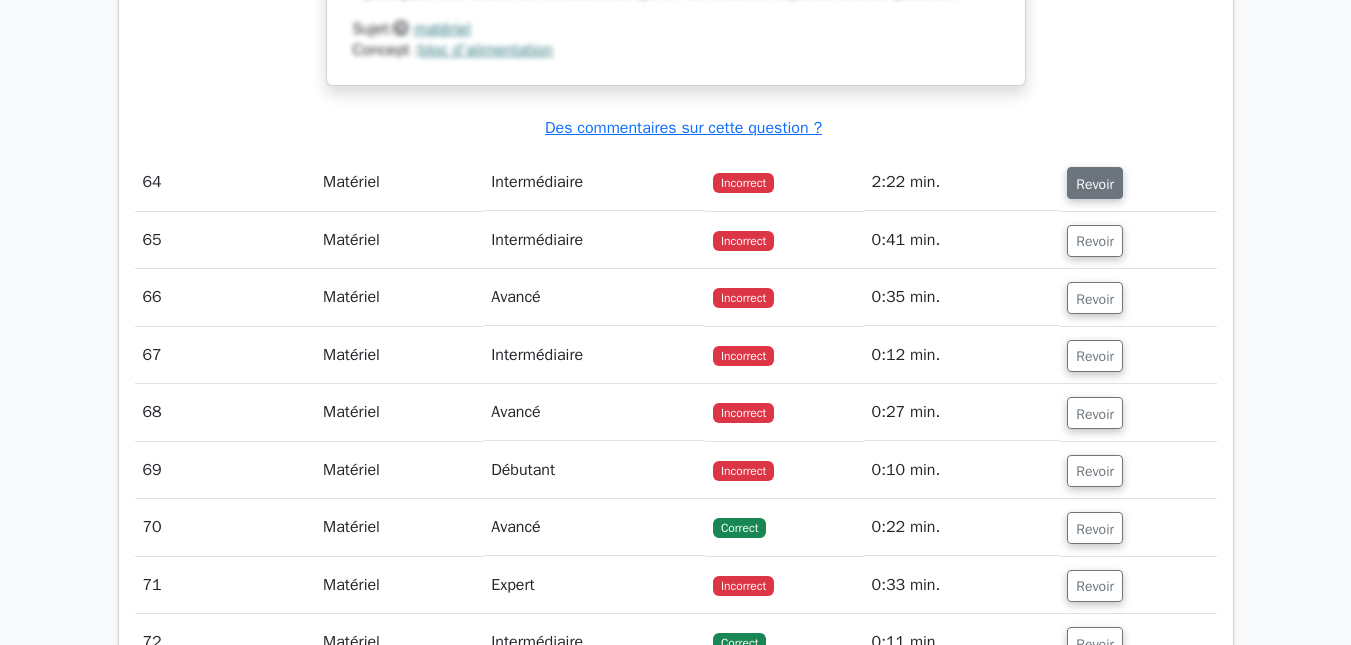 click on "Revoir" at bounding box center [1095, 183] 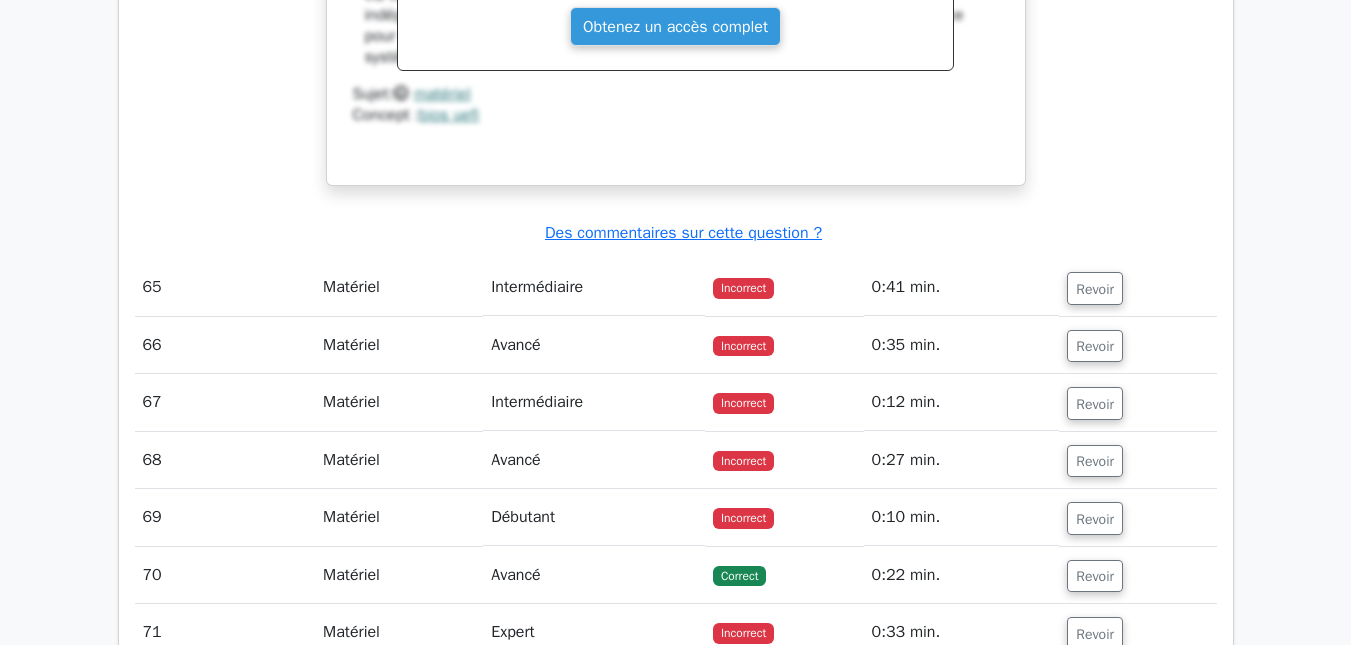 scroll, scrollTop: 15047, scrollLeft: 0, axis: vertical 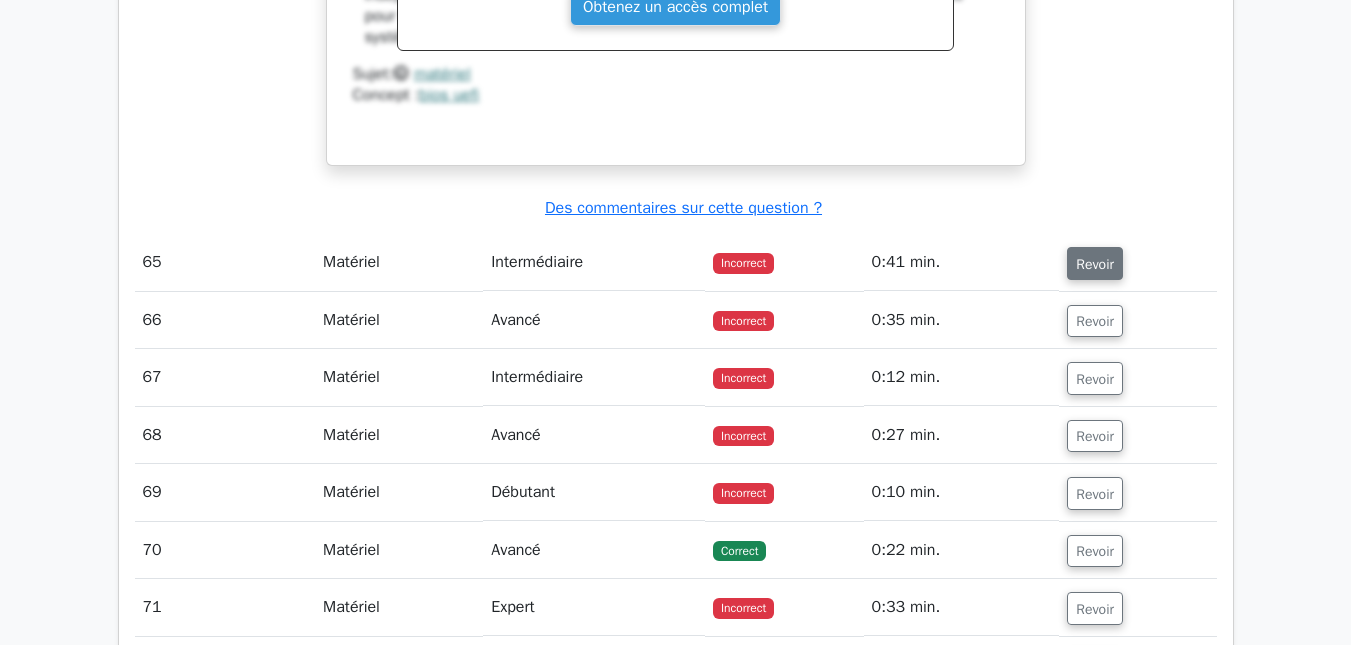 click on "Revoir" at bounding box center [1095, 263] 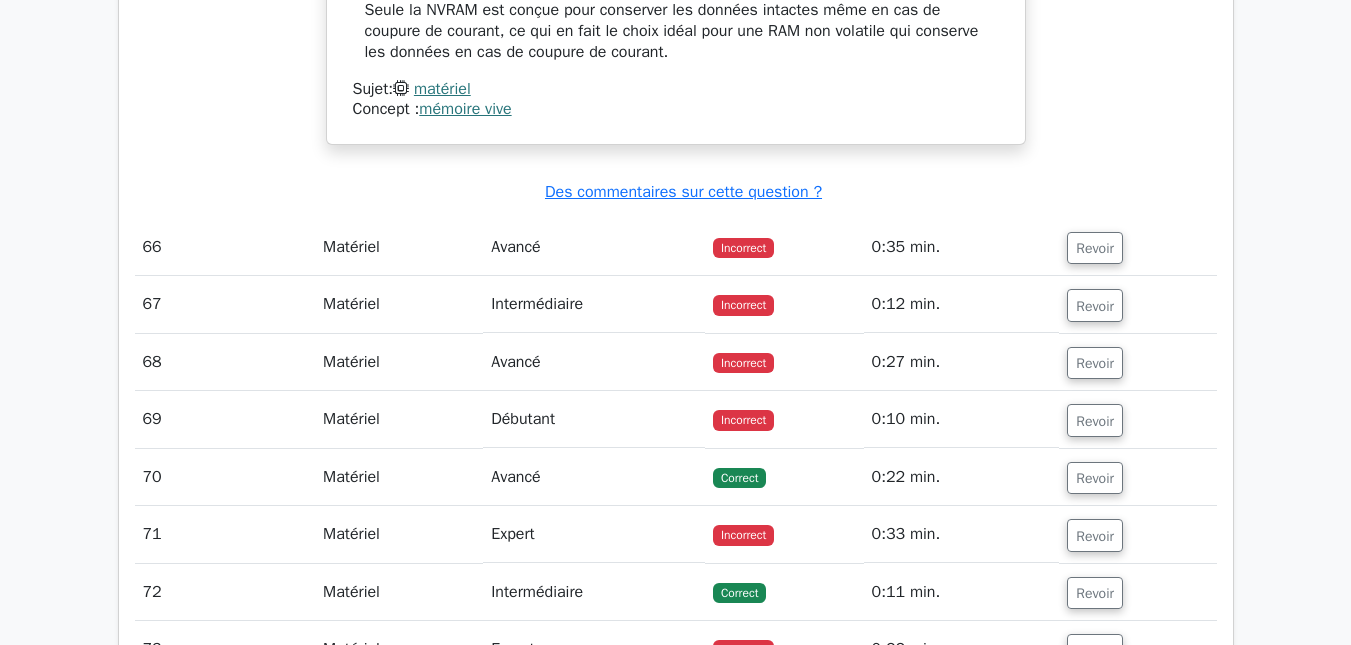 scroll, scrollTop: 16194, scrollLeft: 0, axis: vertical 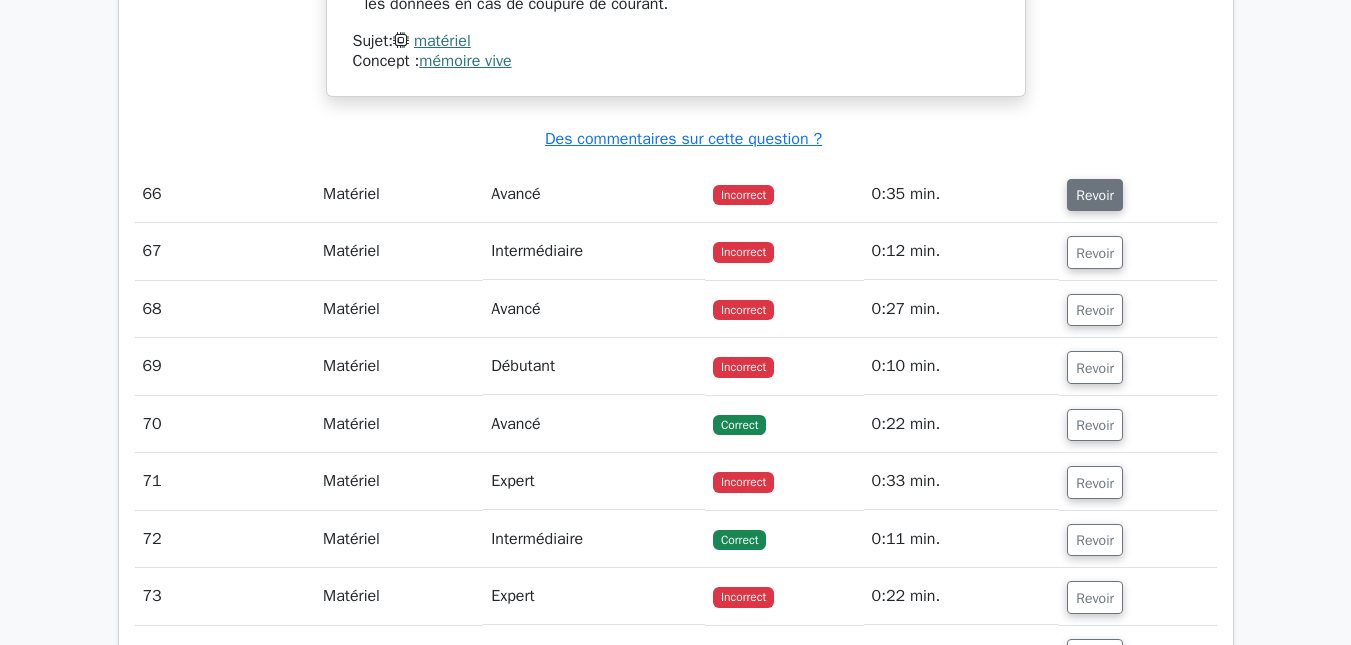 click on "Revoir" at bounding box center [1095, 195] 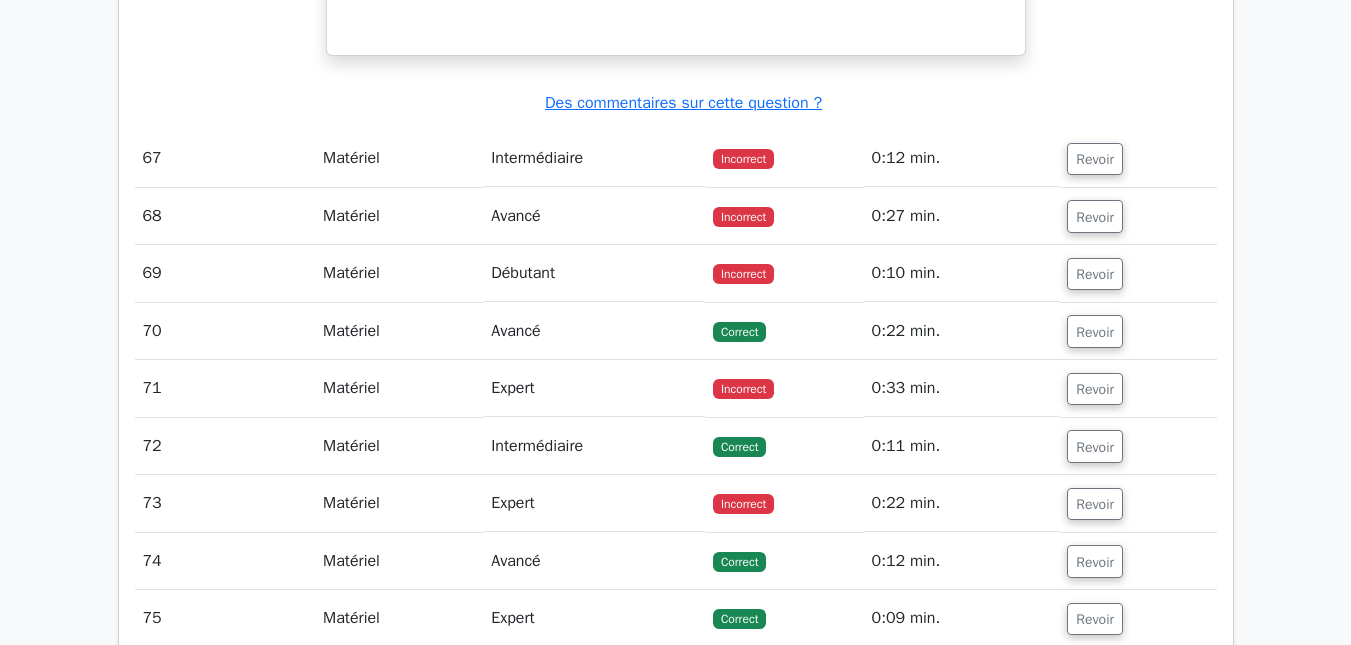 scroll, scrollTop: 17121, scrollLeft: 0, axis: vertical 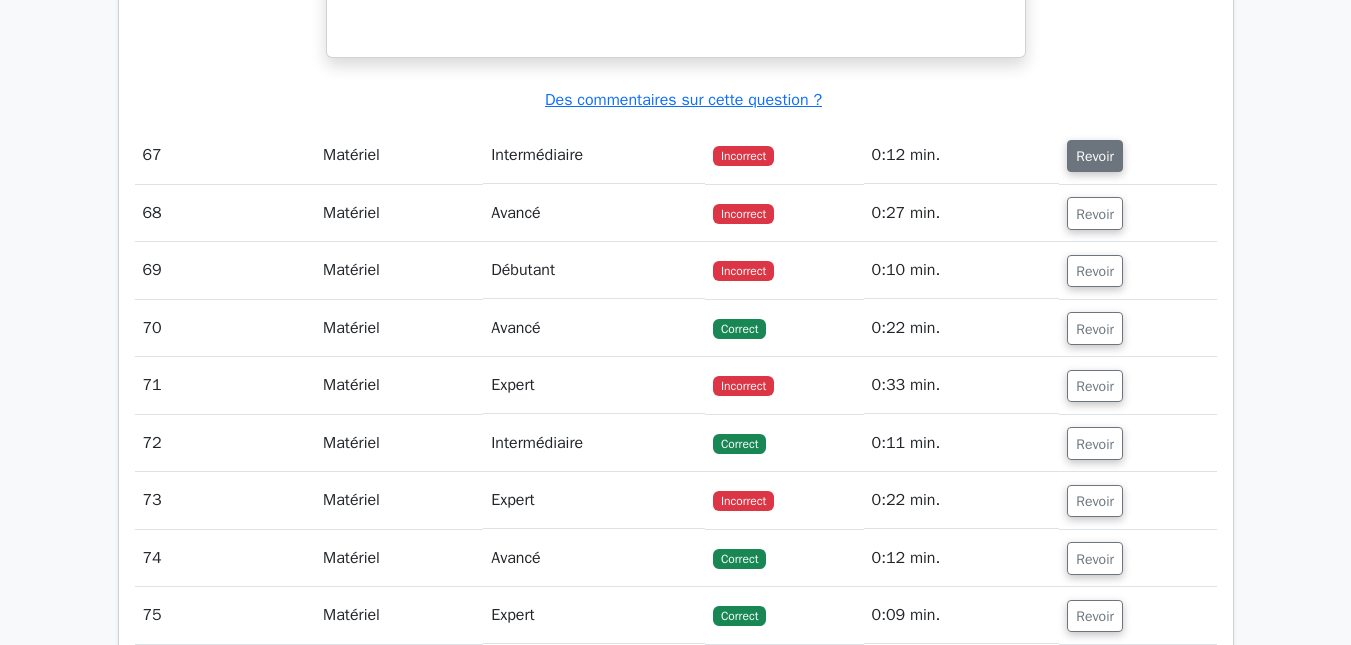 click on "Revoir" at bounding box center [1095, 156] 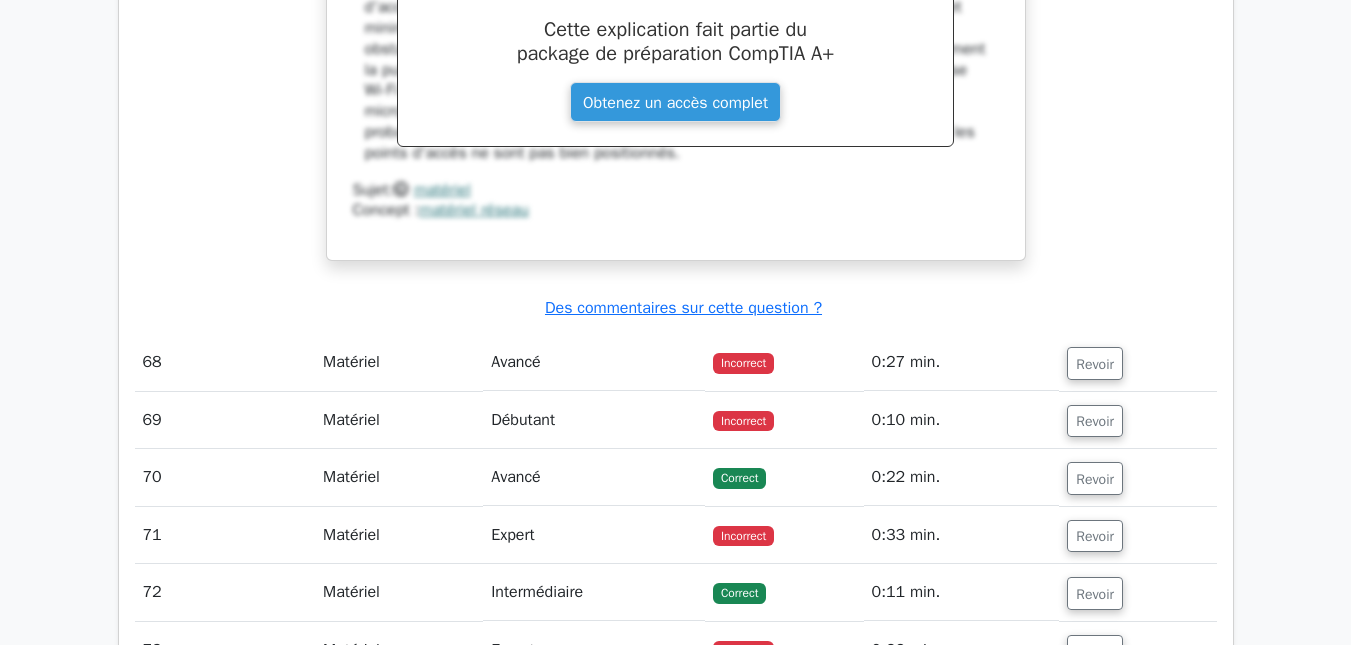 scroll, scrollTop: 17781, scrollLeft: 0, axis: vertical 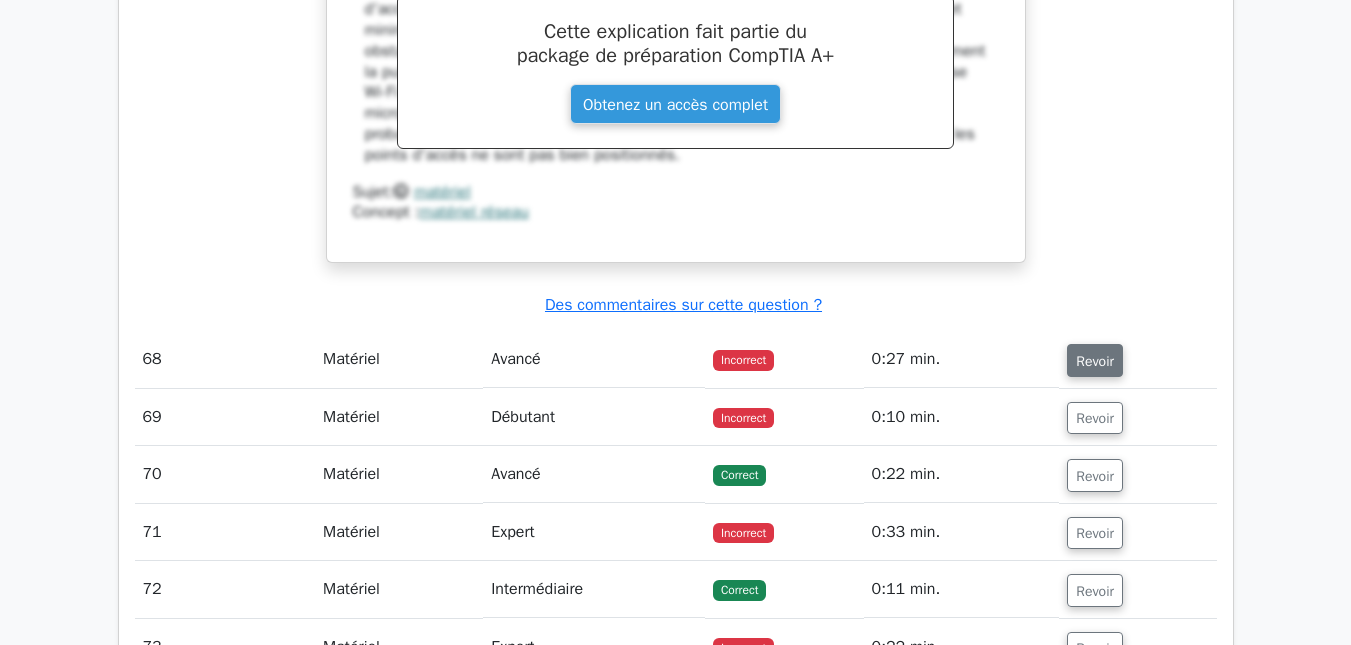 click on "Revoir" at bounding box center [1095, 361] 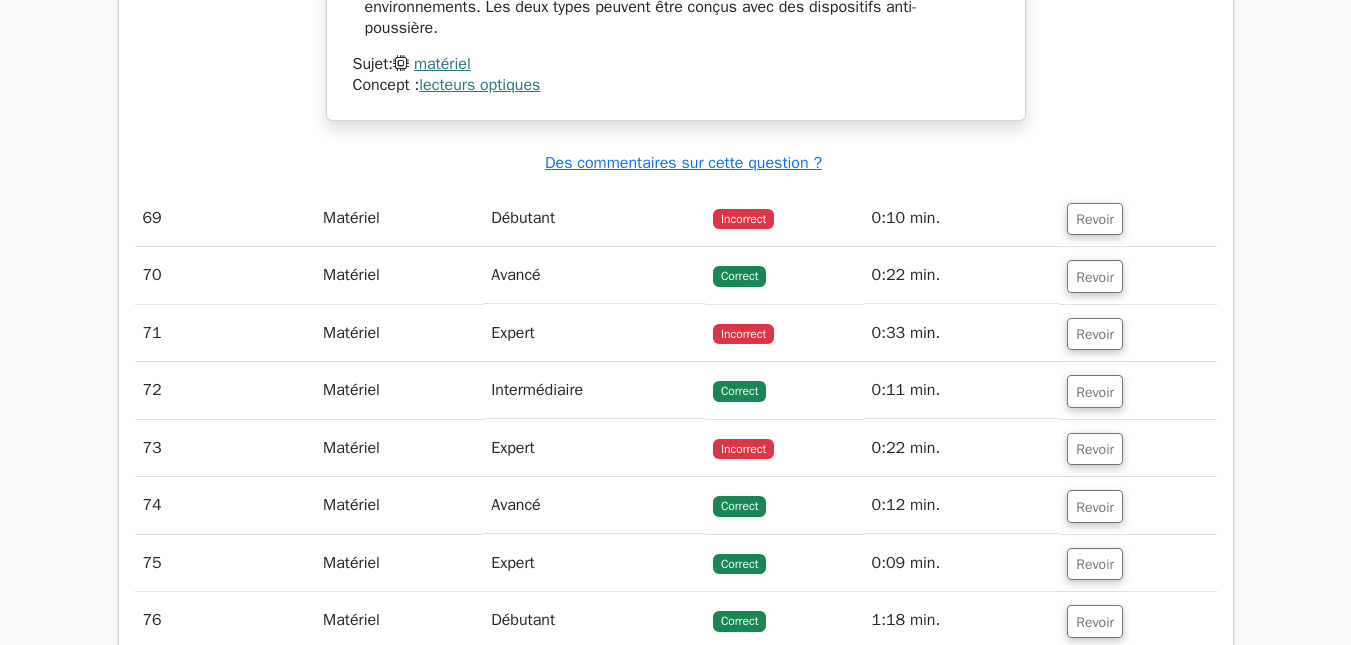 scroll, scrollTop: 19141, scrollLeft: 0, axis: vertical 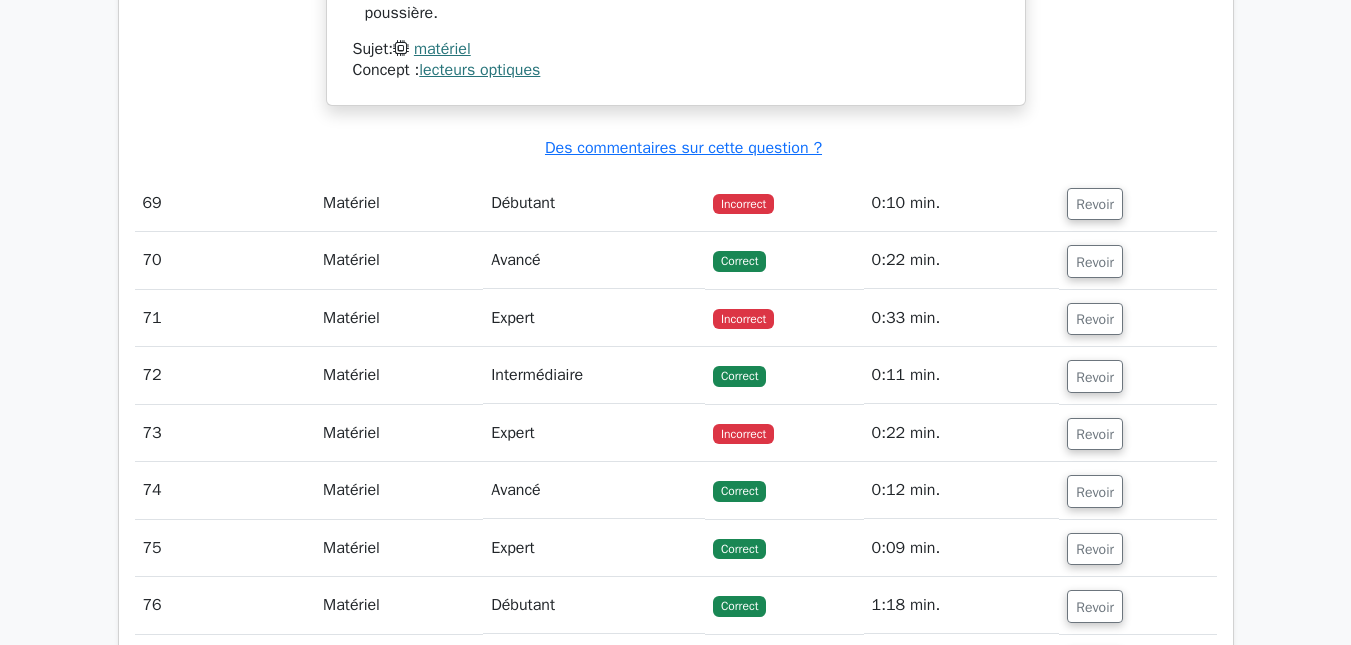 click on "Revoir" at bounding box center (1137, 203) 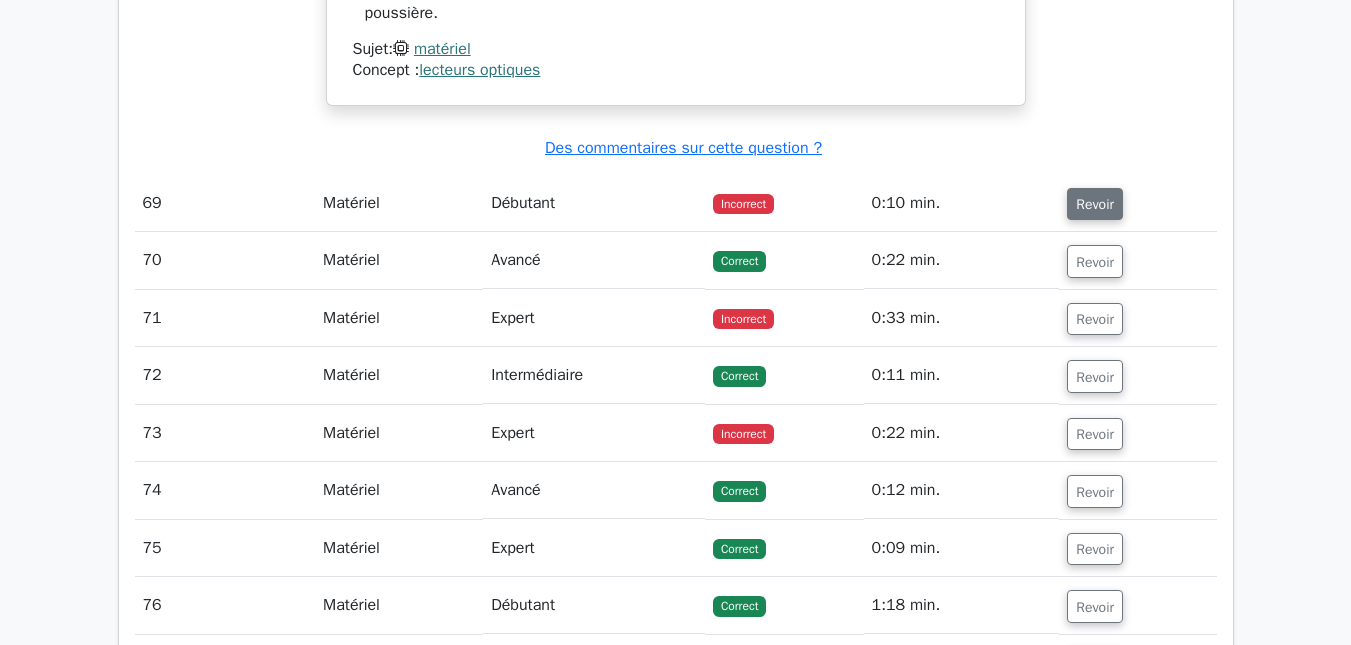 click on "Revoir" at bounding box center (1095, 203) 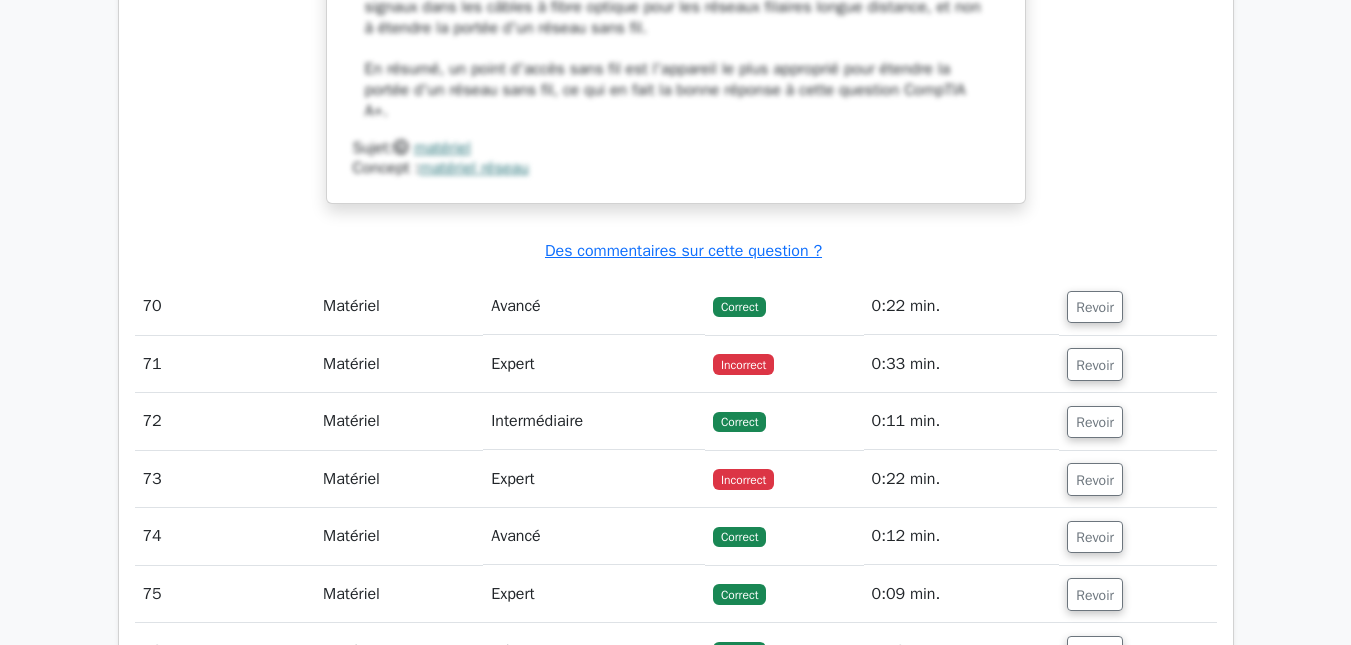 scroll, scrollTop: 20321, scrollLeft: 0, axis: vertical 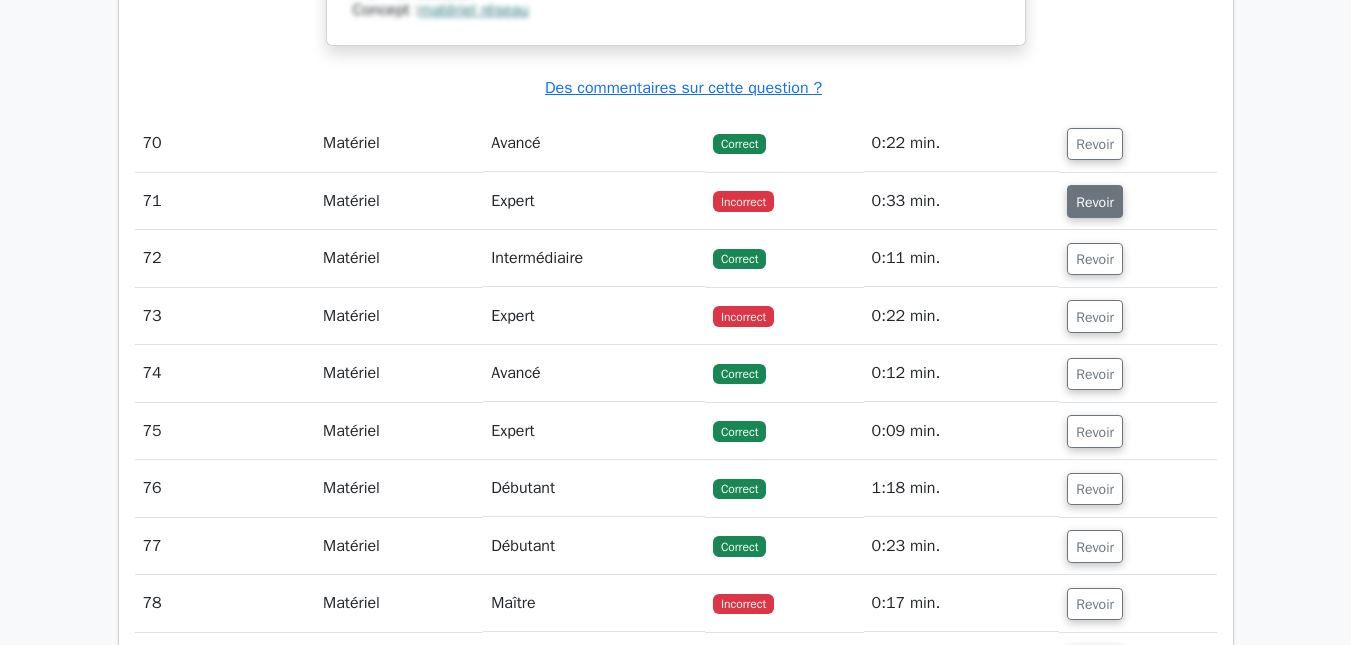 click on "Revoir" at bounding box center [1095, 202] 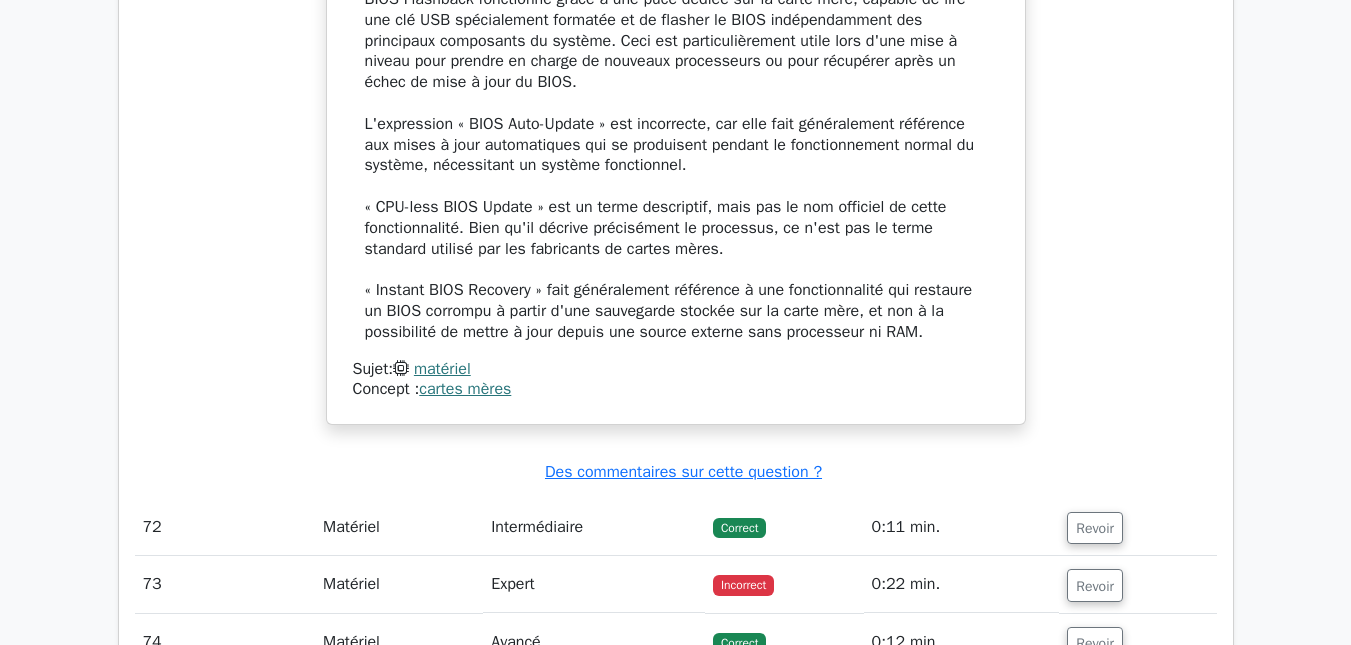 scroll, scrollTop: 21234, scrollLeft: 0, axis: vertical 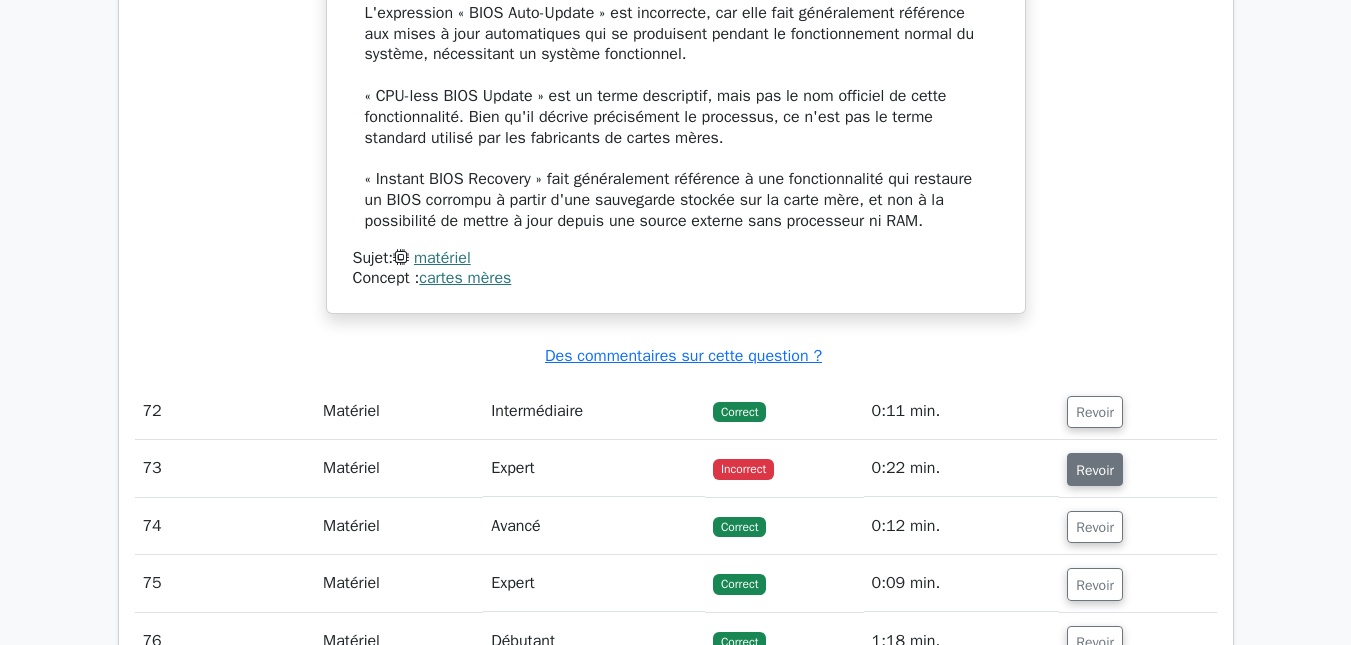 click on "Revoir" at bounding box center (1095, 469) 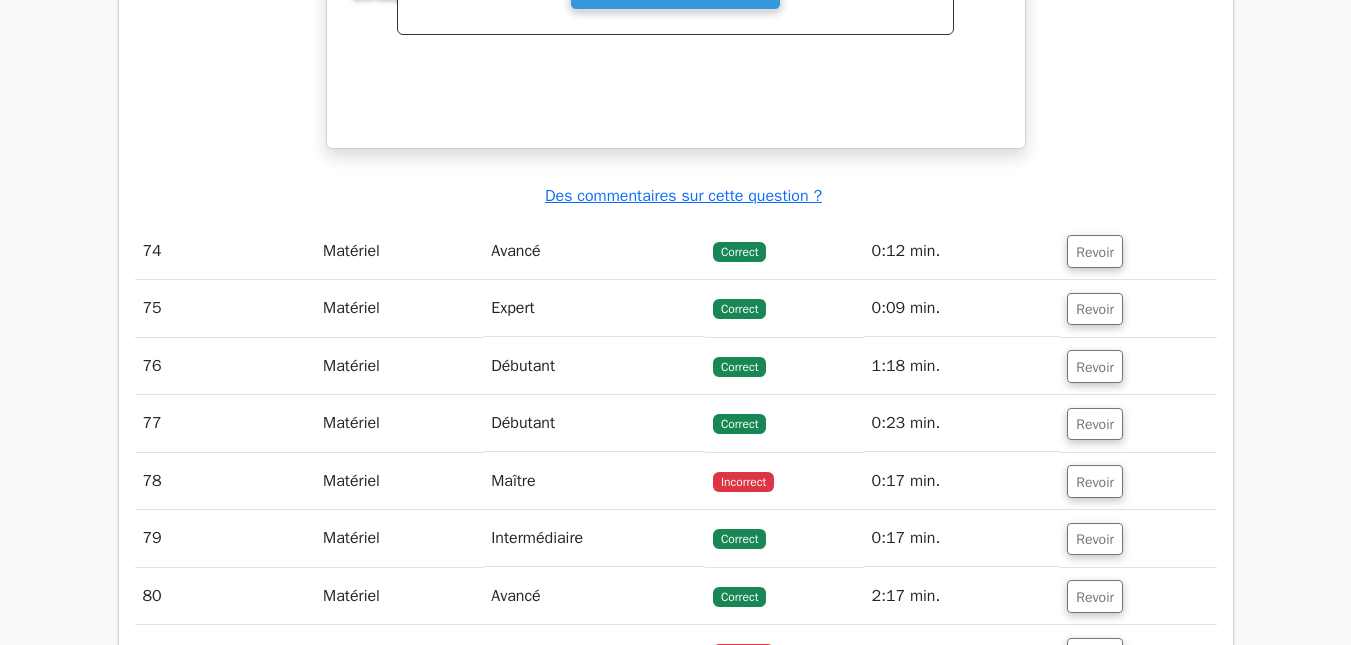 scroll, scrollTop: 22354, scrollLeft: 0, axis: vertical 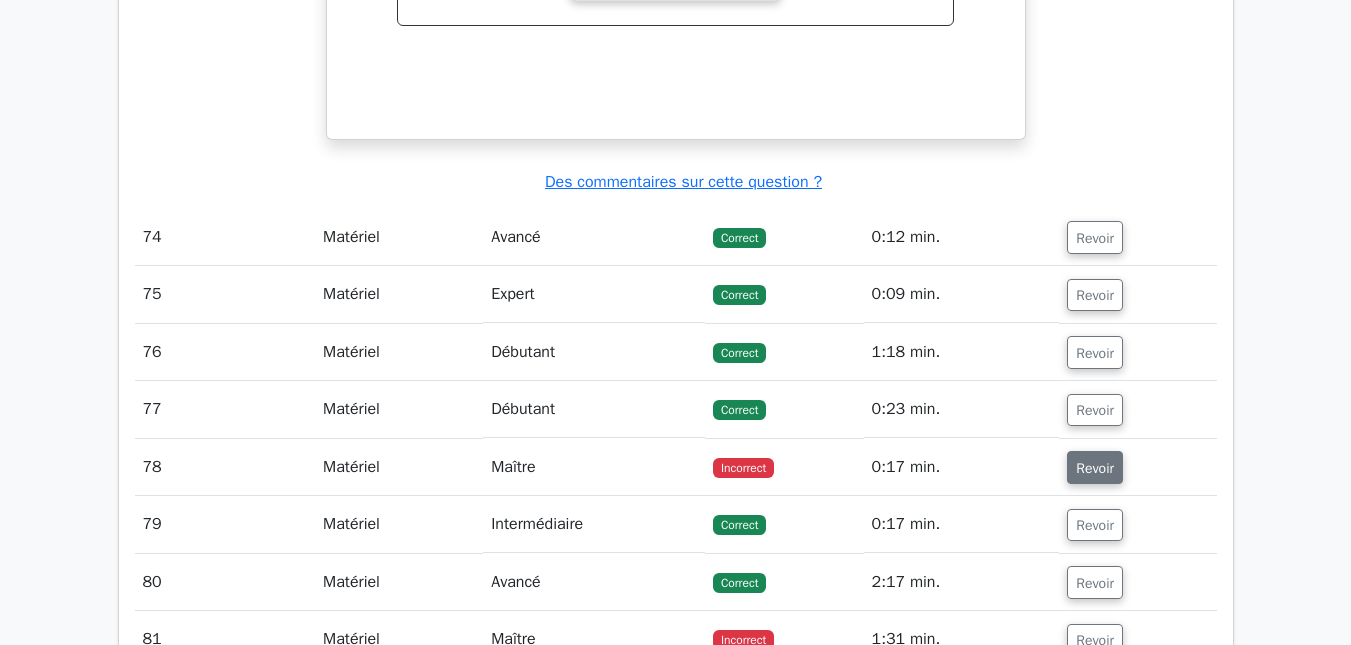click on "Revoir" at bounding box center (1095, 468) 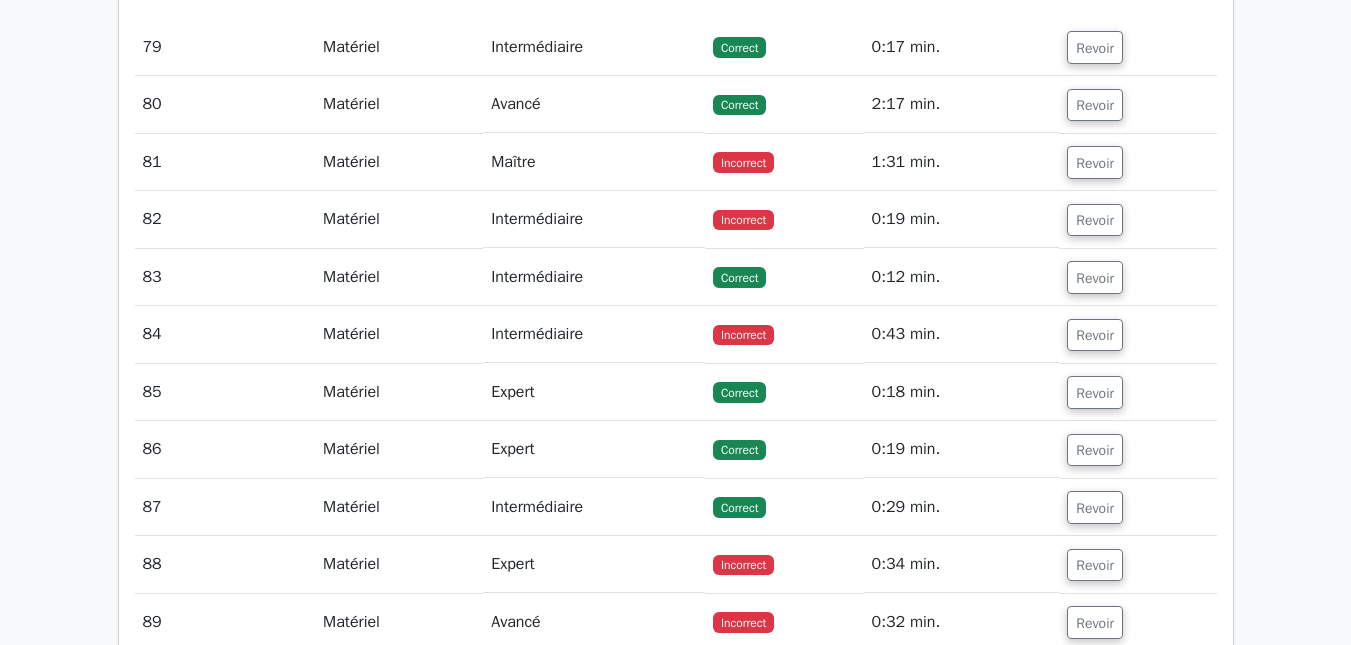 scroll, scrollTop: 23854, scrollLeft: 0, axis: vertical 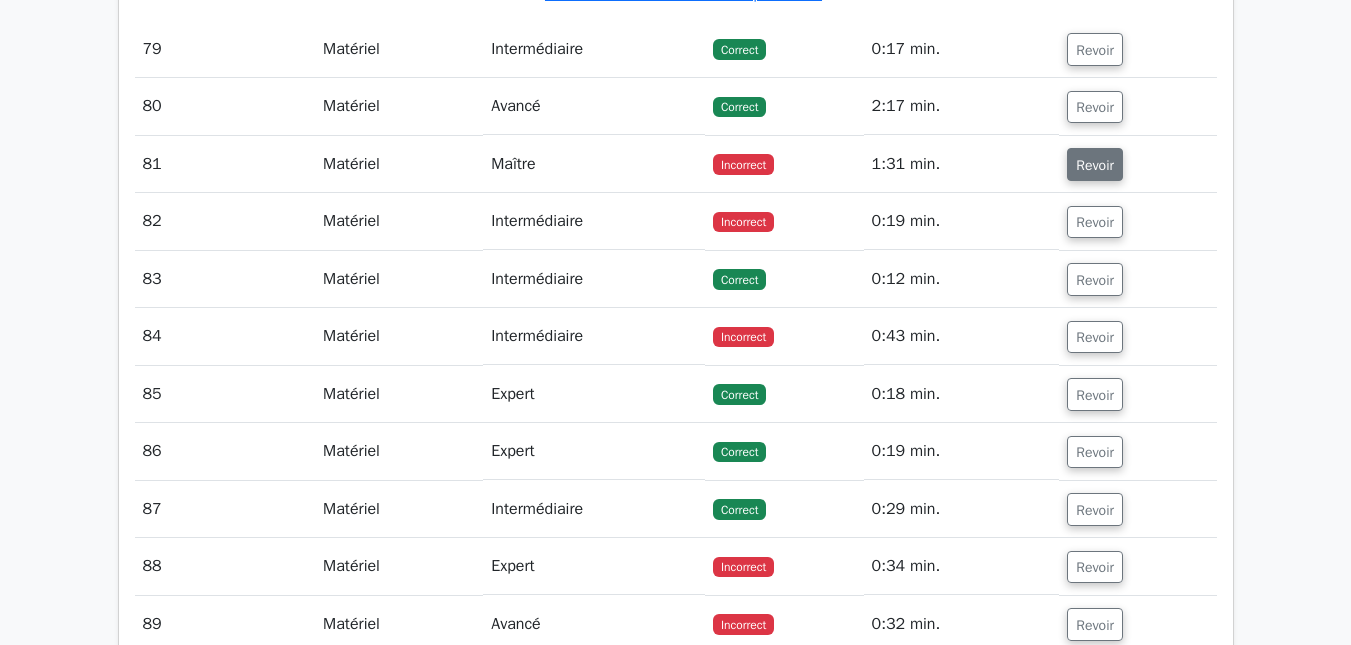 click on "Revoir" at bounding box center (1095, 165) 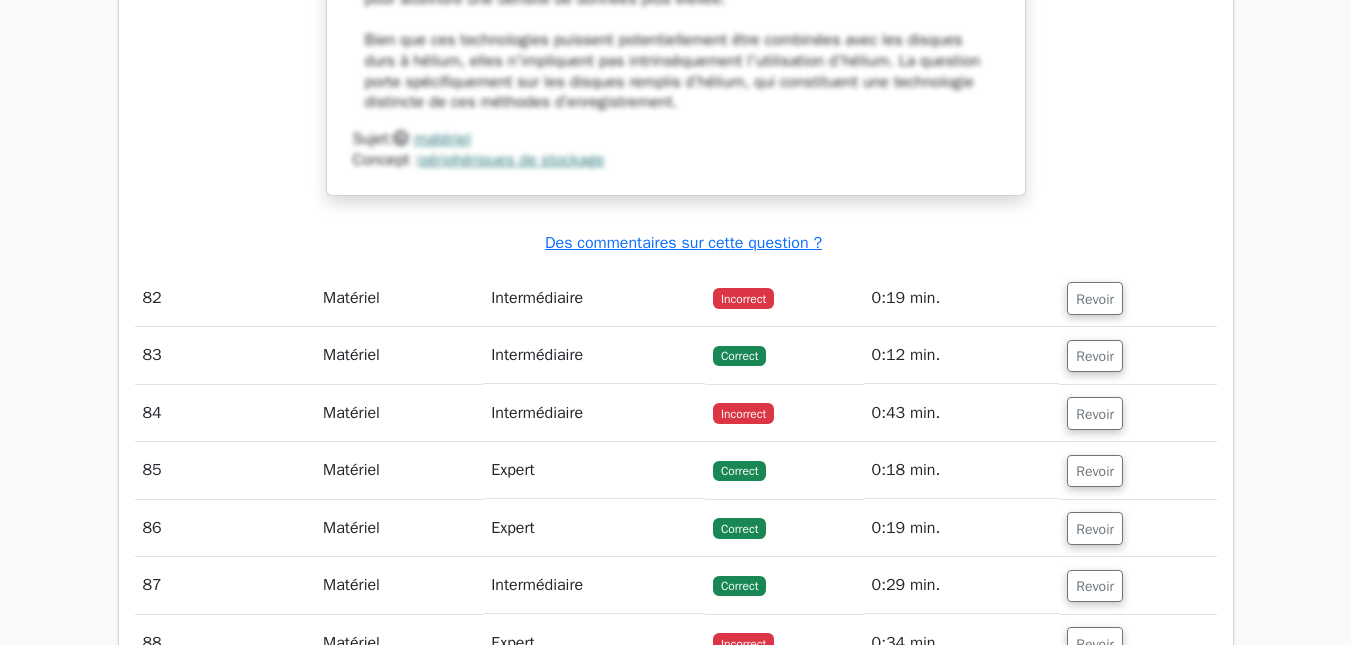 scroll, scrollTop: 24947, scrollLeft: 0, axis: vertical 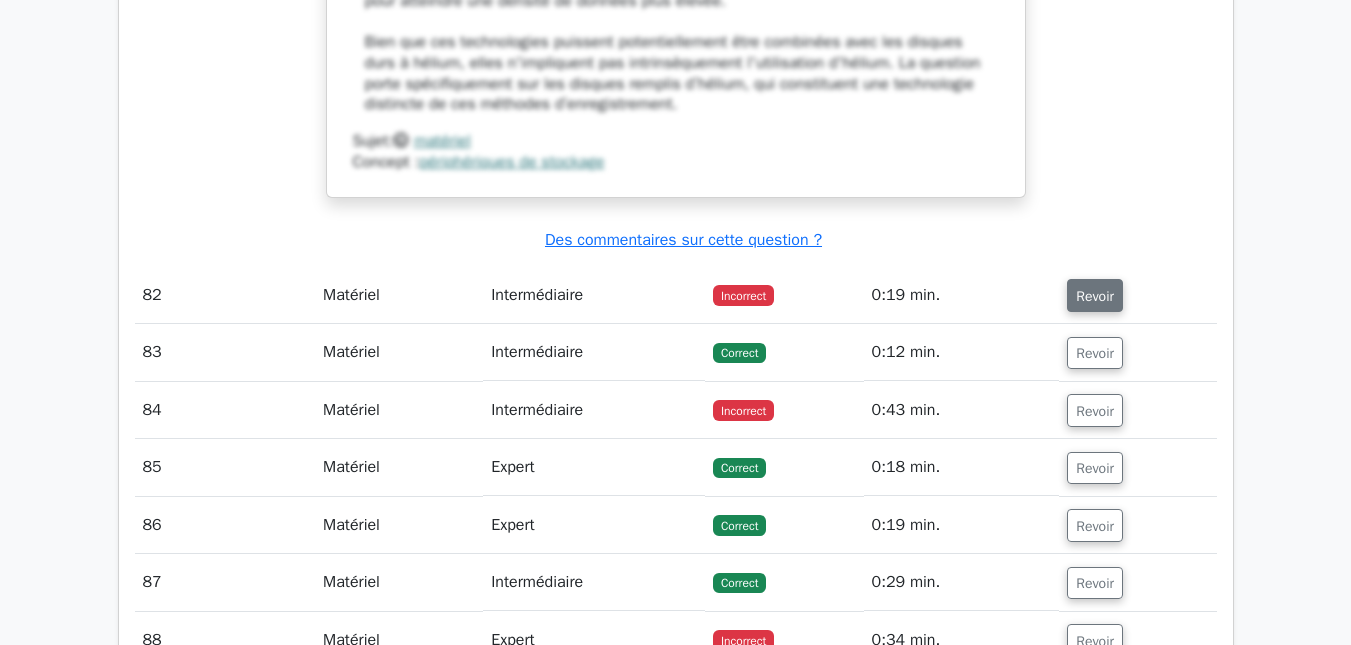 click on "Revoir" at bounding box center (1095, 295) 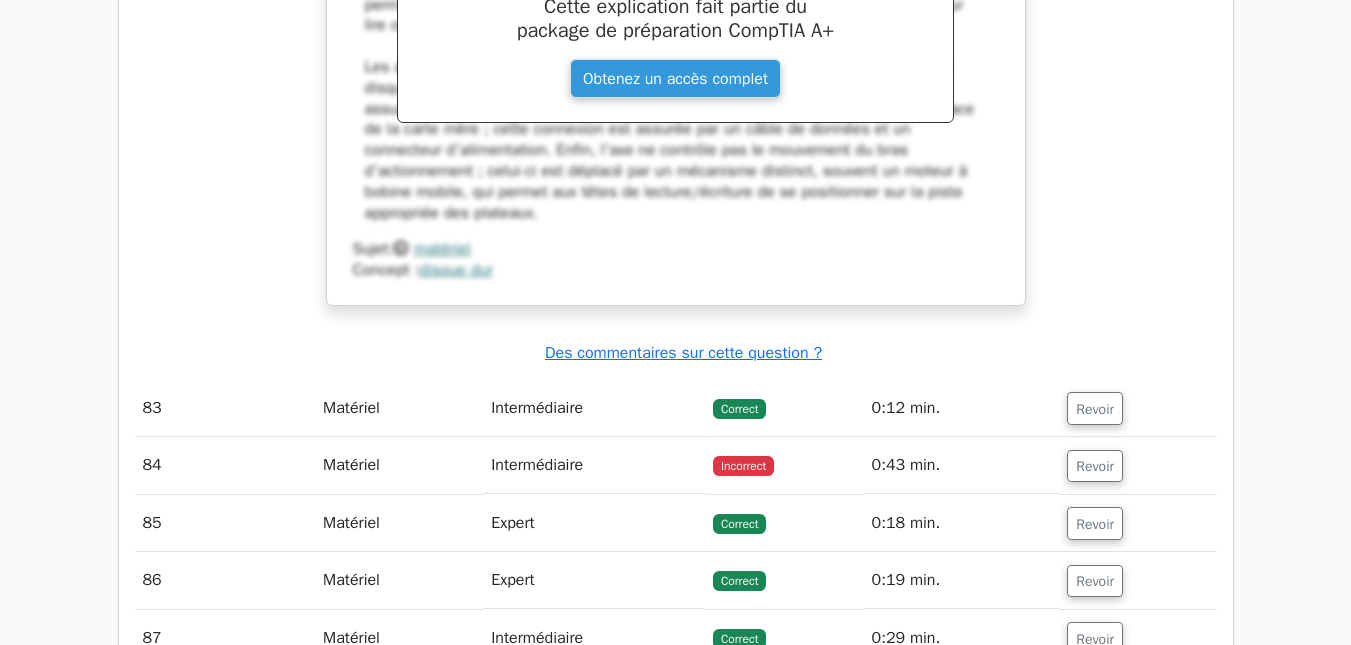 scroll, scrollTop: 25847, scrollLeft: 0, axis: vertical 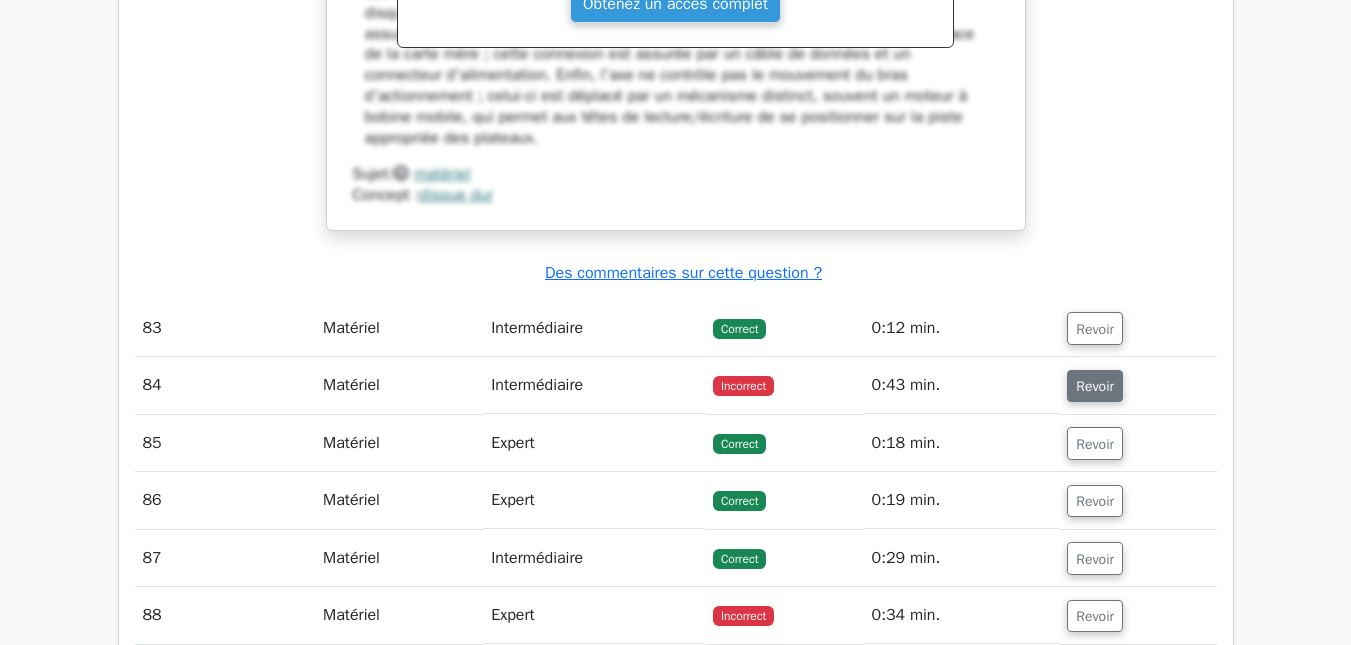 click on "Revoir" at bounding box center (1095, 386) 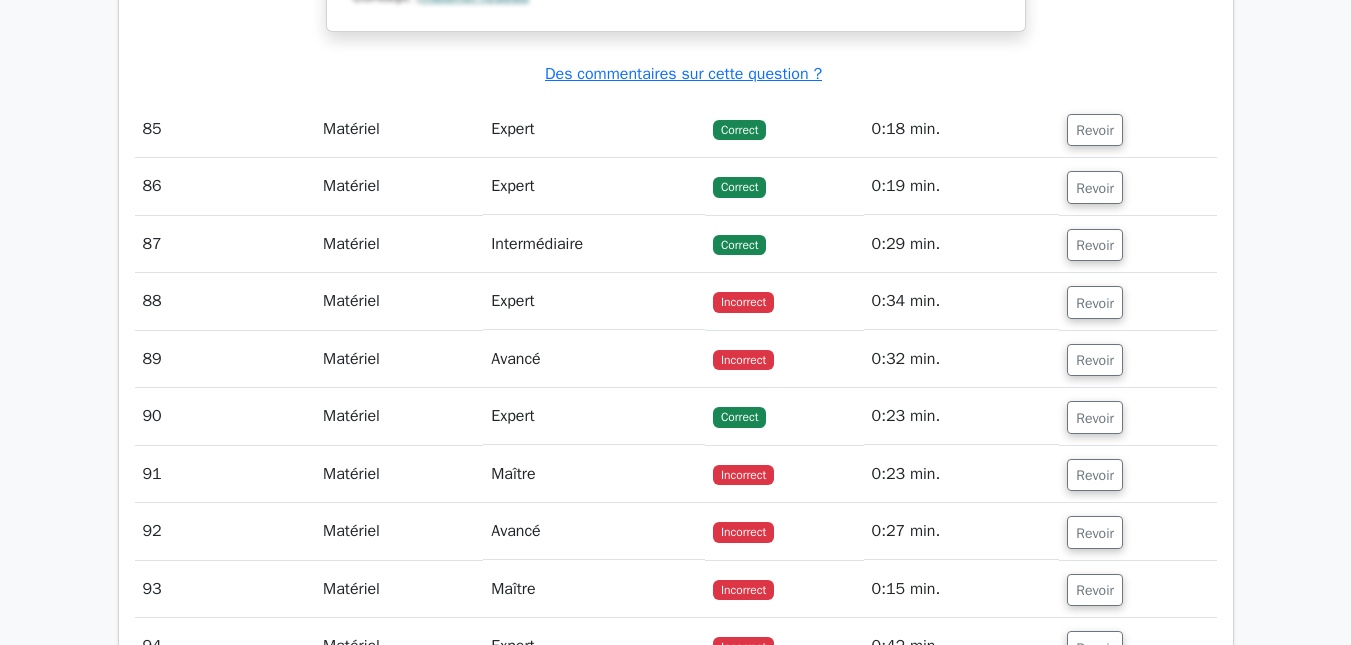 scroll, scrollTop: 27407, scrollLeft: 0, axis: vertical 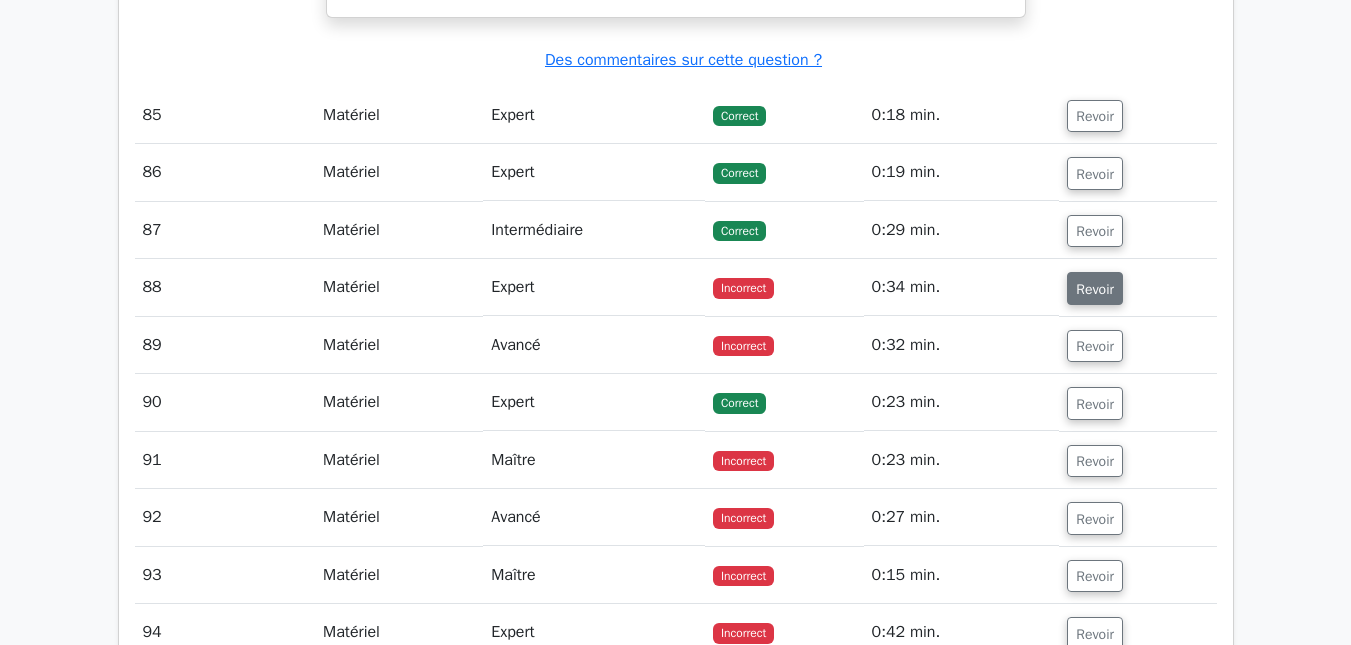 click on "Revoir" at bounding box center [1095, 289] 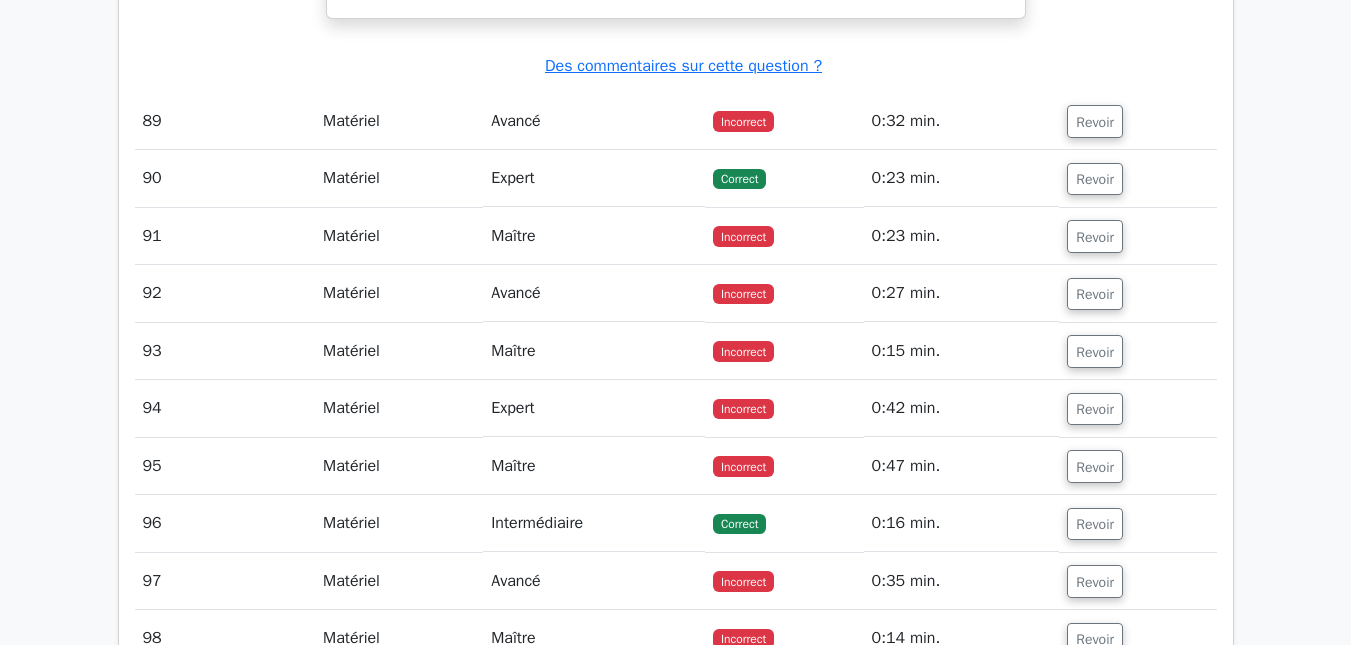 scroll, scrollTop: 28821, scrollLeft: 0, axis: vertical 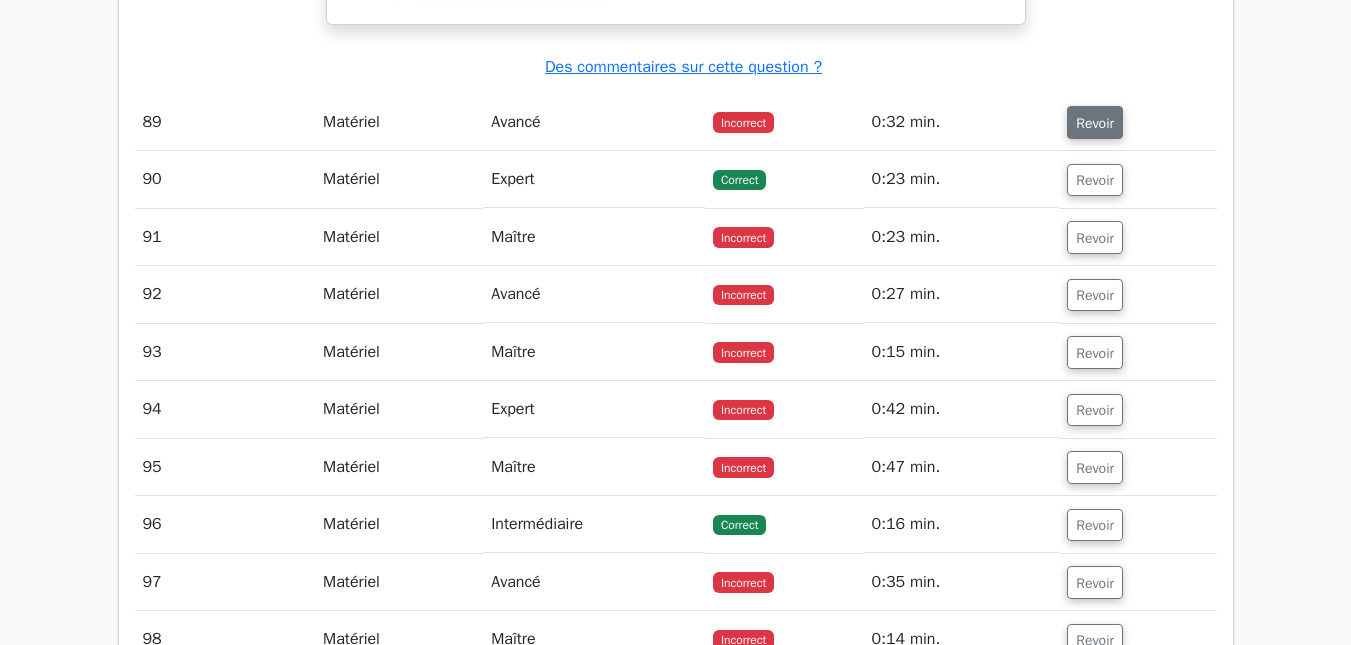 click on "Revoir" at bounding box center (1095, 123) 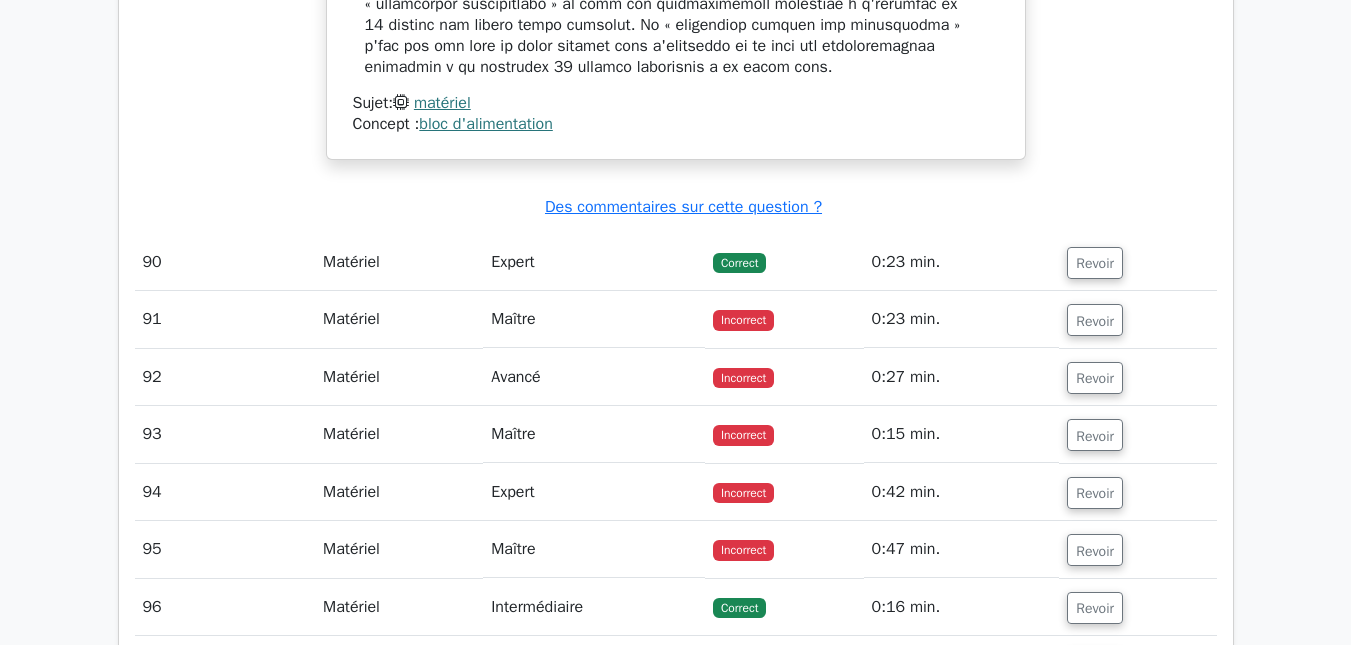 scroll, scrollTop: 29627, scrollLeft: 0, axis: vertical 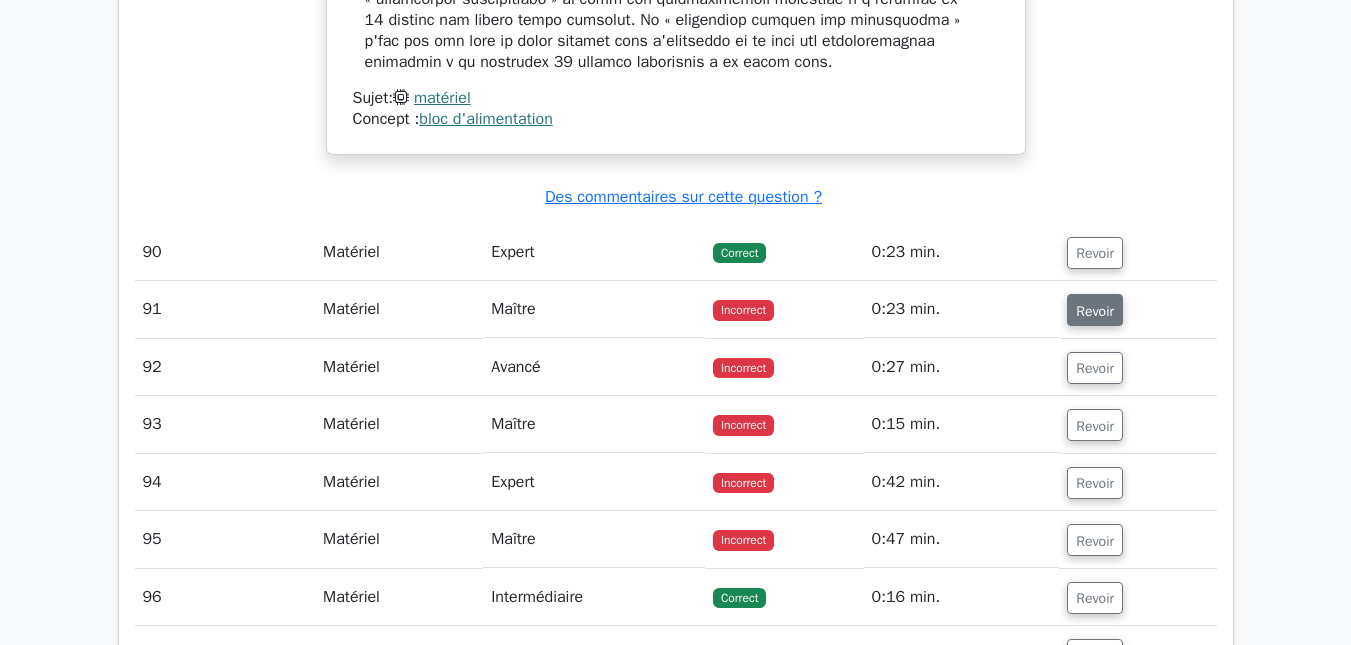 click on "Revoir" at bounding box center [1095, 310] 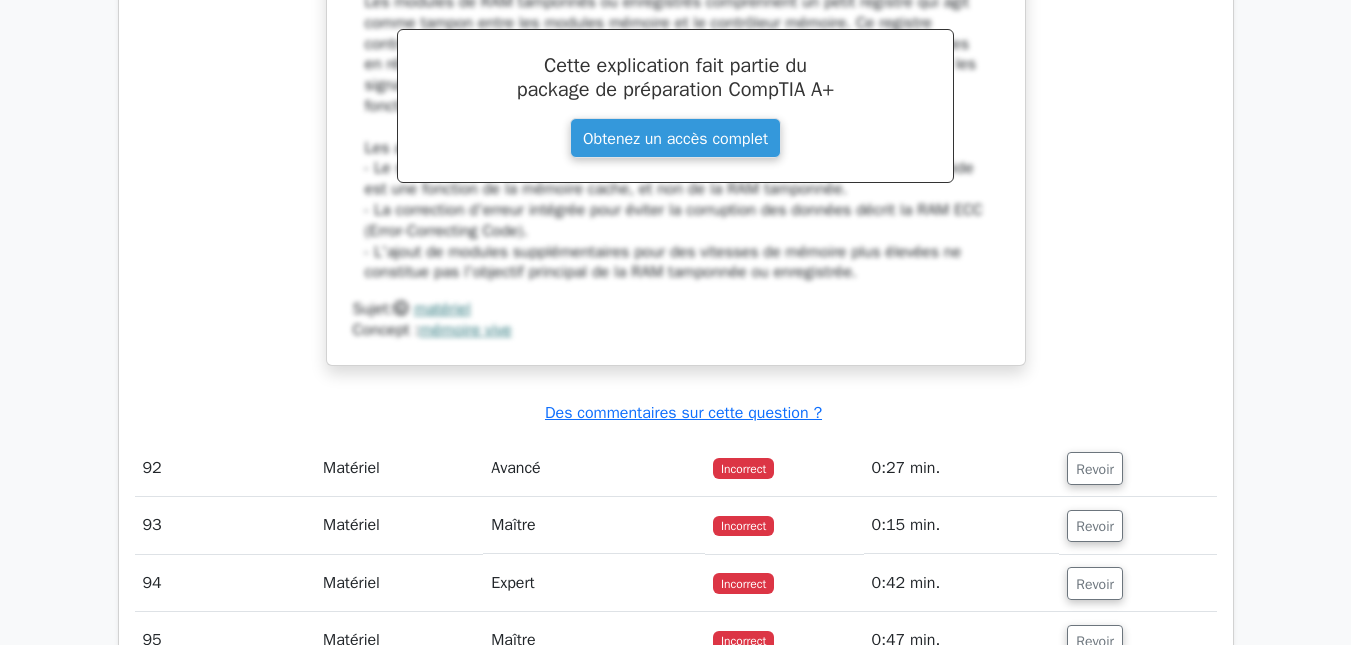 scroll, scrollTop: 30507, scrollLeft: 0, axis: vertical 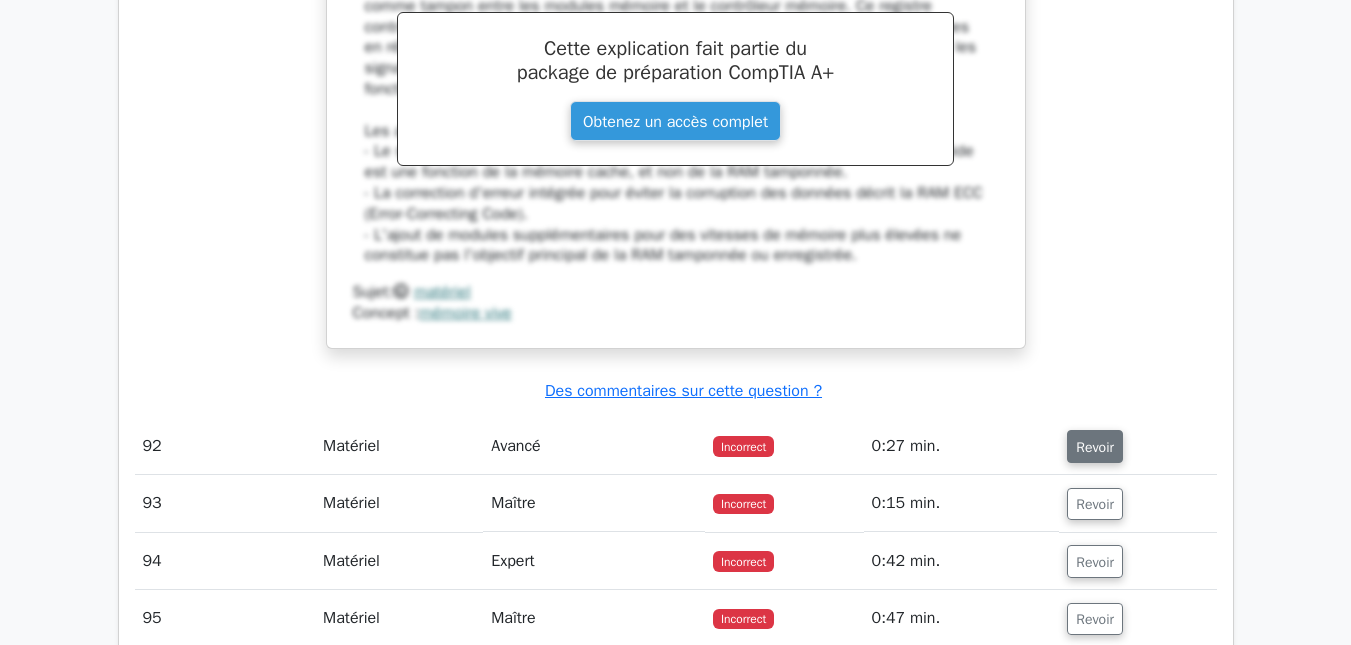click on "Revoir" at bounding box center [1095, 446] 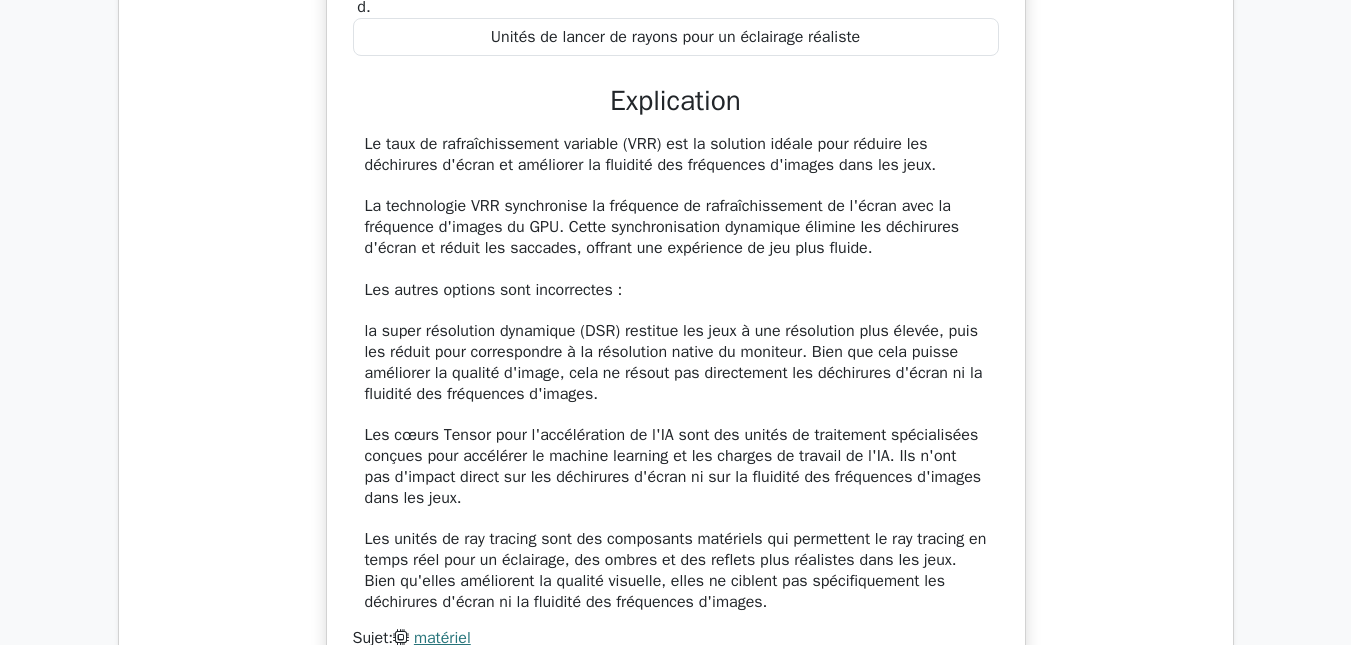 scroll, scrollTop: 31281, scrollLeft: 0, axis: vertical 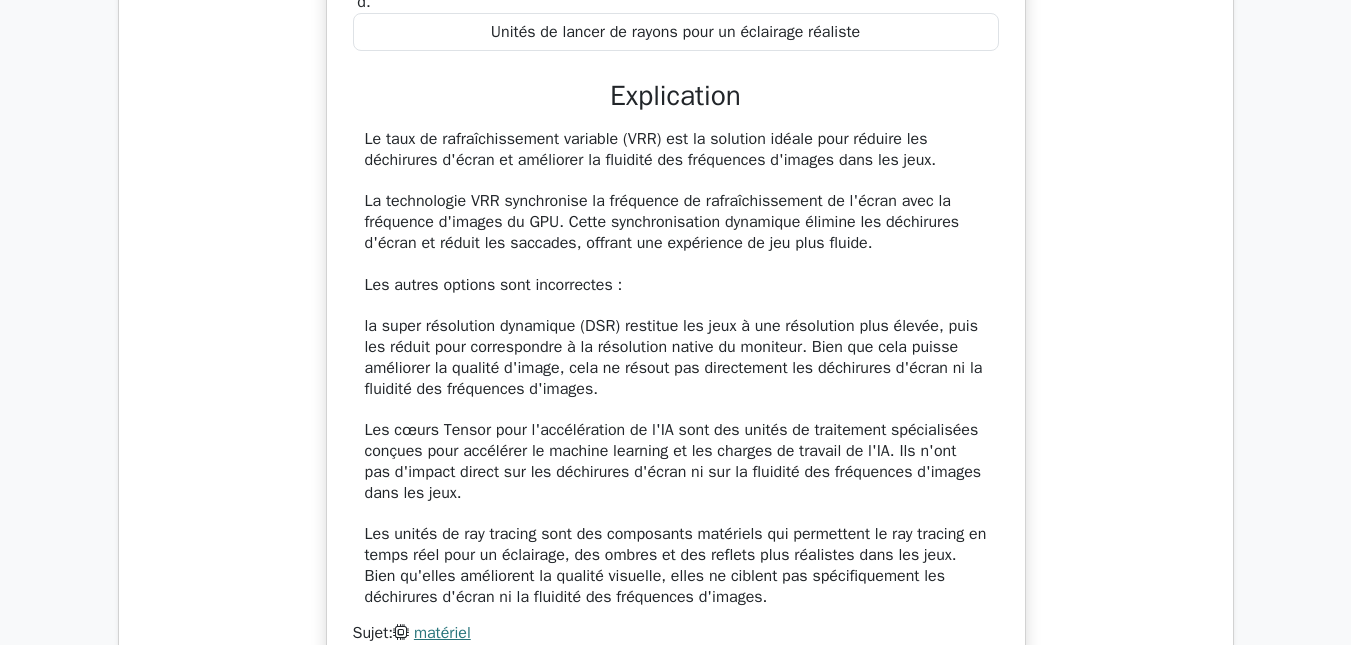 click on "Le taux de rafraîchissement variable (VRR) est la solution idéale pour réduire les déchirures d'écran et améliorer la fluidité des fréquences d'images dans les jeux. La technologie VRR synchronise la fréquence de rafraîchissement de l'écran avec la fréquence d'images du GPU. Cette synchronisation dynamique élimine les déchirures d'écran et réduit les saccades, offrant une expérience de jeu plus fluide. Les autres options sont incorrectes : la super résolution dynamique (DSR) restitue les jeux à une résolution plus élevée, puis les réduit pour correspondre à la résolution native du moniteur. Bien que cela puisse améliorer la qualité d'image, cela ne résout pas directement les déchirures d'écran ni la fluidité des fréquences d'images." at bounding box center (676, 368) 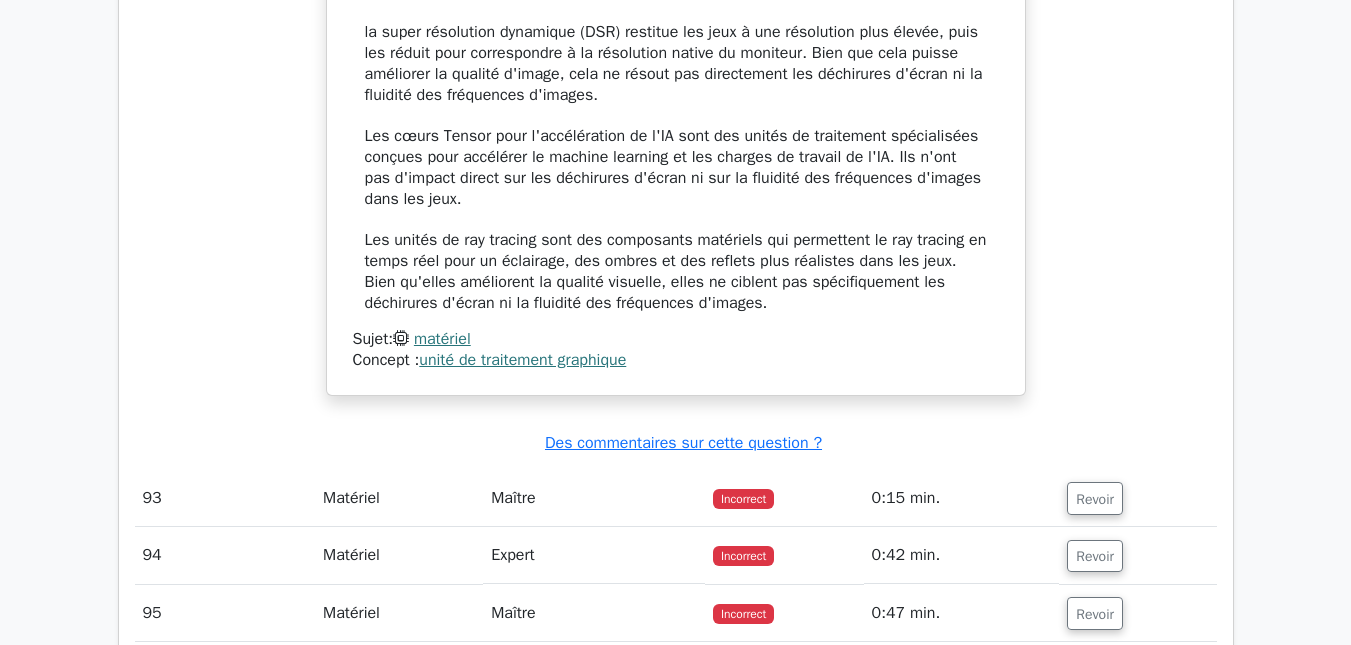 scroll, scrollTop: 31714, scrollLeft: 0, axis: vertical 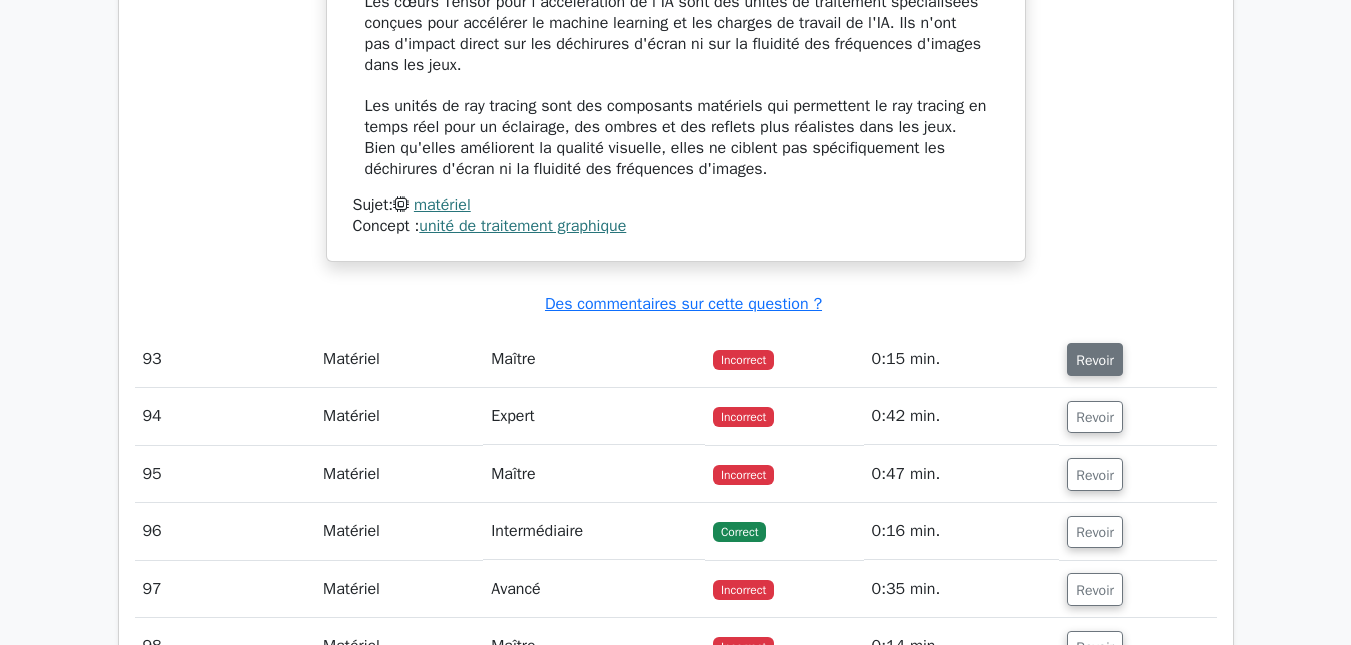 click on "Revoir" at bounding box center (1095, 360) 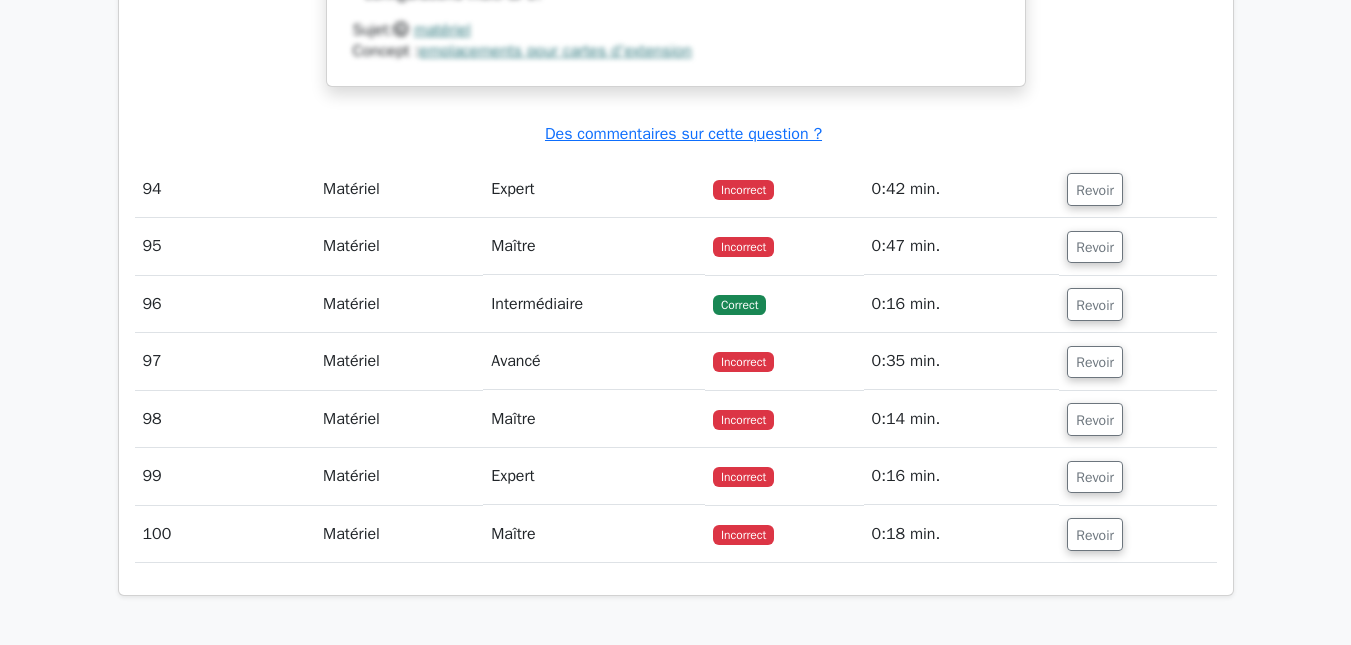 scroll, scrollTop: 33047, scrollLeft: 0, axis: vertical 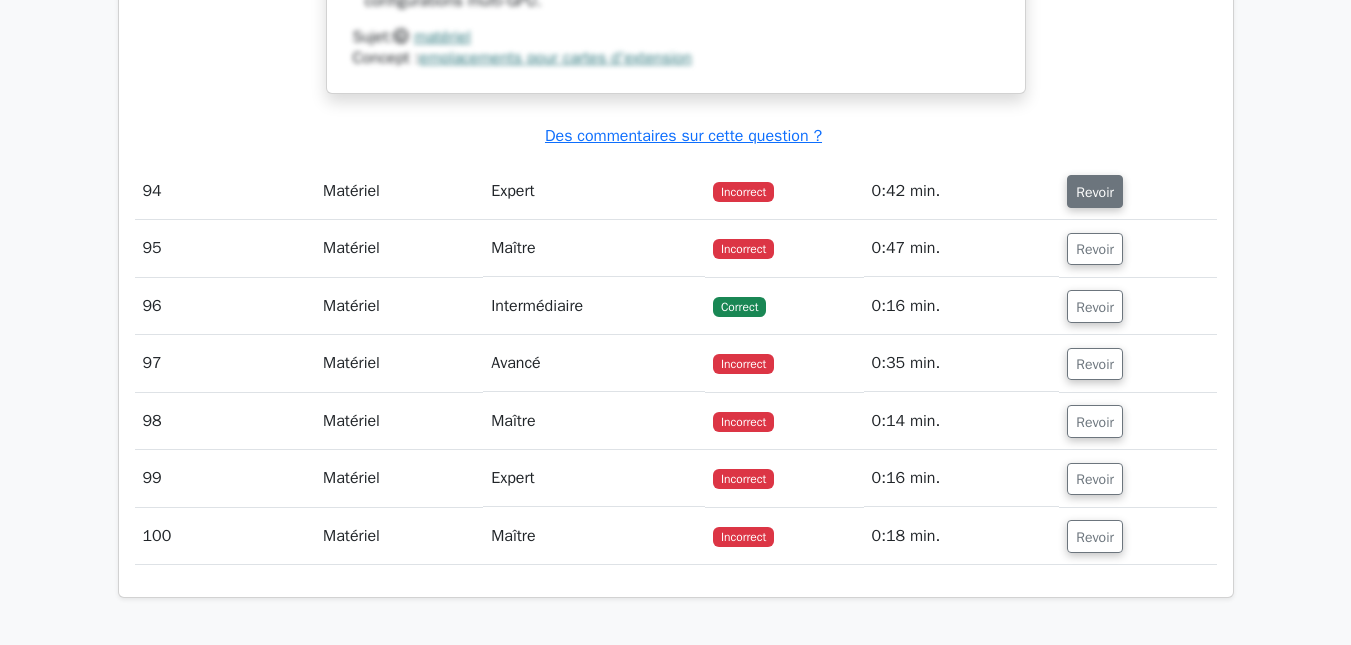 click on "Revoir" at bounding box center (1095, 191) 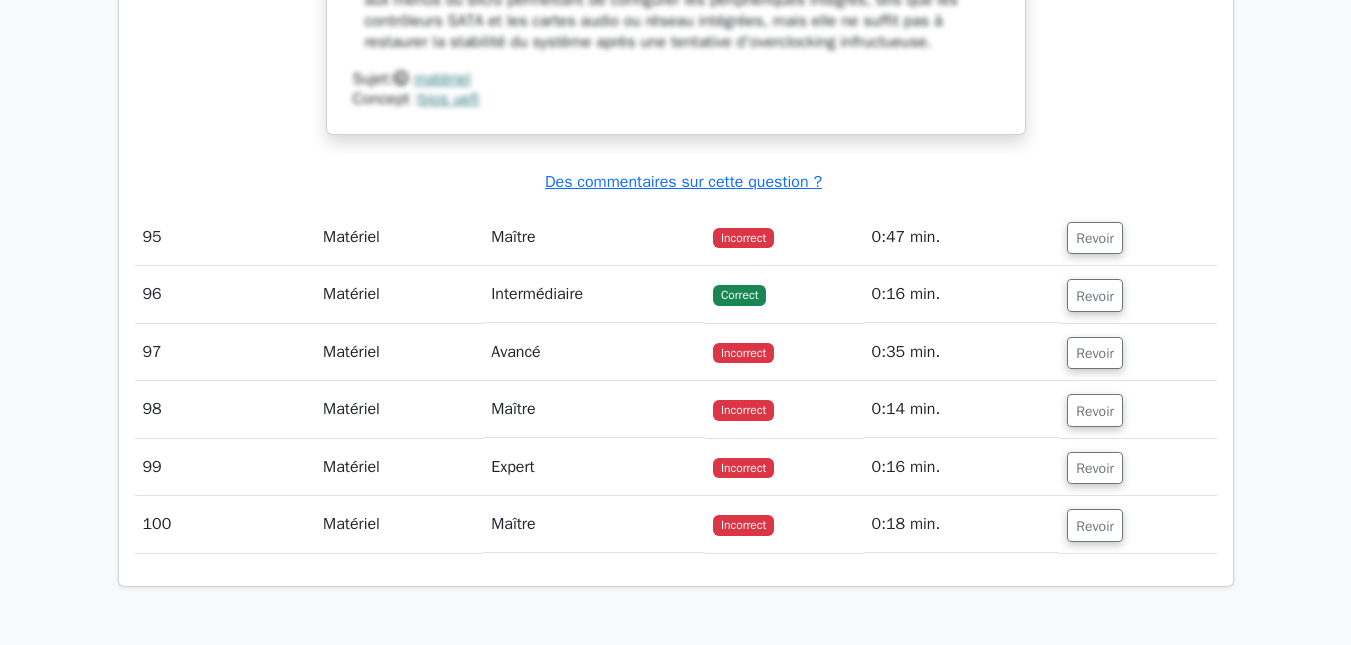 scroll, scrollTop: 34054, scrollLeft: 0, axis: vertical 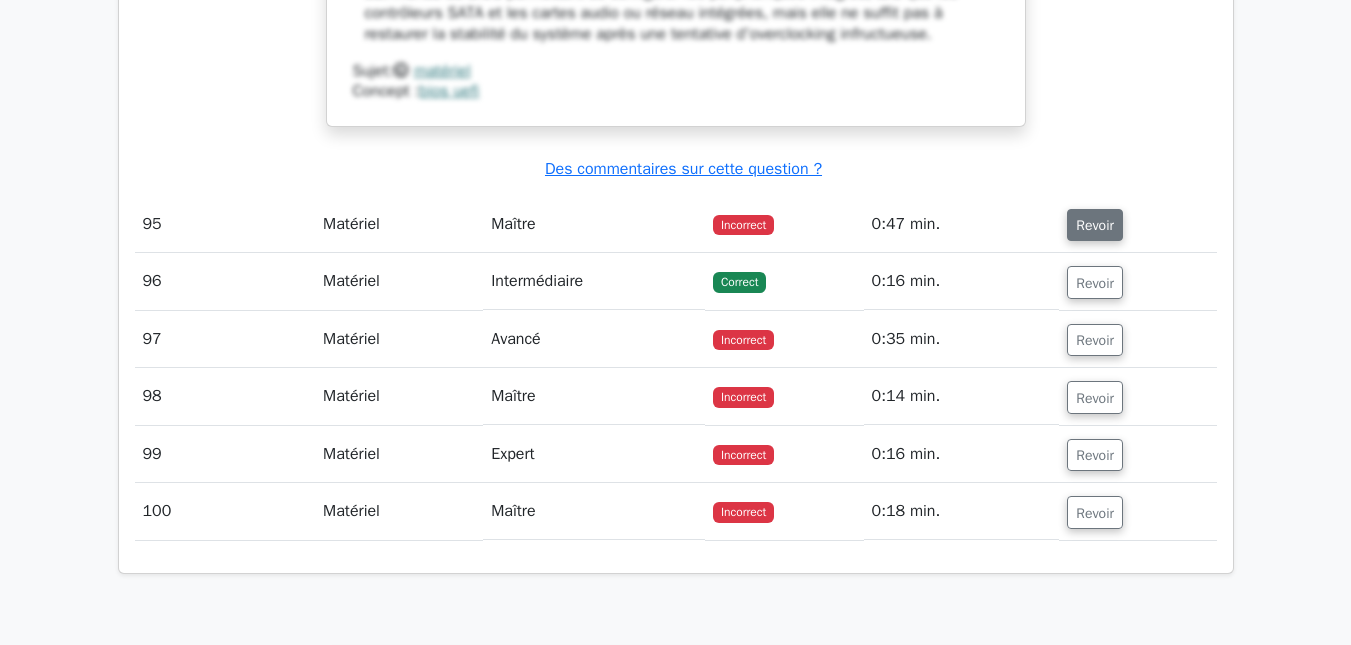 click on "Revoir" at bounding box center [1095, 225] 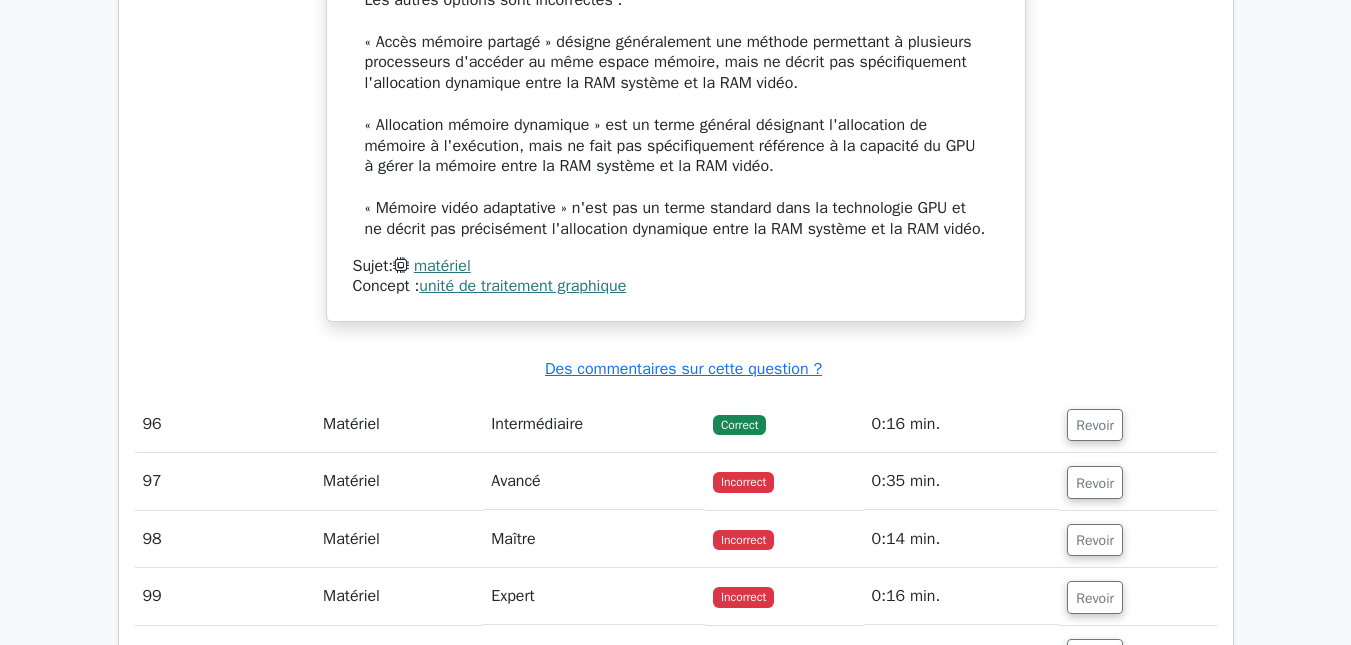 scroll, scrollTop: 34921, scrollLeft: 0, axis: vertical 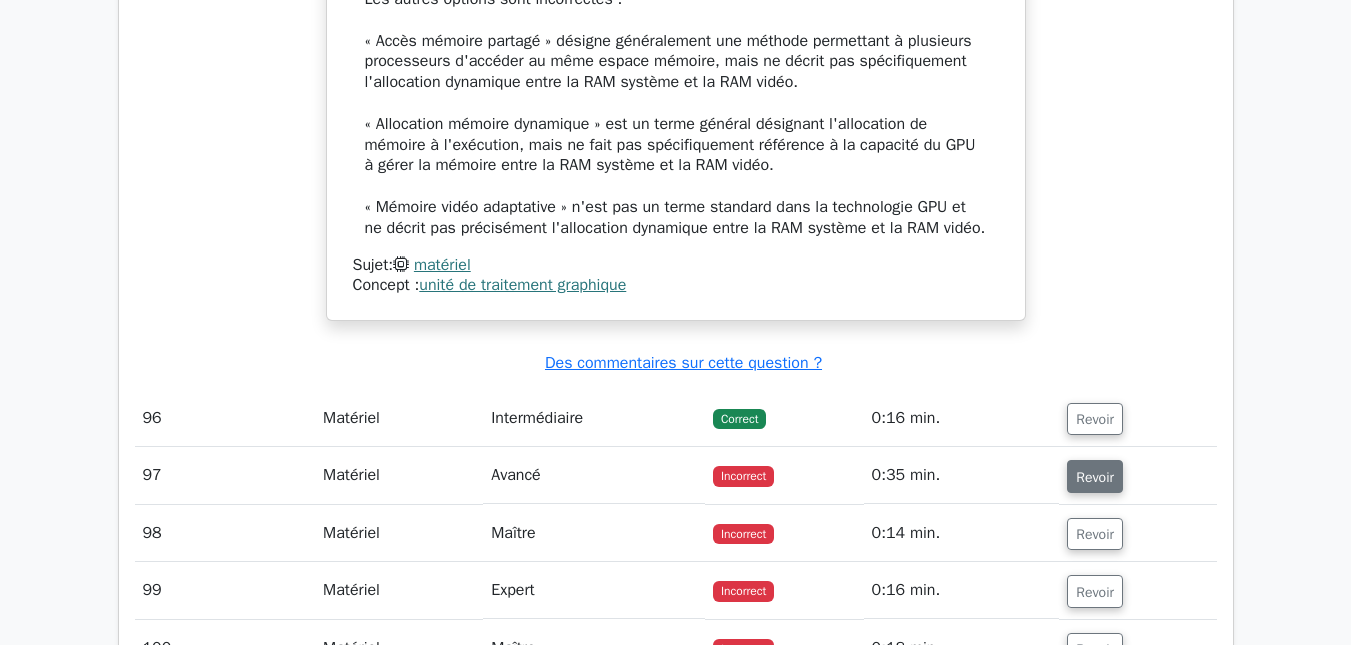 click on "Revoir" at bounding box center (1095, 477) 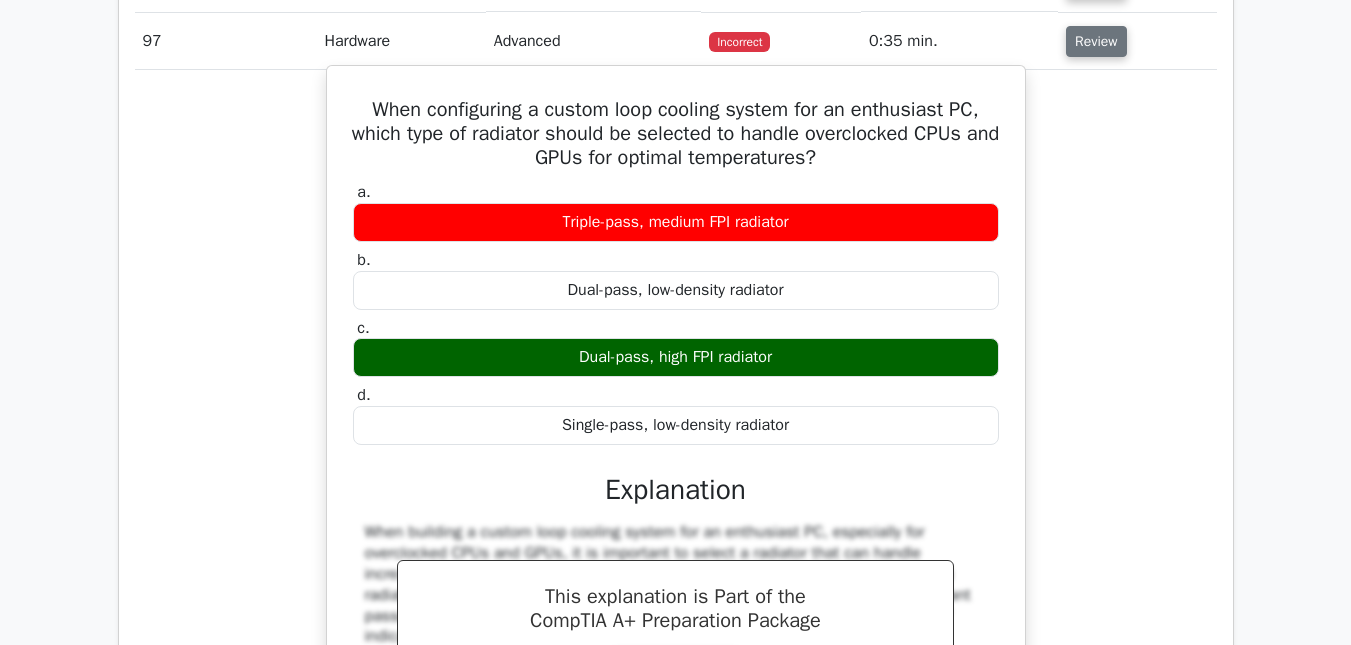 scroll, scrollTop: 34068, scrollLeft: 0, axis: vertical 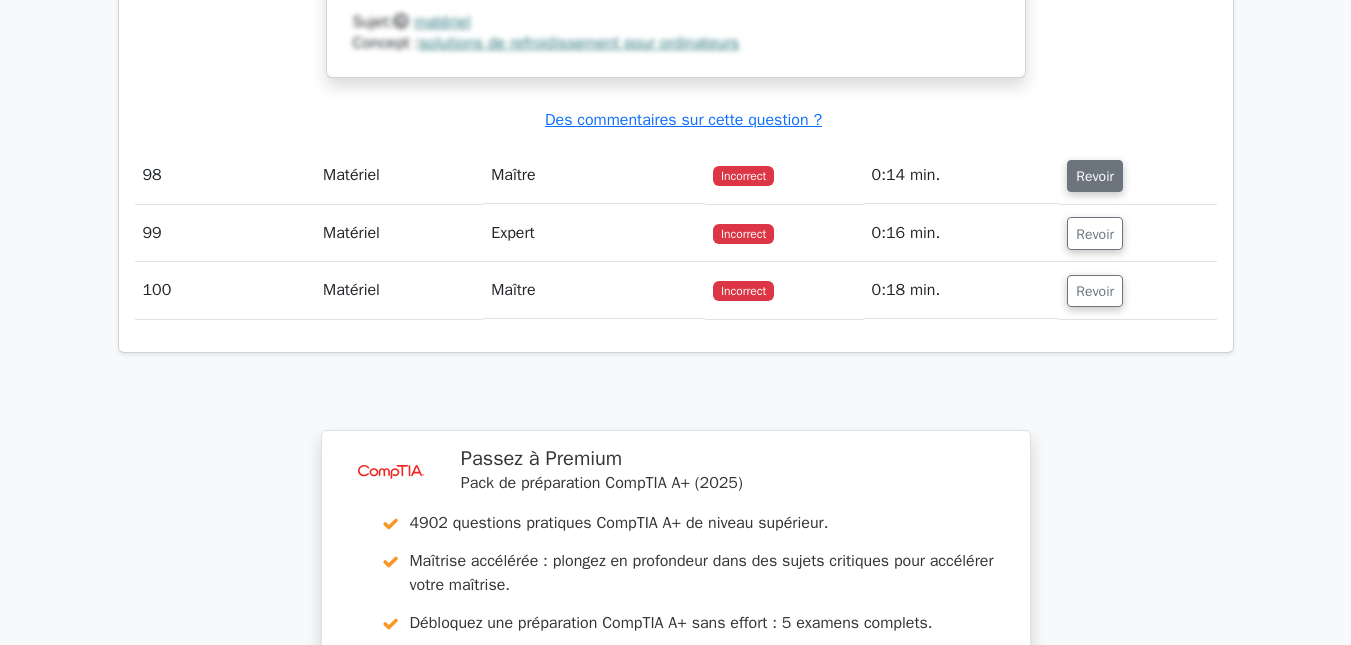 click on "Revoir" at bounding box center (1095, 175) 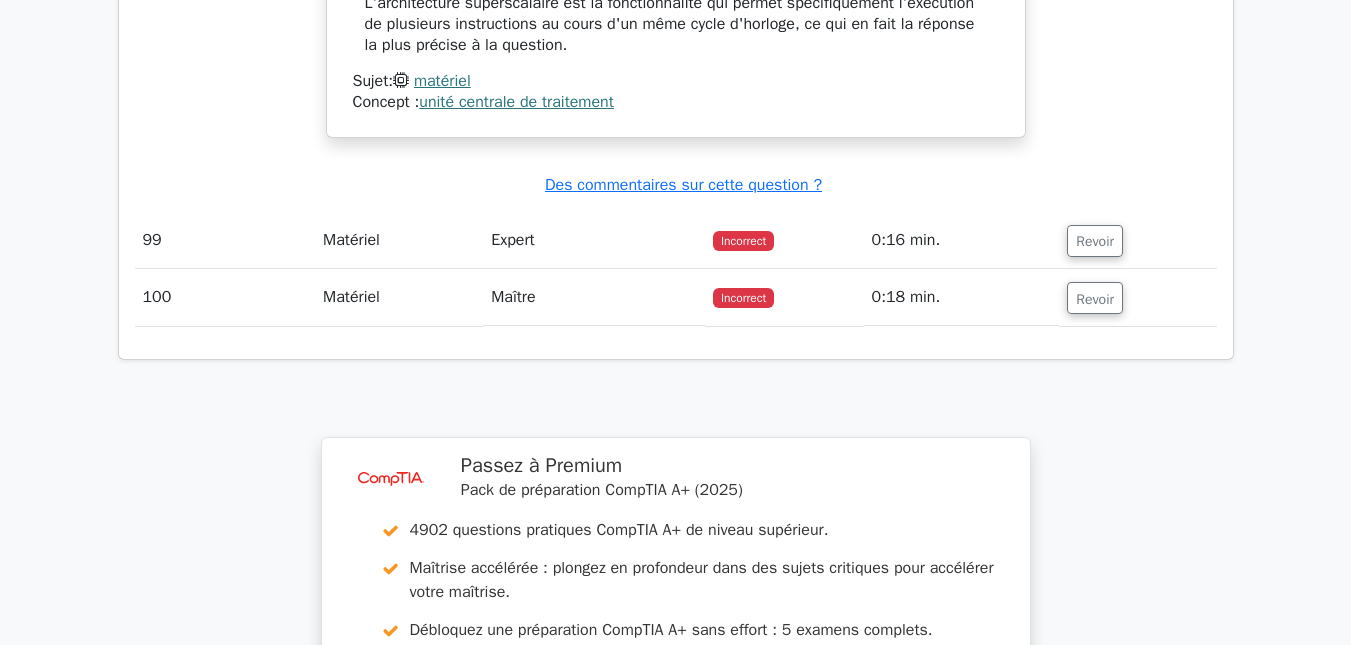 scroll, scrollTop: 37447, scrollLeft: 0, axis: vertical 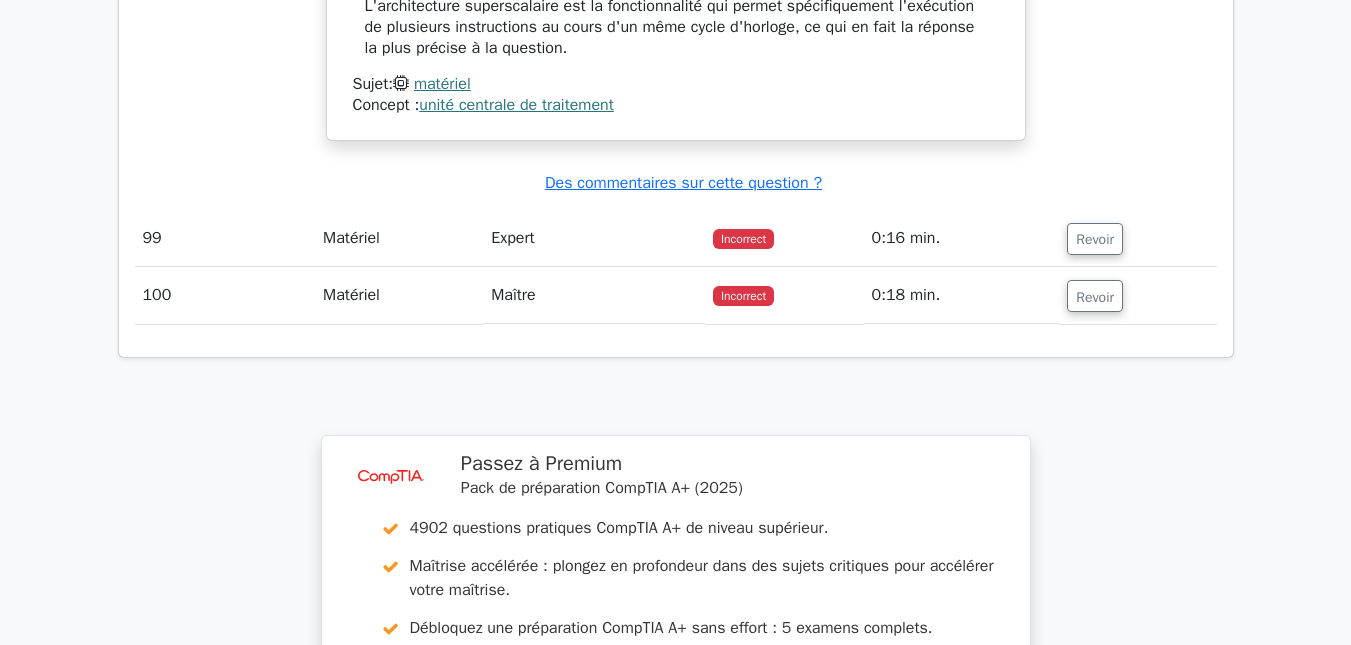 click on "Revoir" at bounding box center [1137, 238] 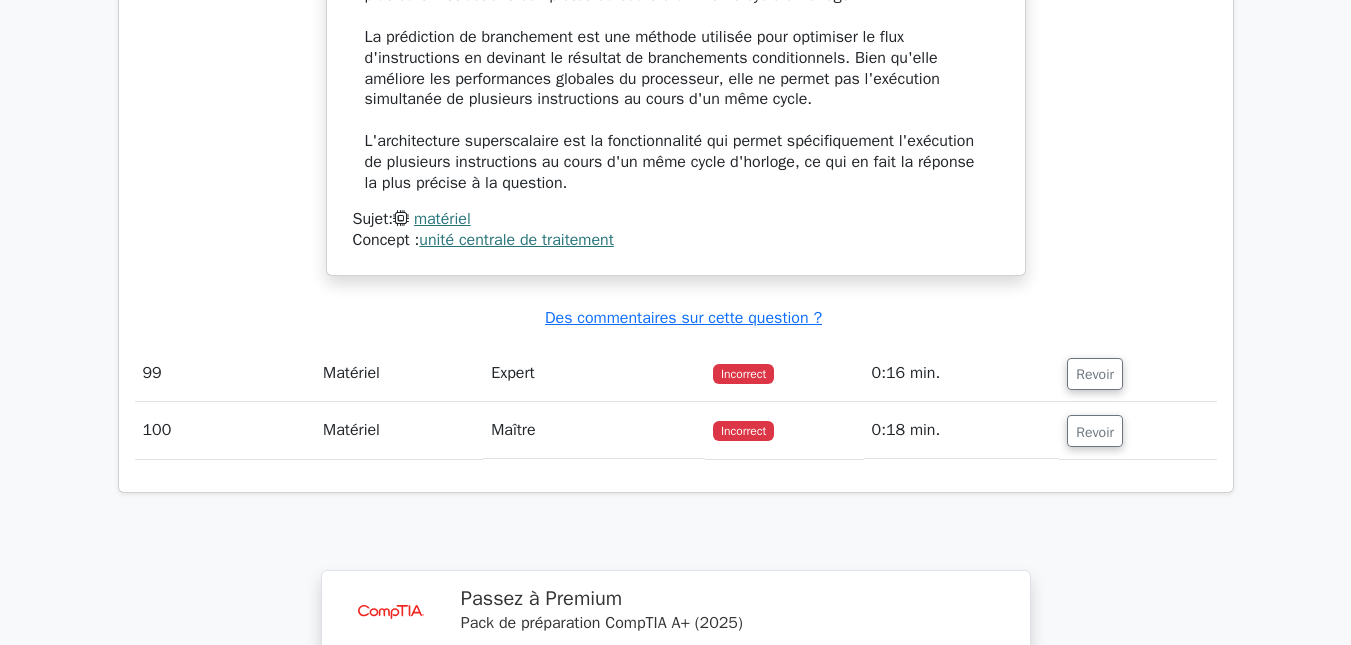 scroll, scrollTop: 37314, scrollLeft: 0, axis: vertical 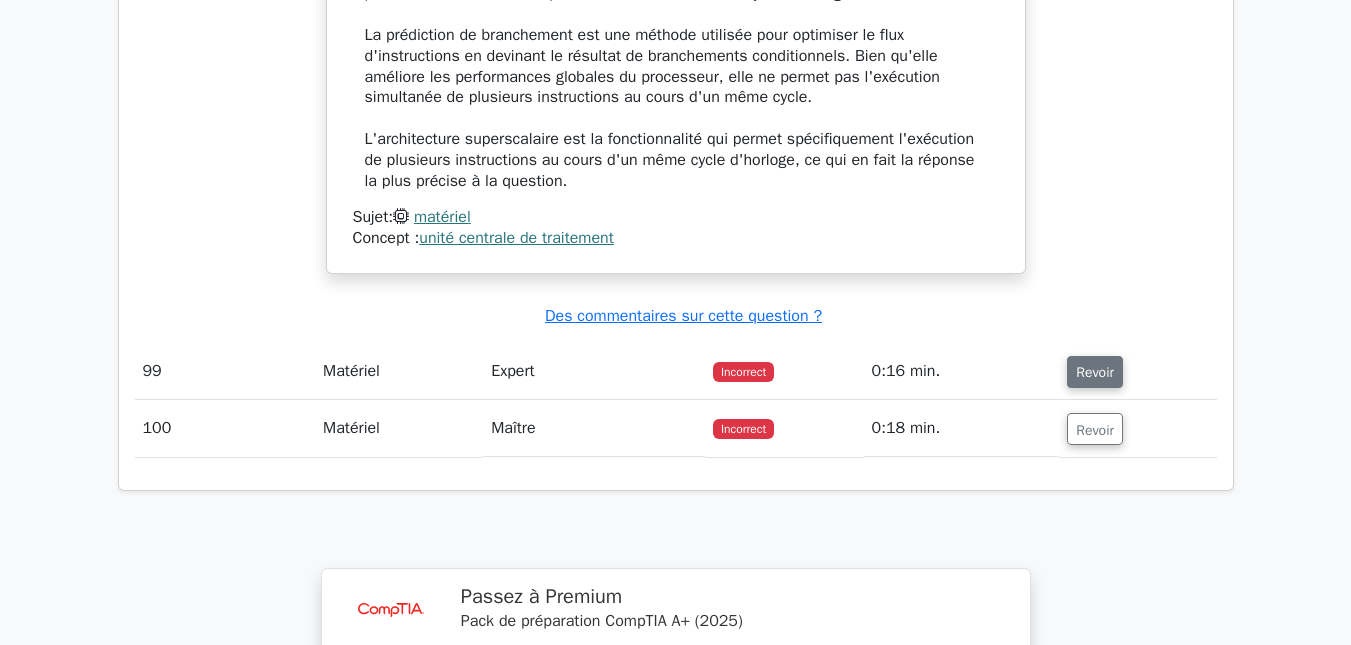 click on "Revoir" at bounding box center [1095, 371] 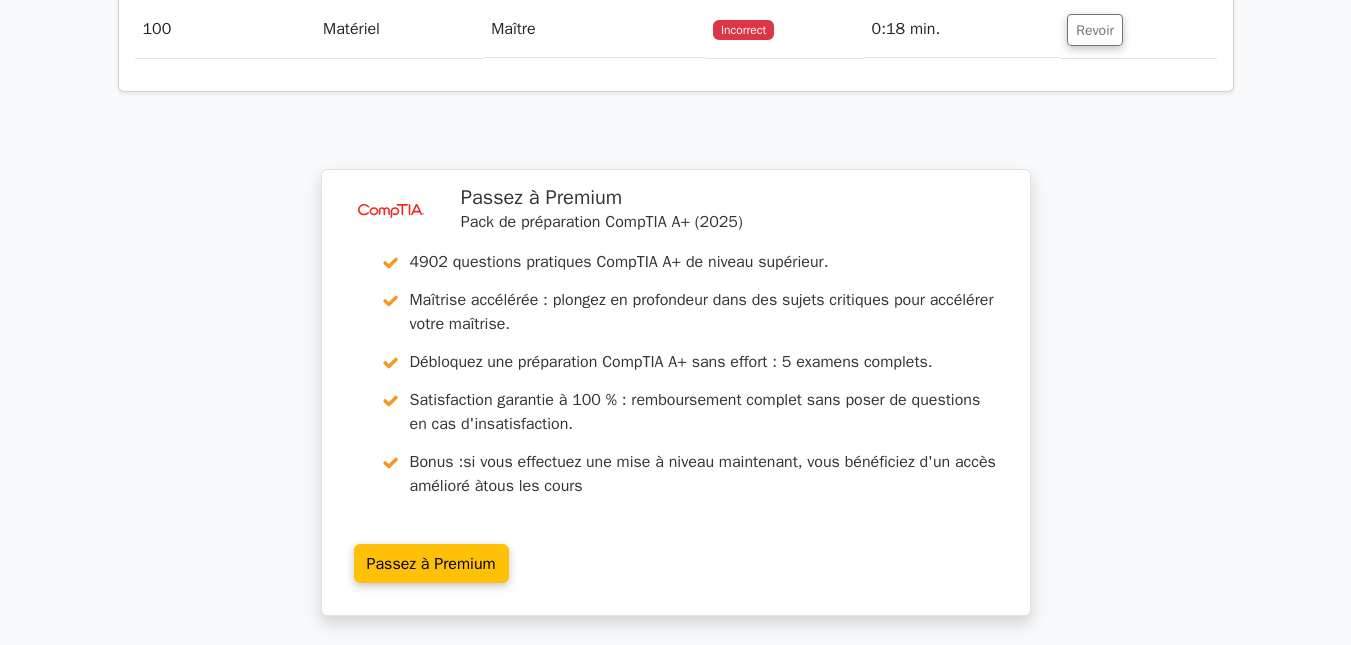 scroll, scrollTop: 38781, scrollLeft: 0, axis: vertical 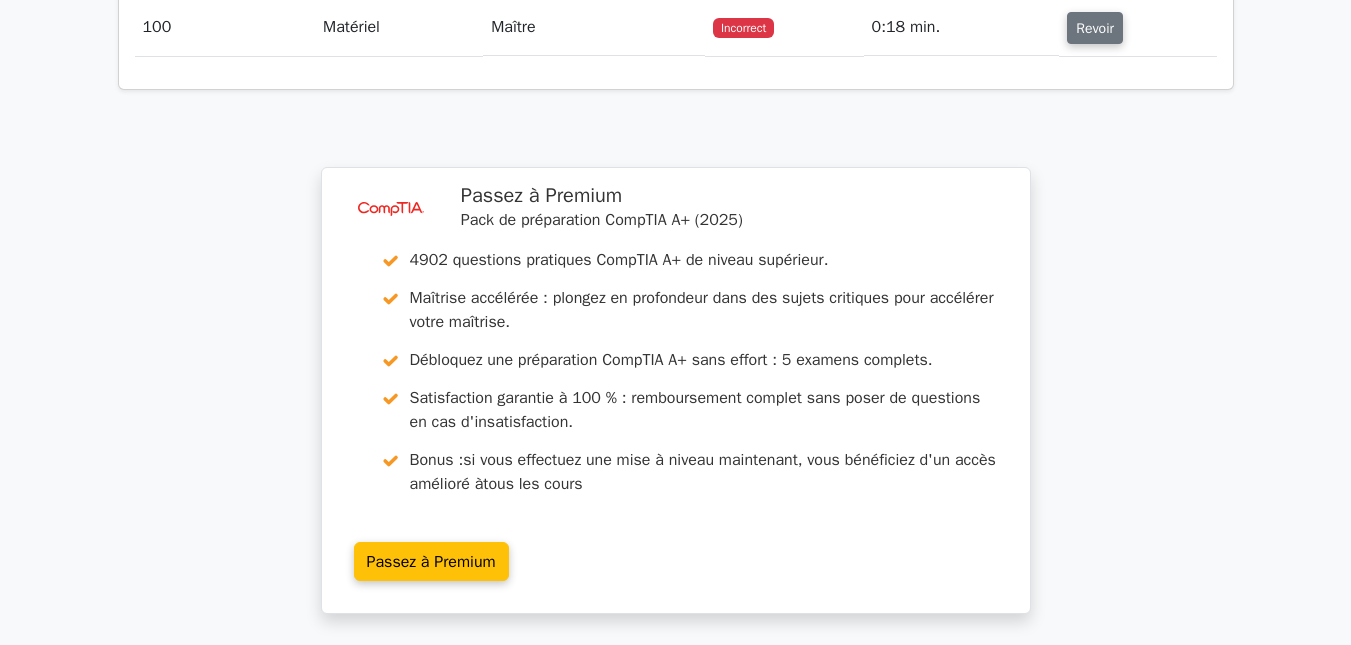 click on "Revoir" at bounding box center (1095, 28) 